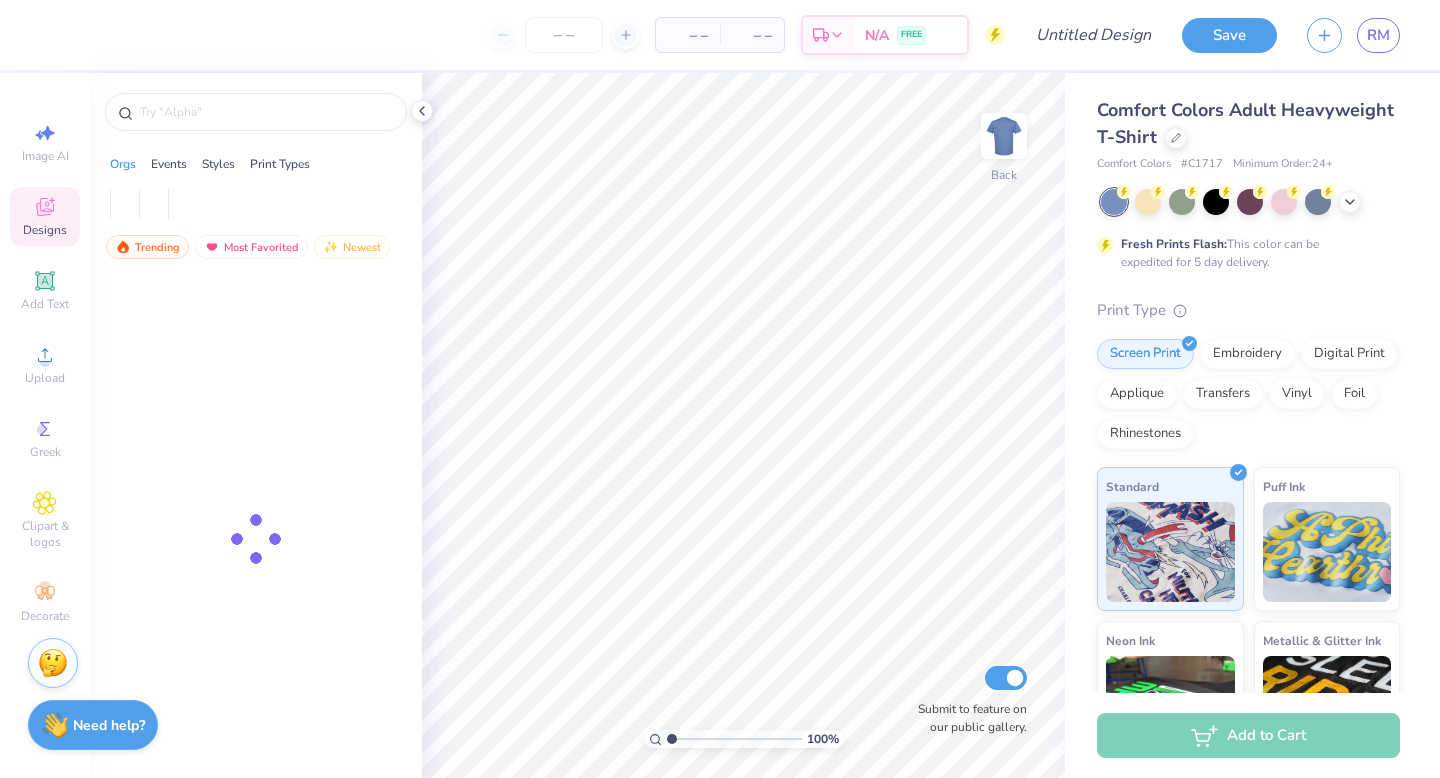 scroll, scrollTop: 0, scrollLeft: 0, axis: both 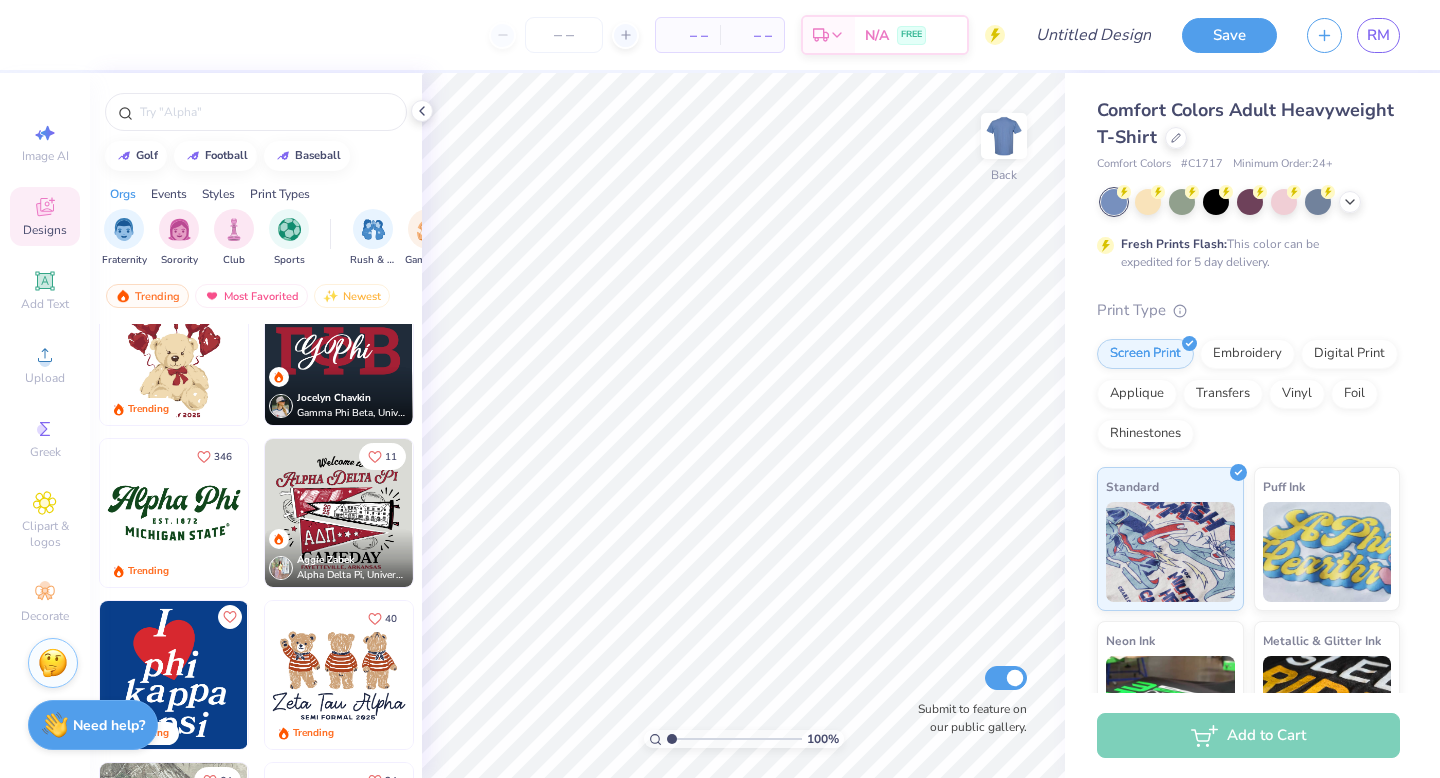 click on "Comfort Colors Adult Heavyweight T-Shirt" at bounding box center [1248, 124] 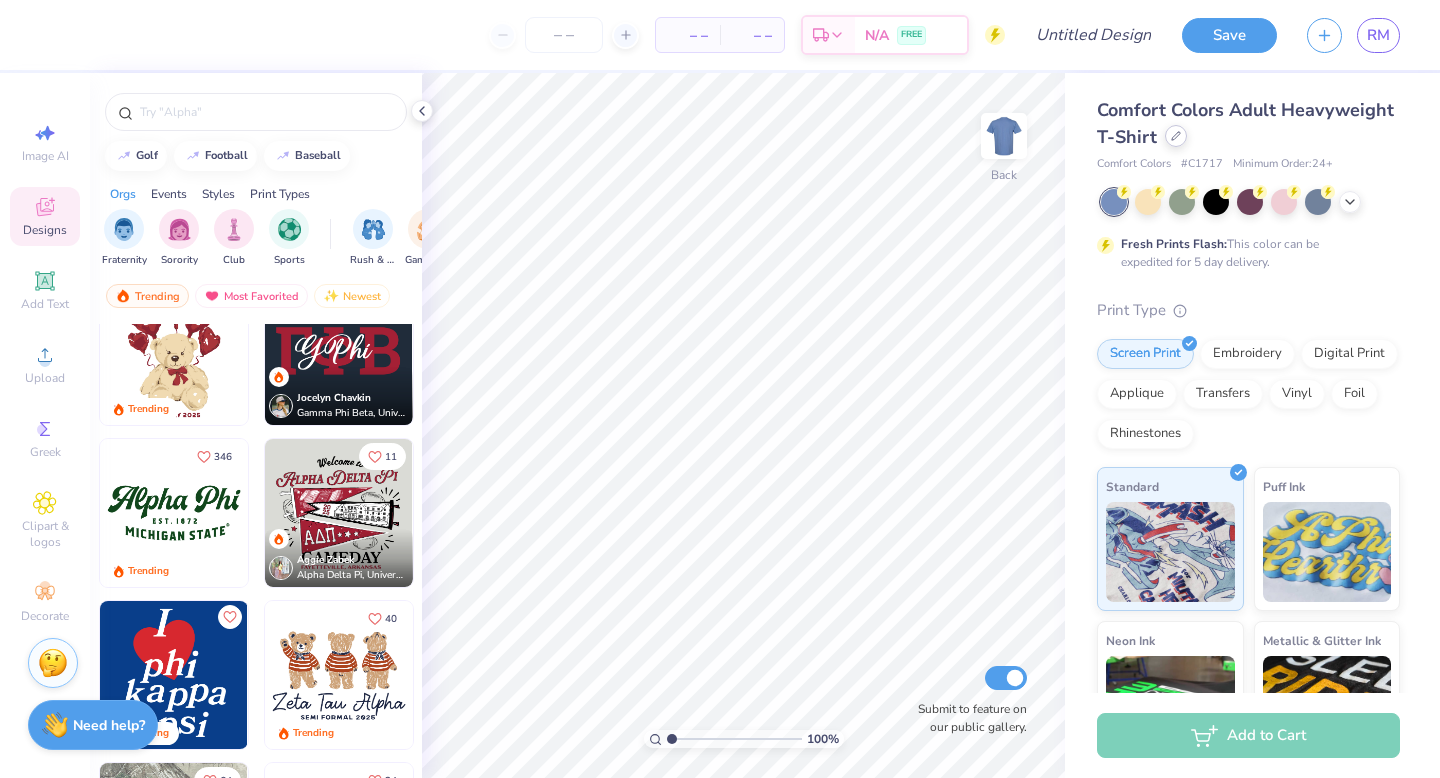 click at bounding box center (1176, 136) 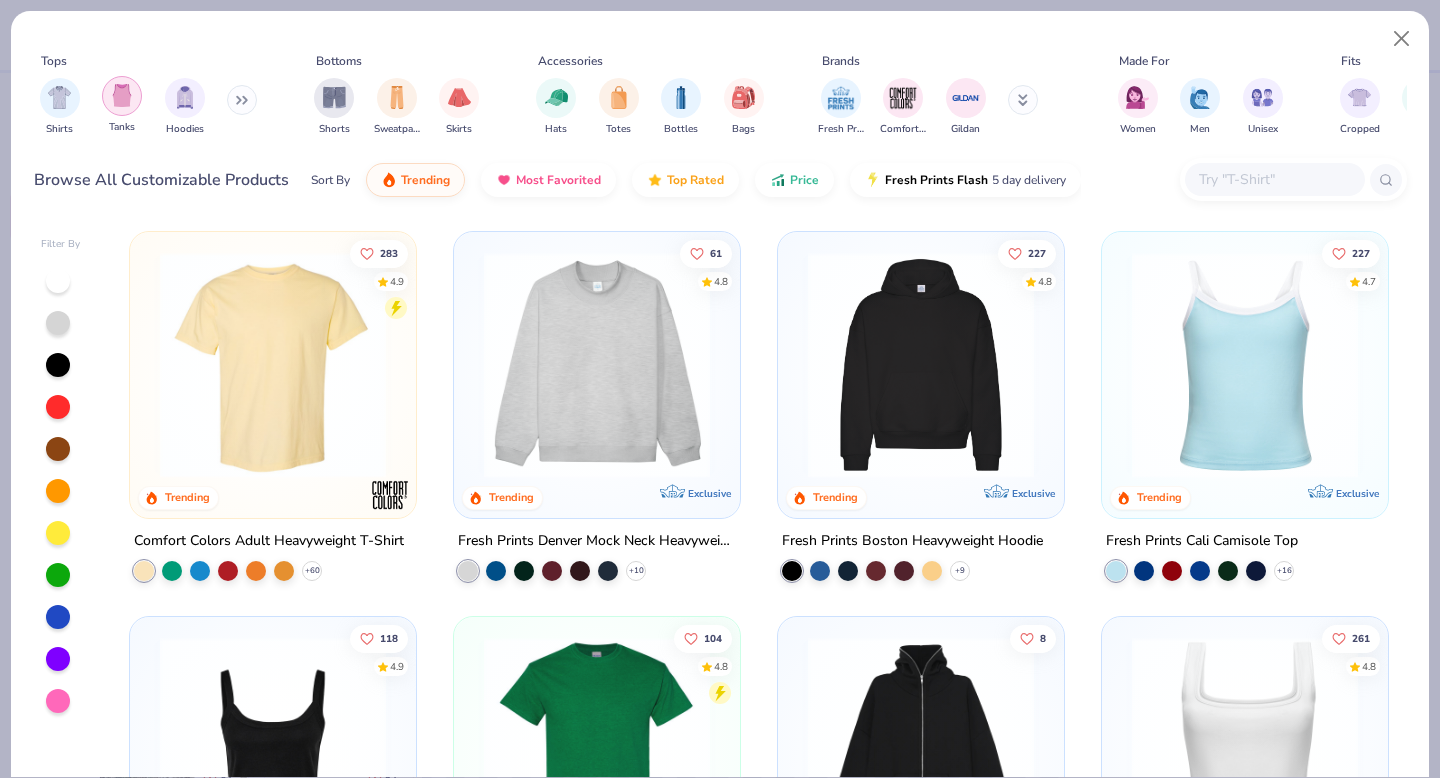 click at bounding box center [122, 96] 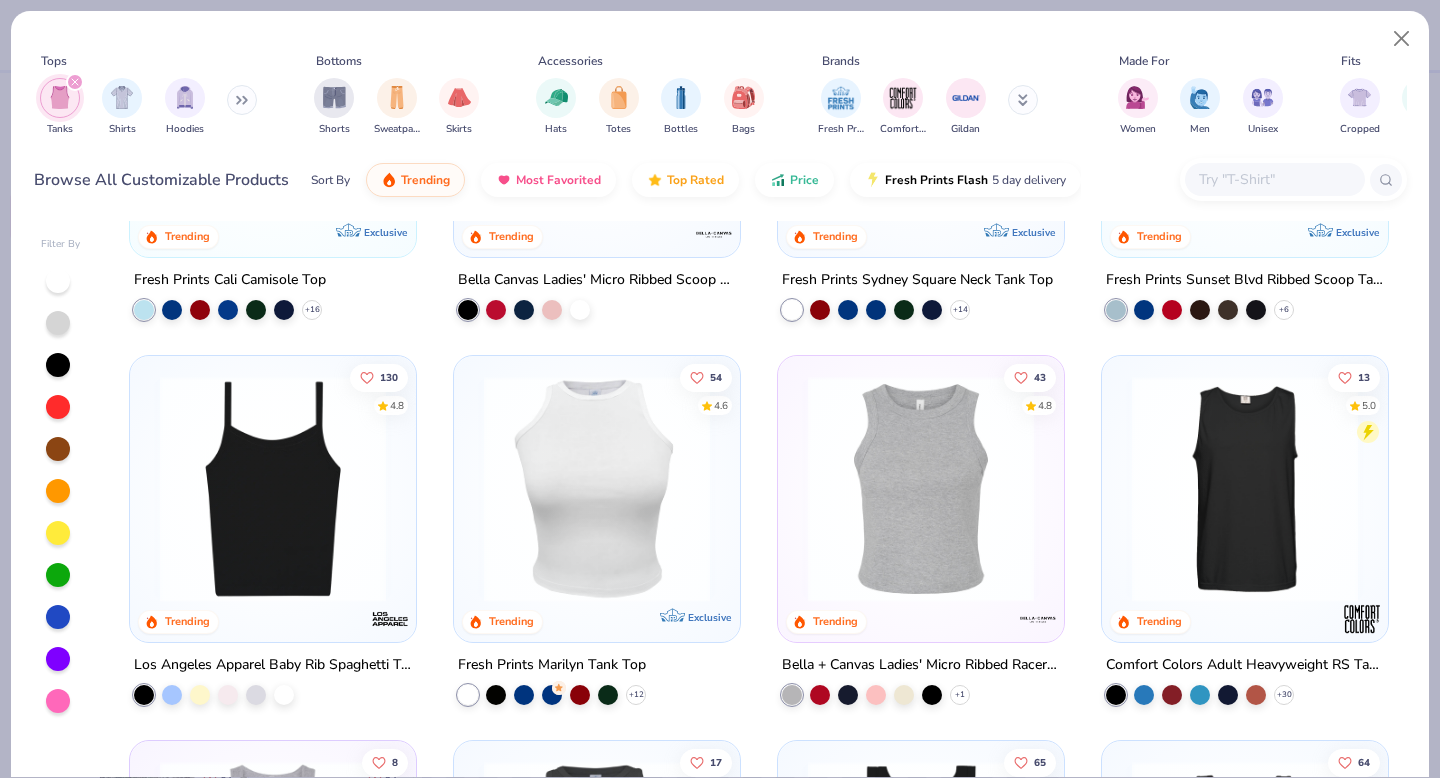 scroll, scrollTop: 265, scrollLeft: 0, axis: vertical 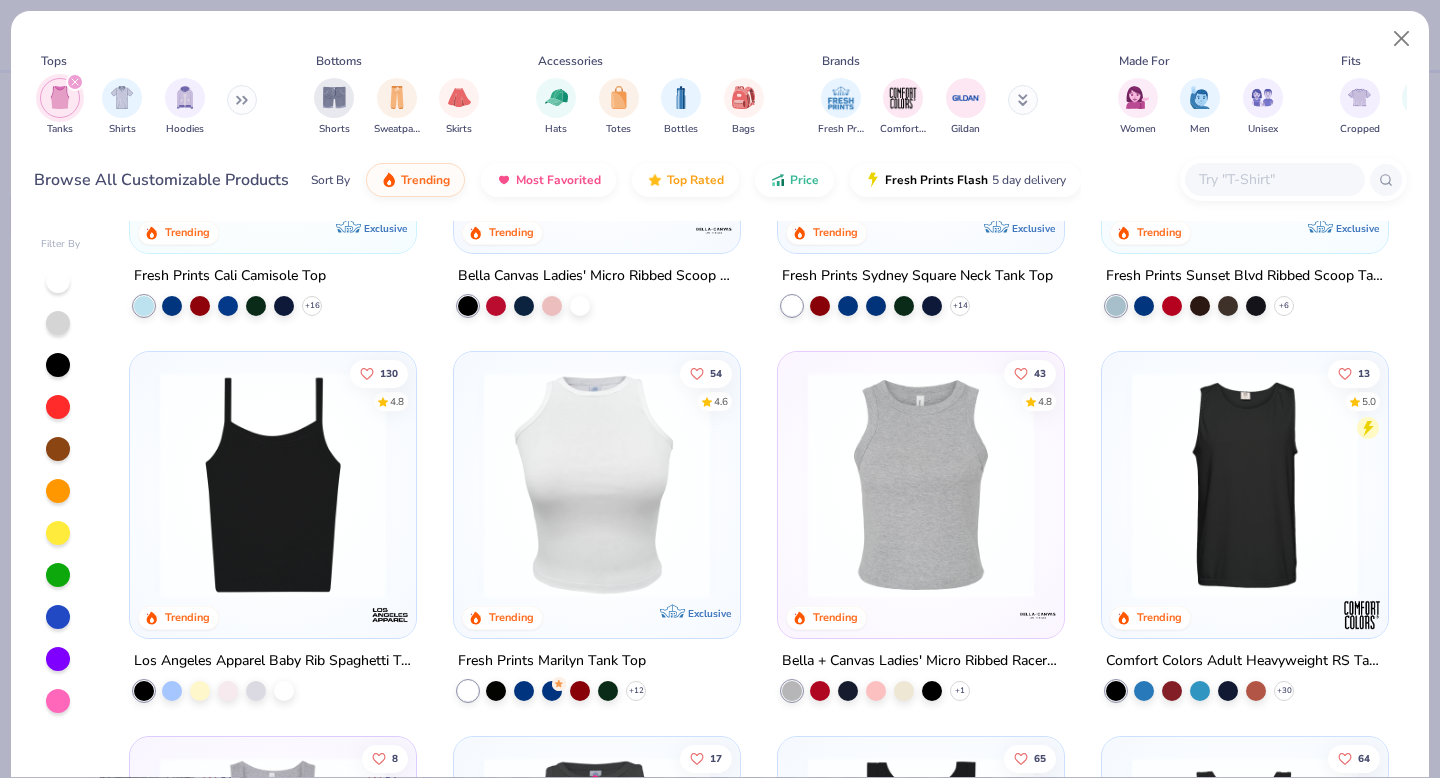 click at bounding box center (921, 485) 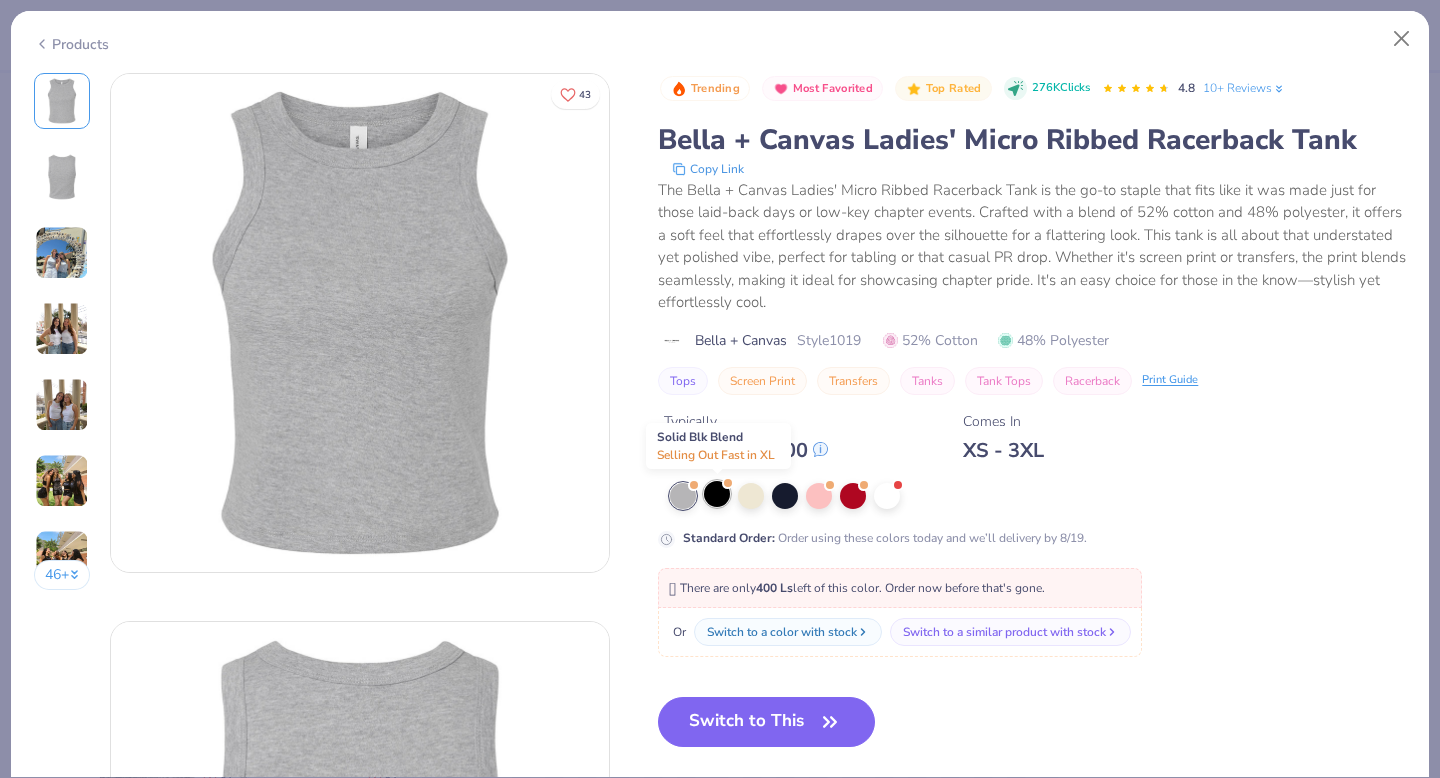 click at bounding box center [727, 483] 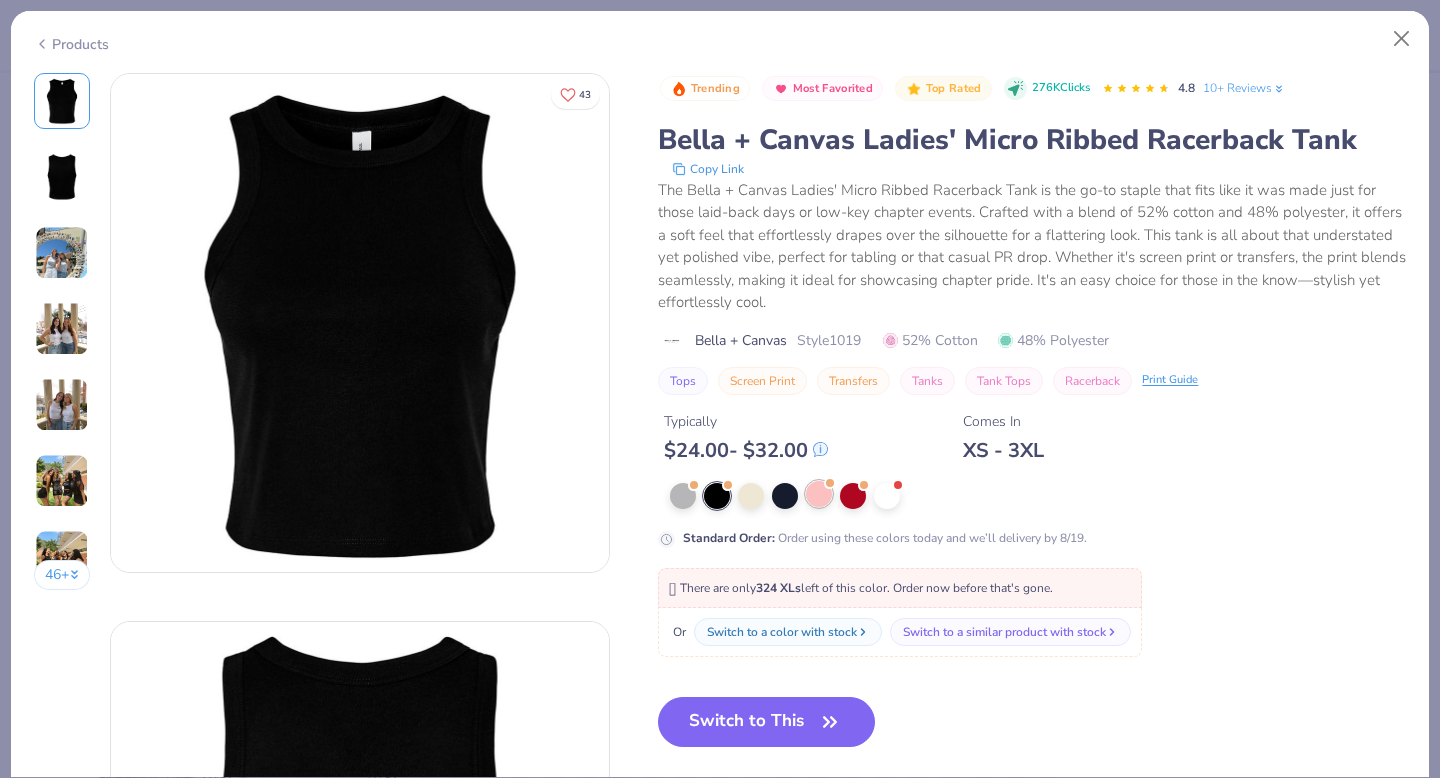 click at bounding box center (819, 494) 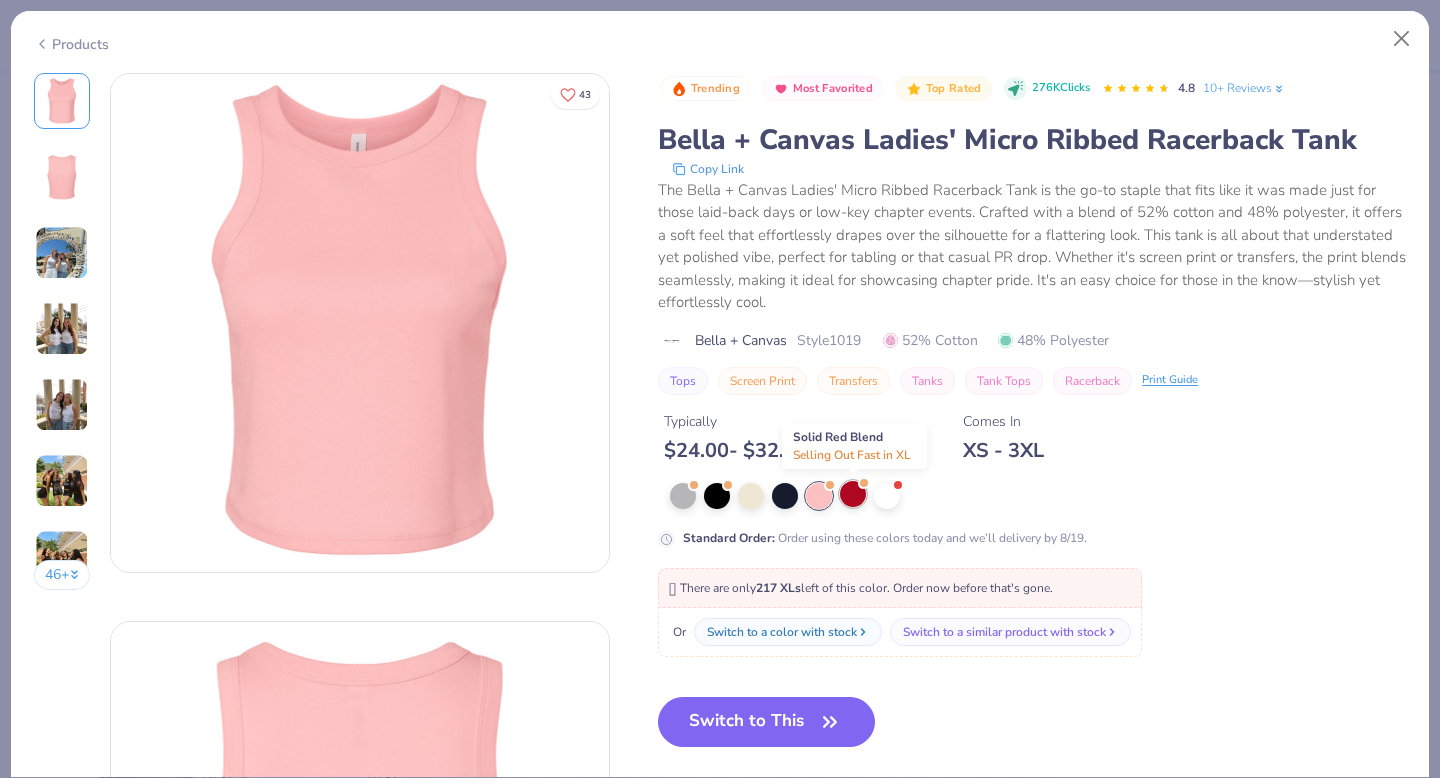click at bounding box center (853, 494) 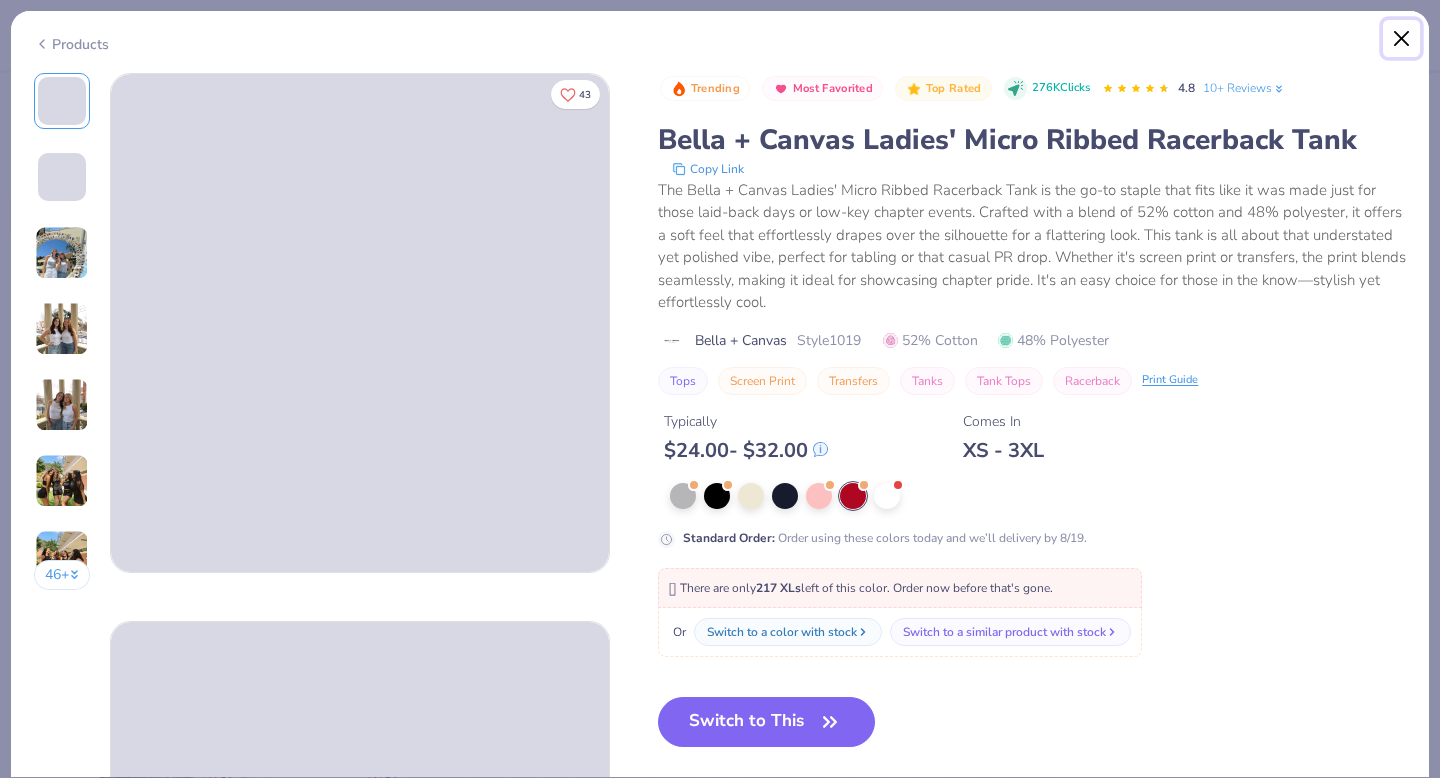 click at bounding box center [1402, 39] 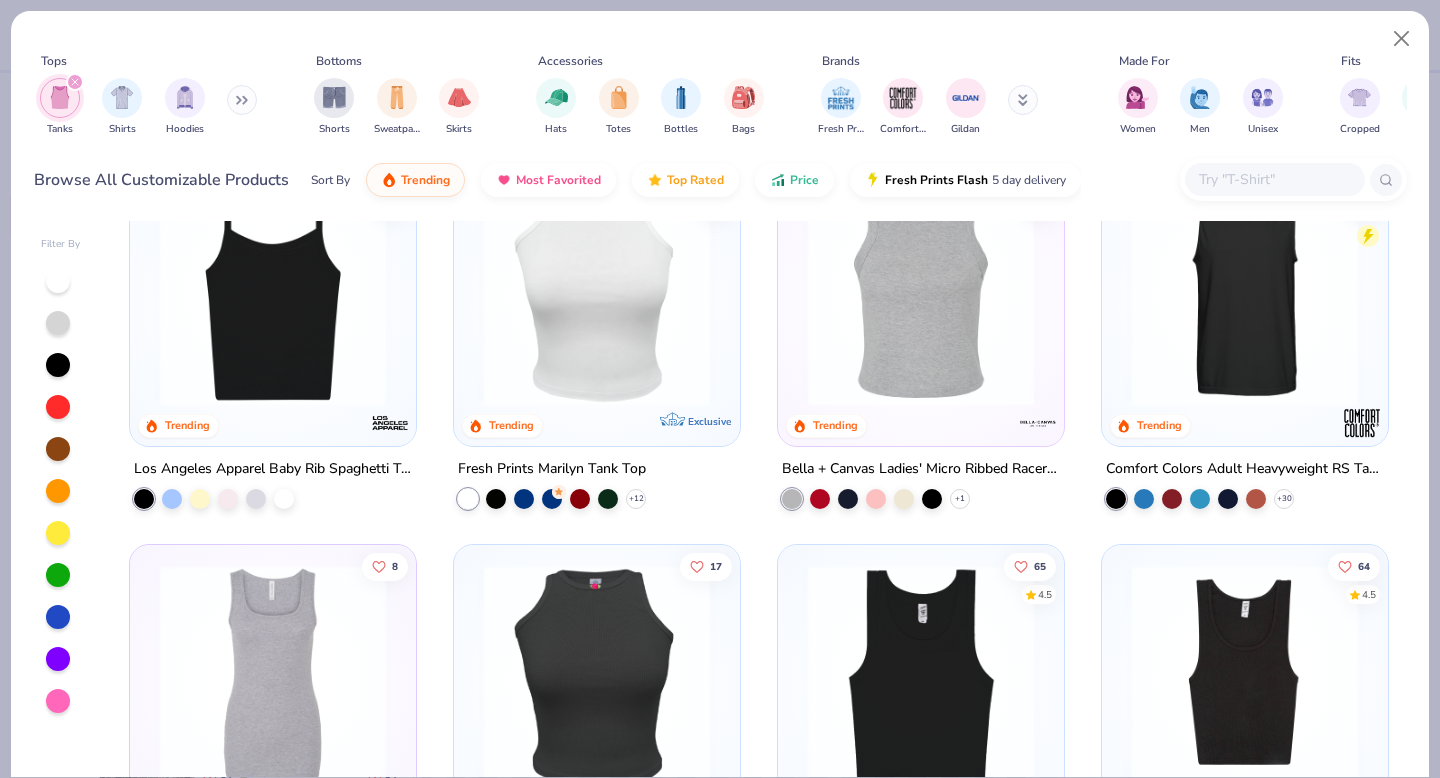 scroll, scrollTop: 468, scrollLeft: 0, axis: vertical 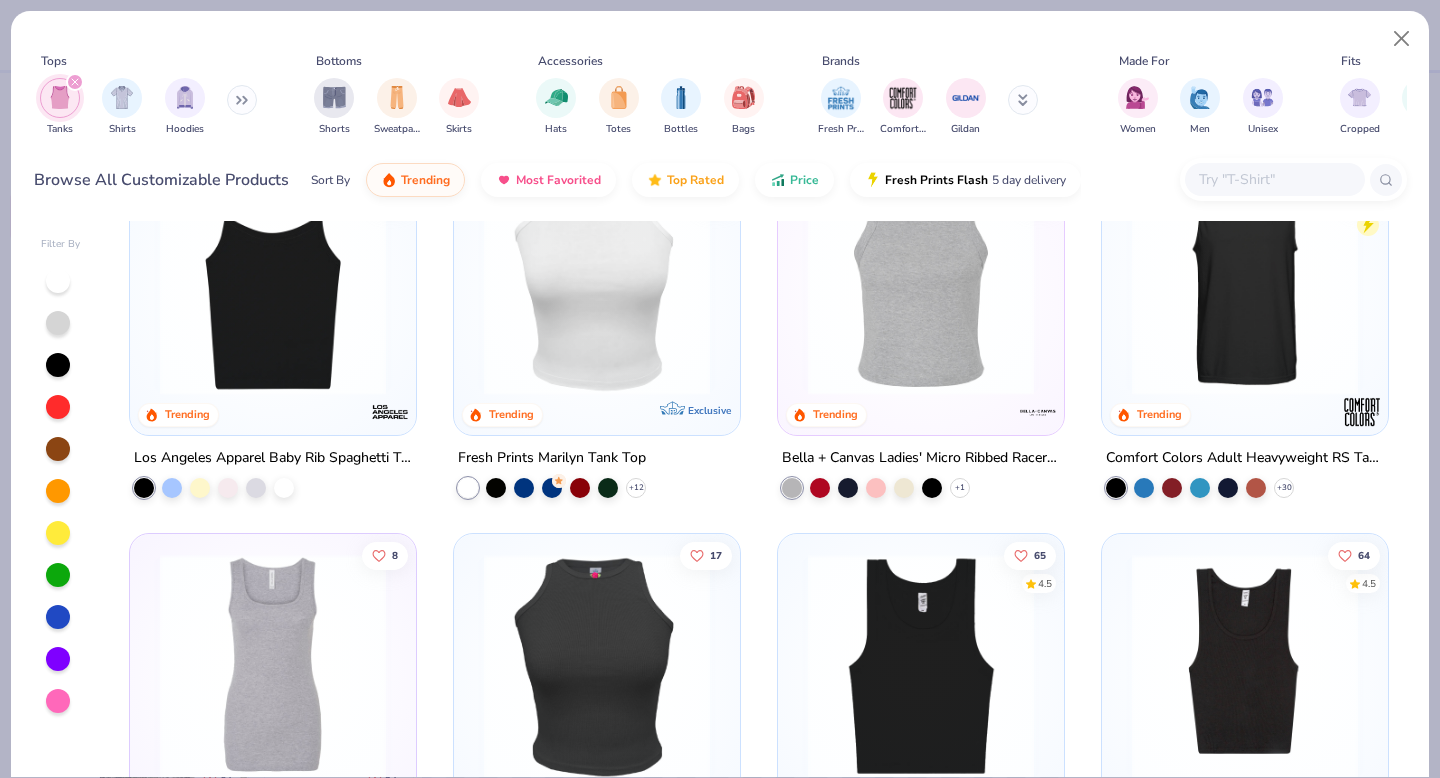 click at bounding box center (58, 533) 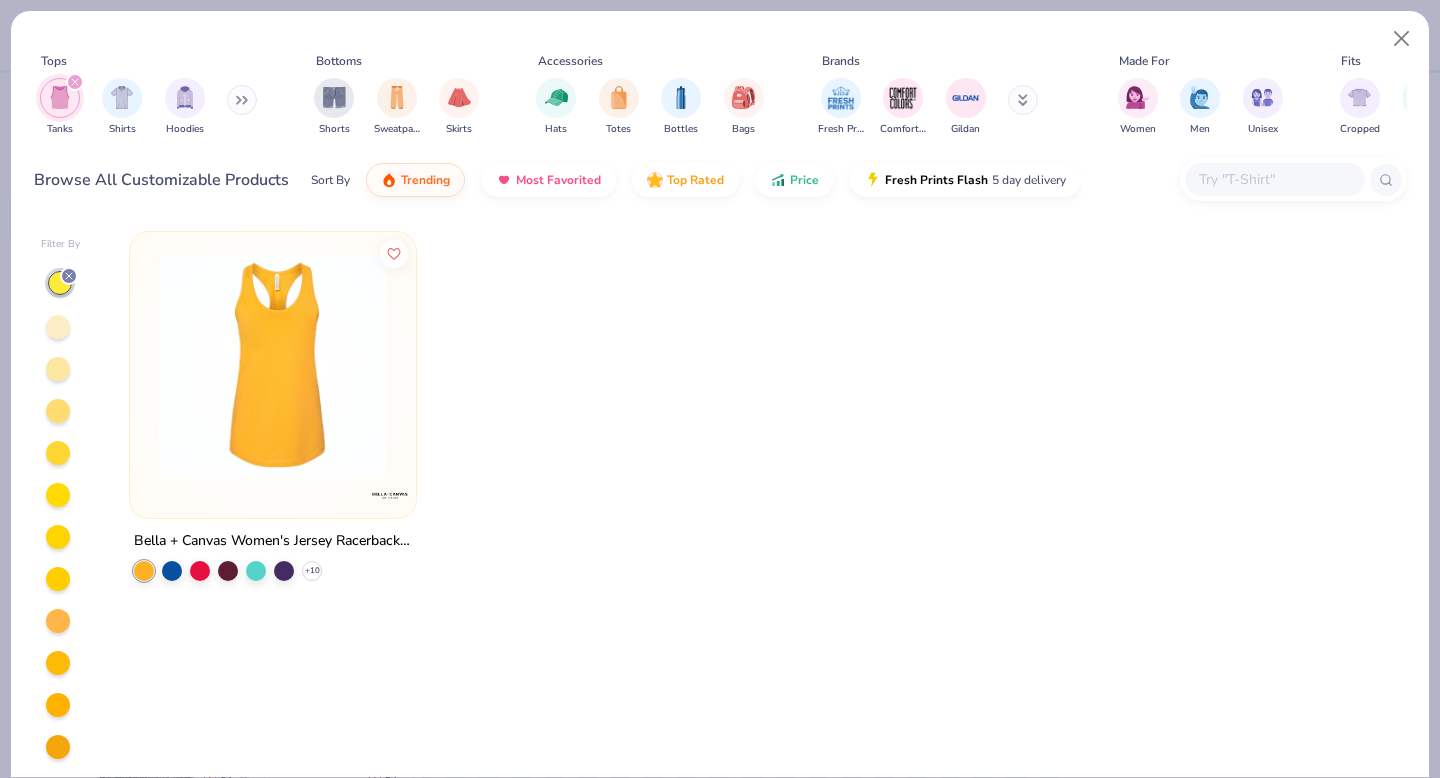 click 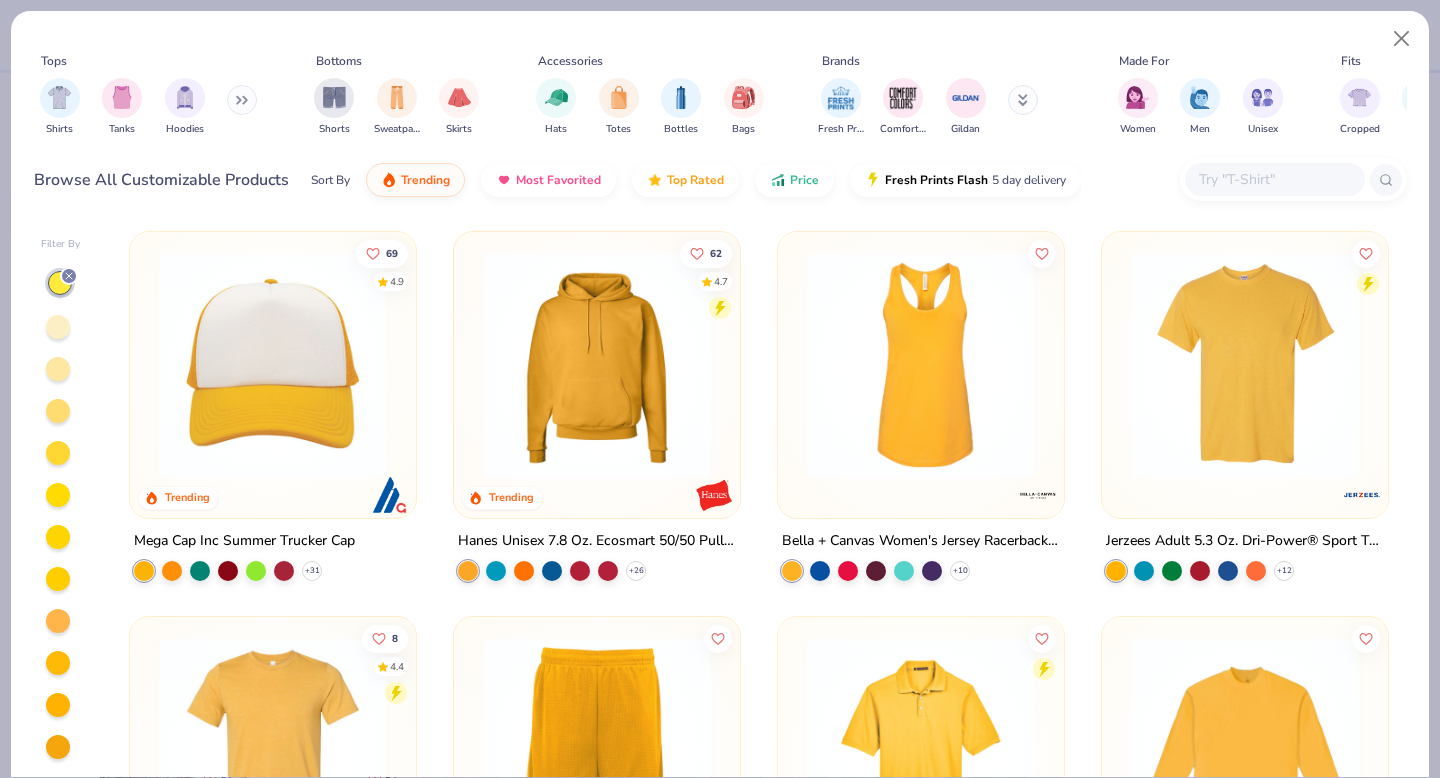 click at bounding box center [58, 327] 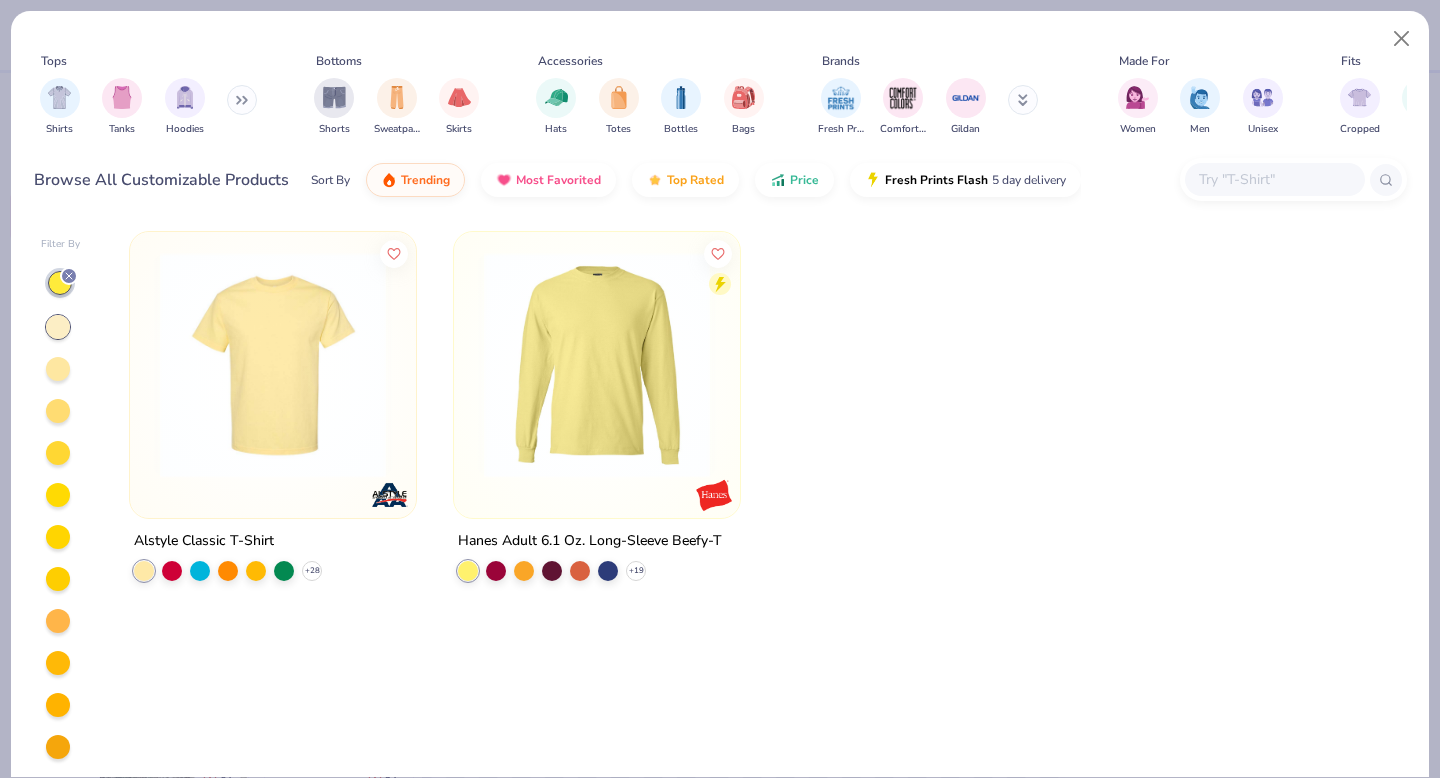 click at bounding box center (58, 369) 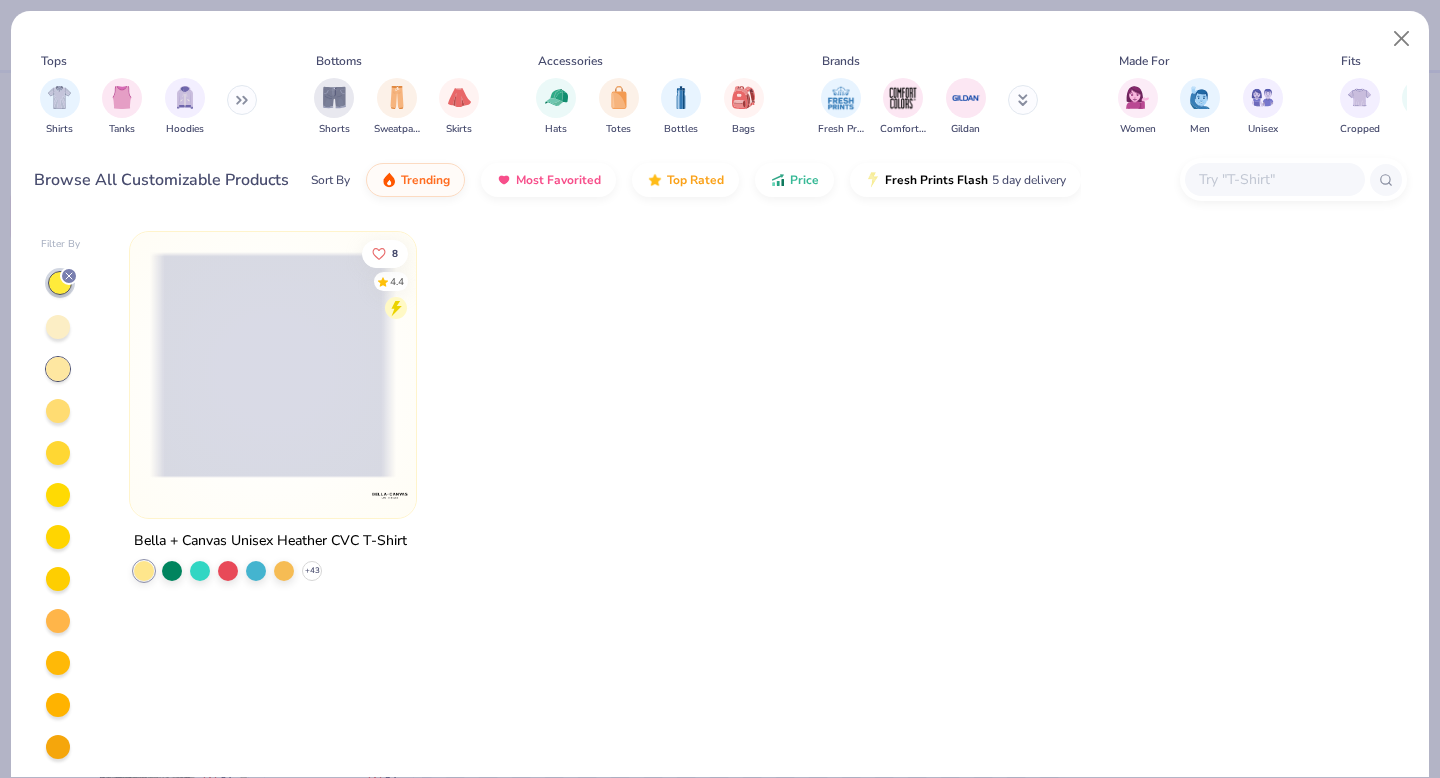 click at bounding box center (58, 411) 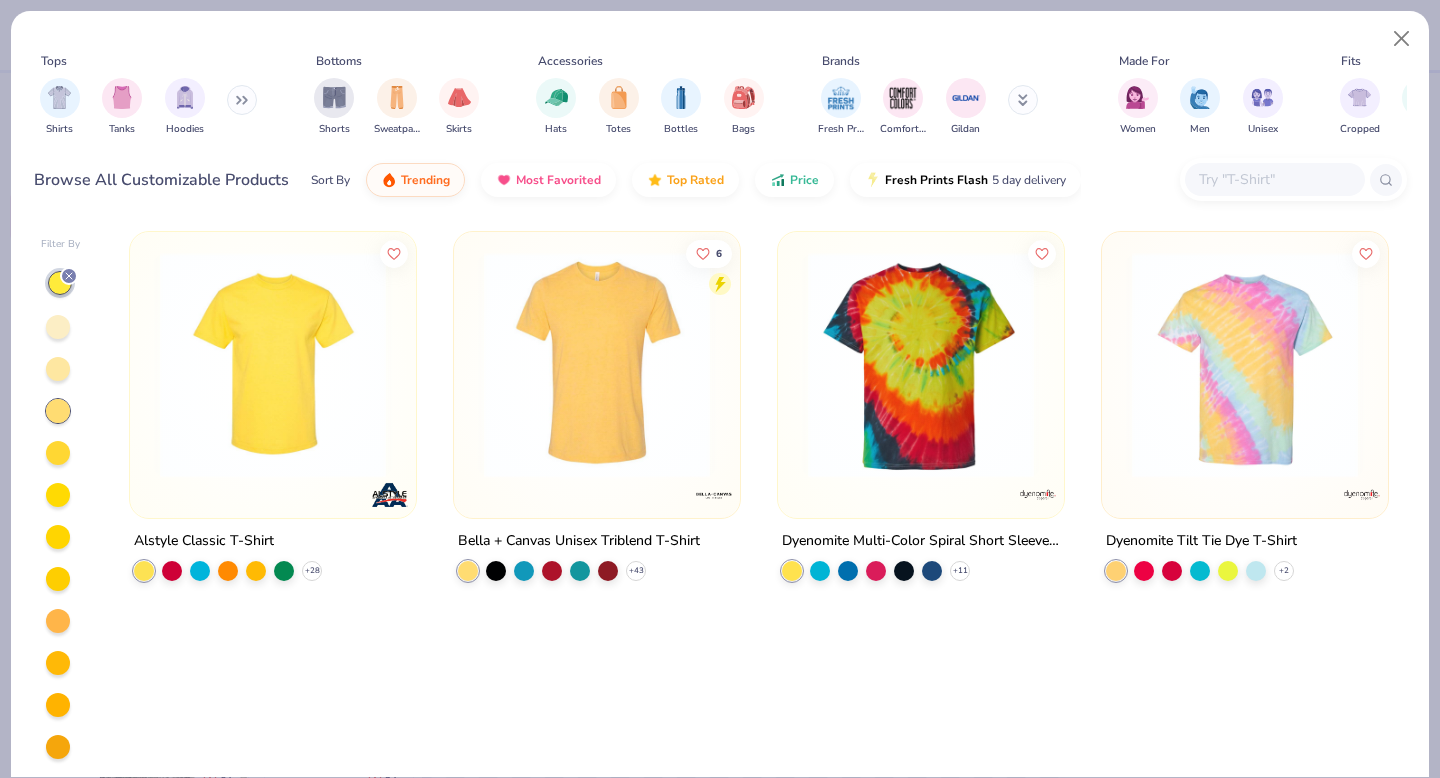 click at bounding box center [58, 453] 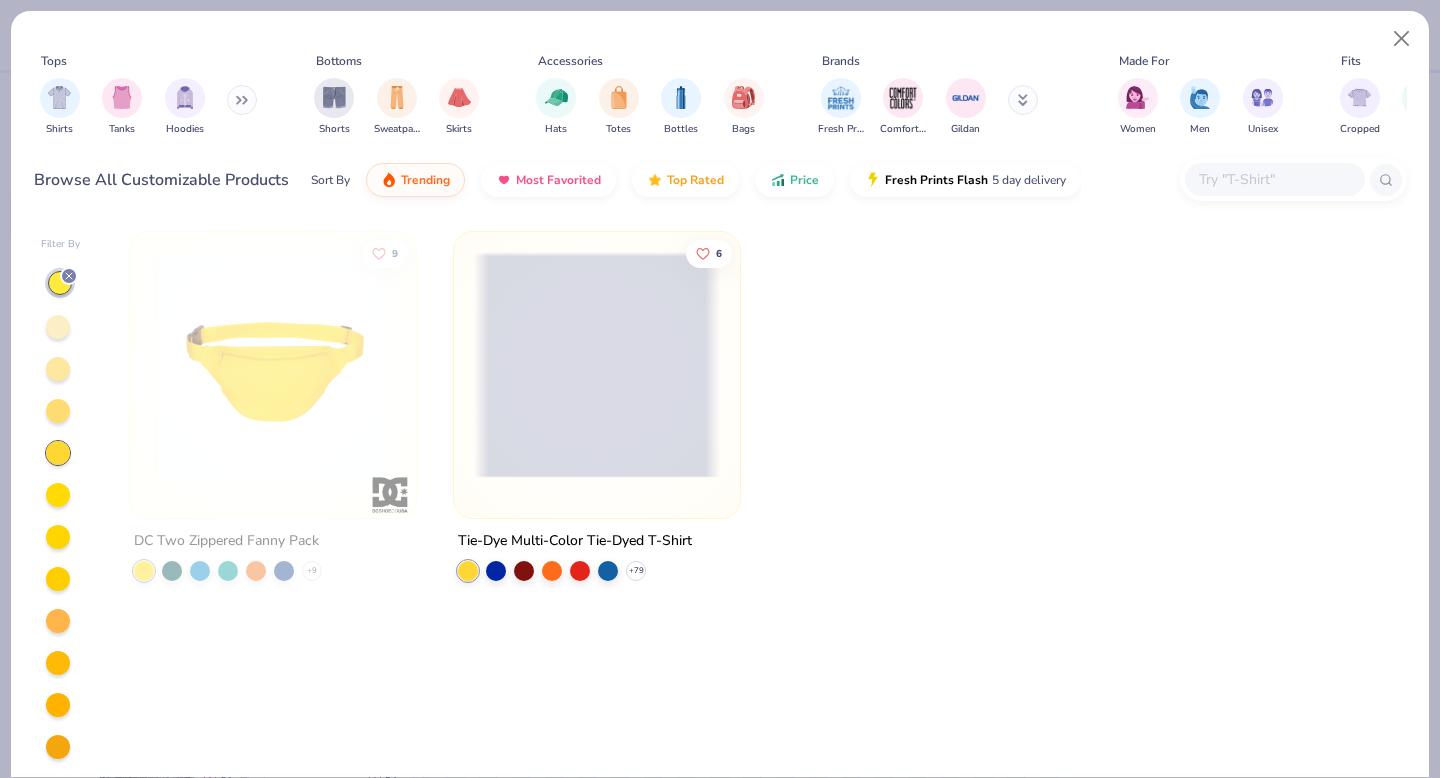 scroll, scrollTop: 44, scrollLeft: 0, axis: vertical 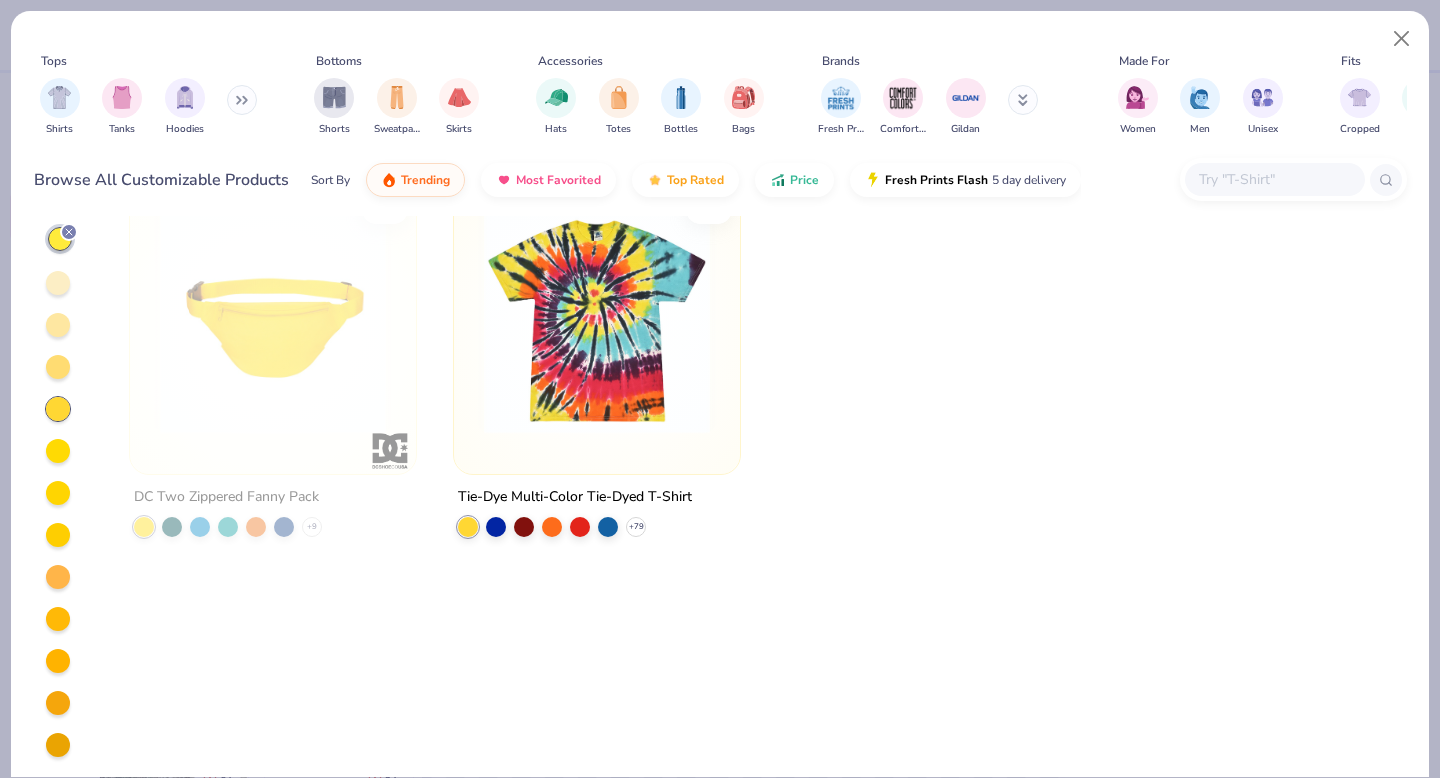 click at bounding box center (61, 491) 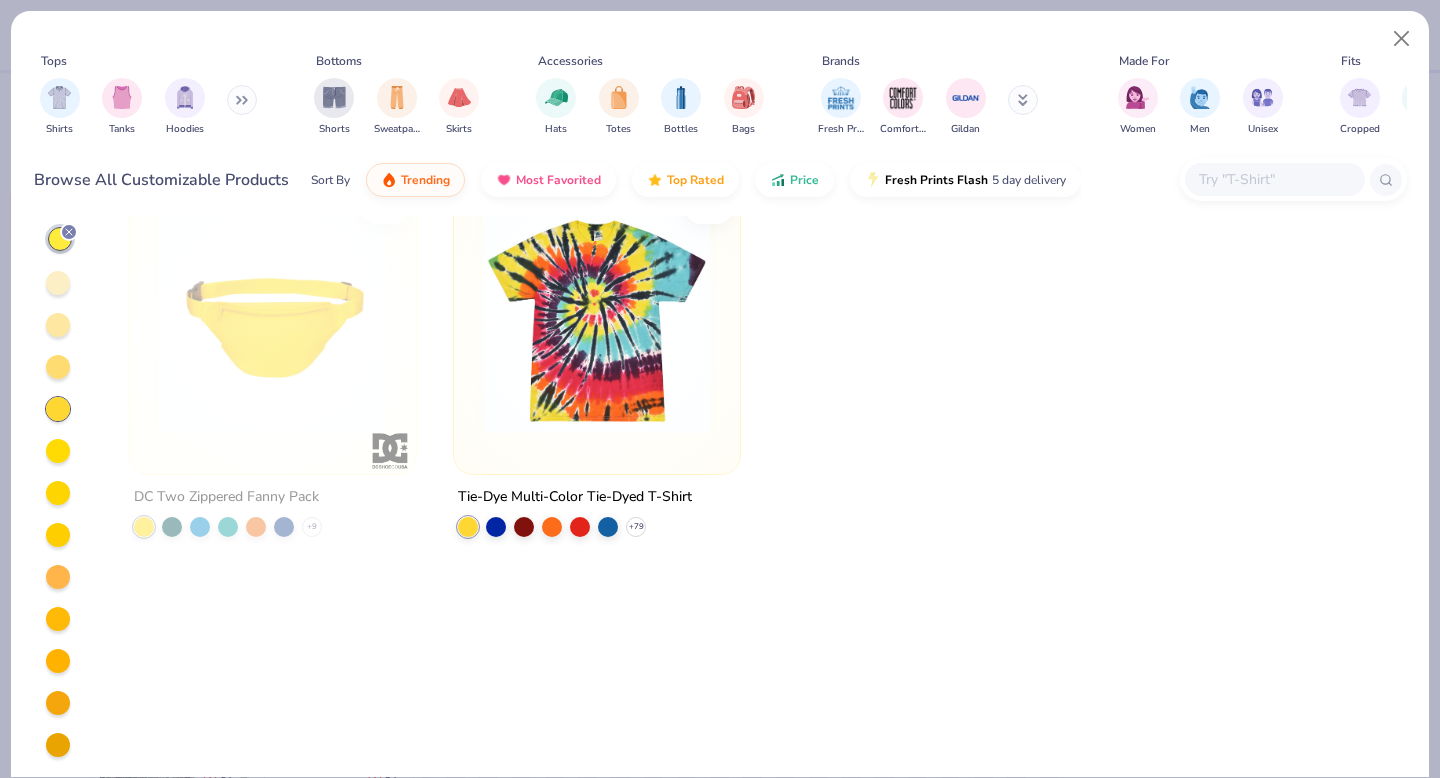 click at bounding box center [58, 451] 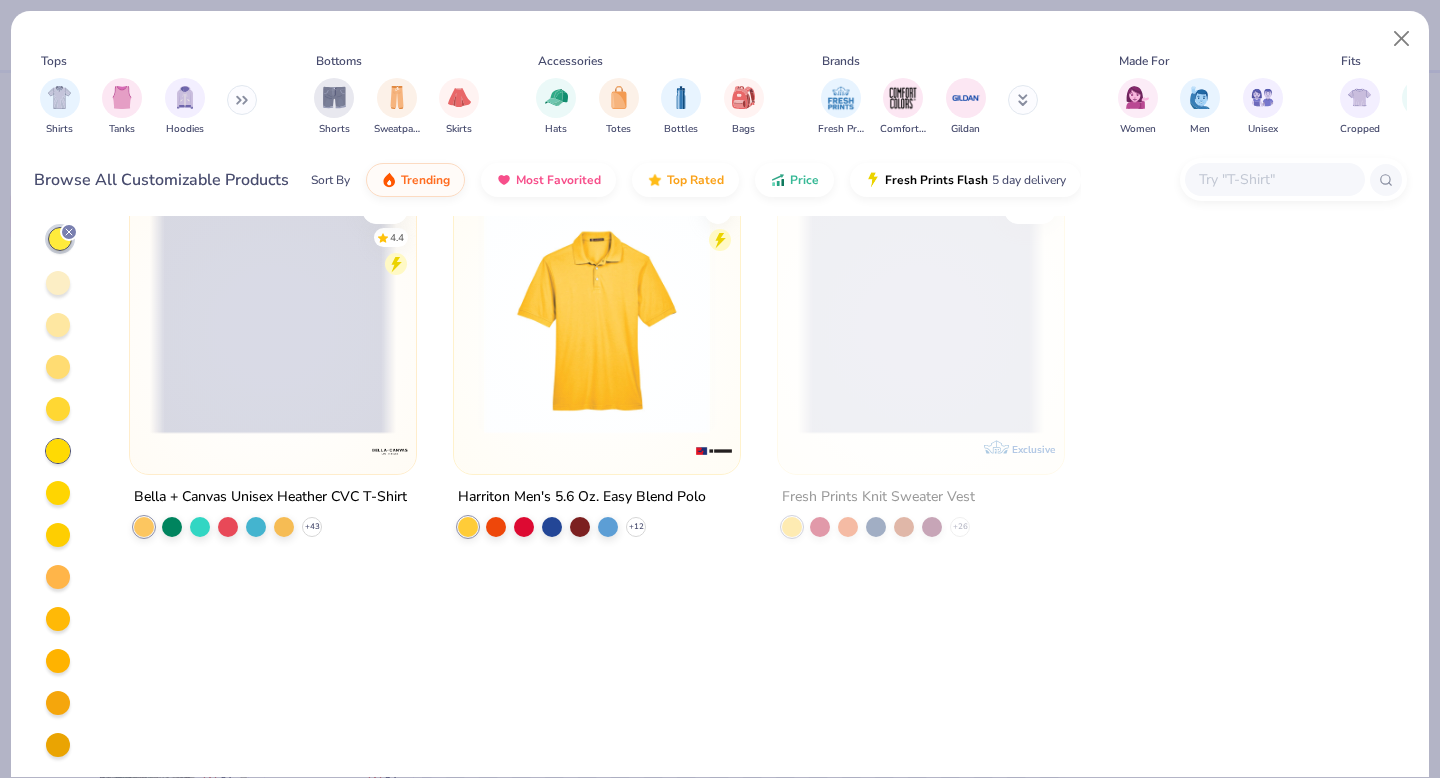 scroll, scrollTop: 0, scrollLeft: 0, axis: both 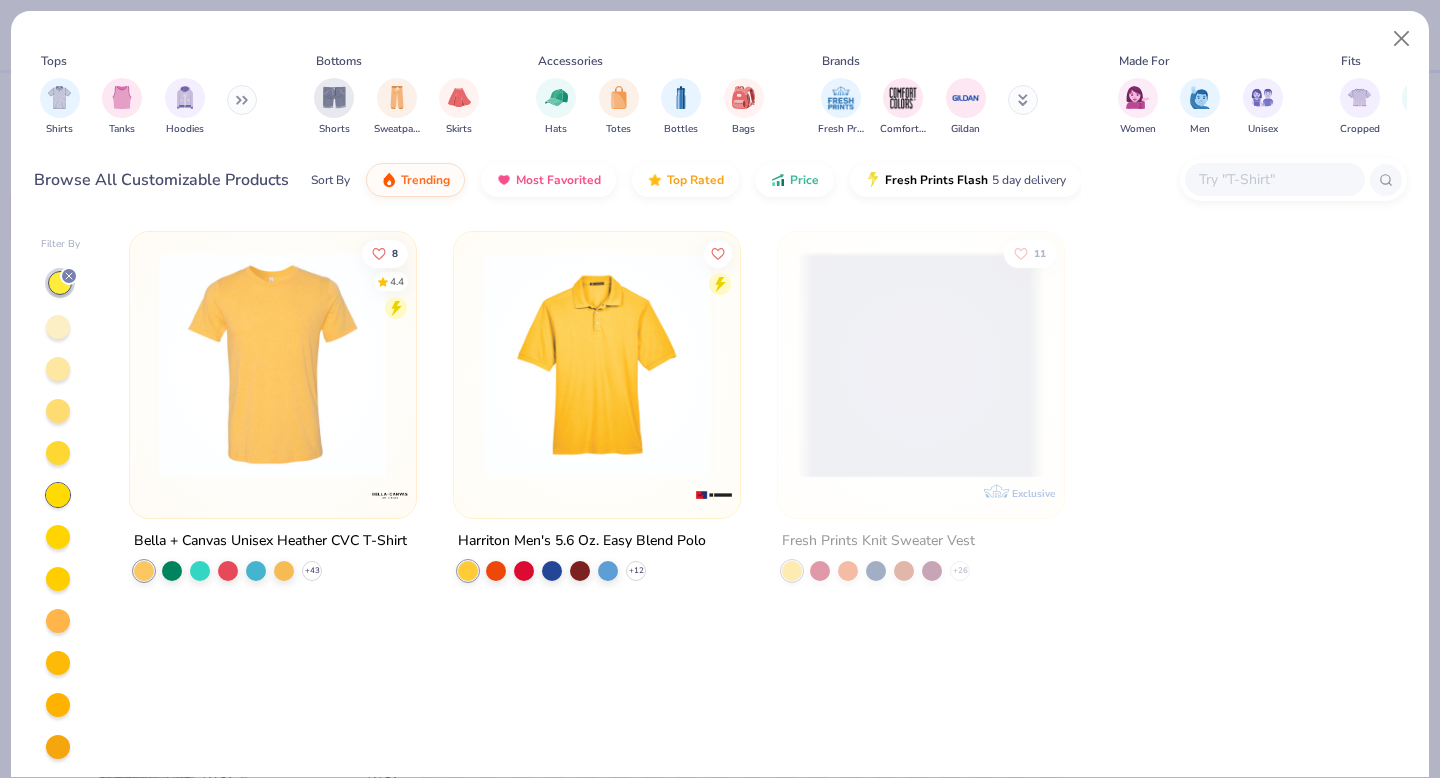 click 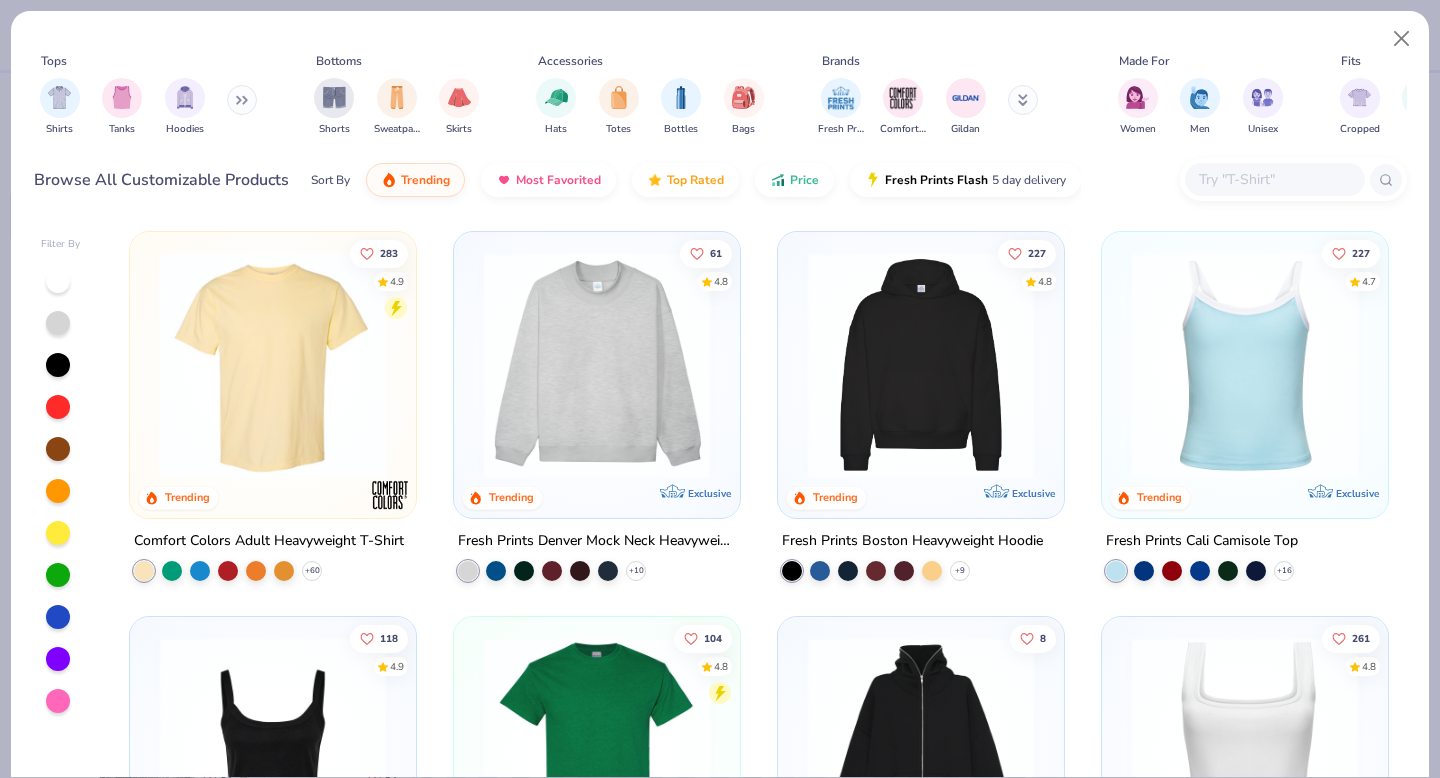 click at bounding box center [58, 617] 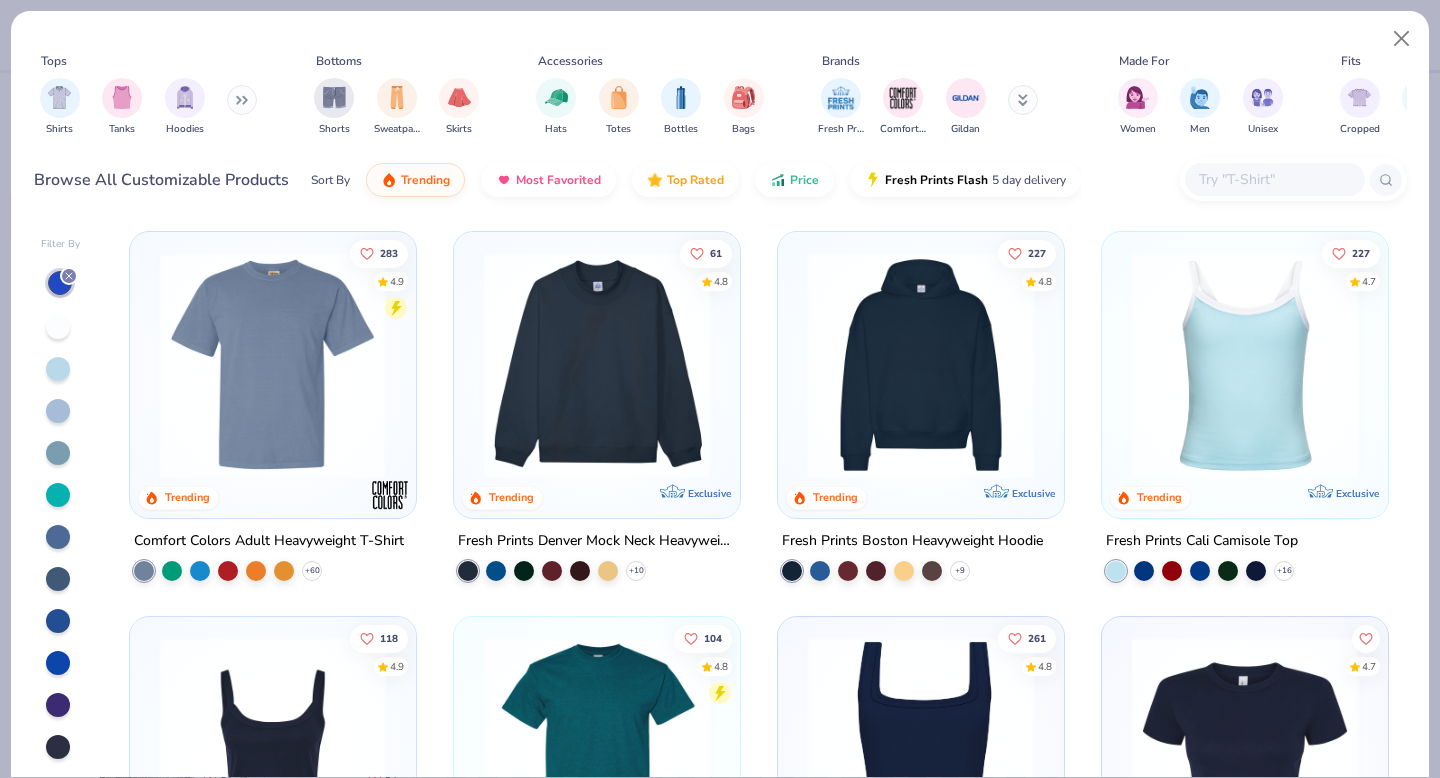 click at bounding box center (58, 369) 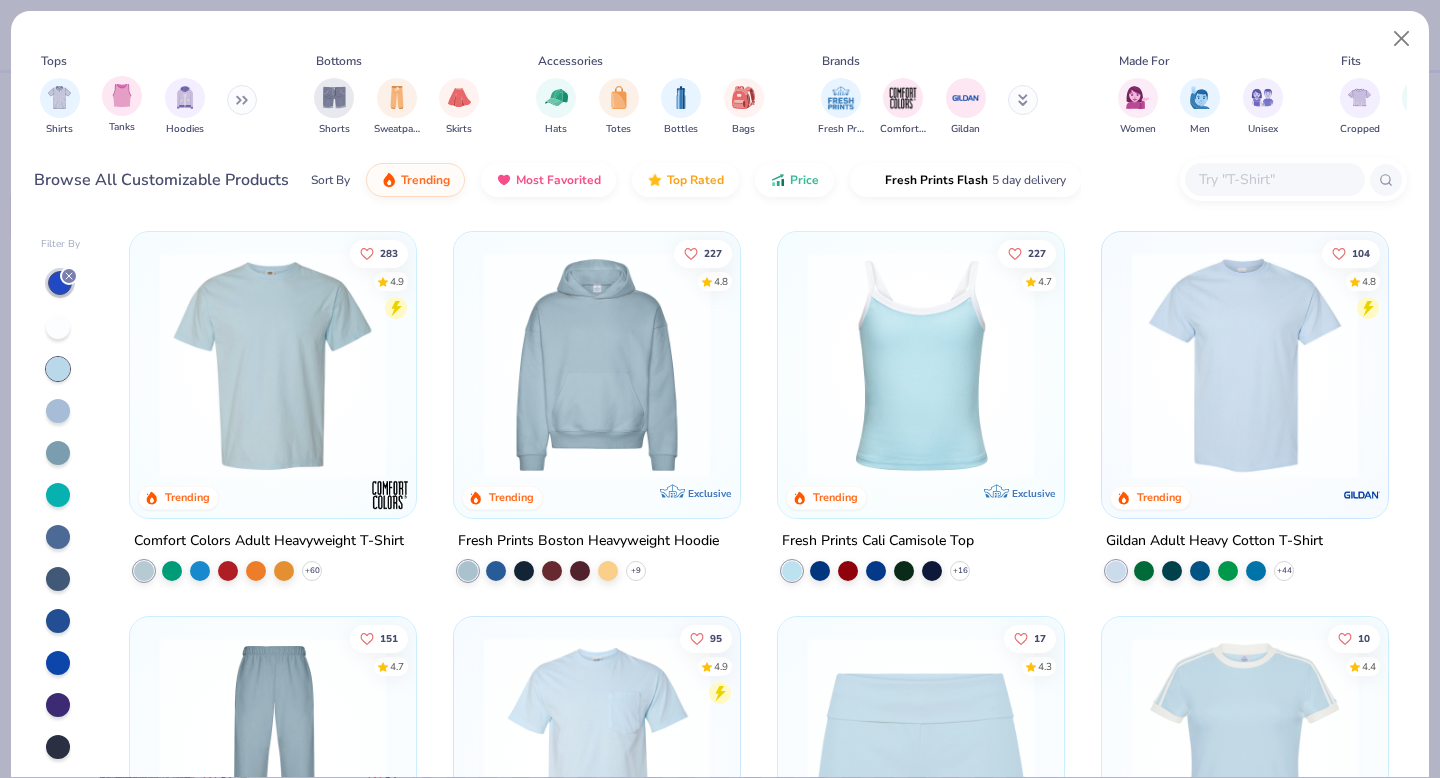 click on "Tanks" at bounding box center [122, 105] 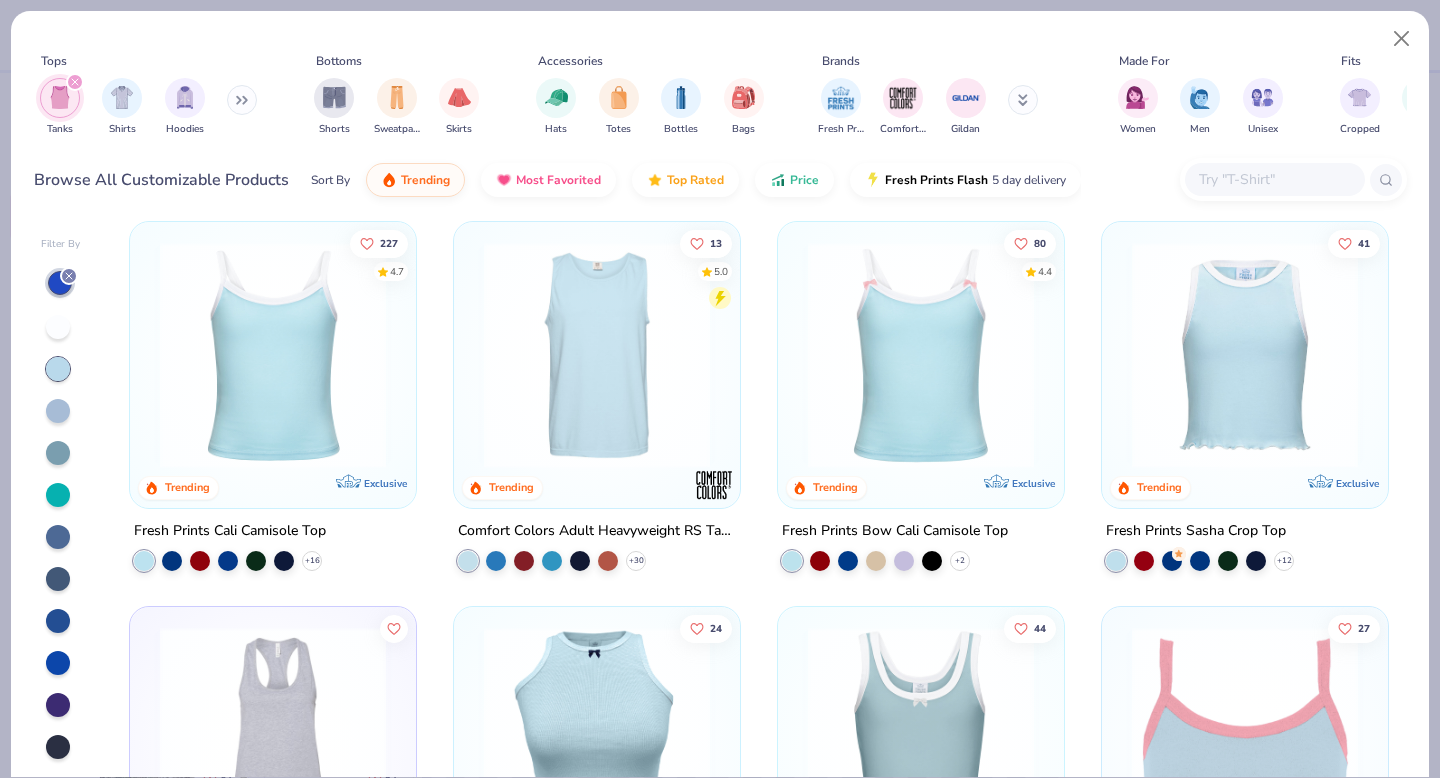 scroll, scrollTop: 0, scrollLeft: 0, axis: both 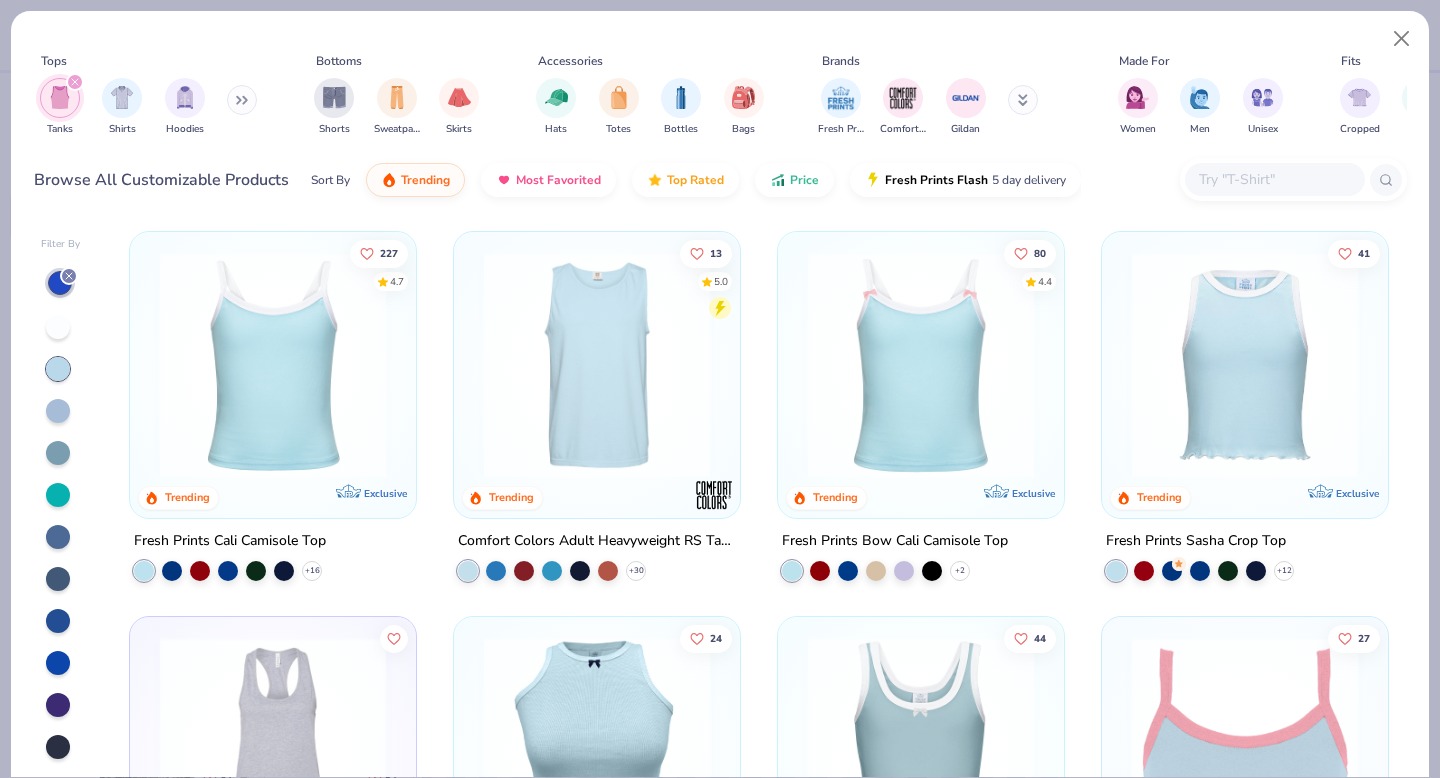 click at bounding box center [273, 365] 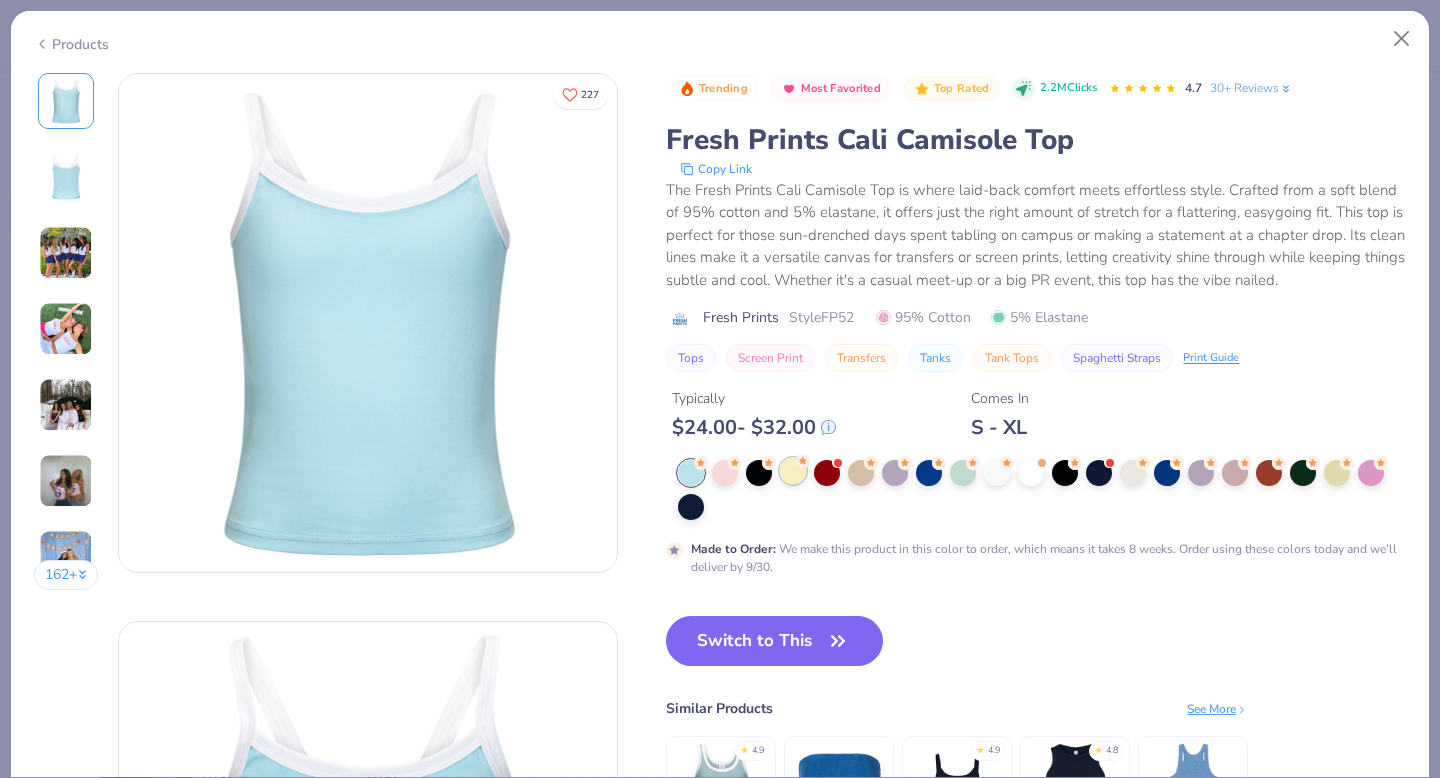 click at bounding box center (793, 471) 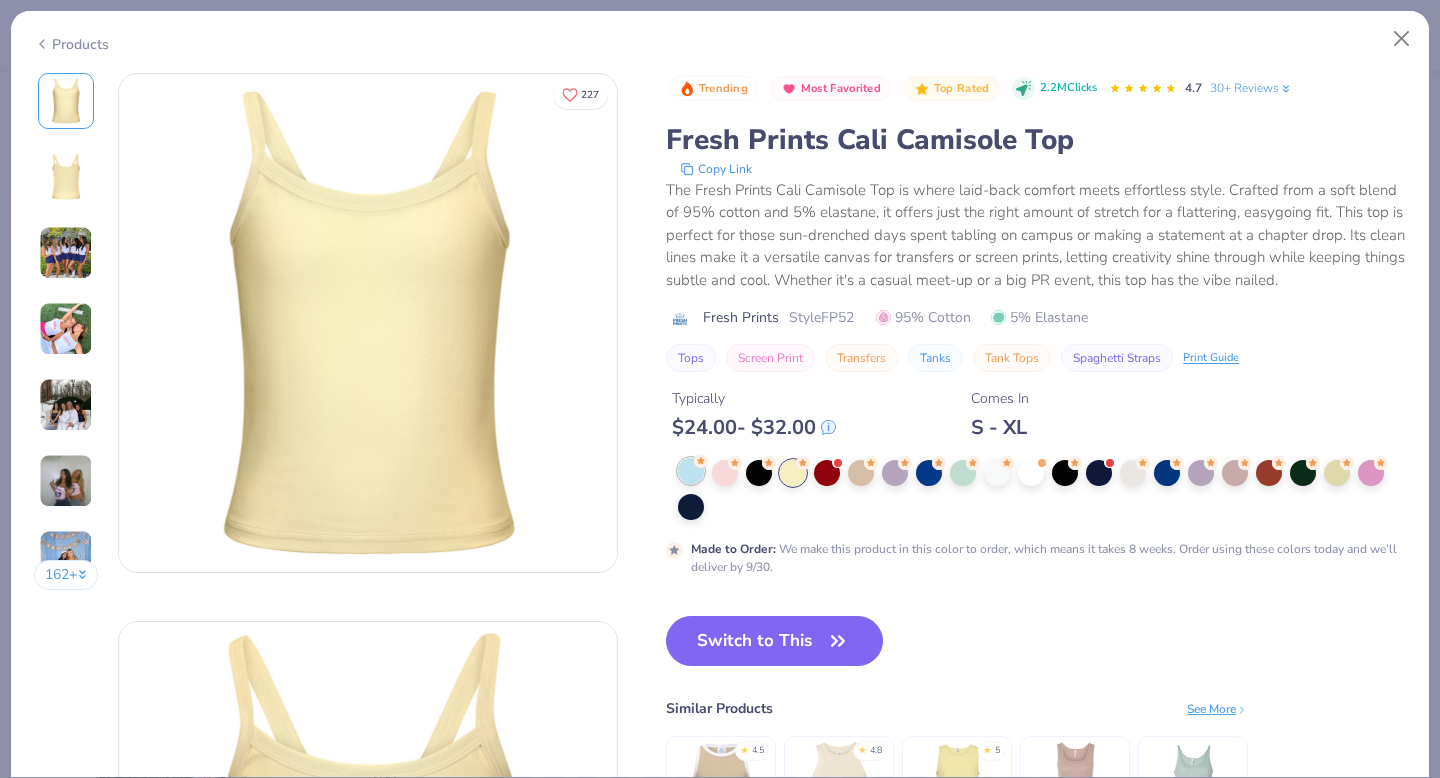 click at bounding box center (691, 471) 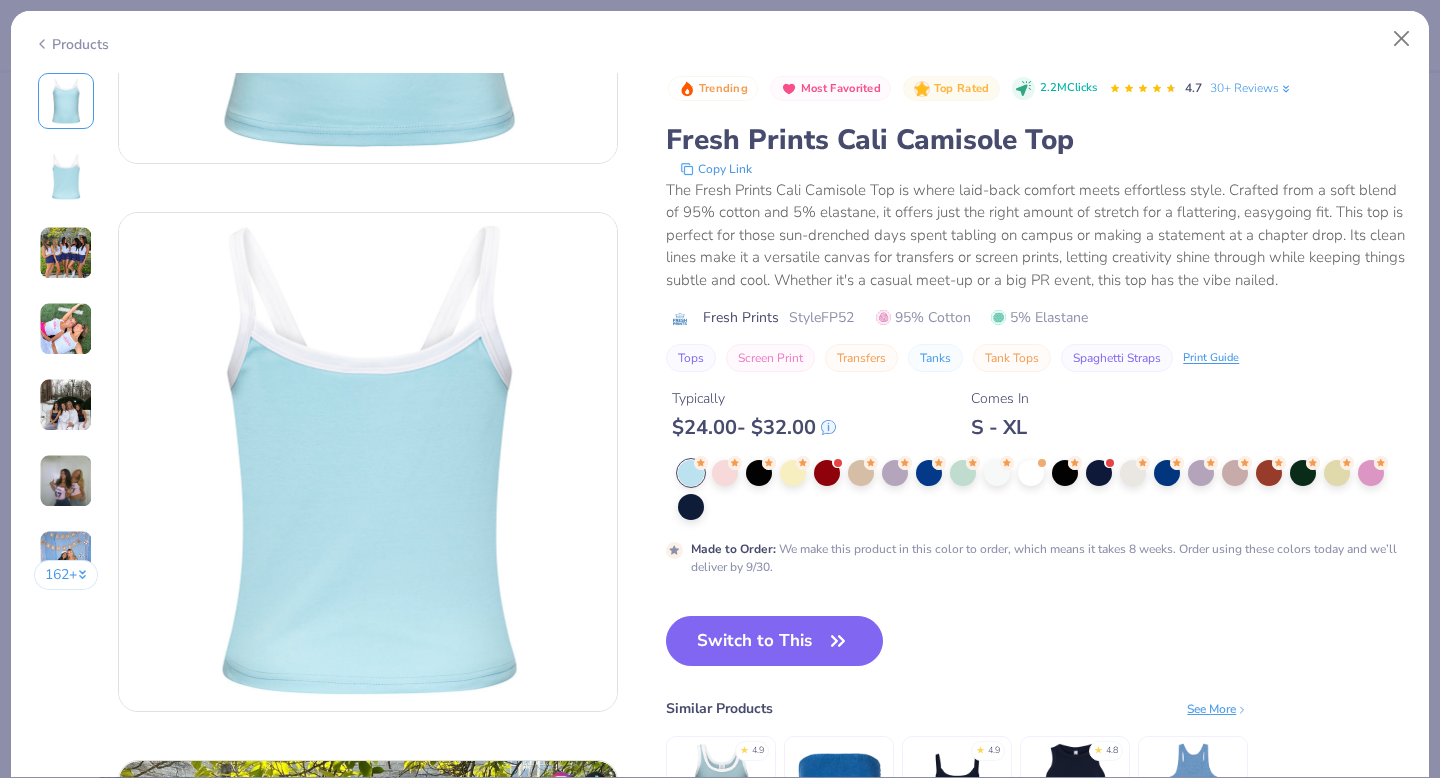 scroll, scrollTop: 444, scrollLeft: 0, axis: vertical 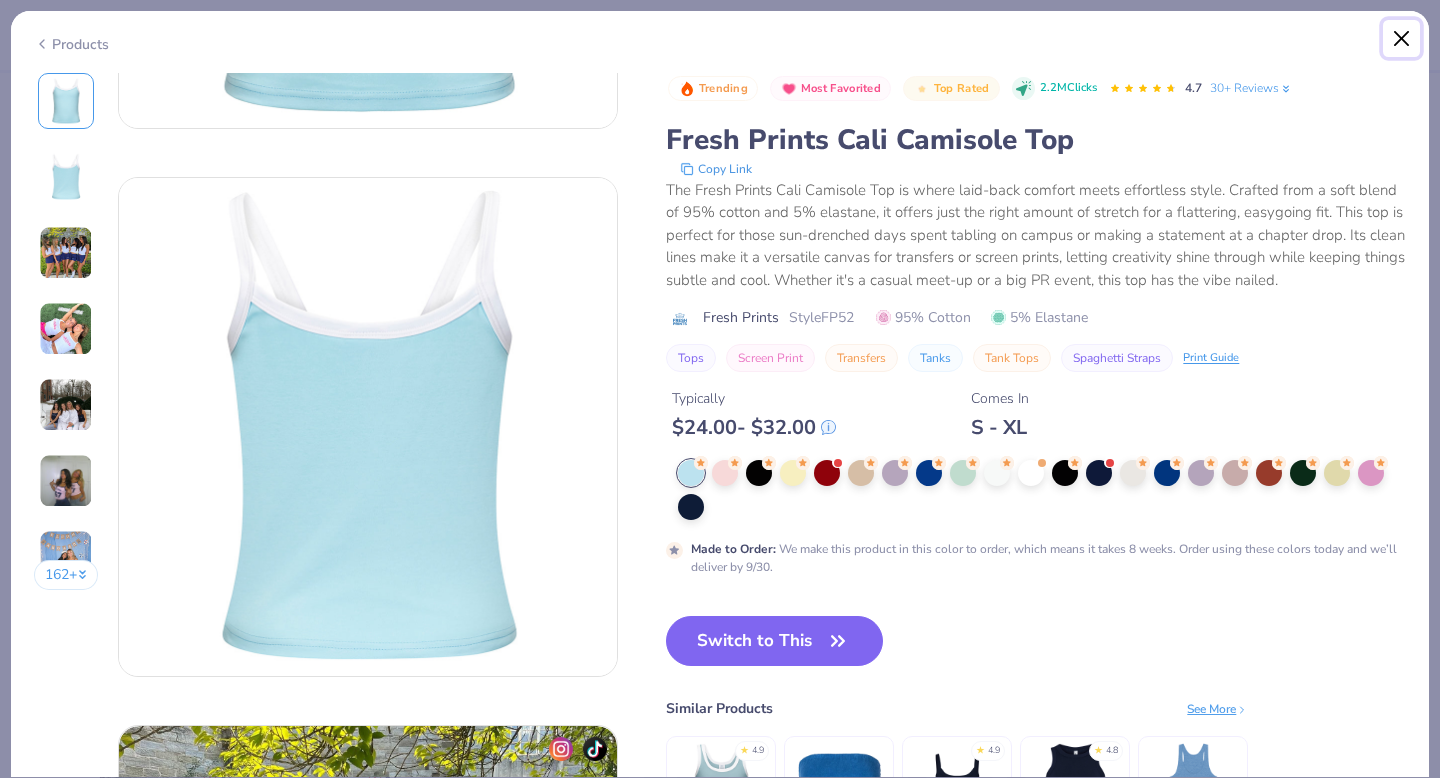 click at bounding box center (1402, 39) 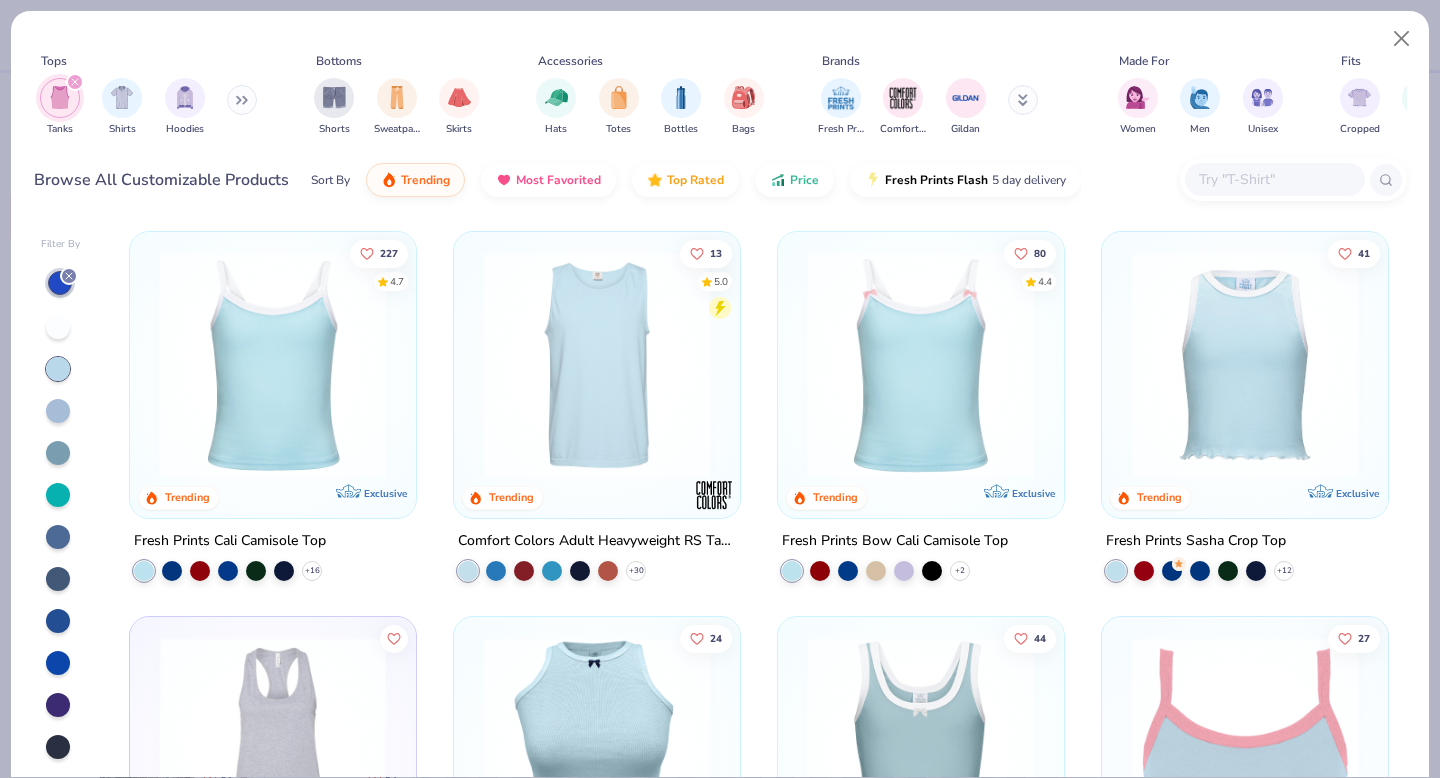 click 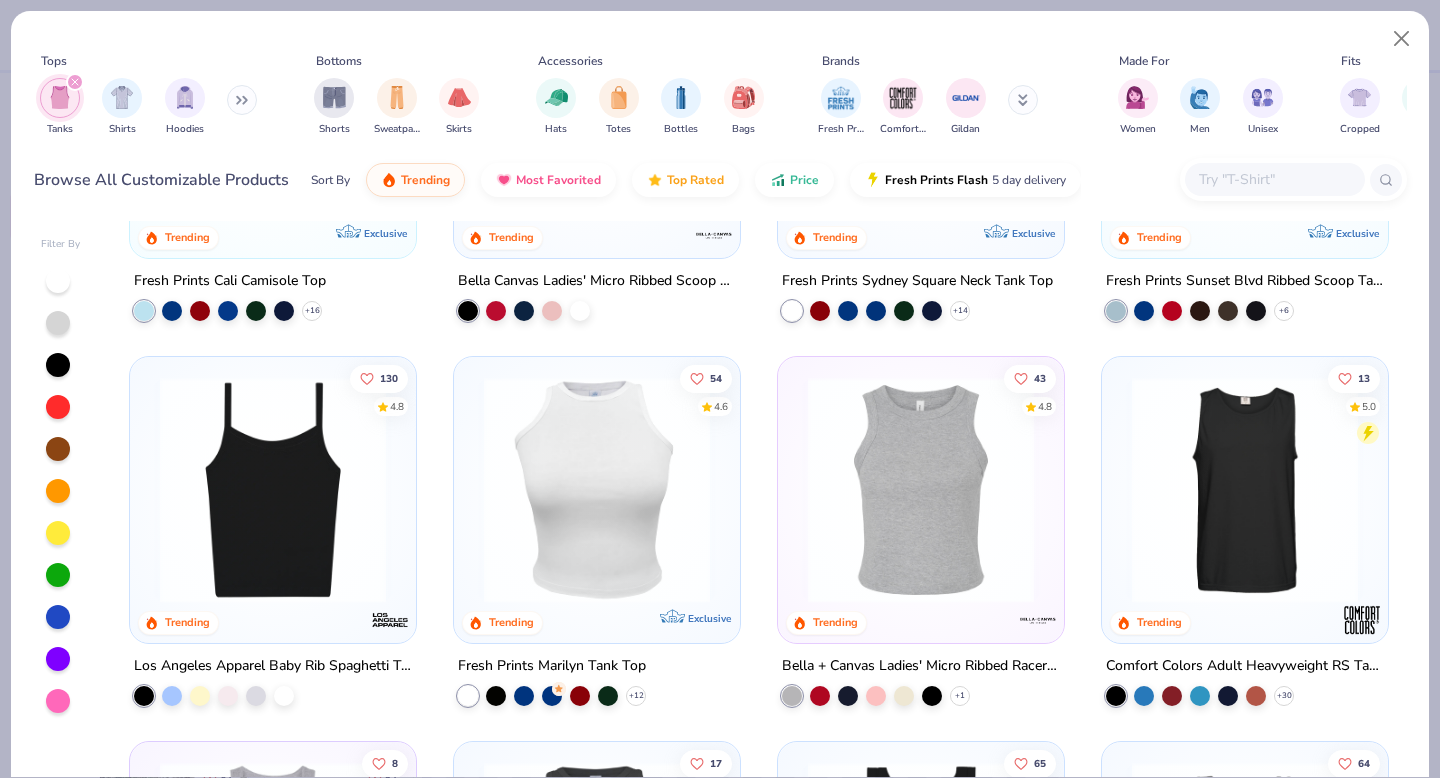 scroll, scrollTop: 261, scrollLeft: 0, axis: vertical 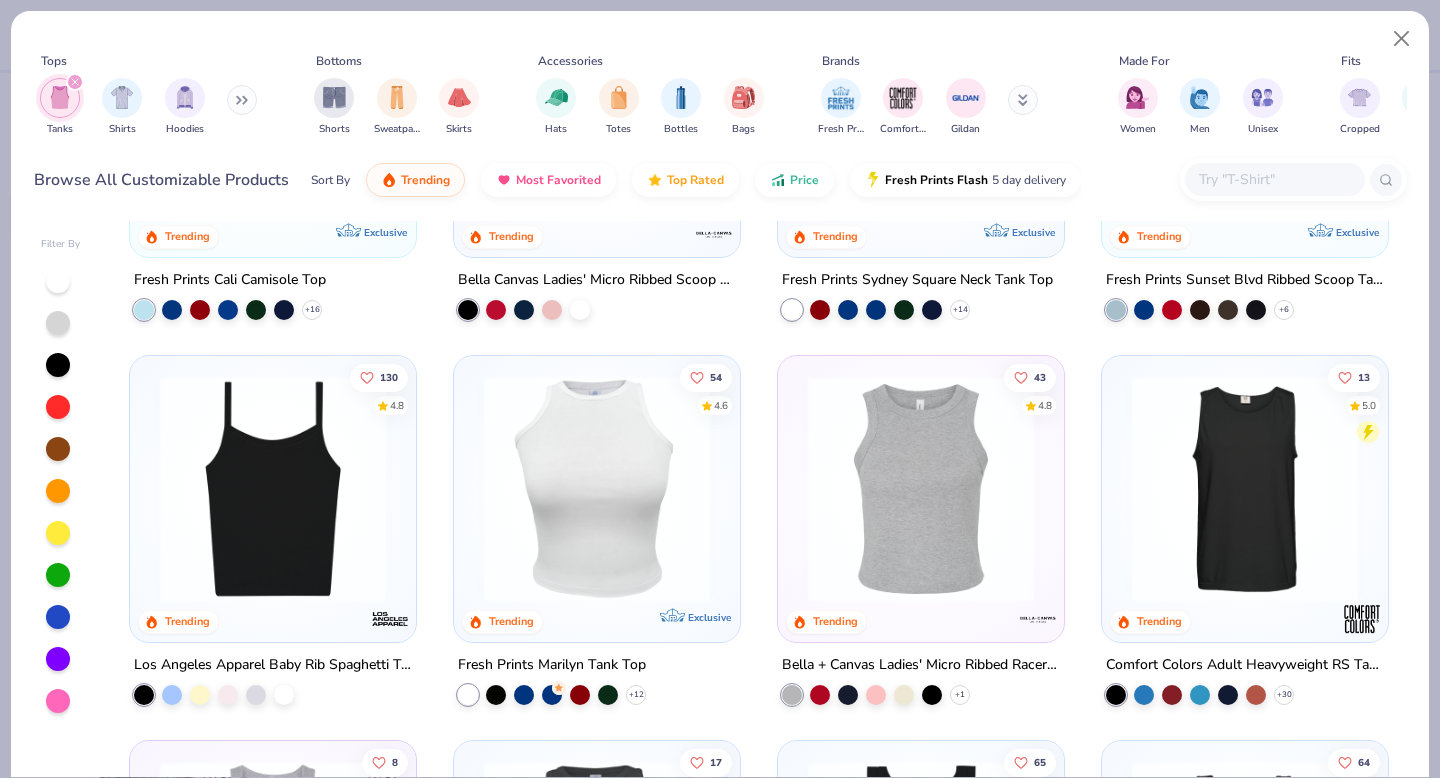 click at bounding box center (921, 489) 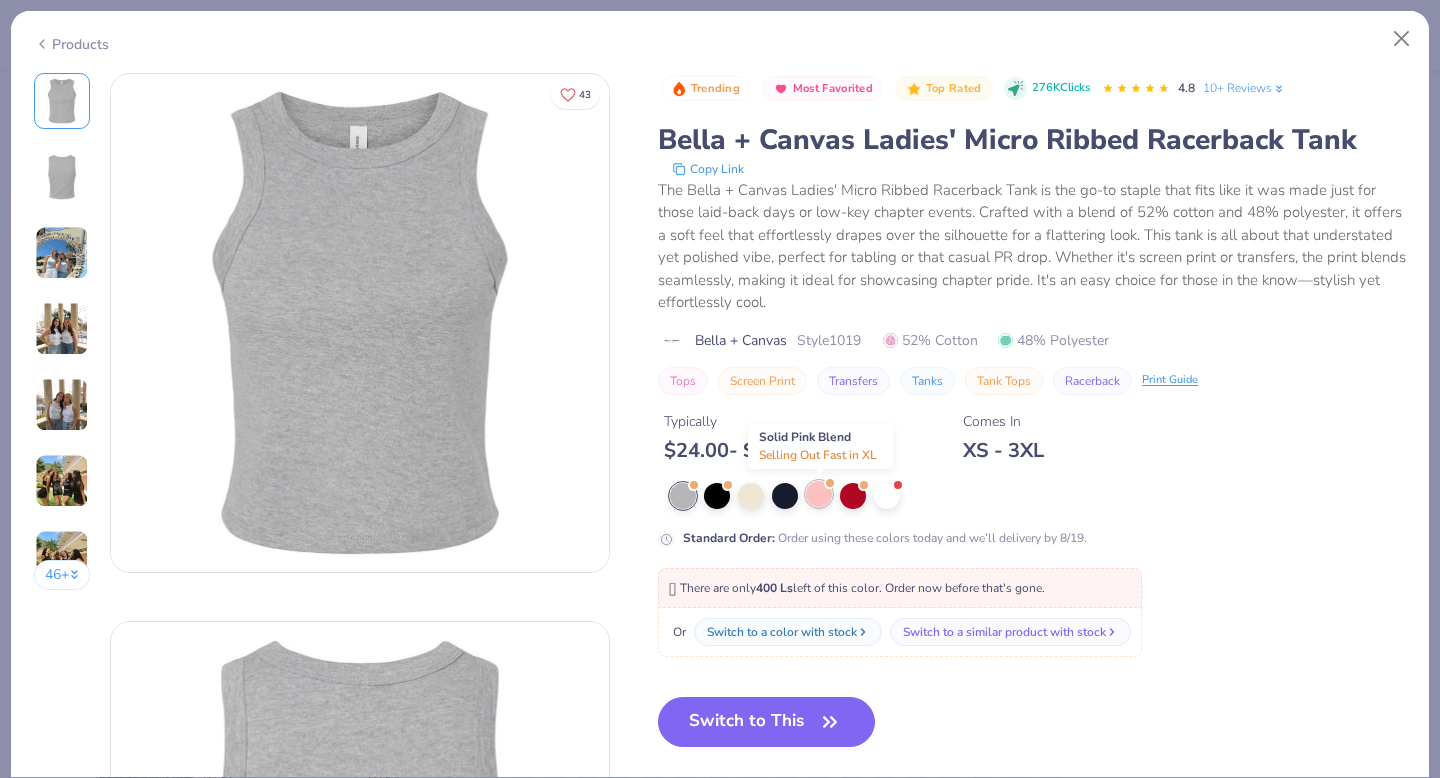 click at bounding box center [819, 494] 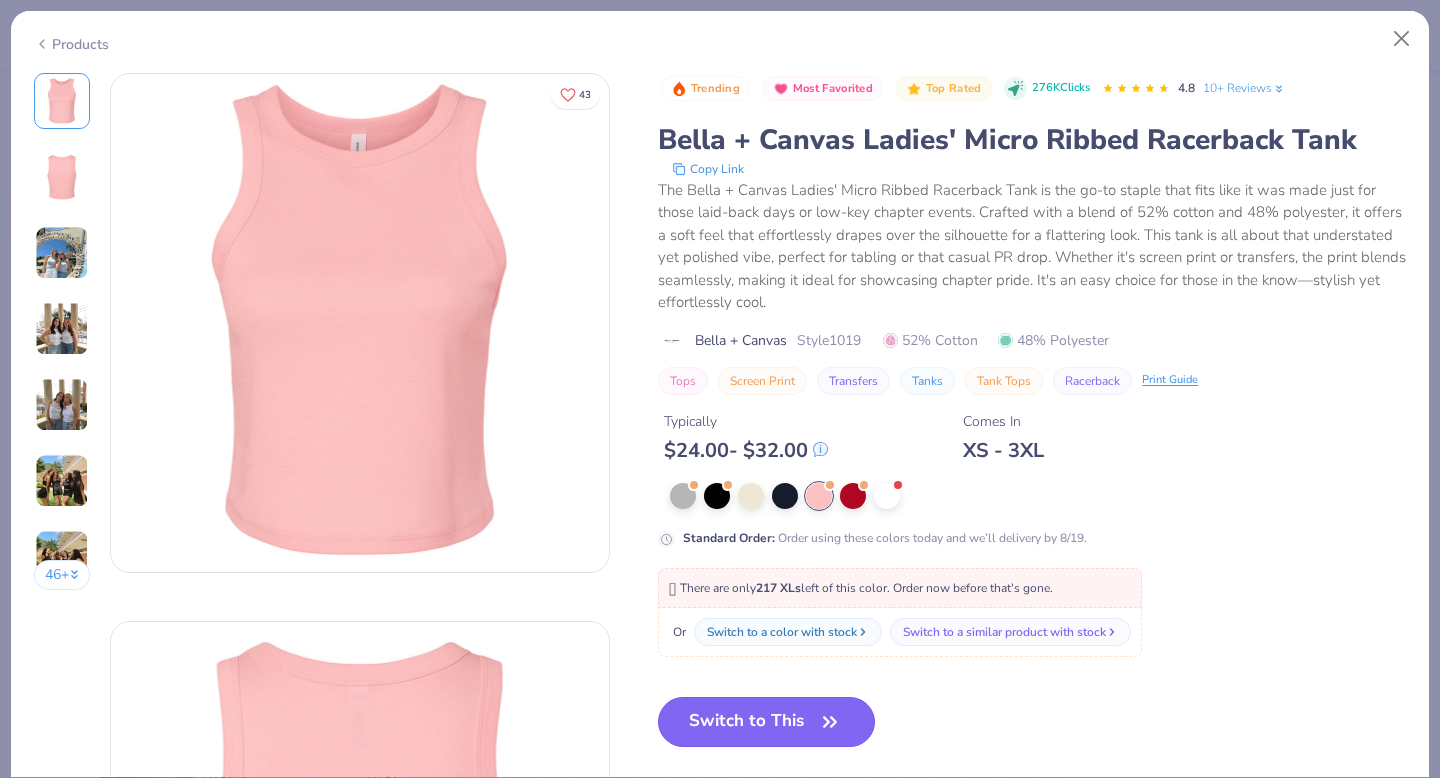 click on "Switch to This" at bounding box center (766, 722) 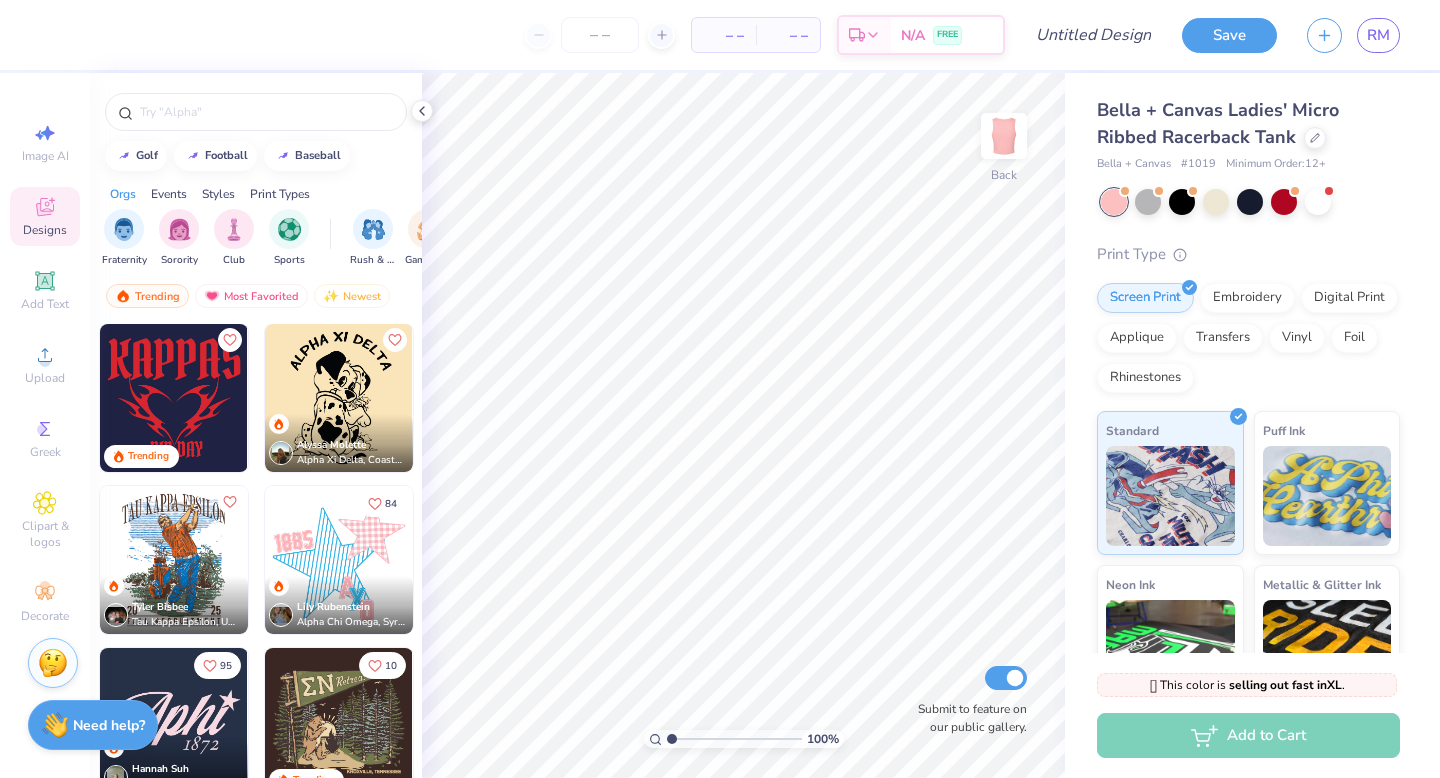 scroll, scrollTop: 2707, scrollLeft: 0, axis: vertical 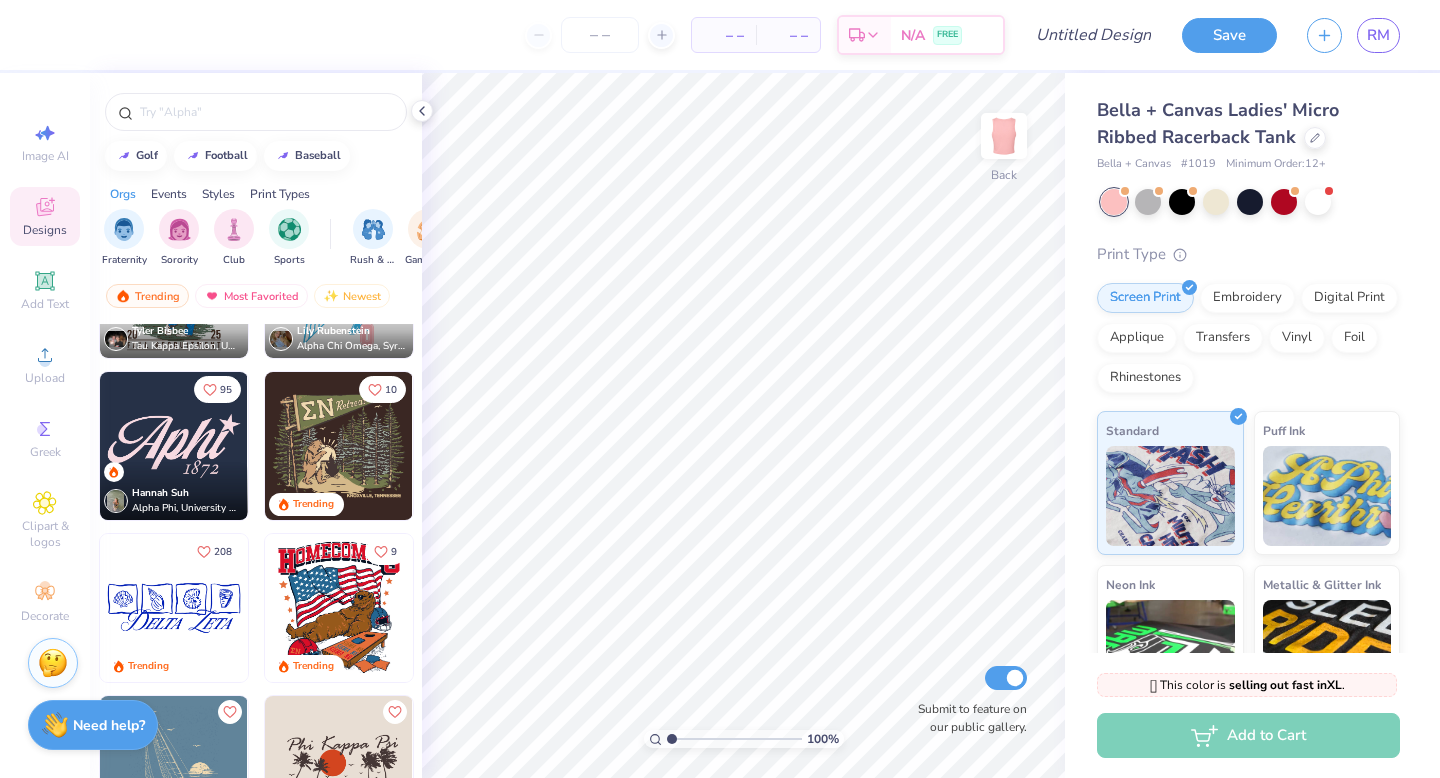 click at bounding box center [174, 446] 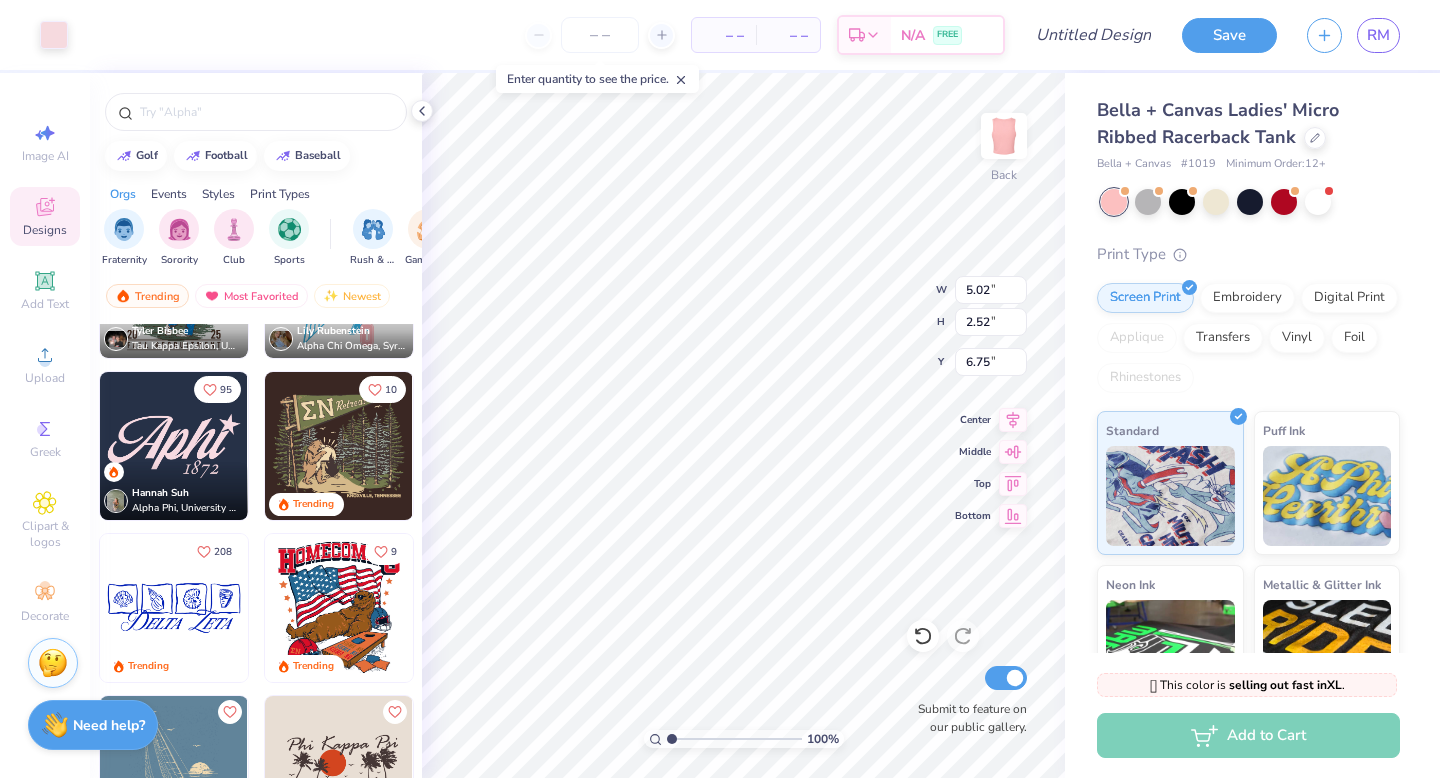 type on "6.74" 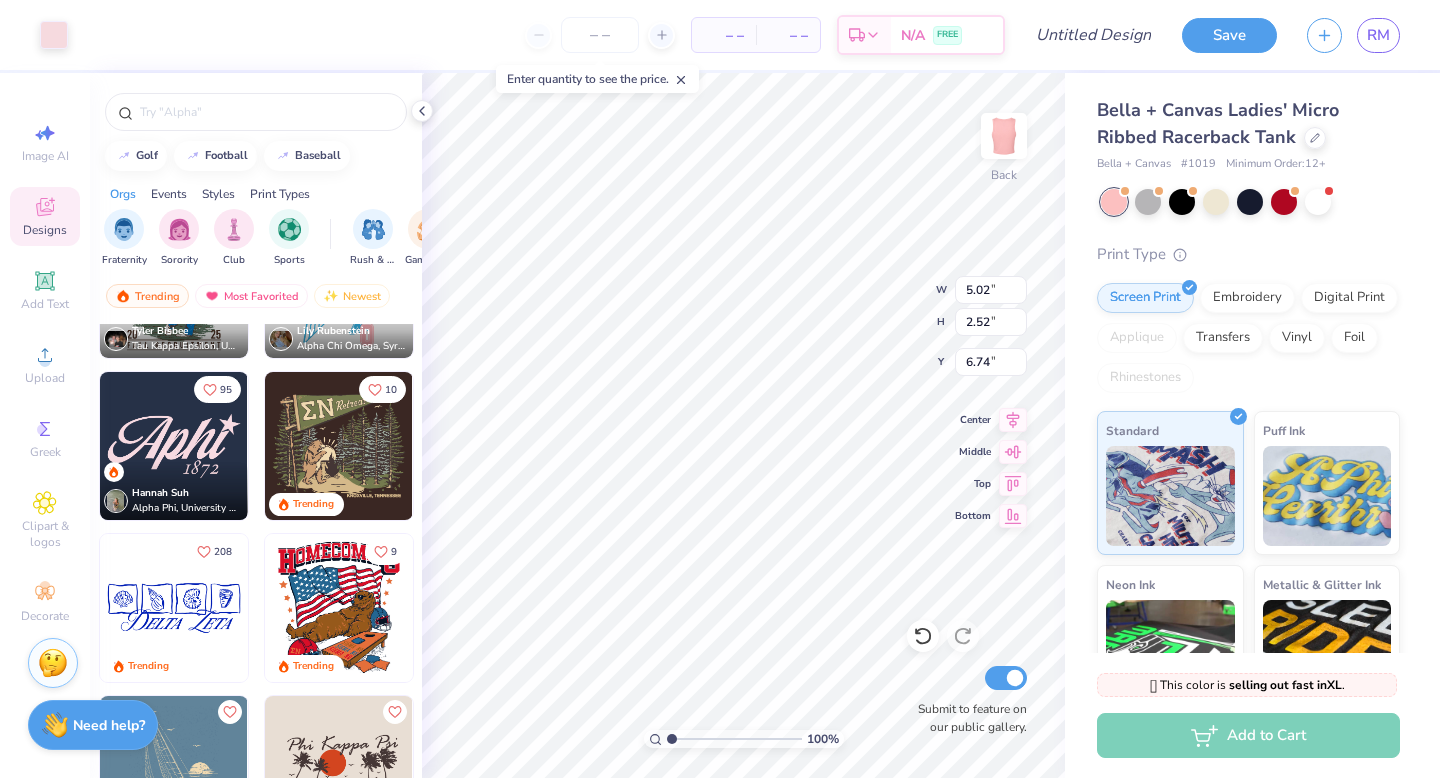 type on "4.77" 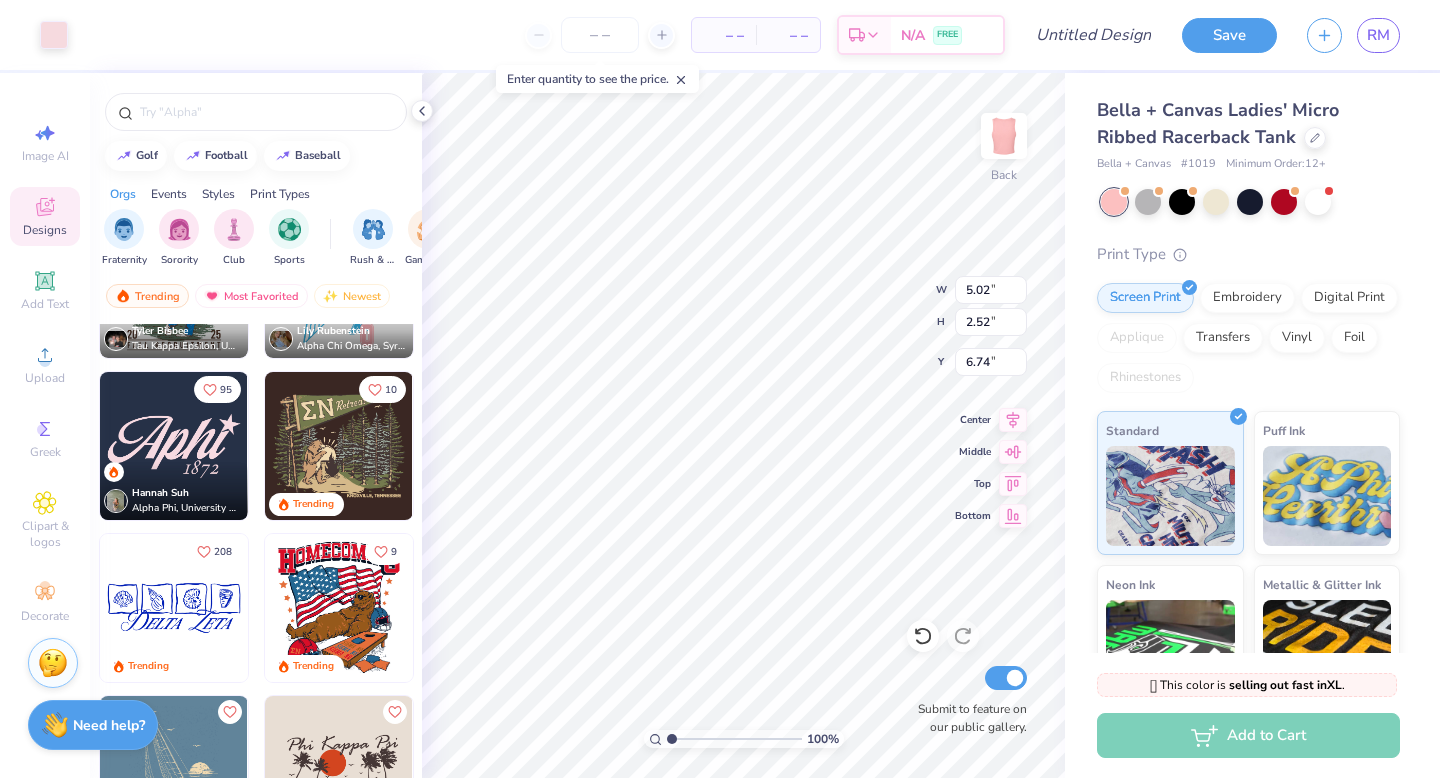 type on "2.03" 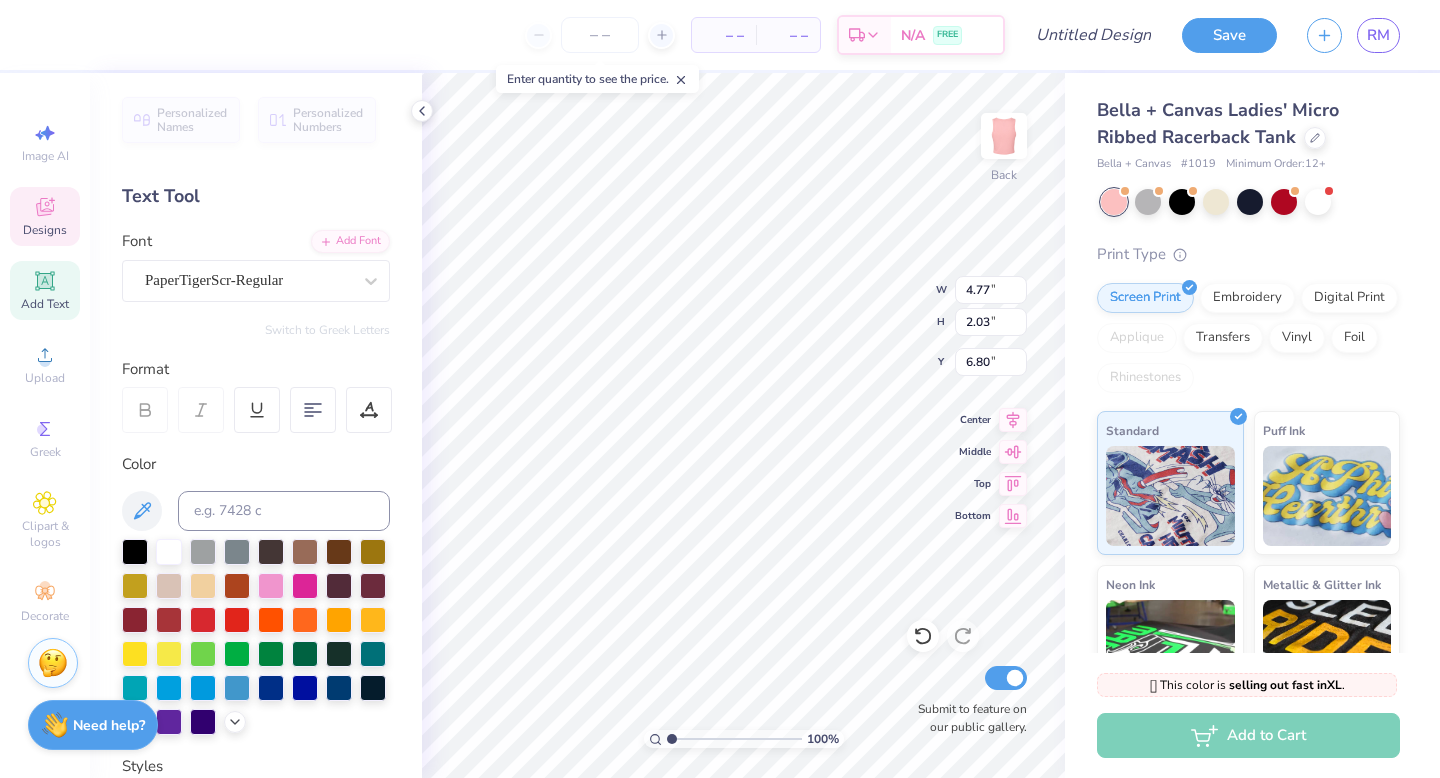 type on "6.74" 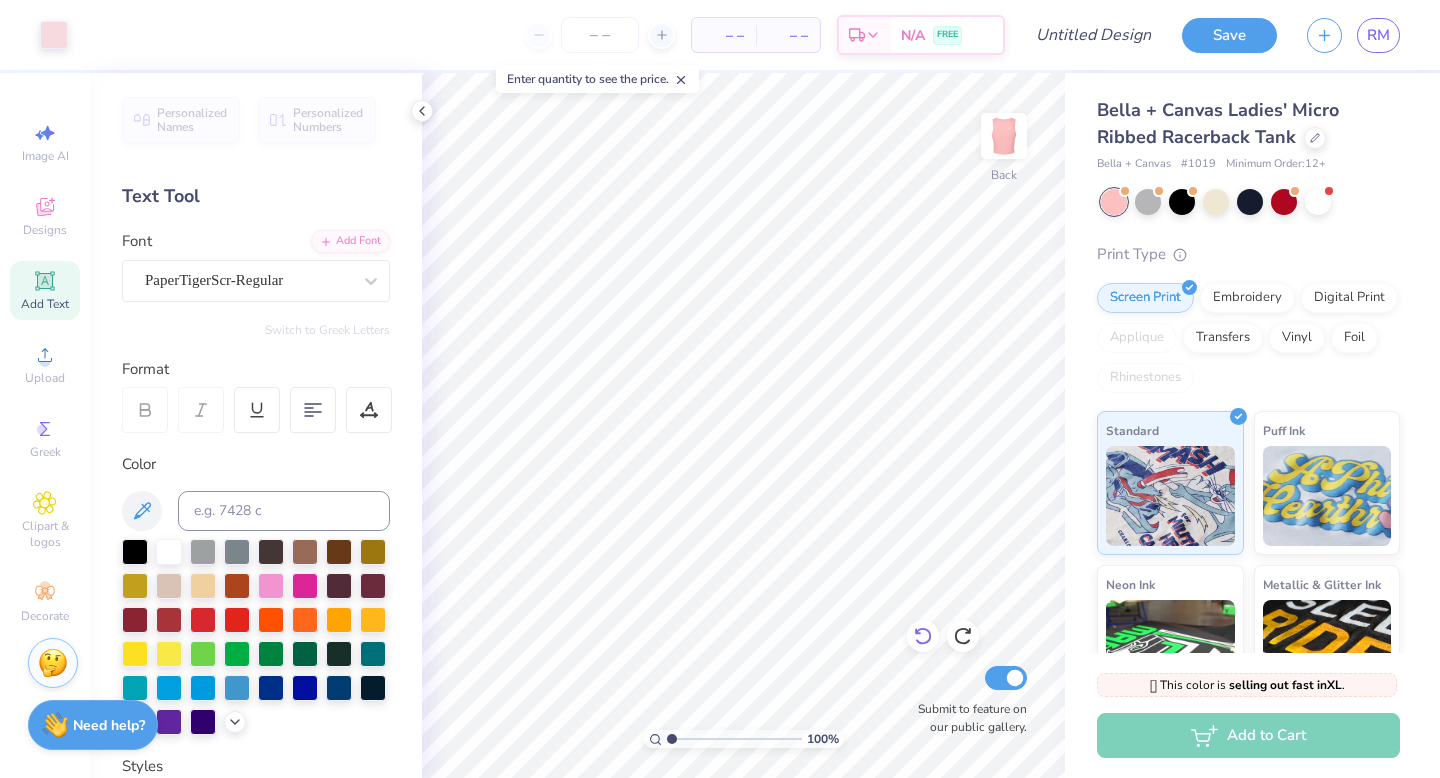click 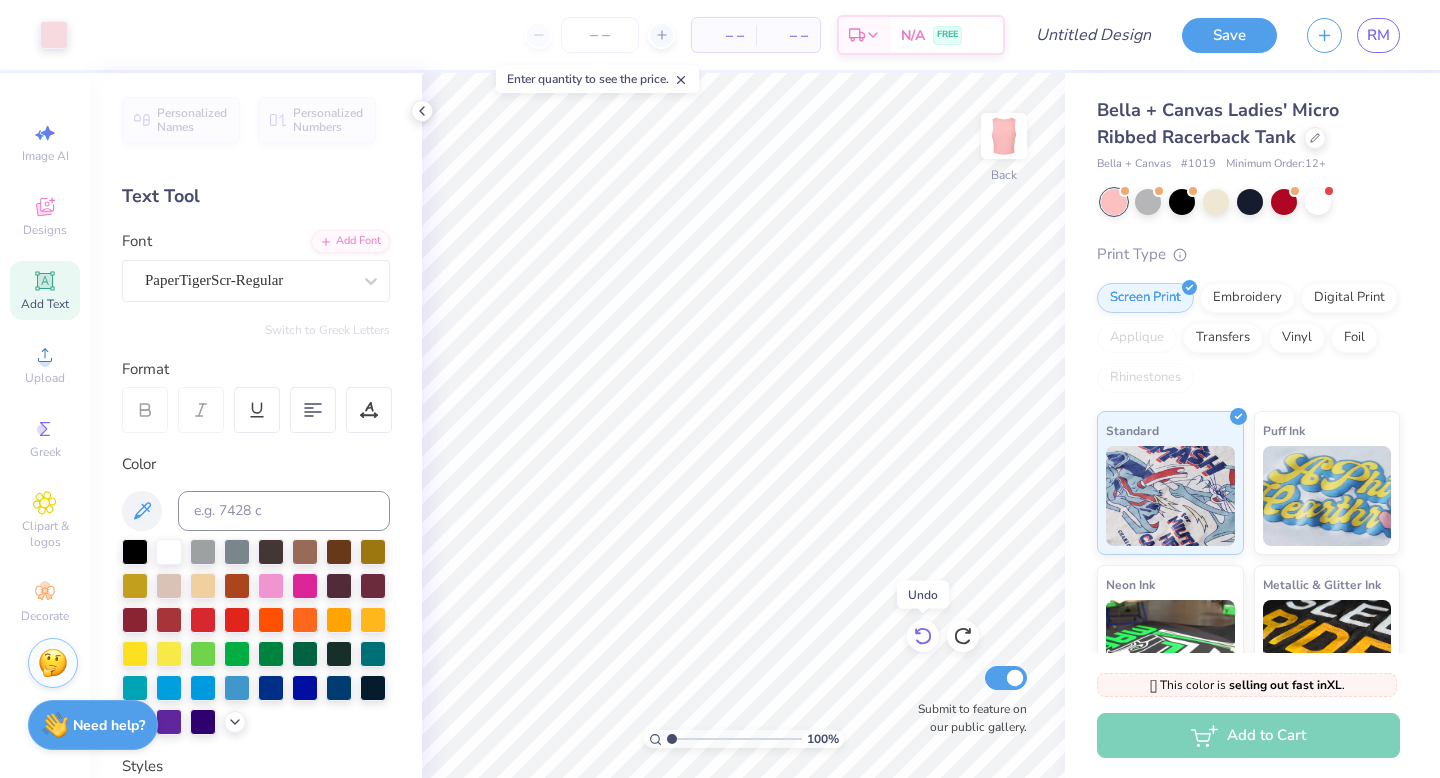click 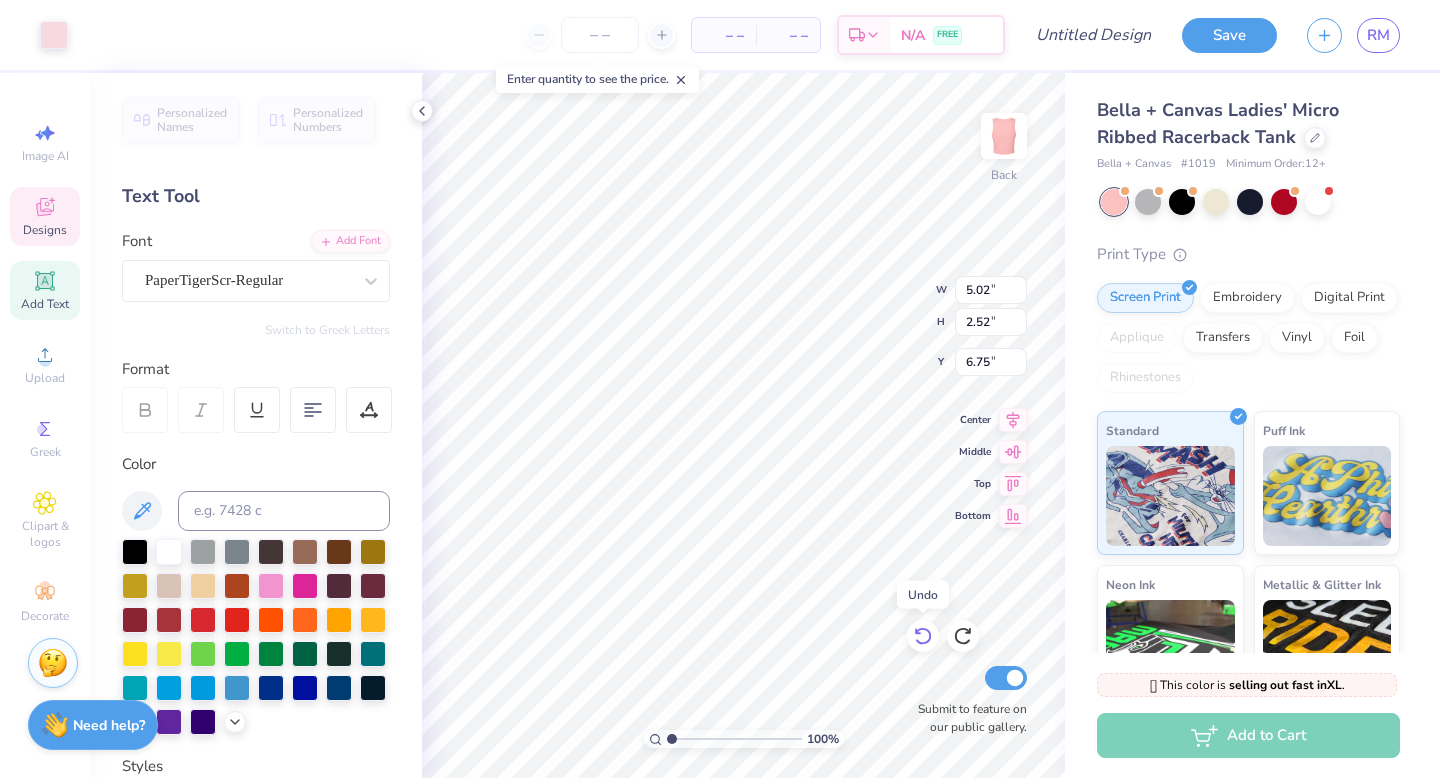 click 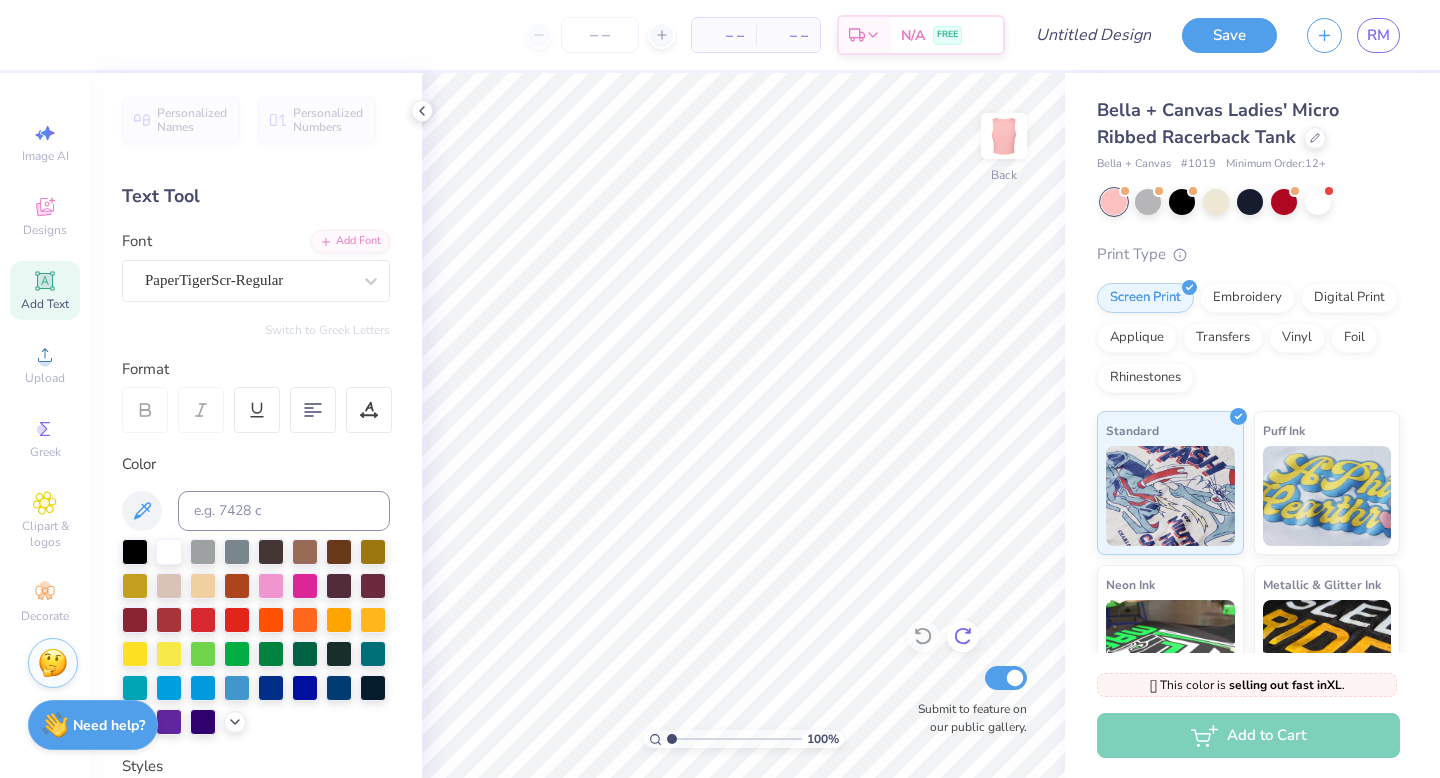 click 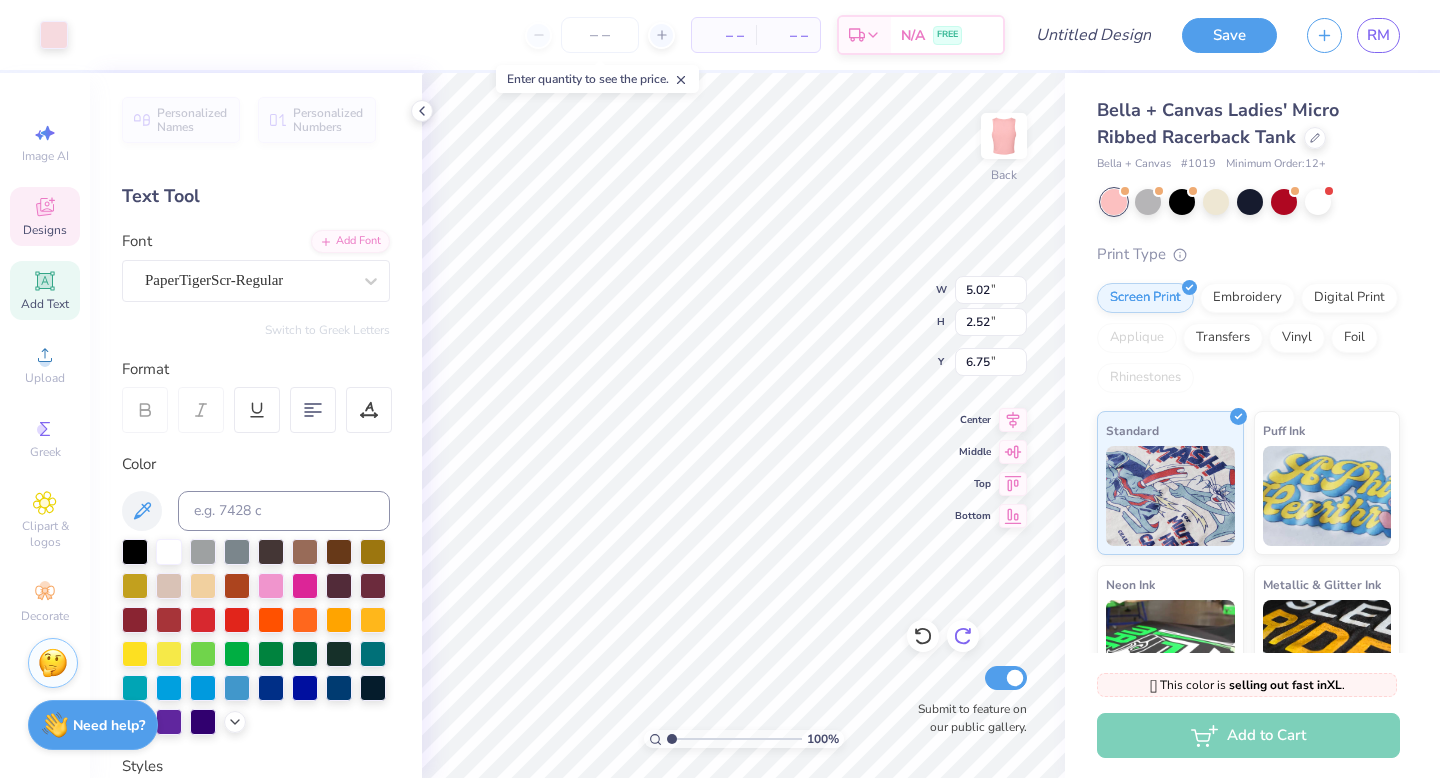 type on "4.77" 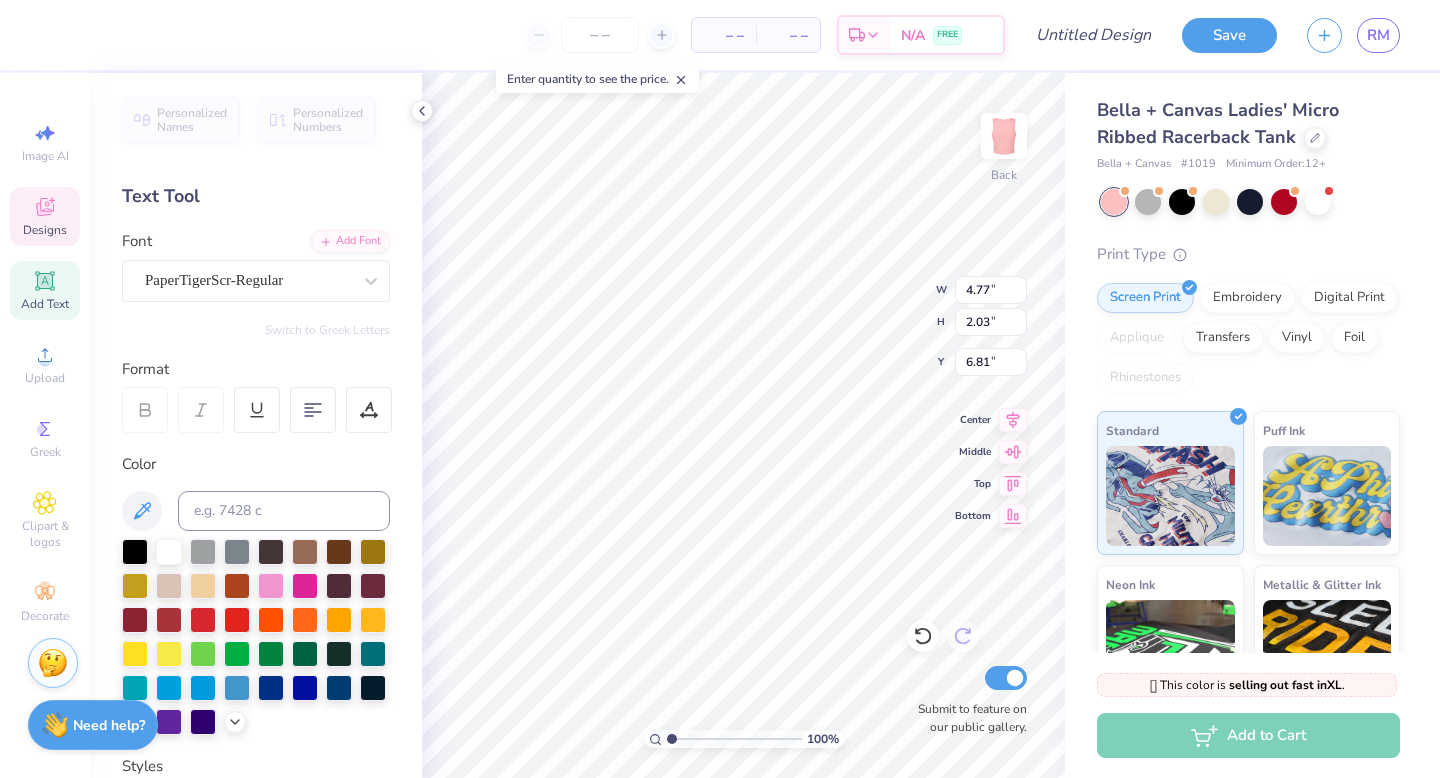 scroll, scrollTop: 0, scrollLeft: 0, axis: both 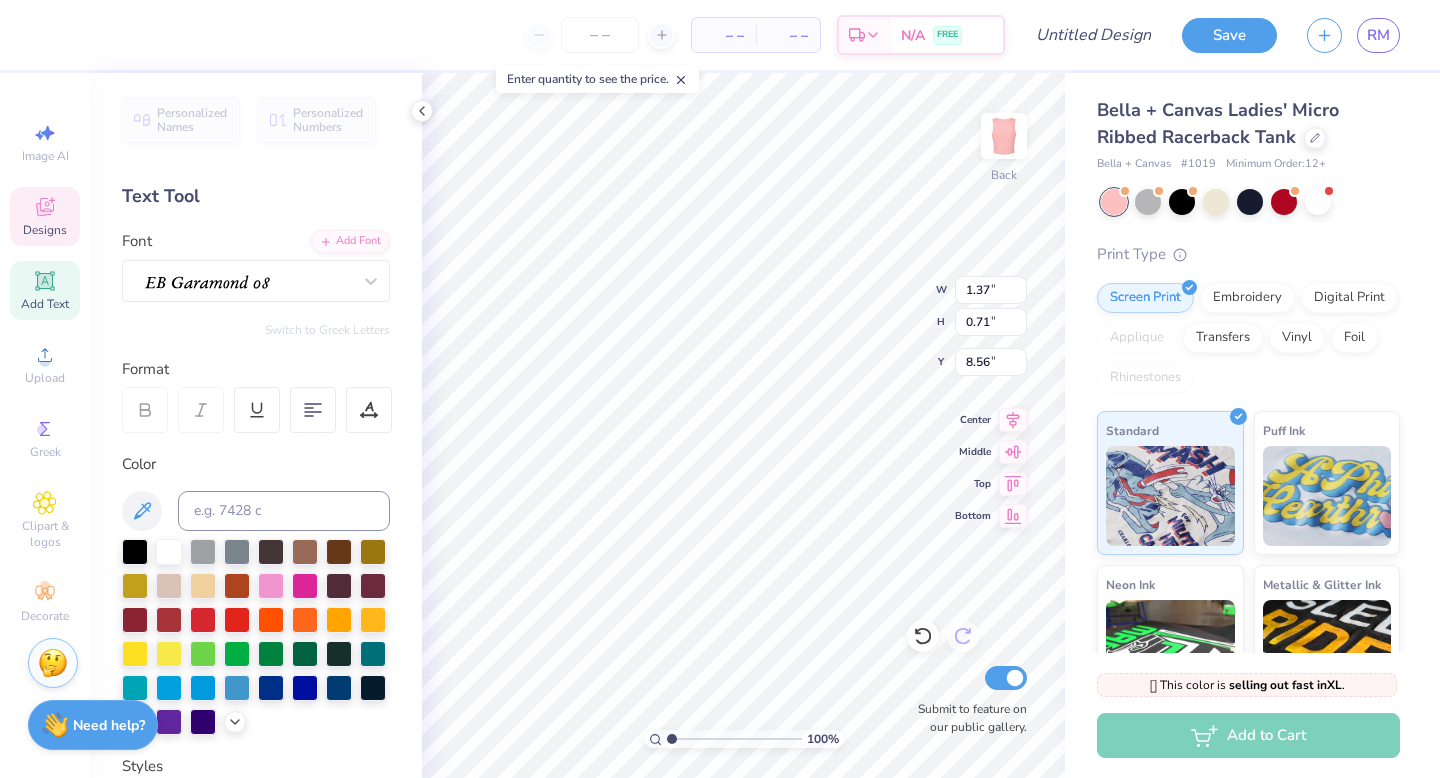 type on "9.25" 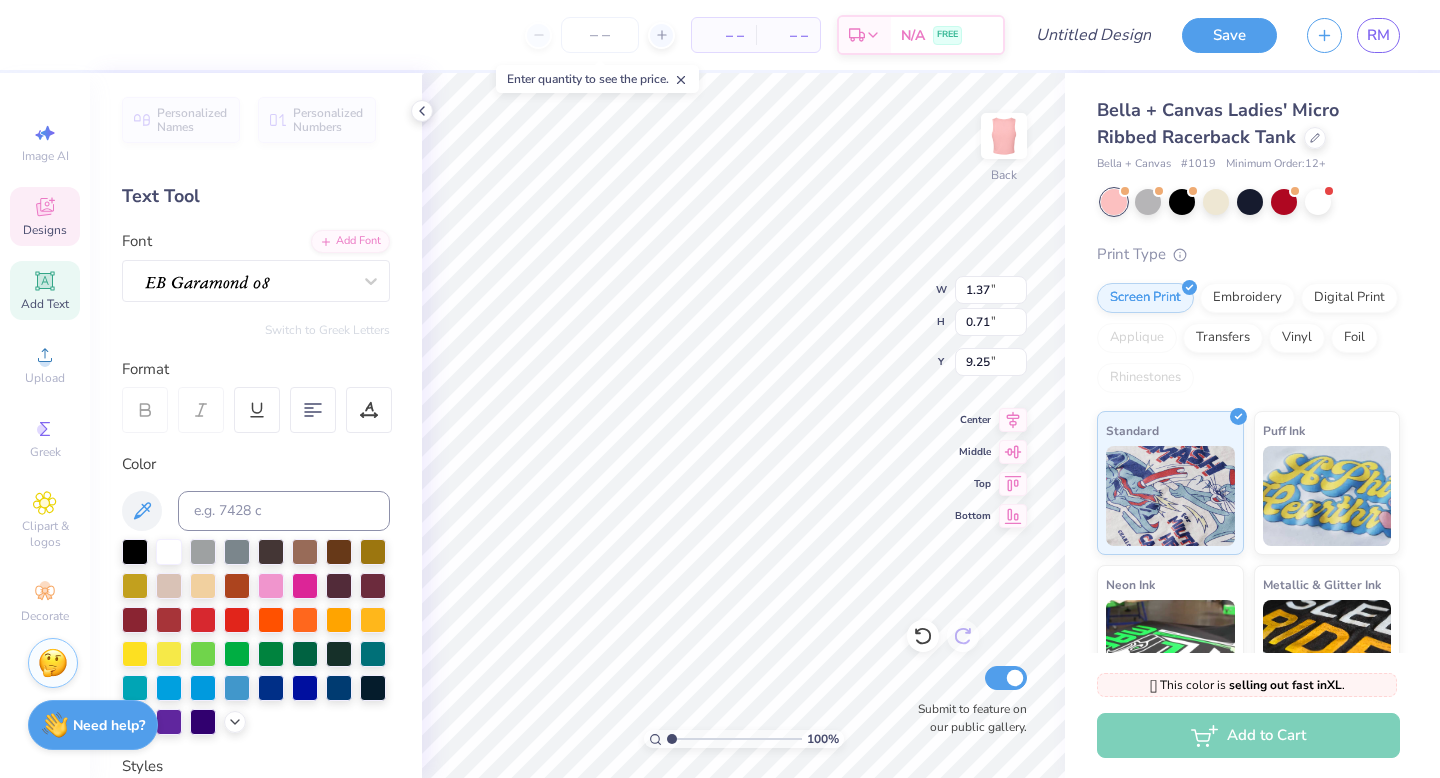 type on "7.35" 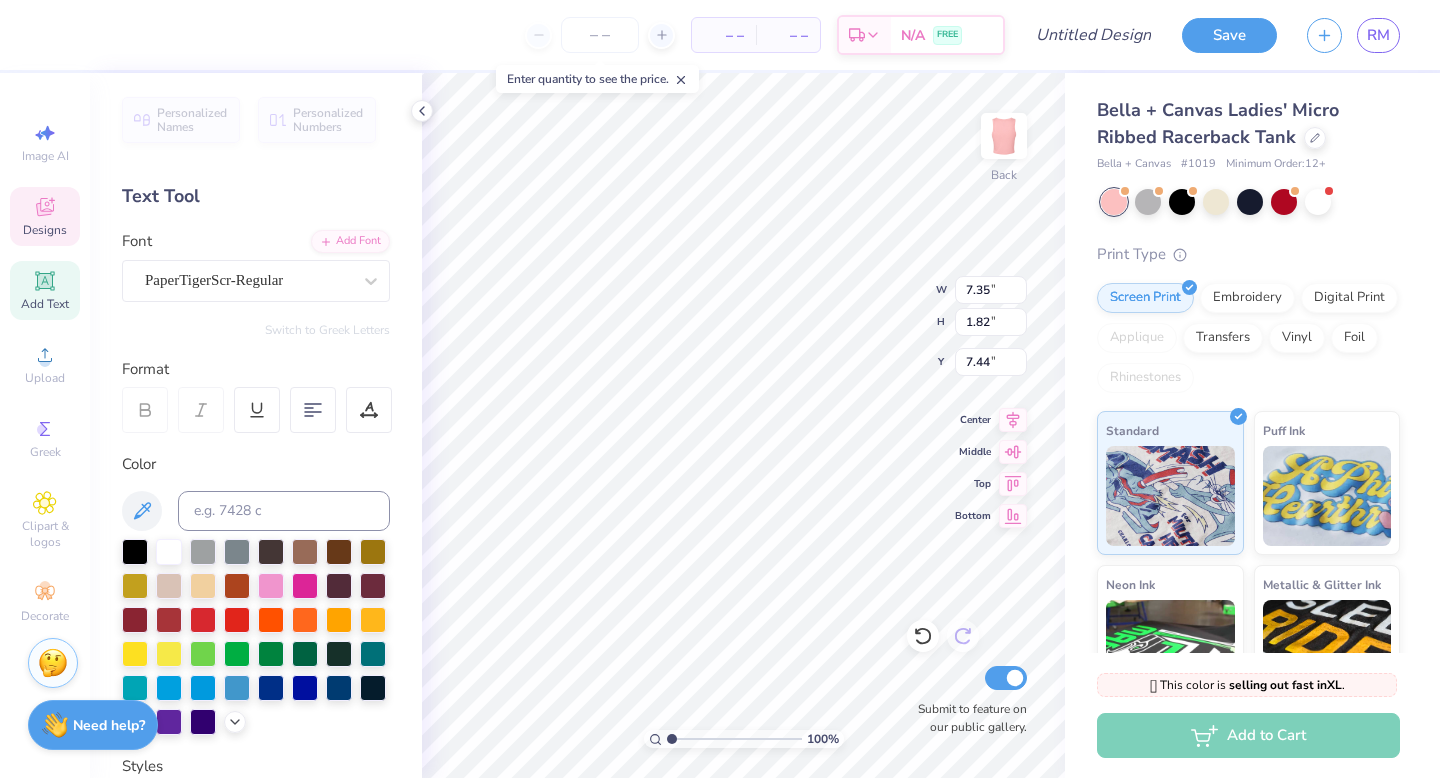 type on "5.32" 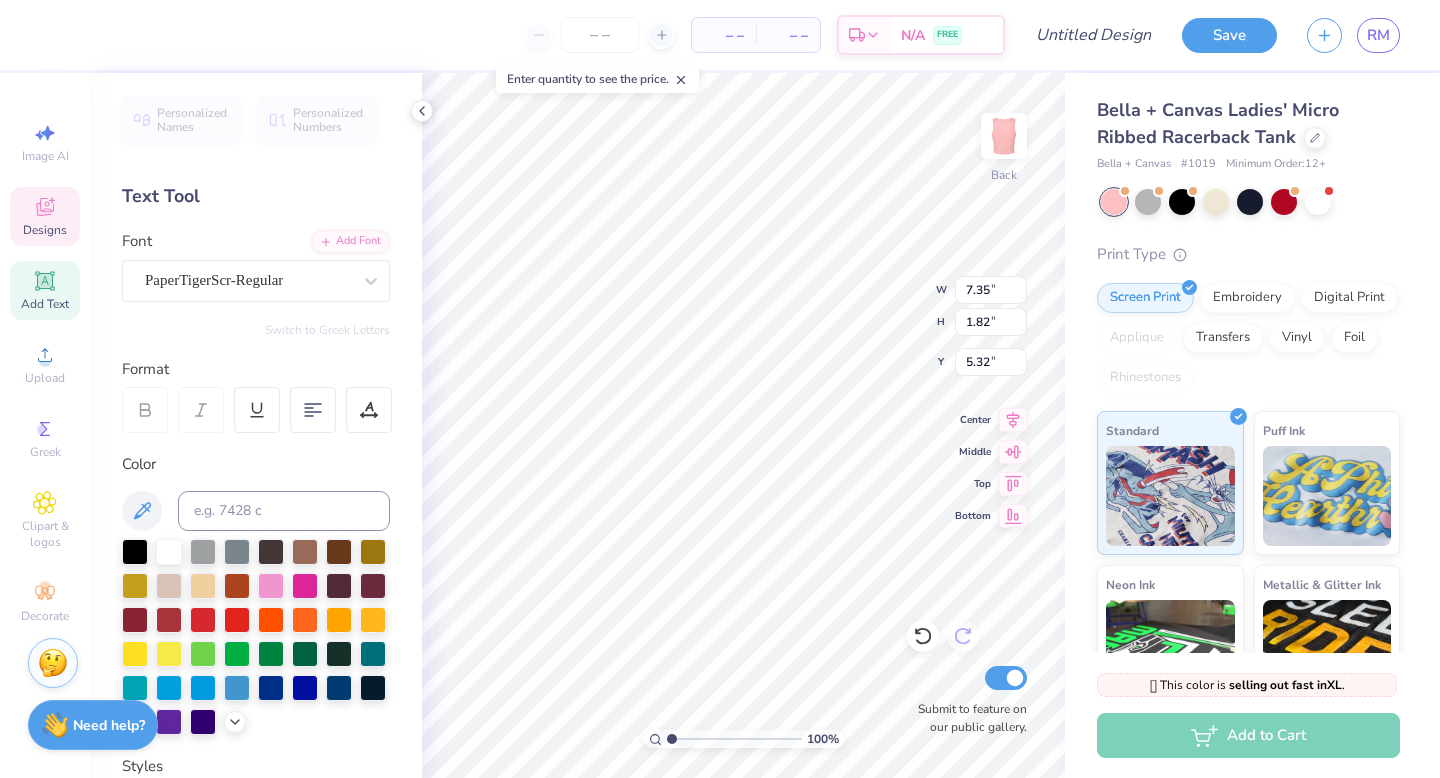 type on "0.80" 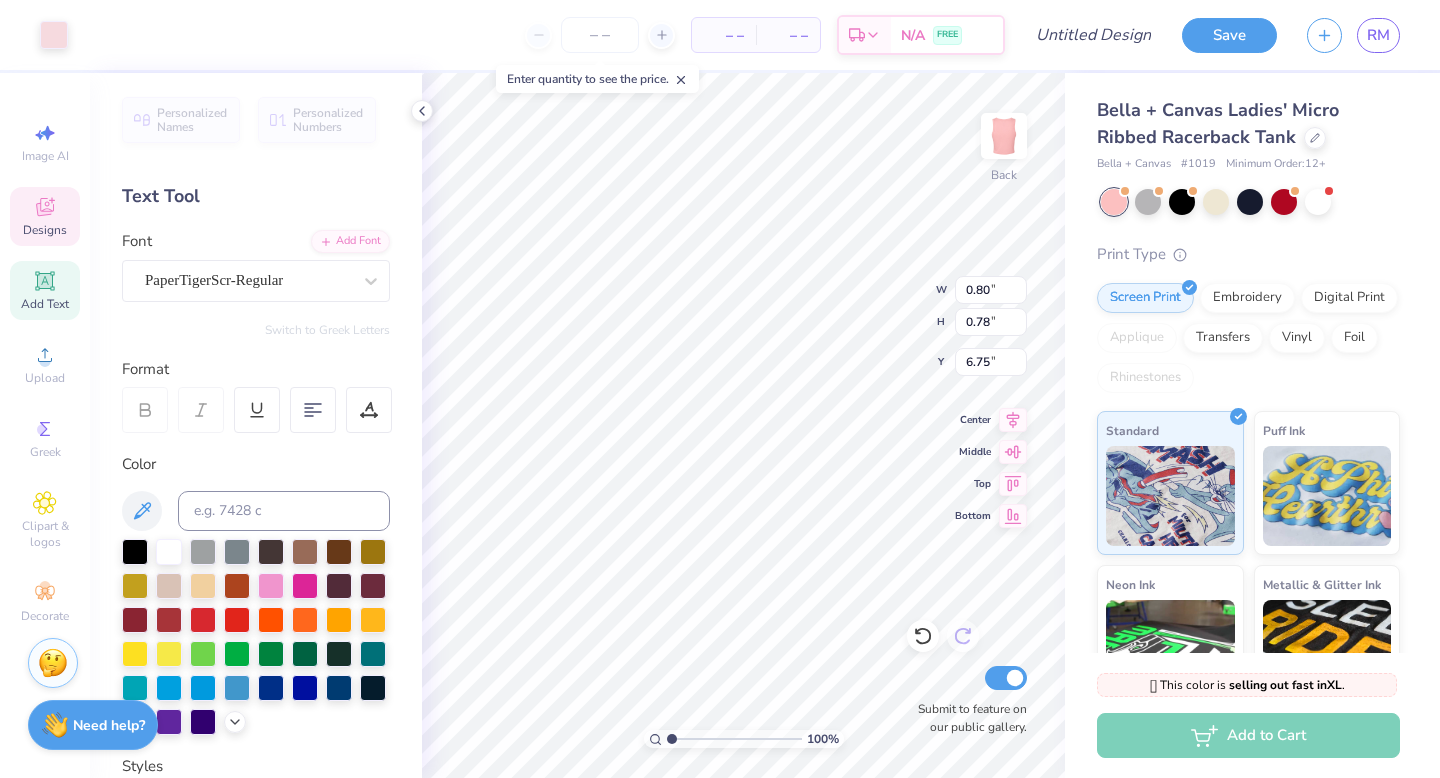 type on "4.54" 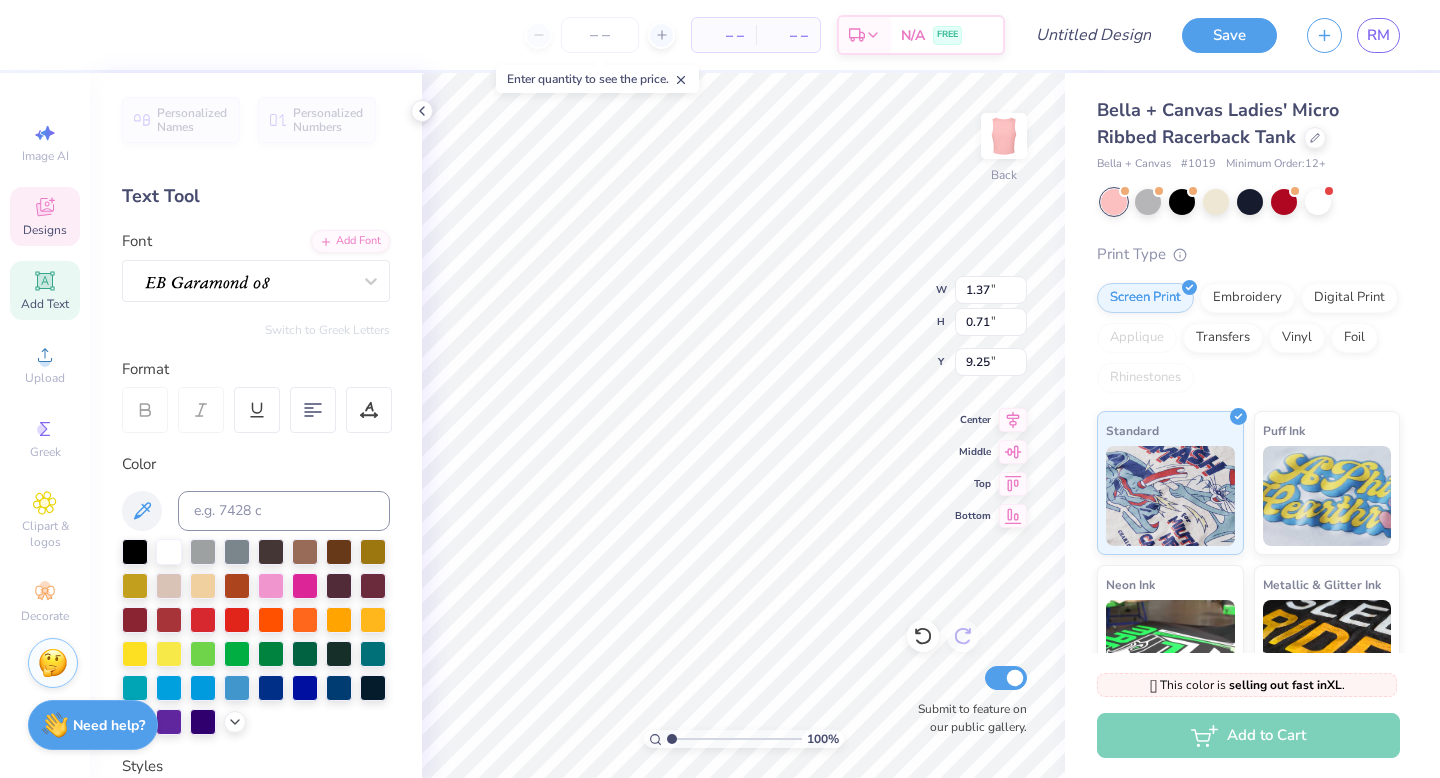 type on "7.46" 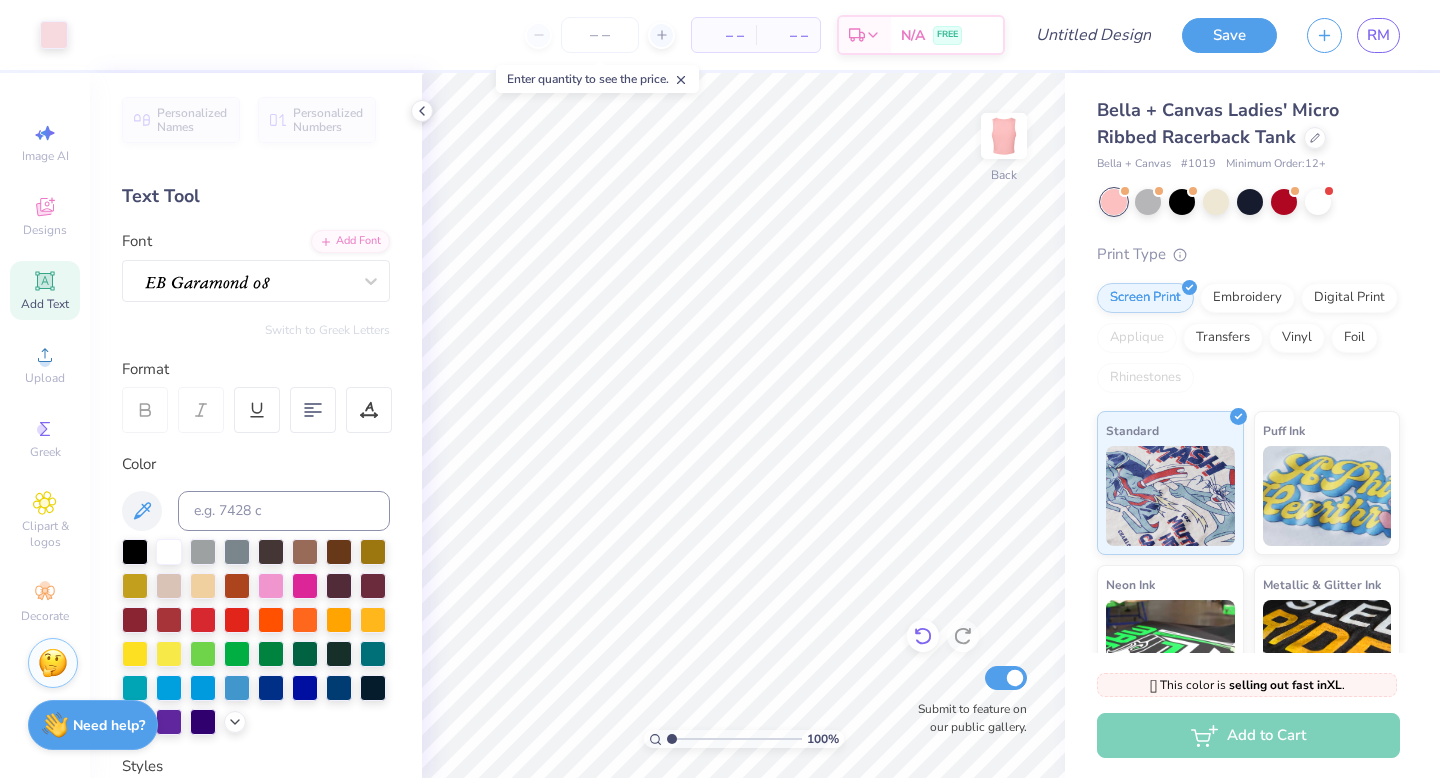 click 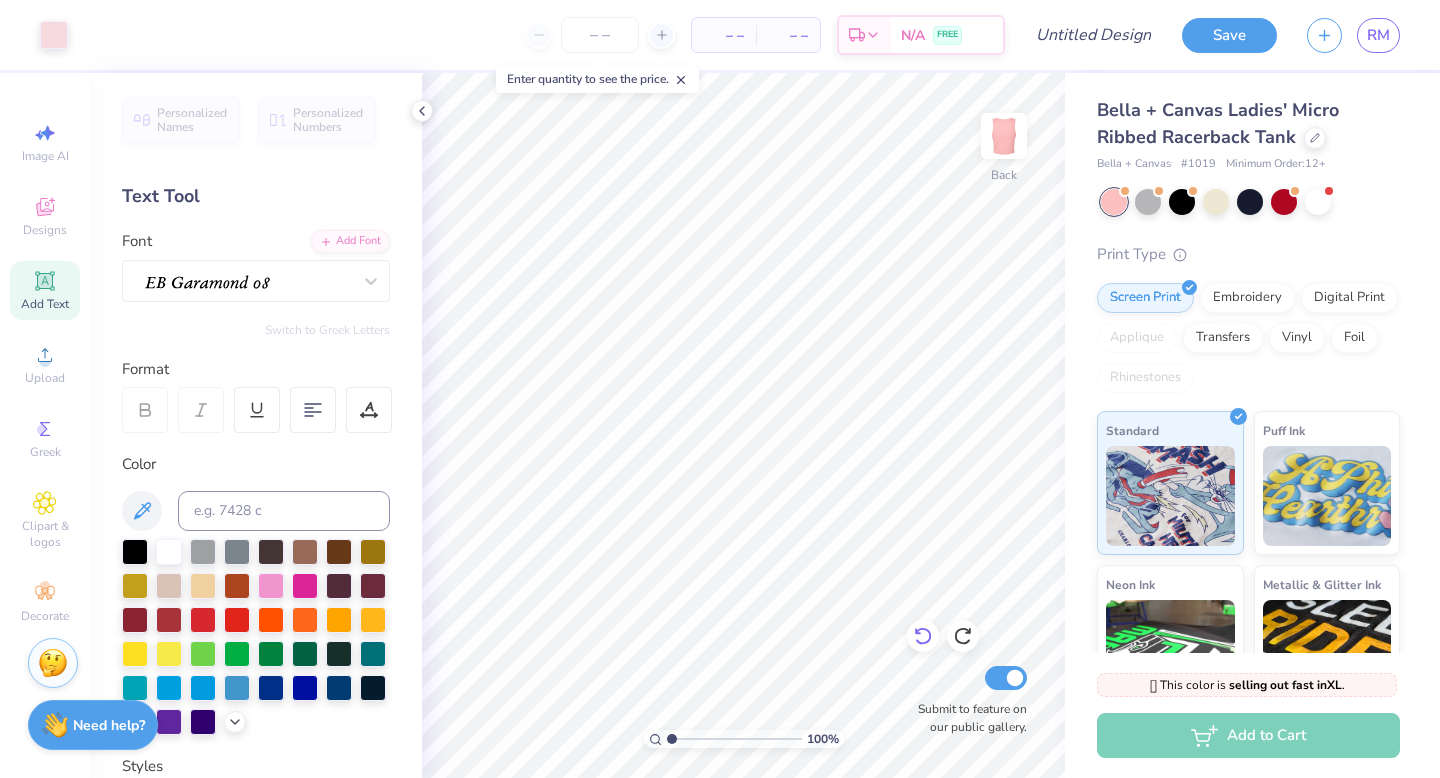 click 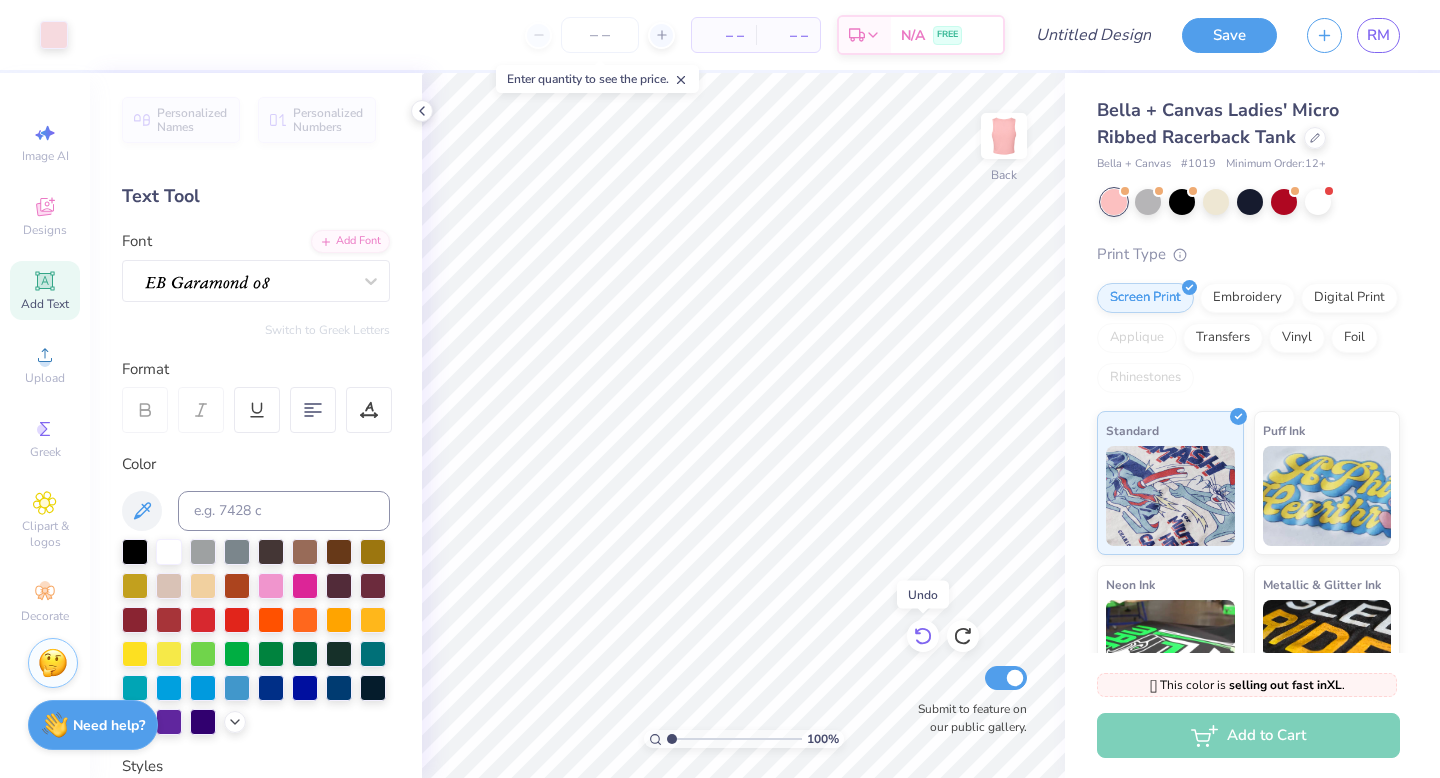 click 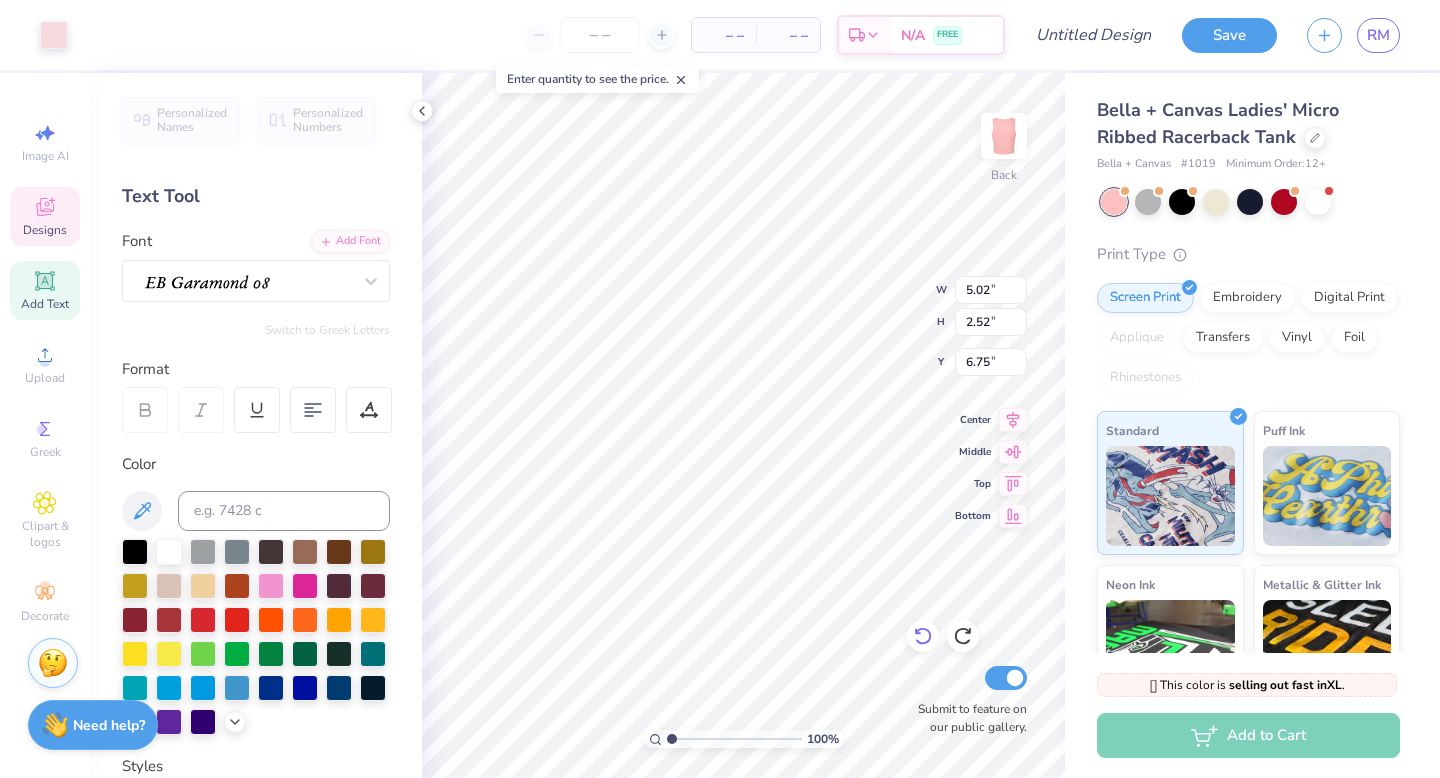 type on "6.74" 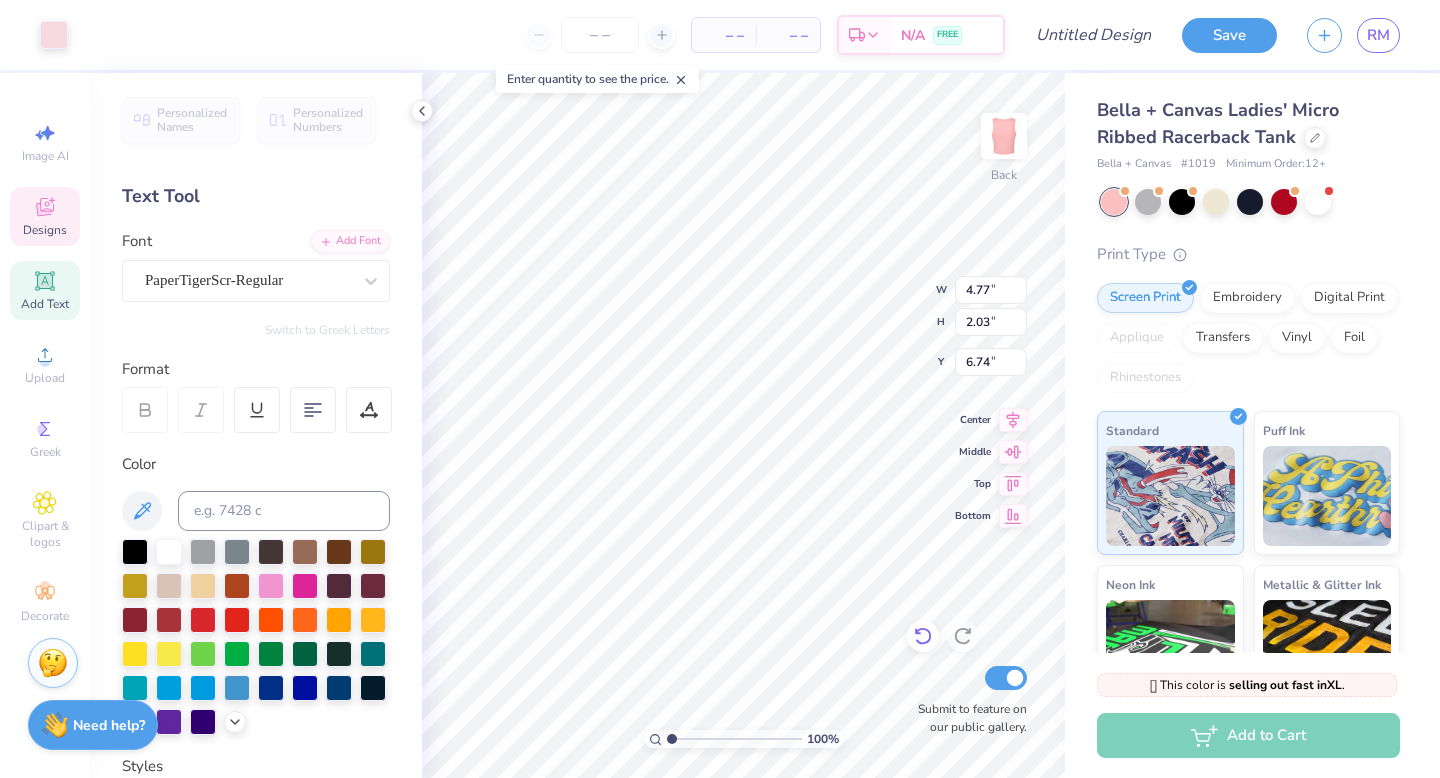 type on "4.77" 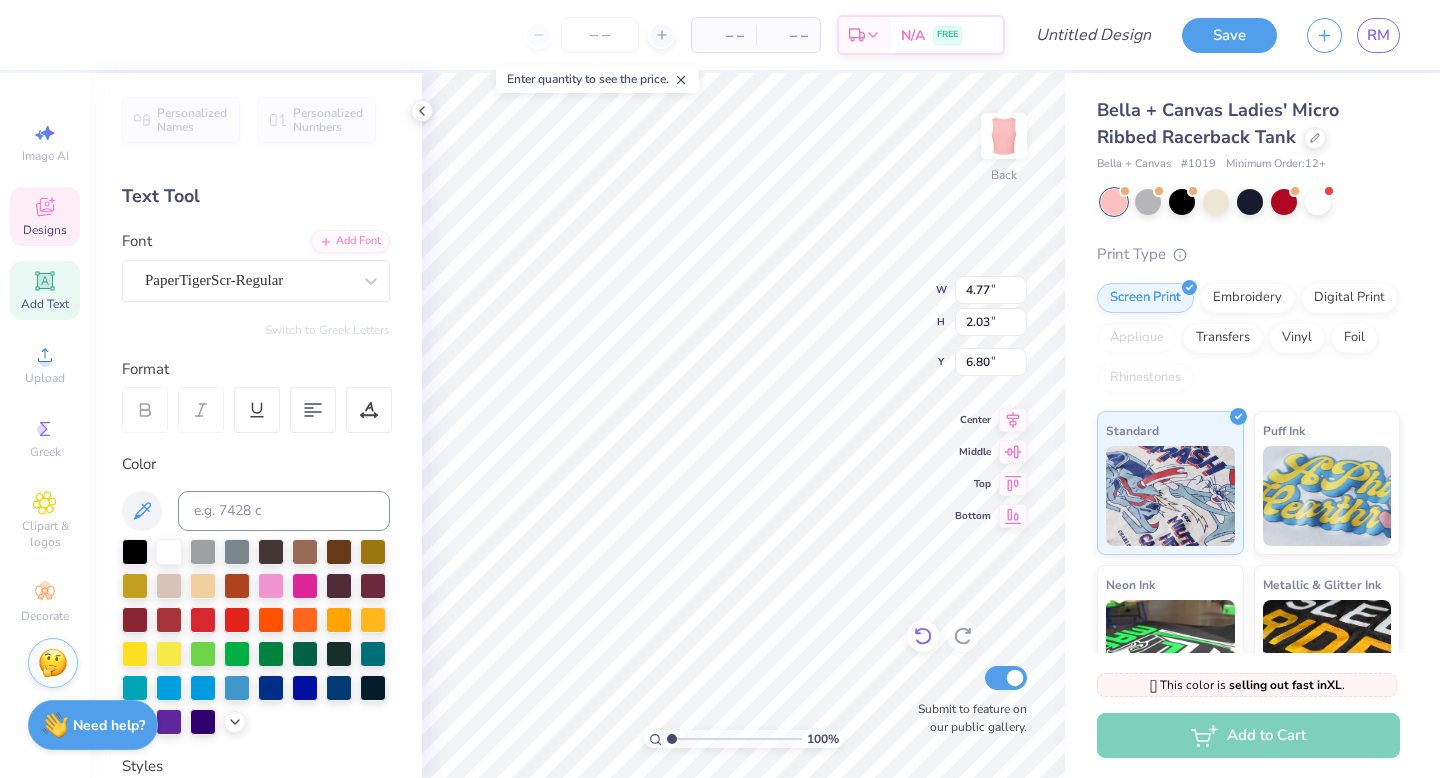 scroll, scrollTop: 0, scrollLeft: 0, axis: both 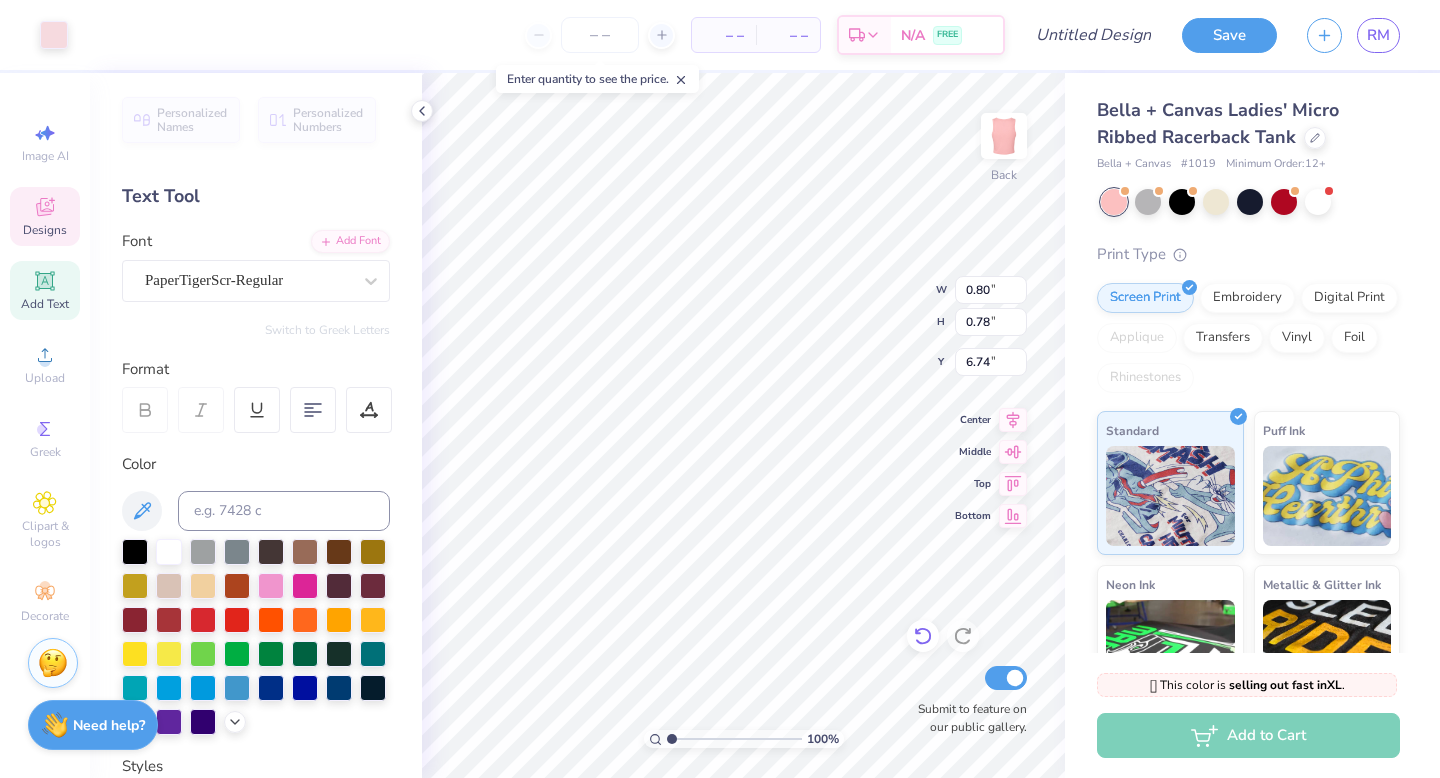 type on "10.28" 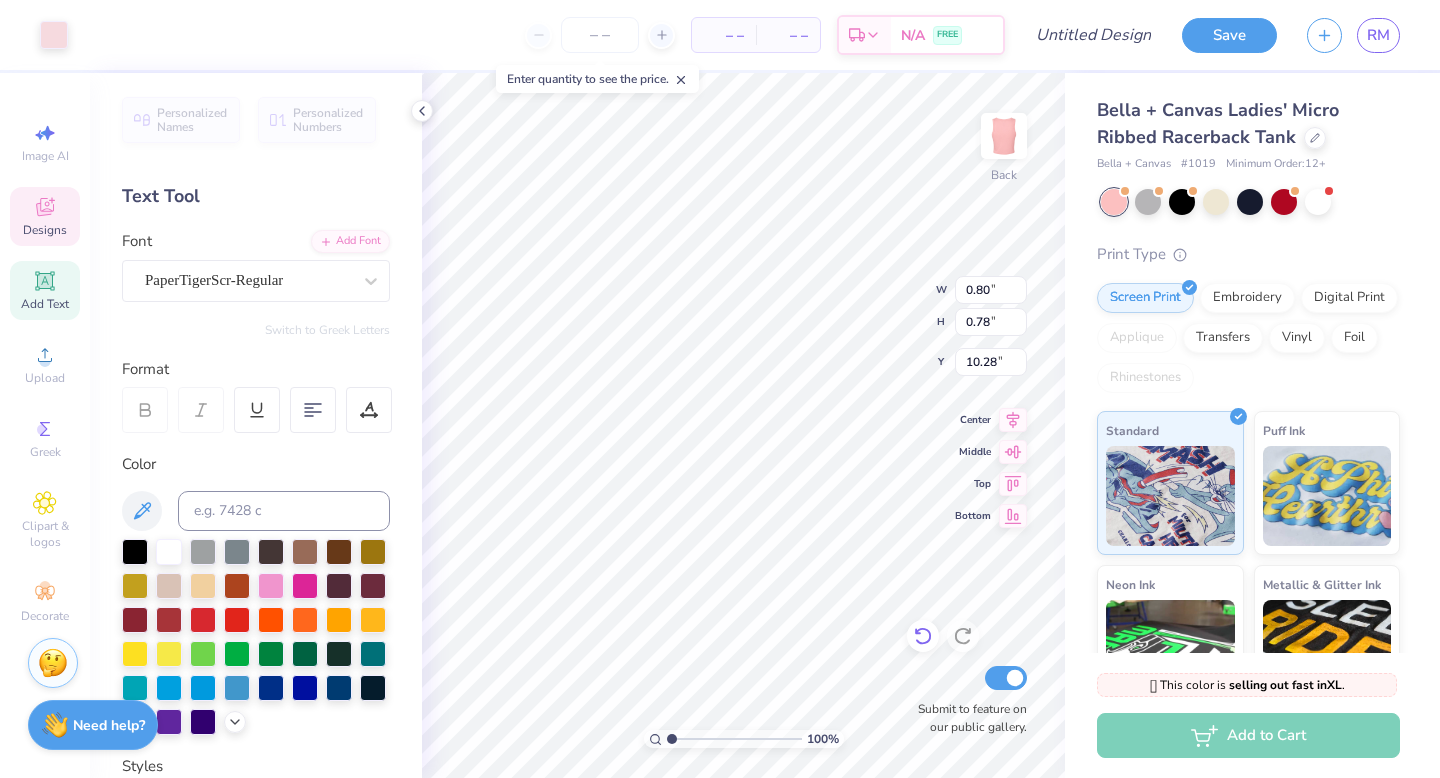 type on "7.35" 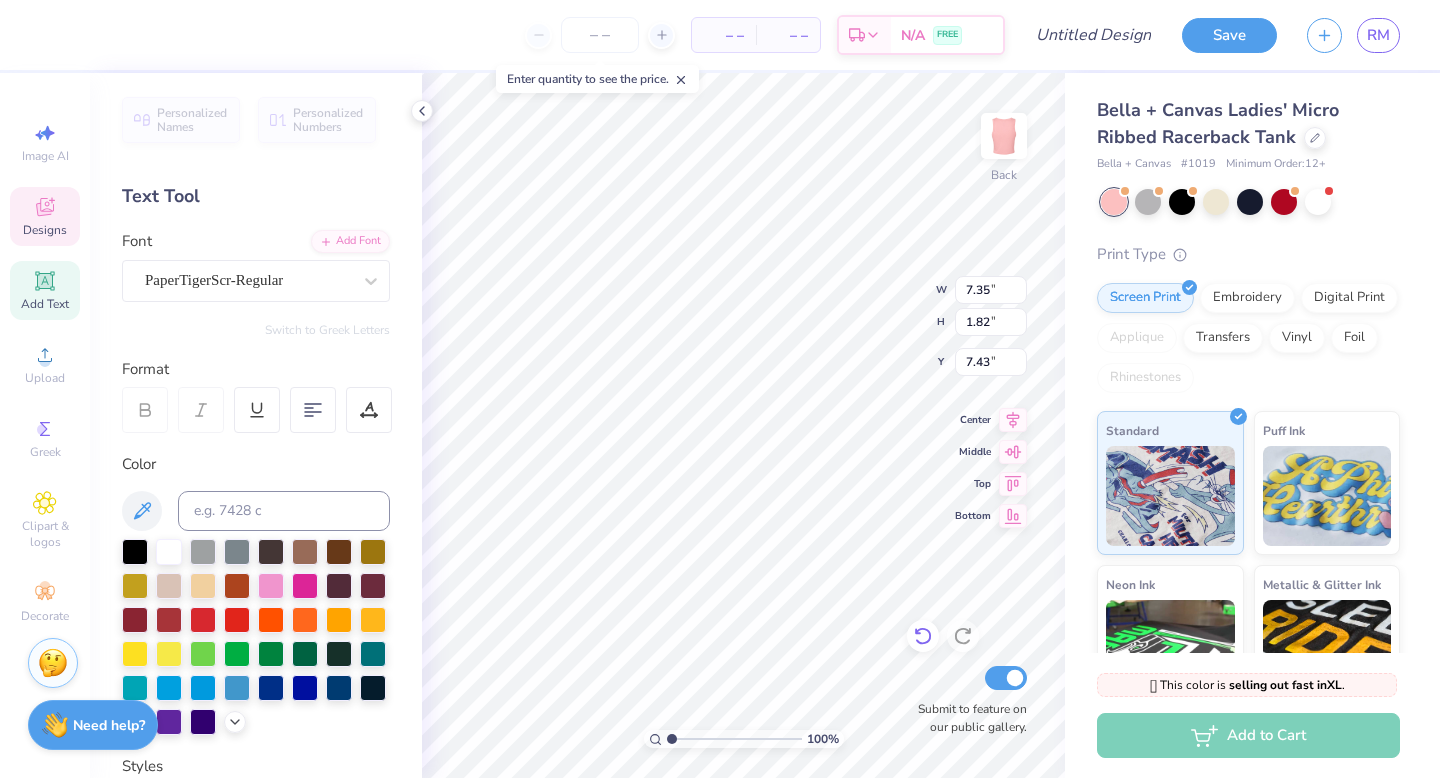 type on "6.18" 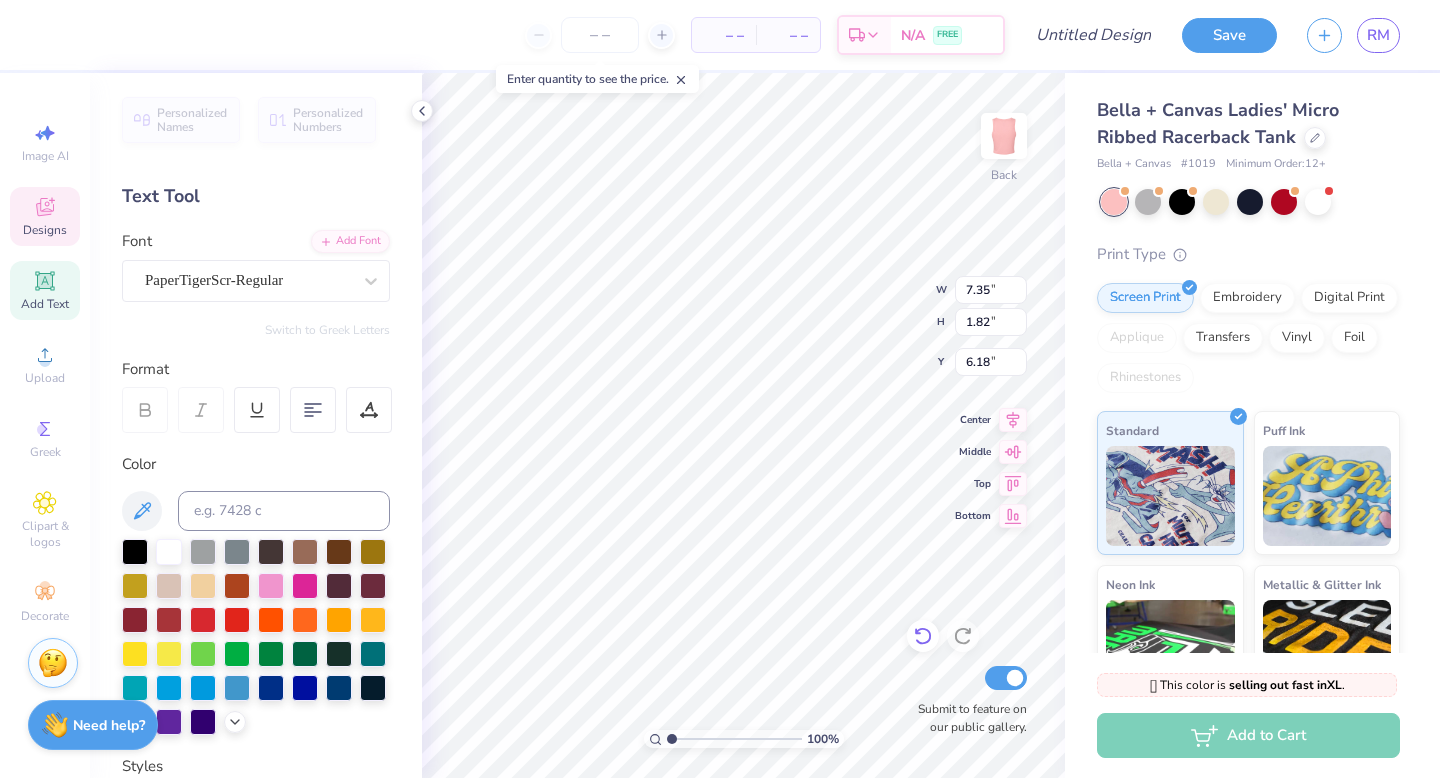 type on "0.80" 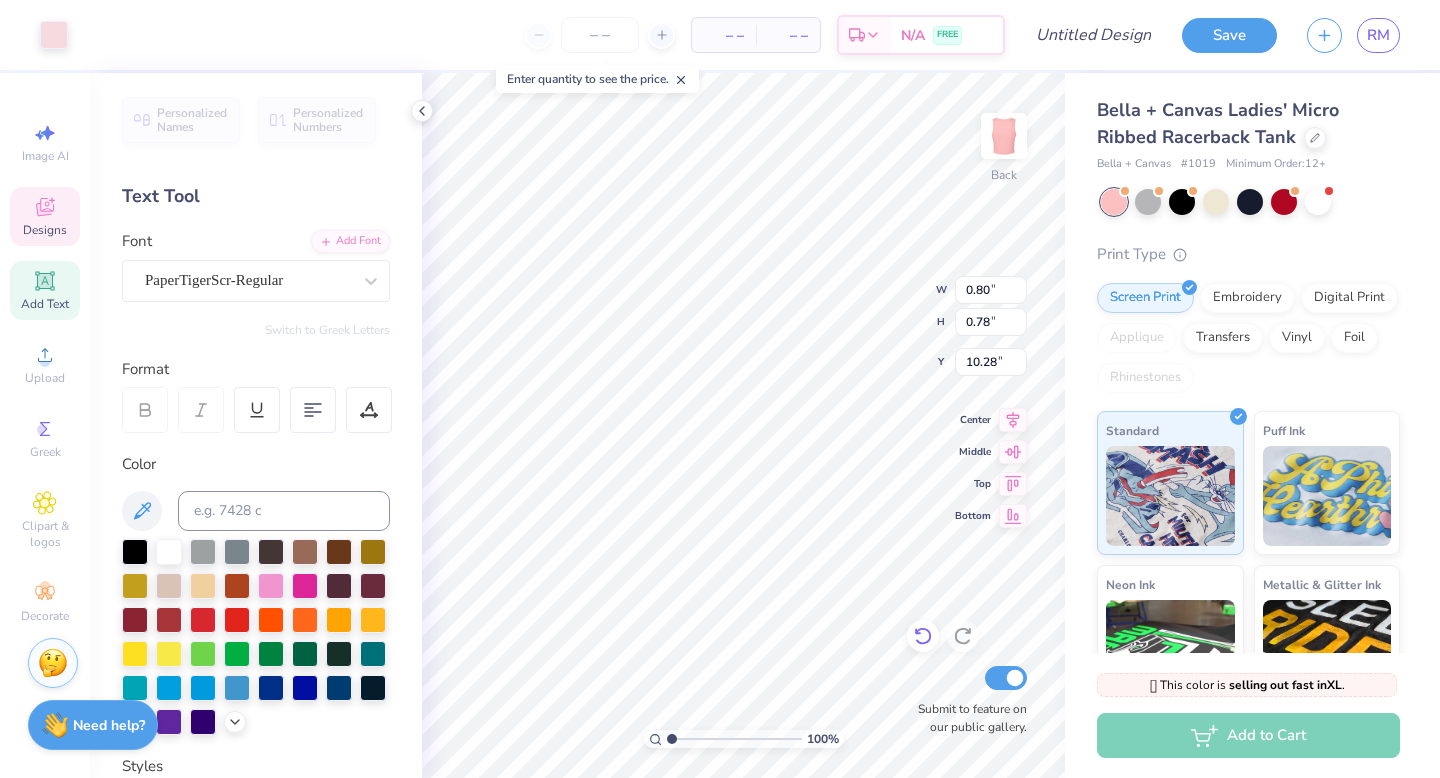 type on "6.18" 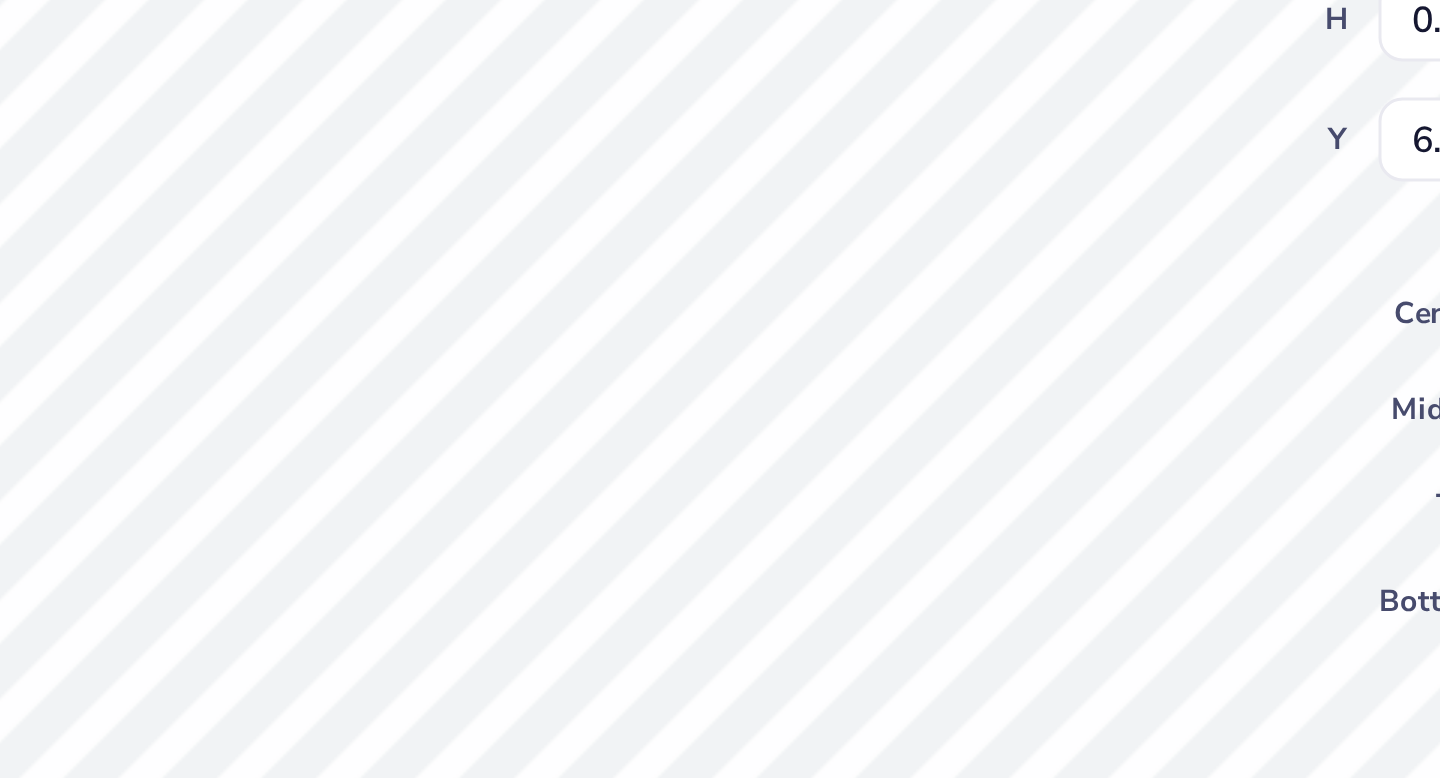 type on "6.01" 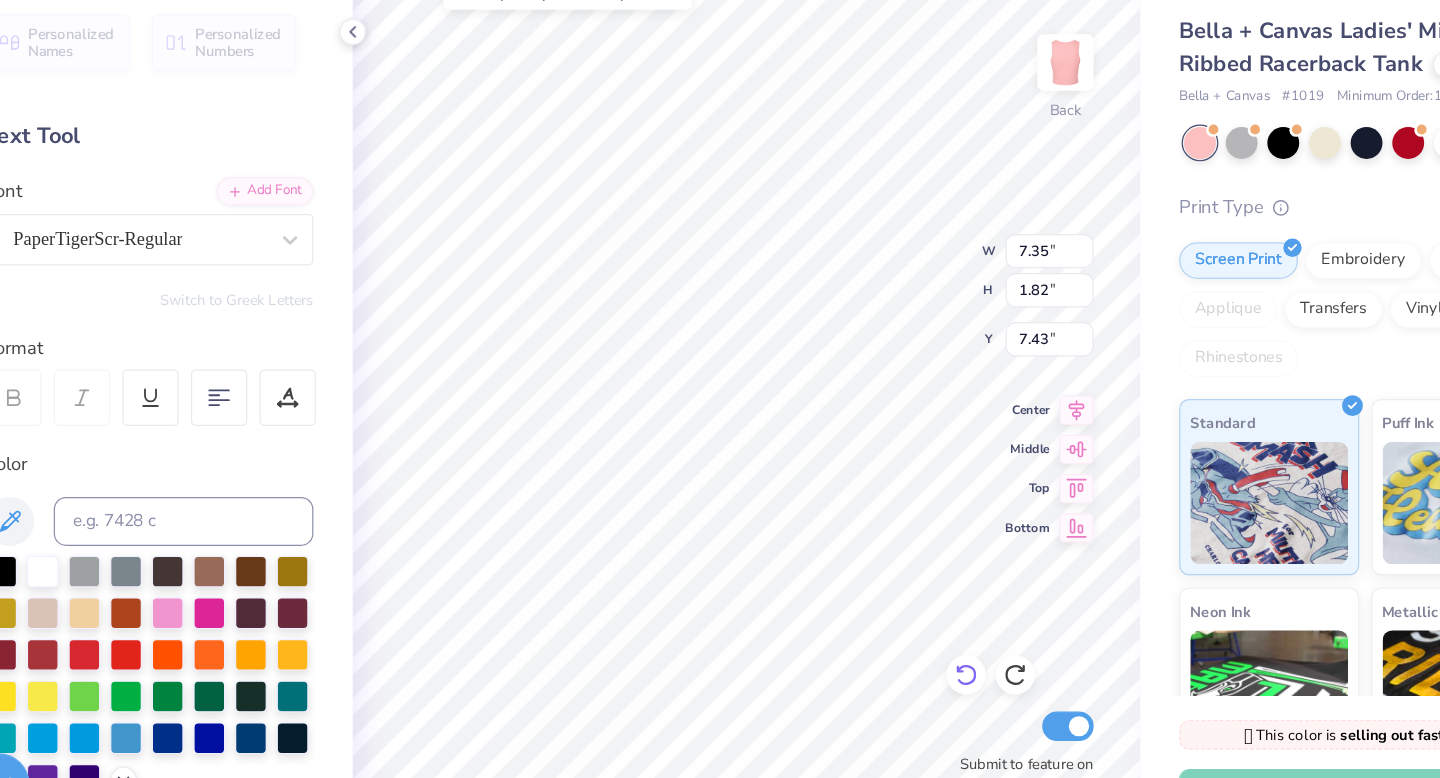 type on "7.43" 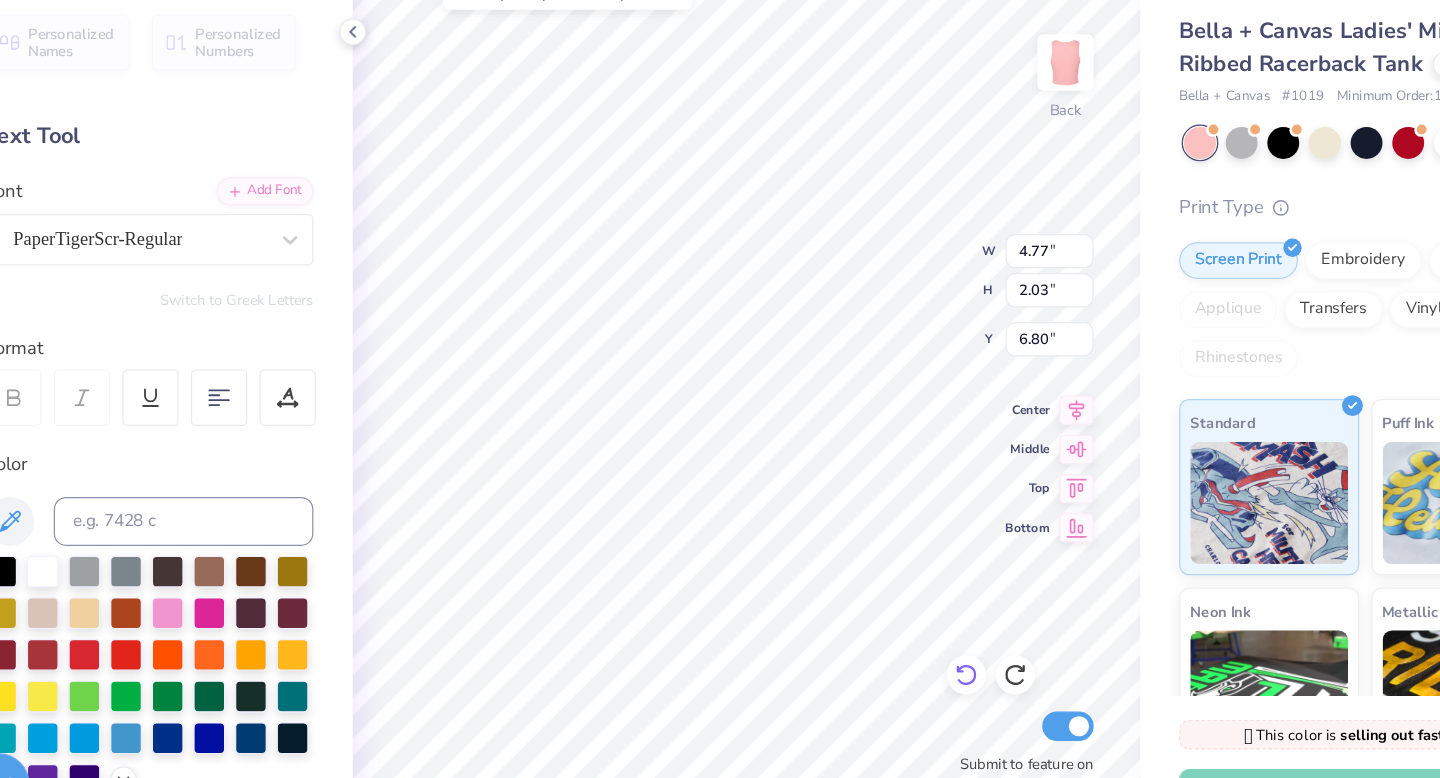 type on "6.74" 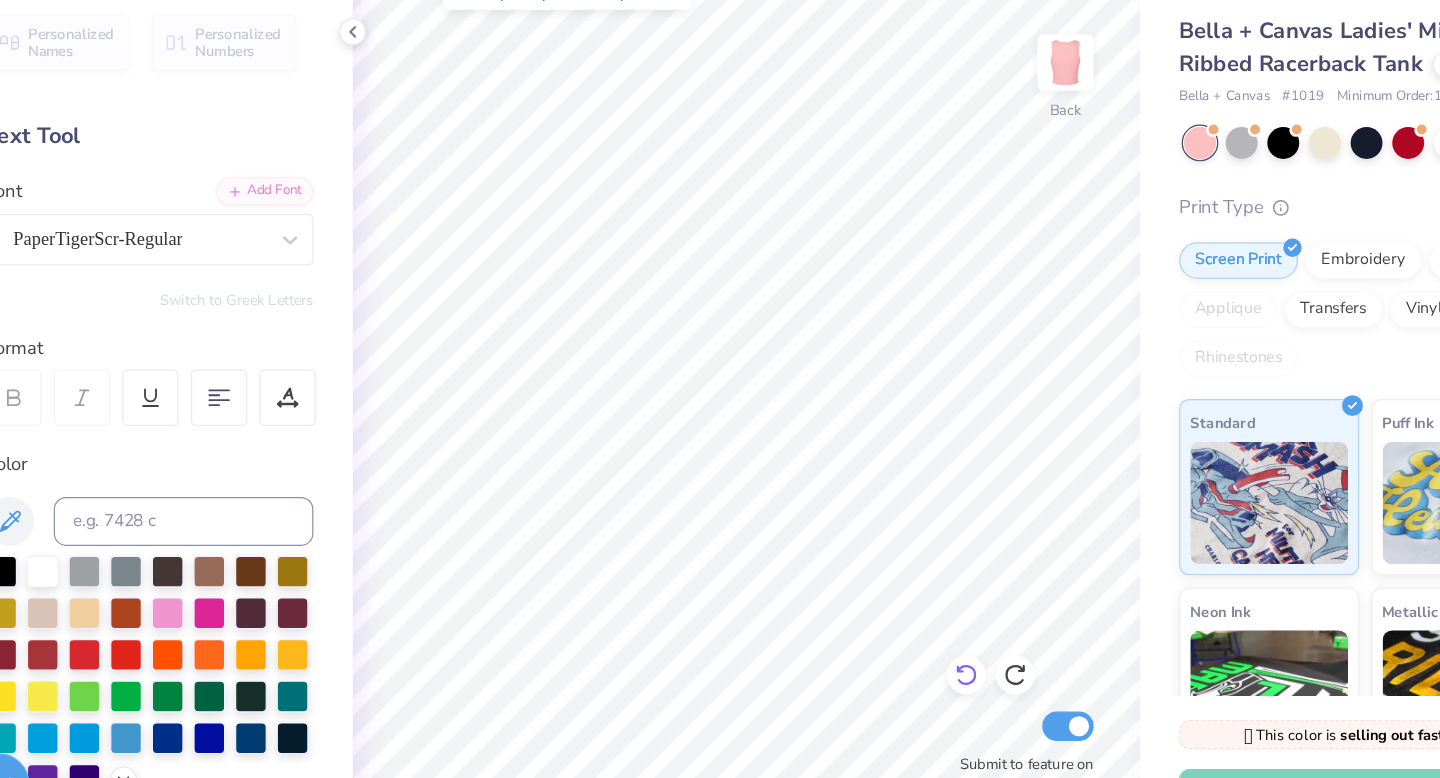 click 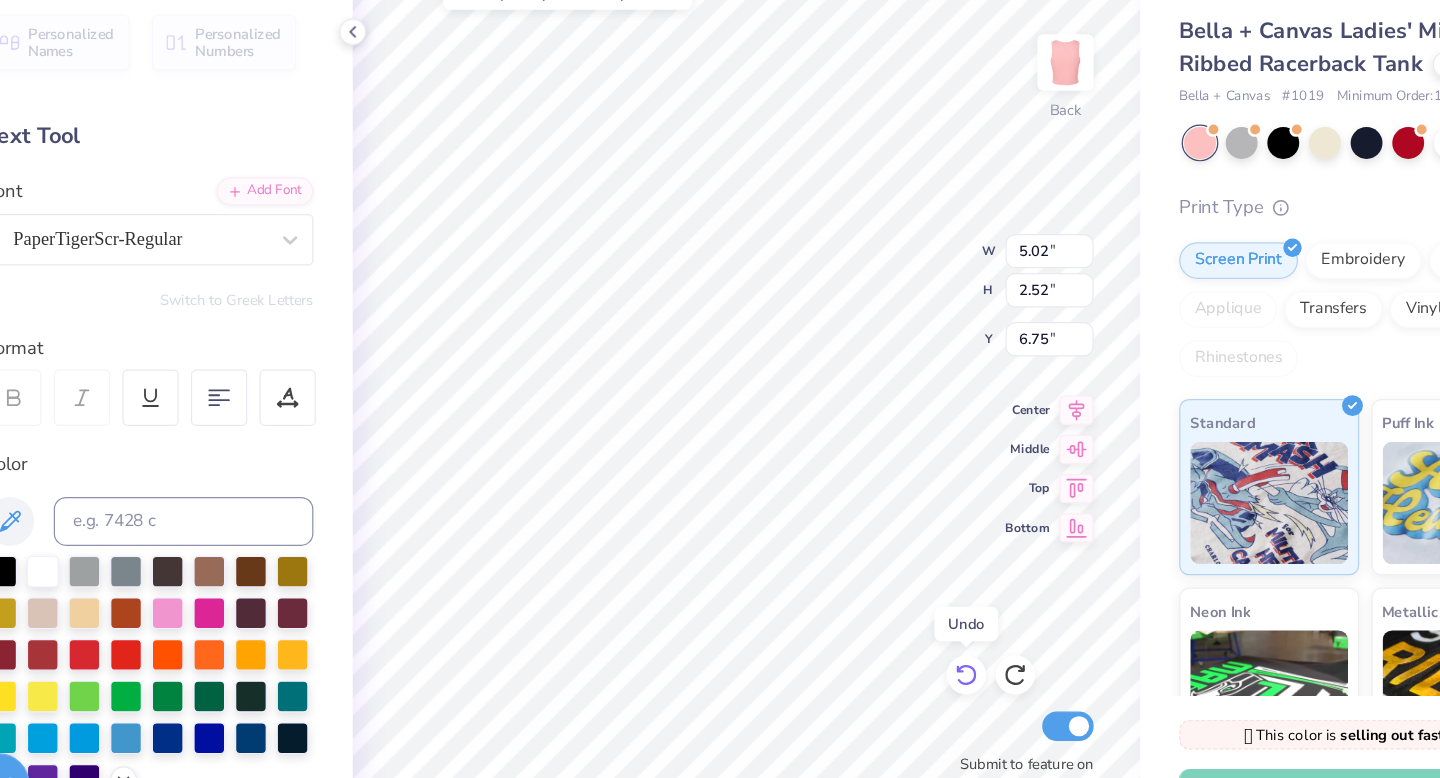 click 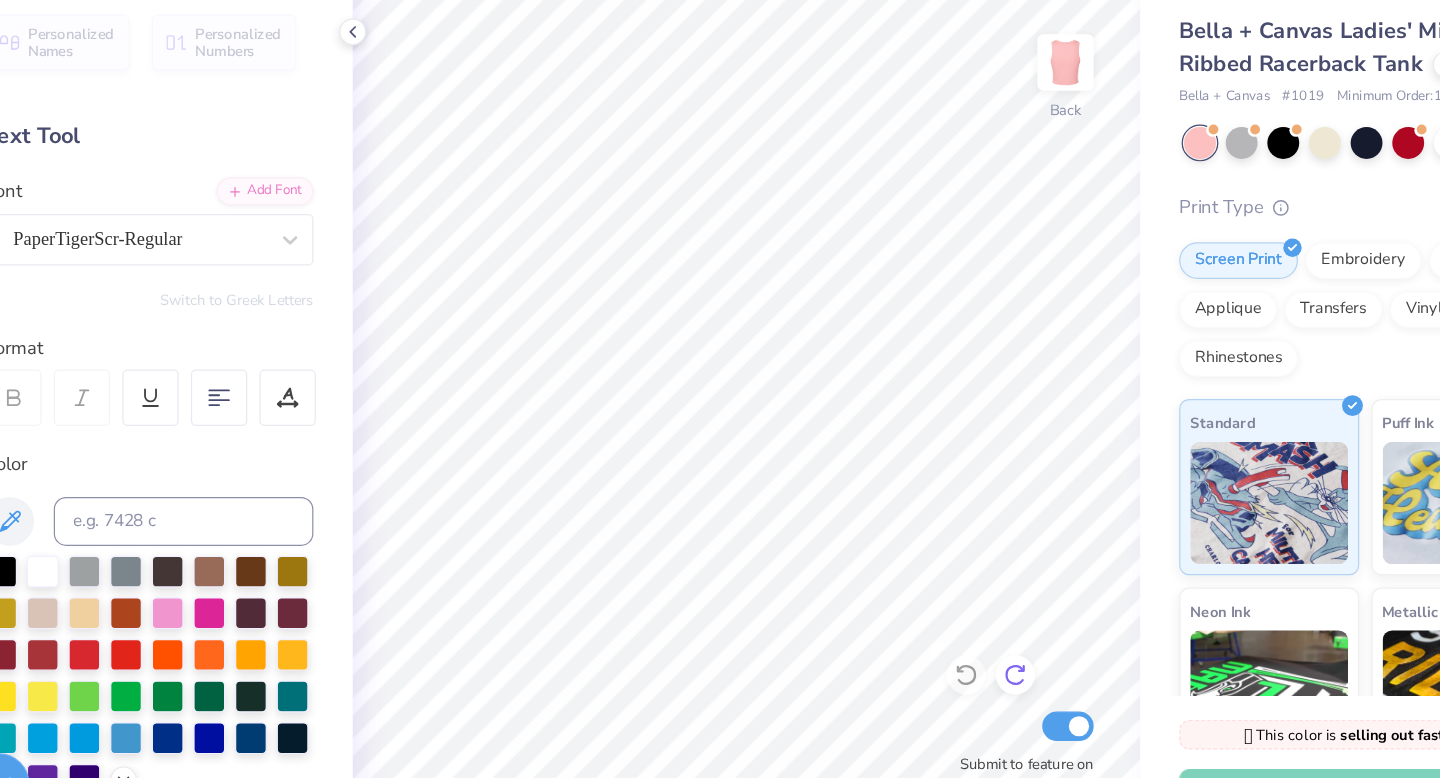 click 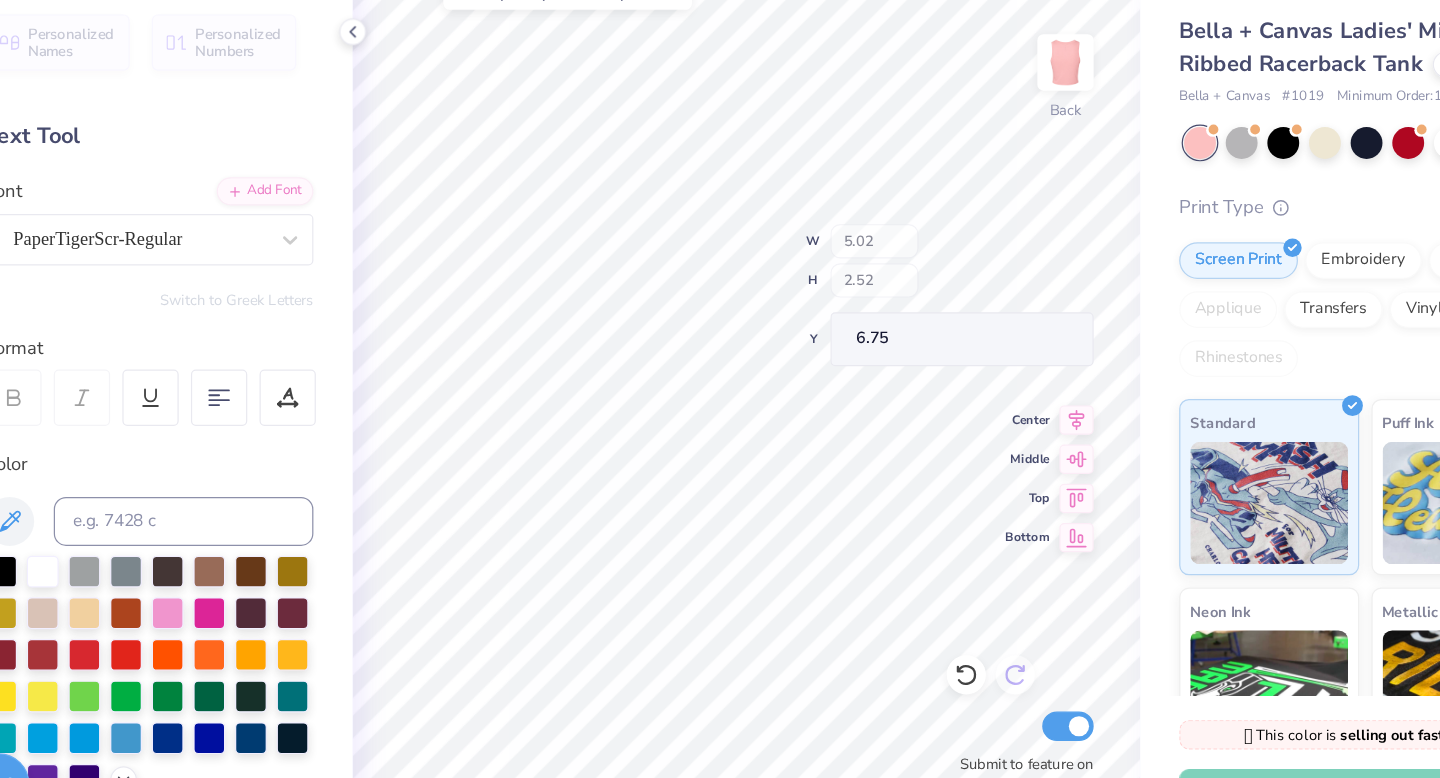 type on "4.77" 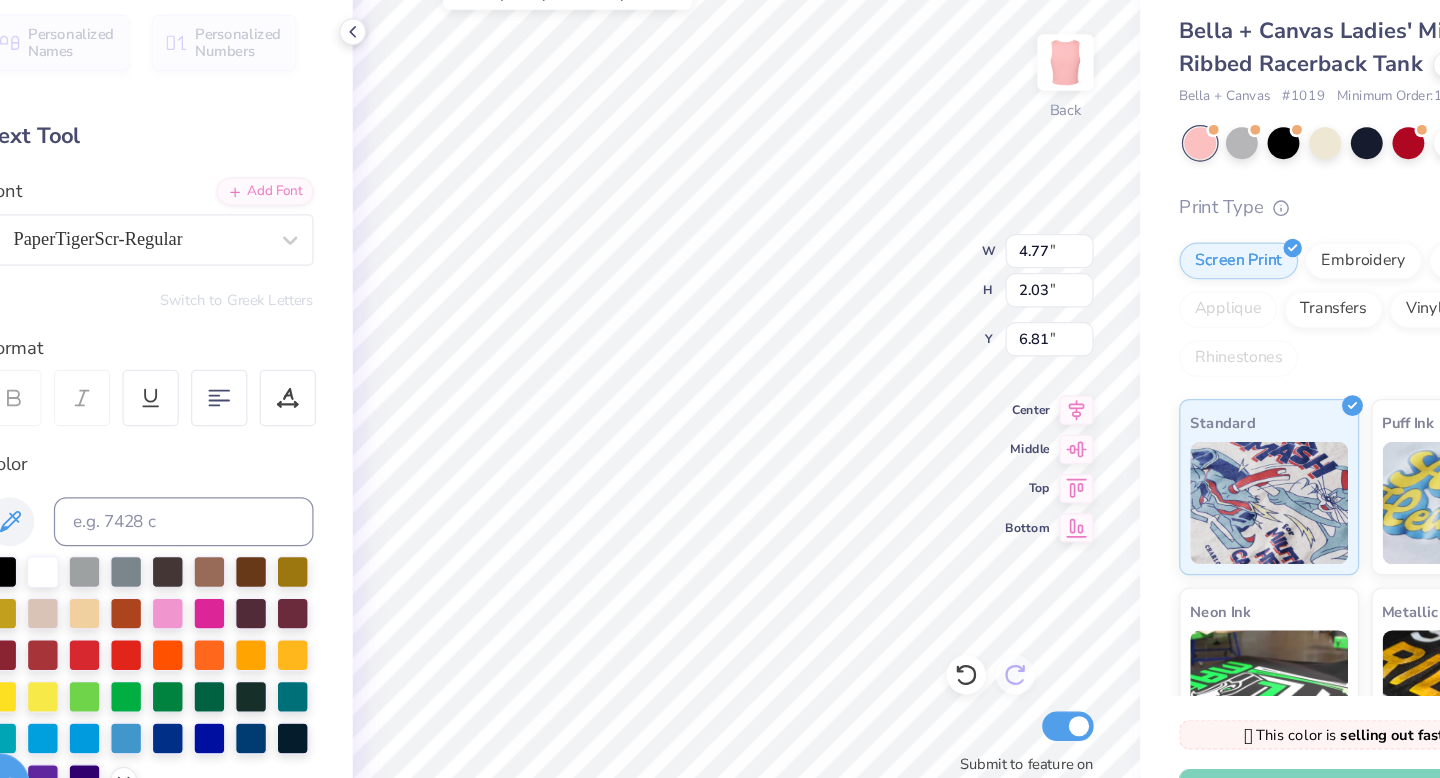 scroll, scrollTop: 0, scrollLeft: 0, axis: both 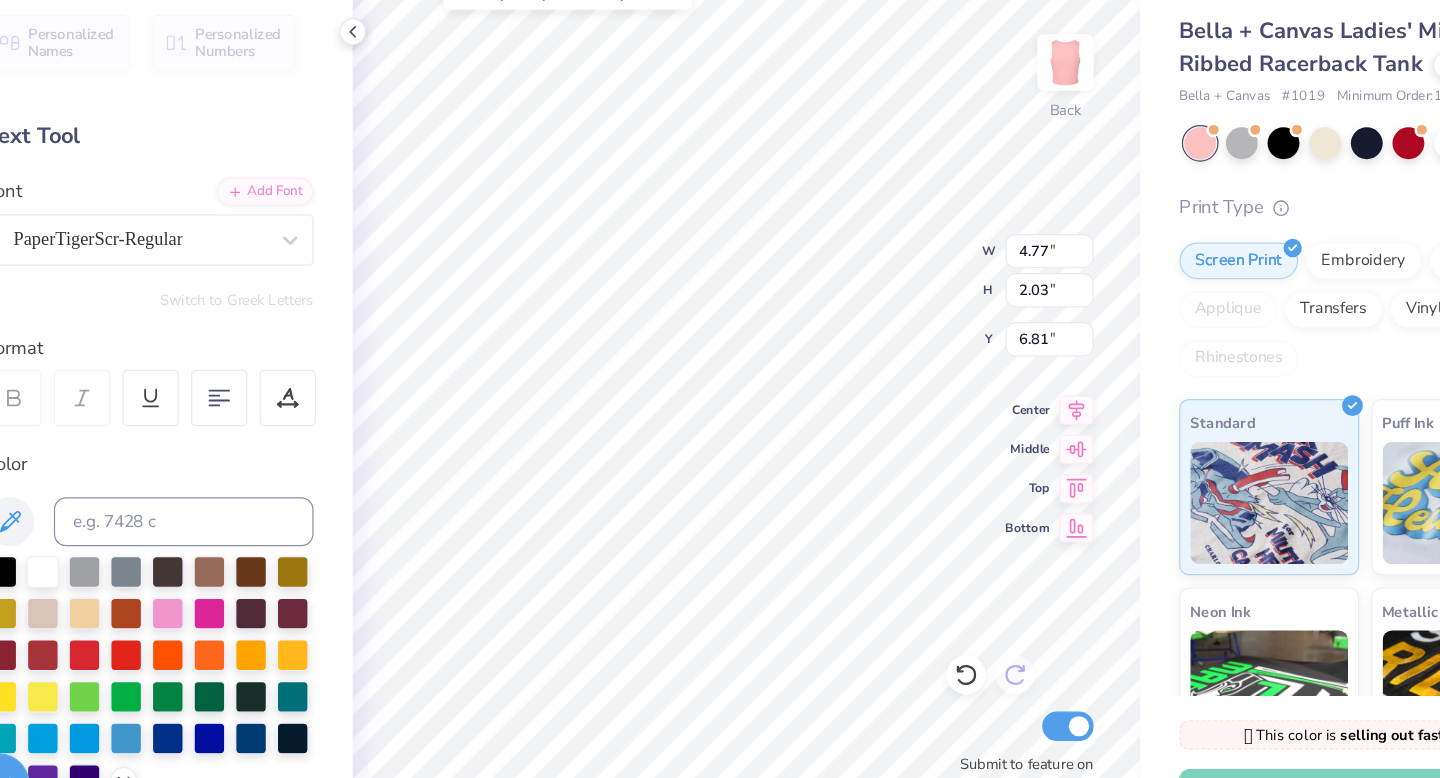 type on "Phi Mu" 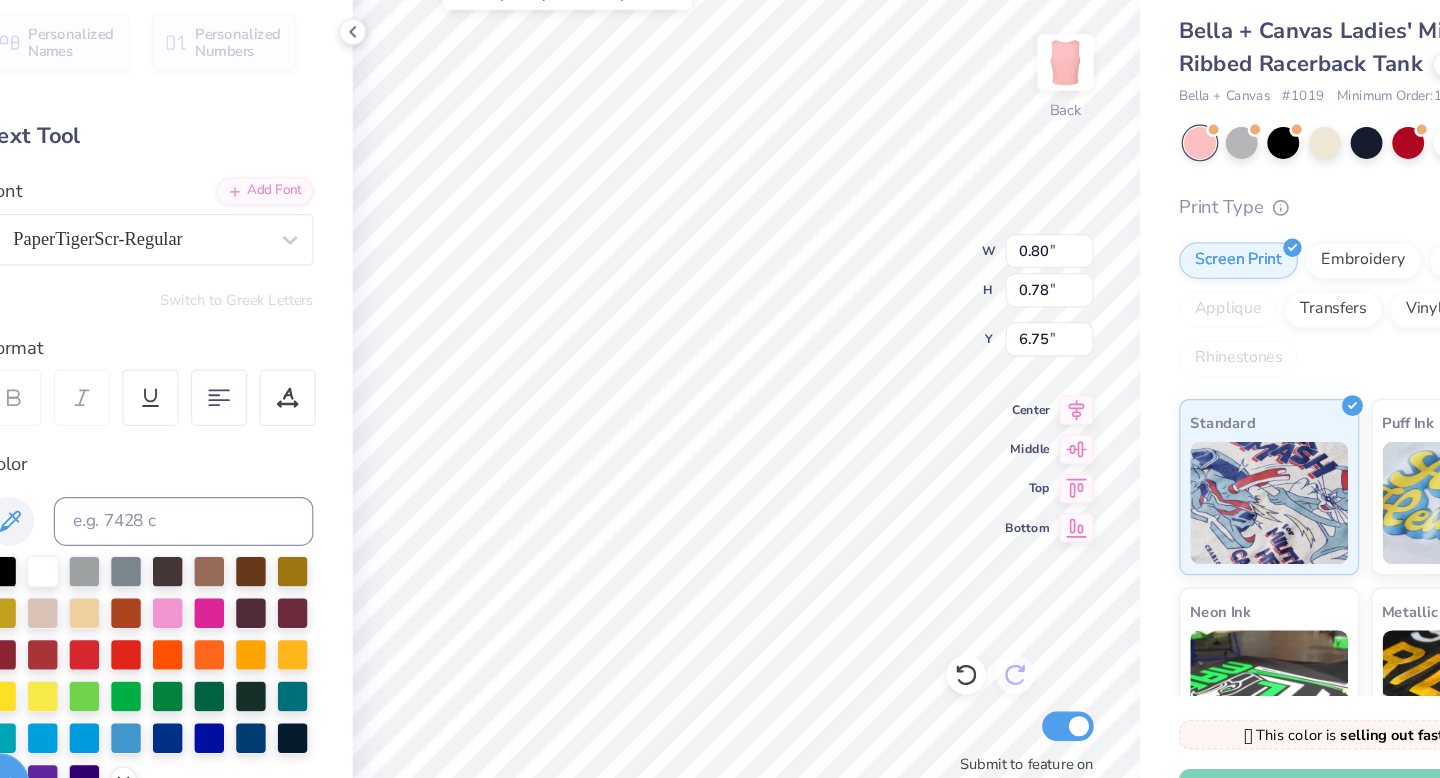 type on "7.22" 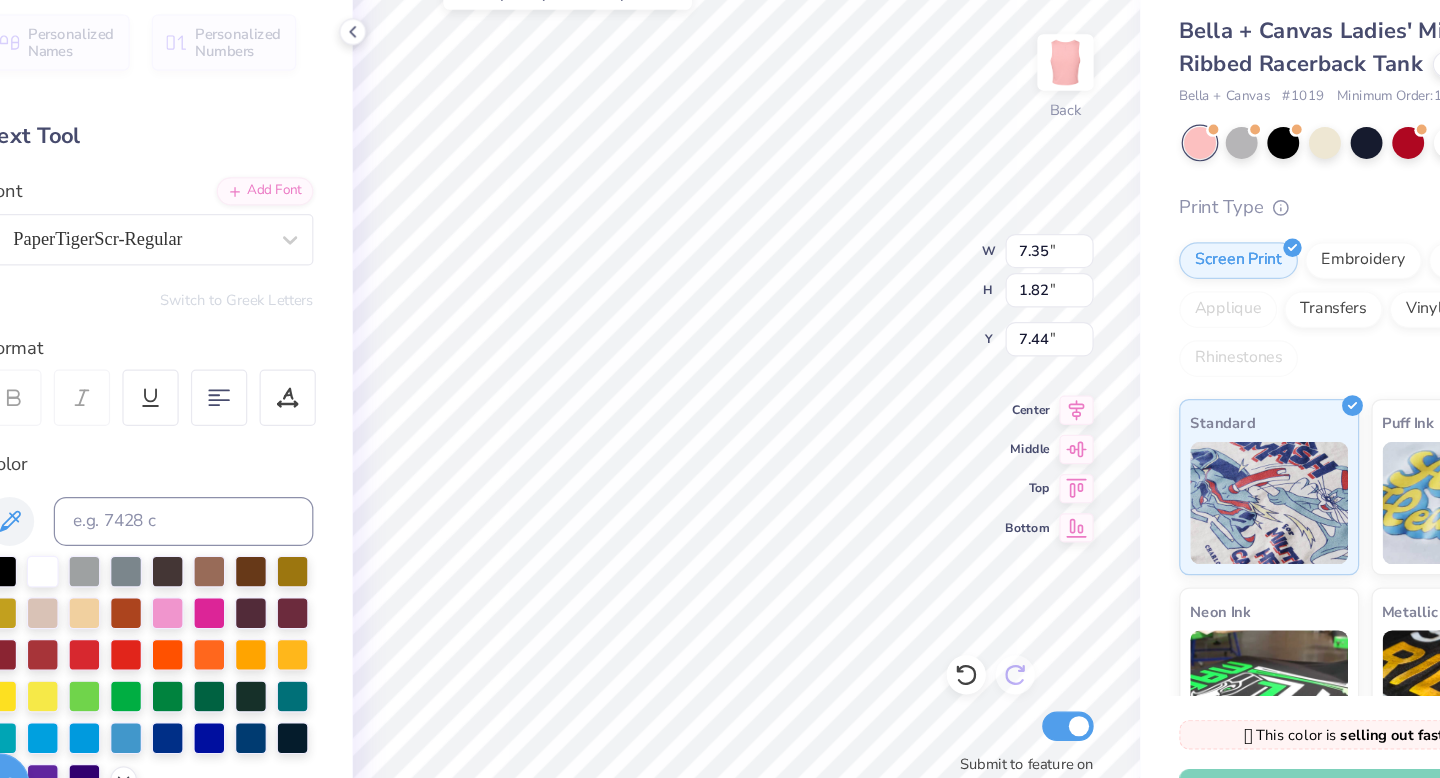 type on "7.09" 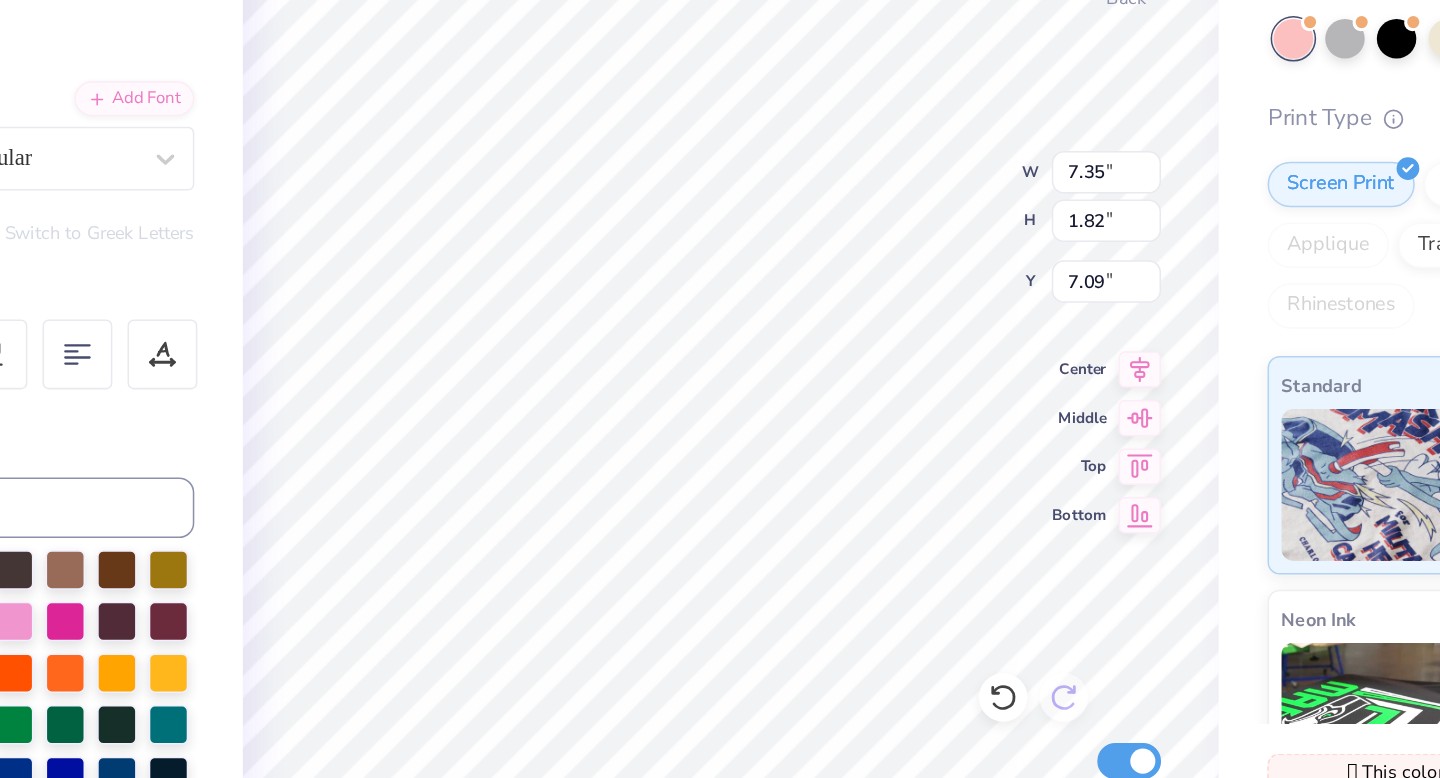 type on "0.80" 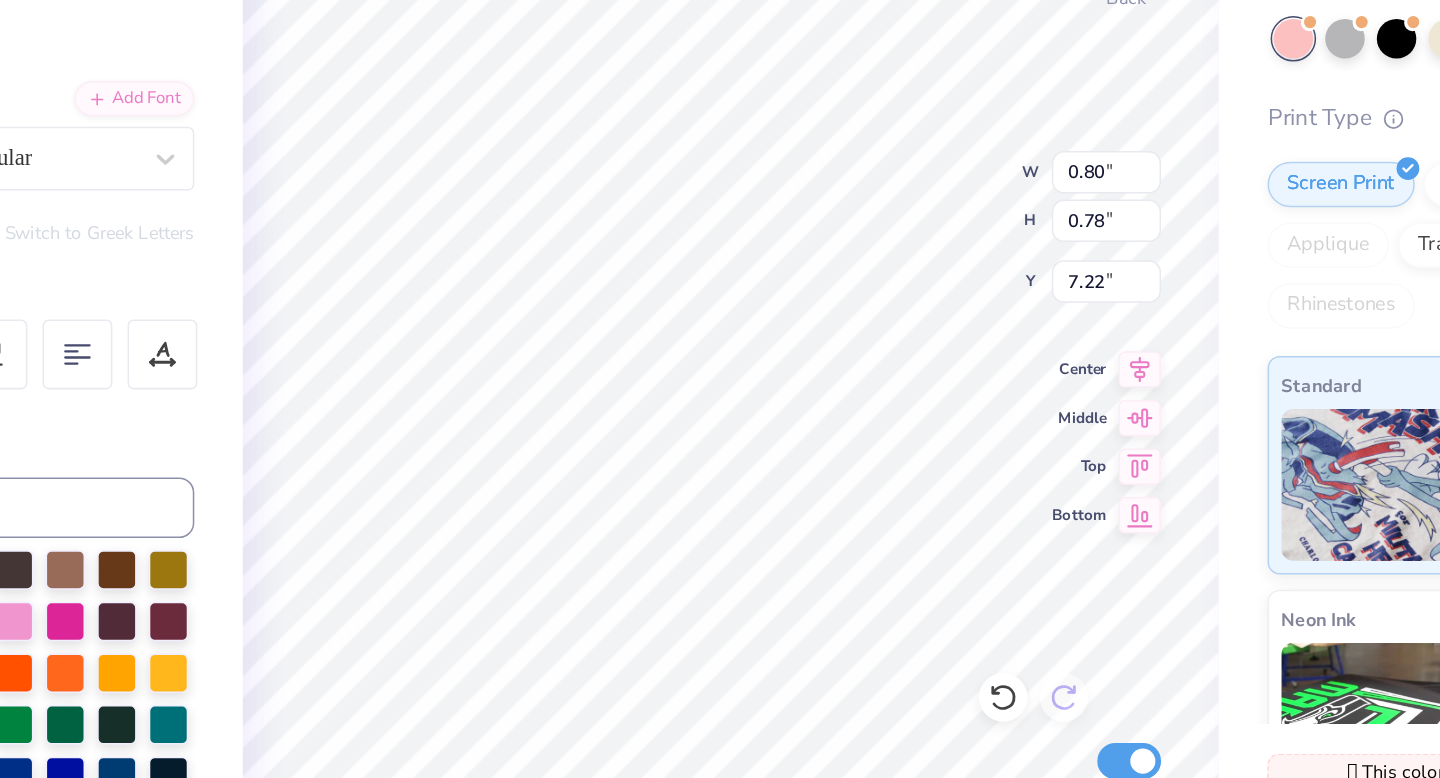 type on "6.91" 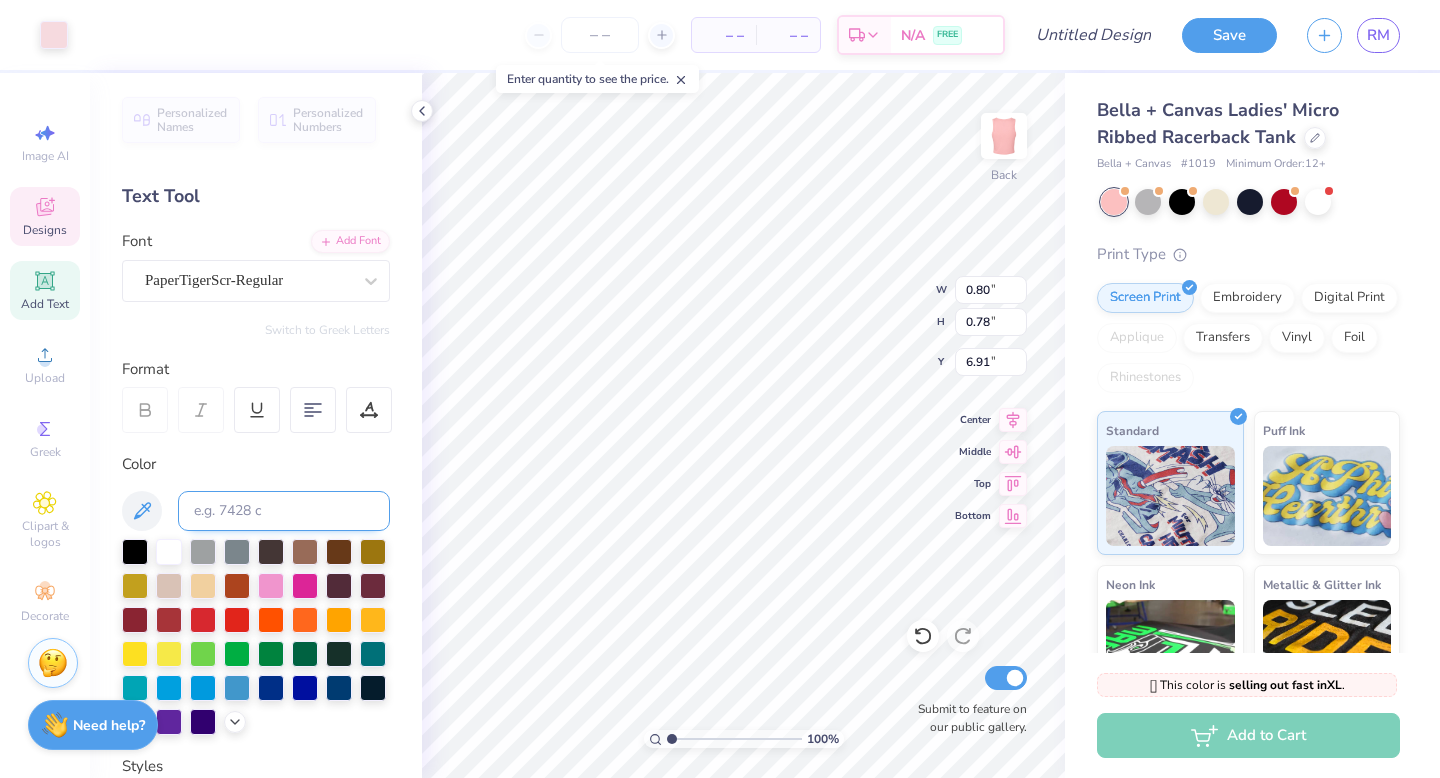 scroll, scrollTop: 0, scrollLeft: 0, axis: both 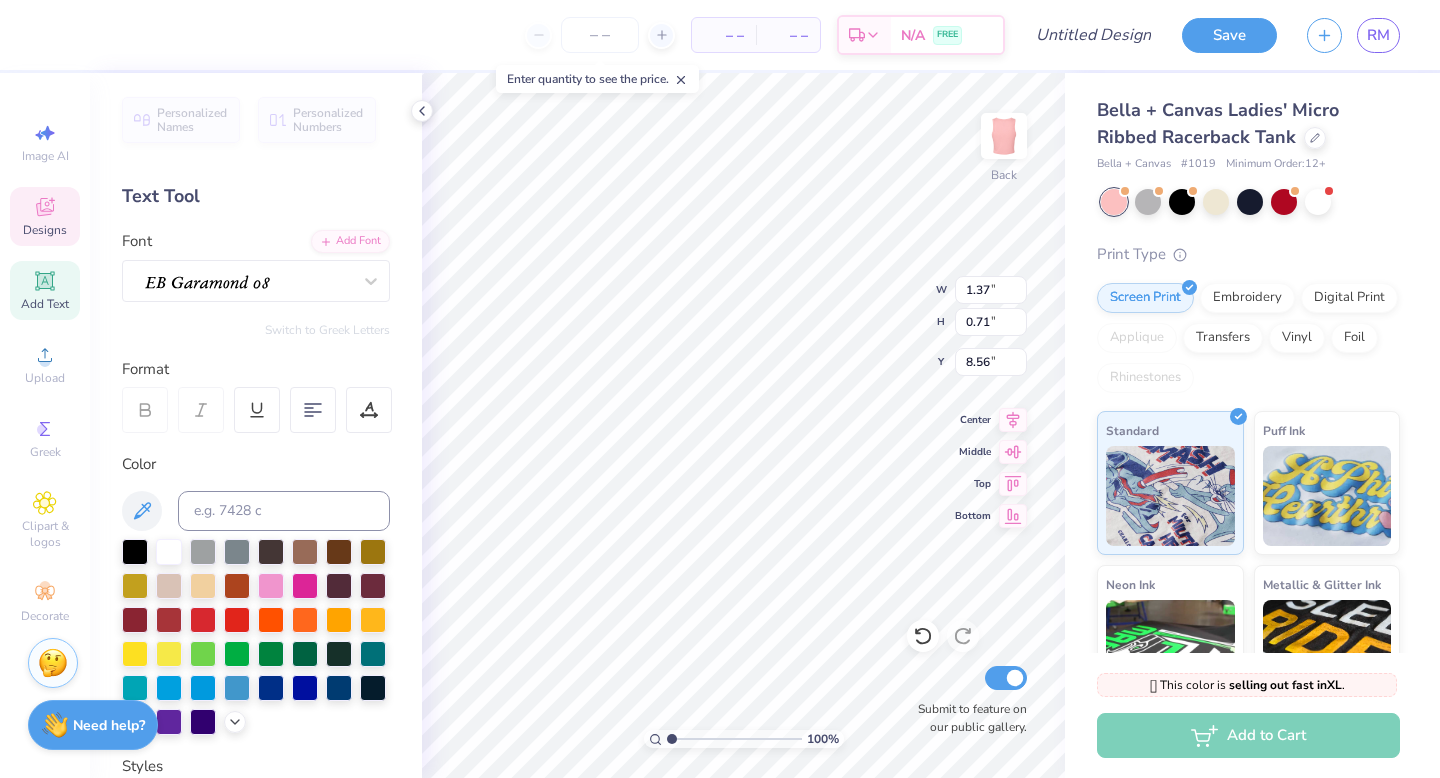 type on "8.91" 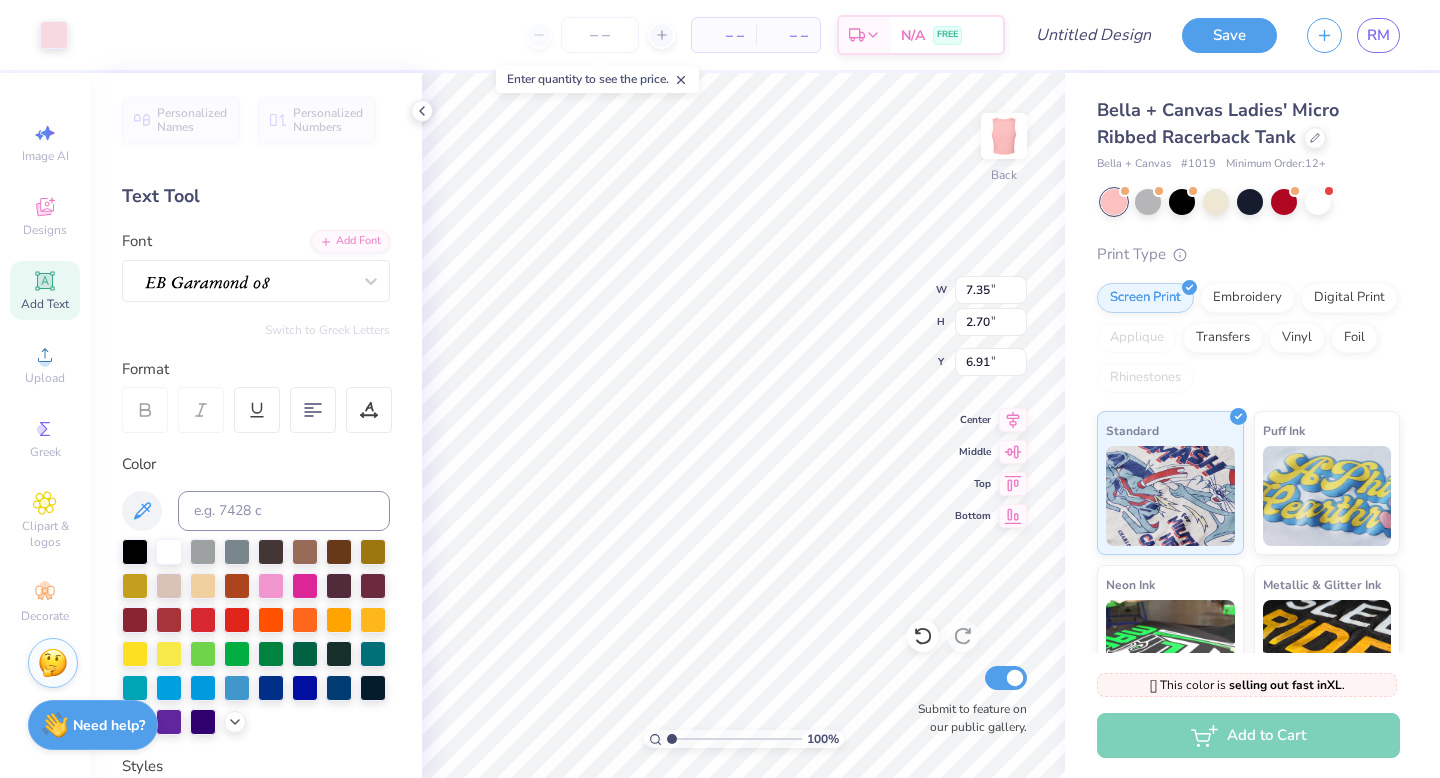 type on "3.23" 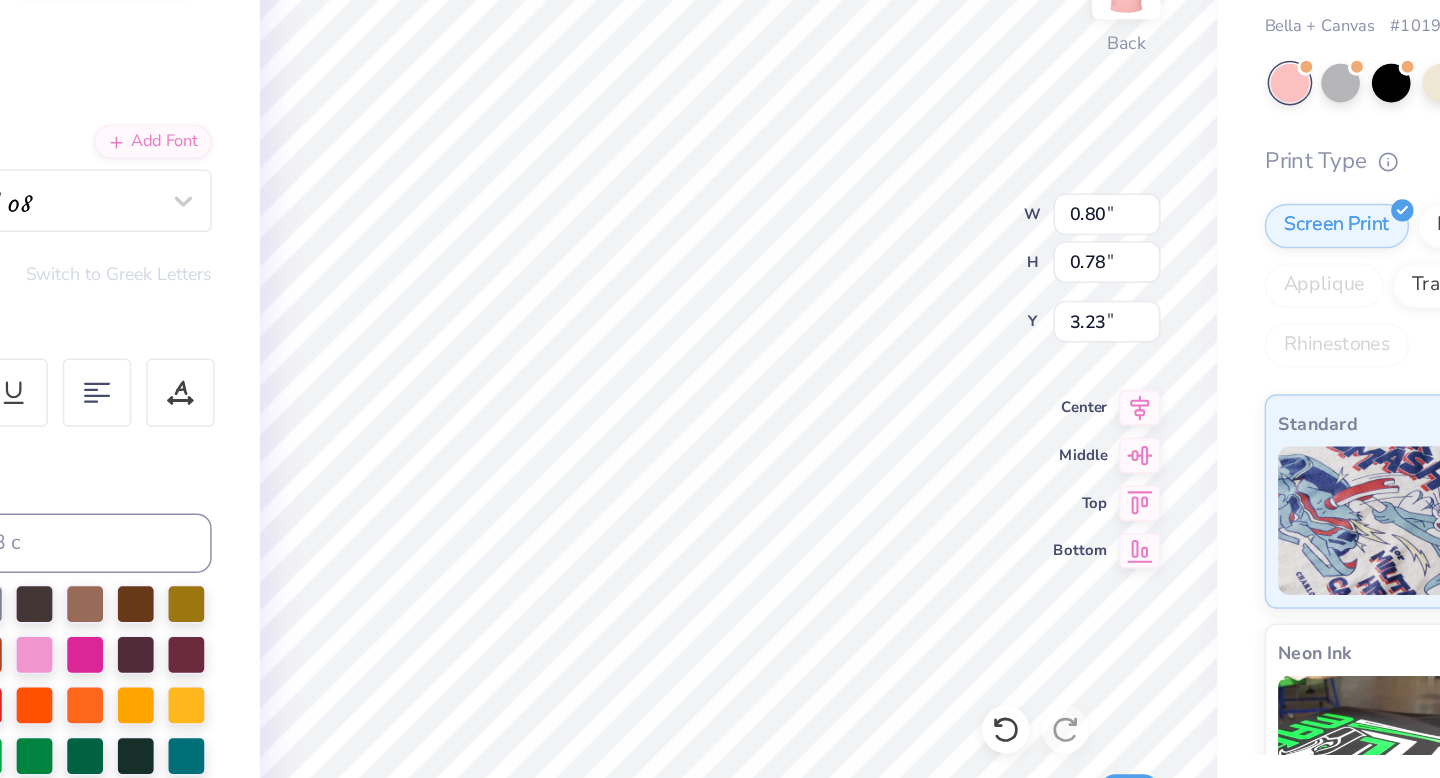 type on "3.19" 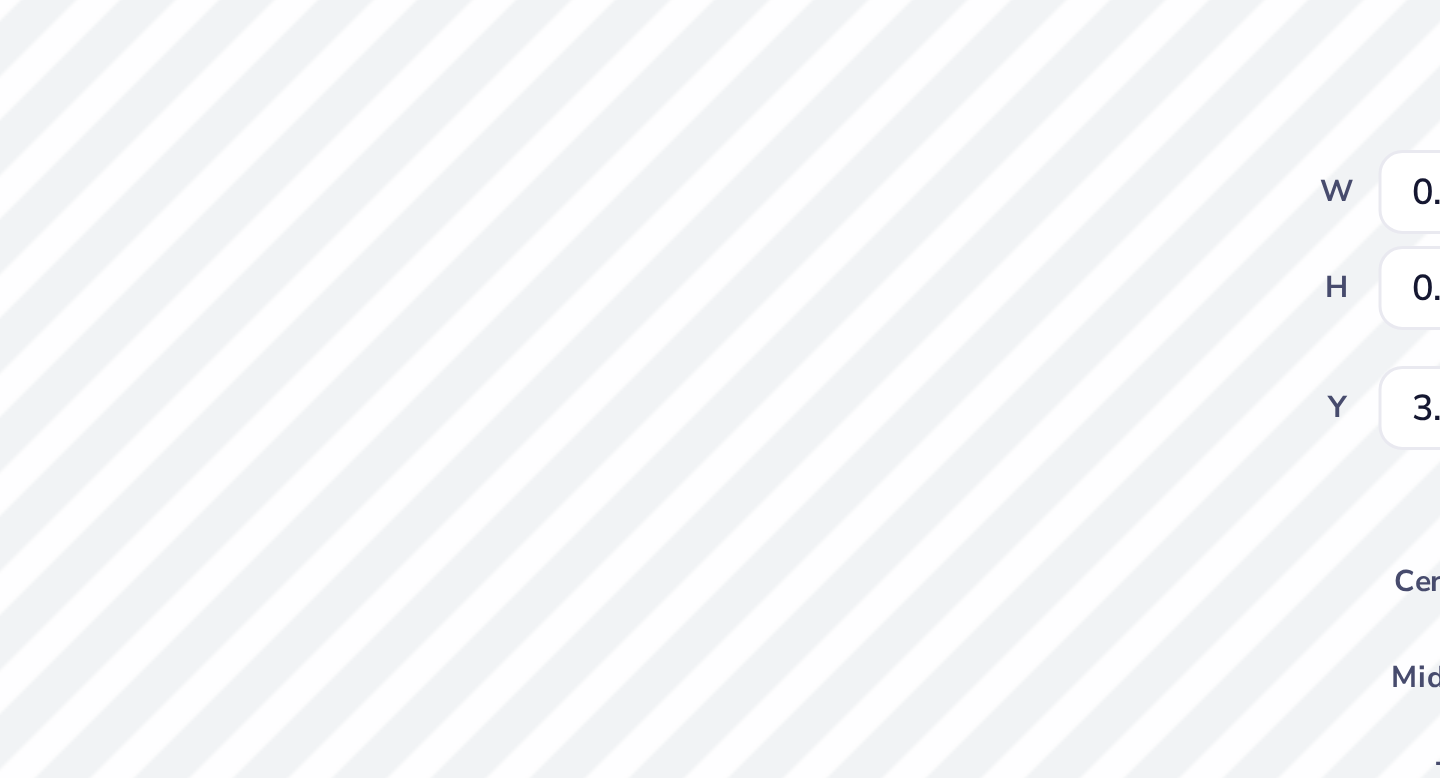 type on "3.24" 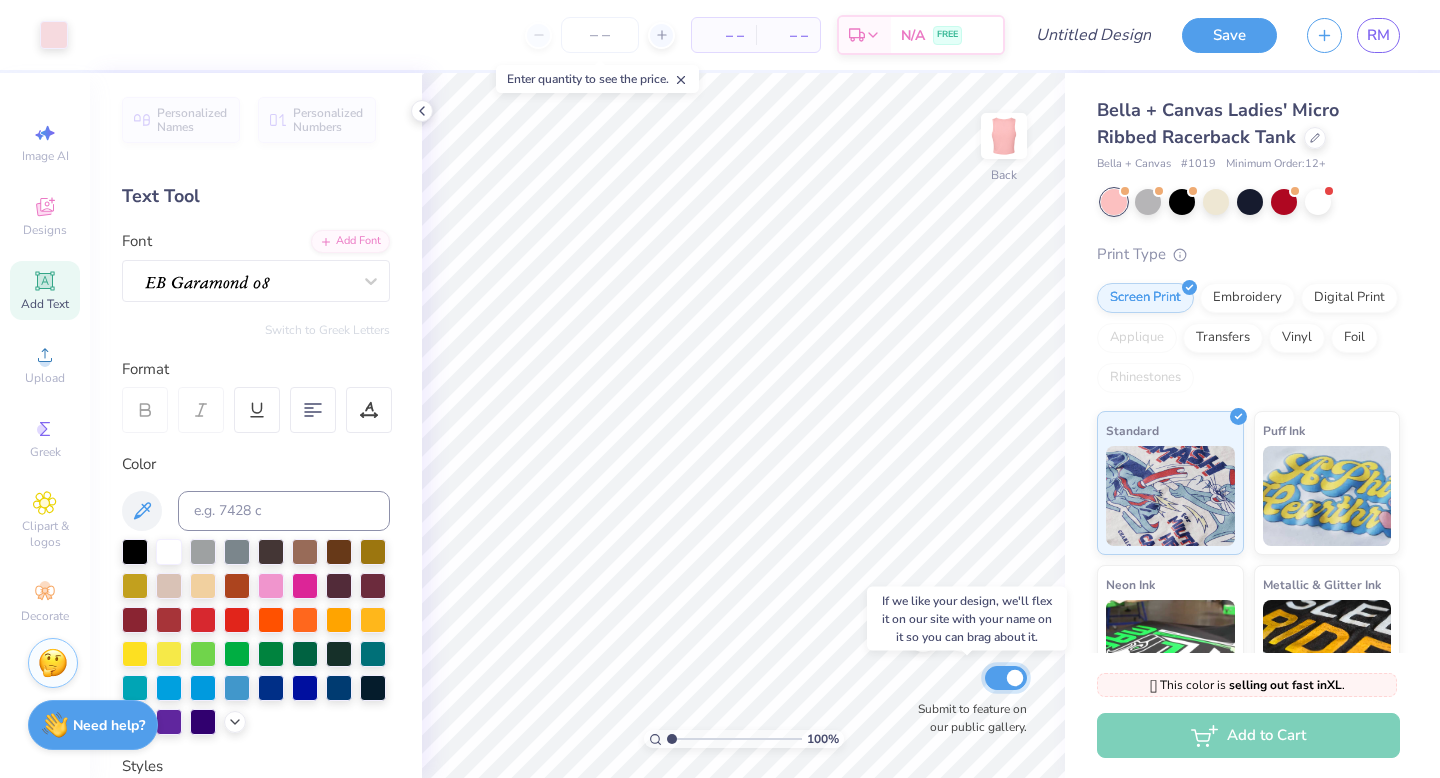click on "Submit to feature on our public gallery." at bounding box center (1006, 678) 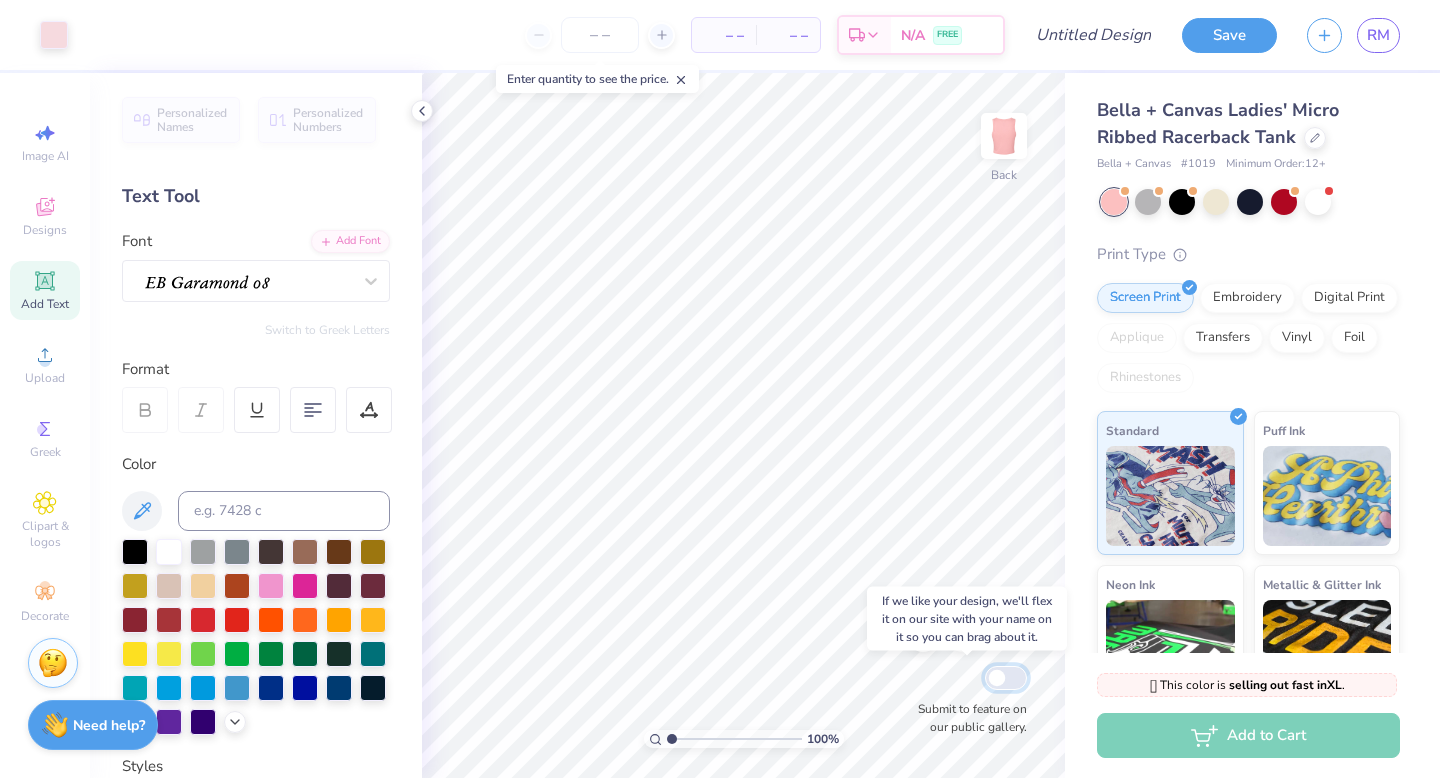 checkbox on "false" 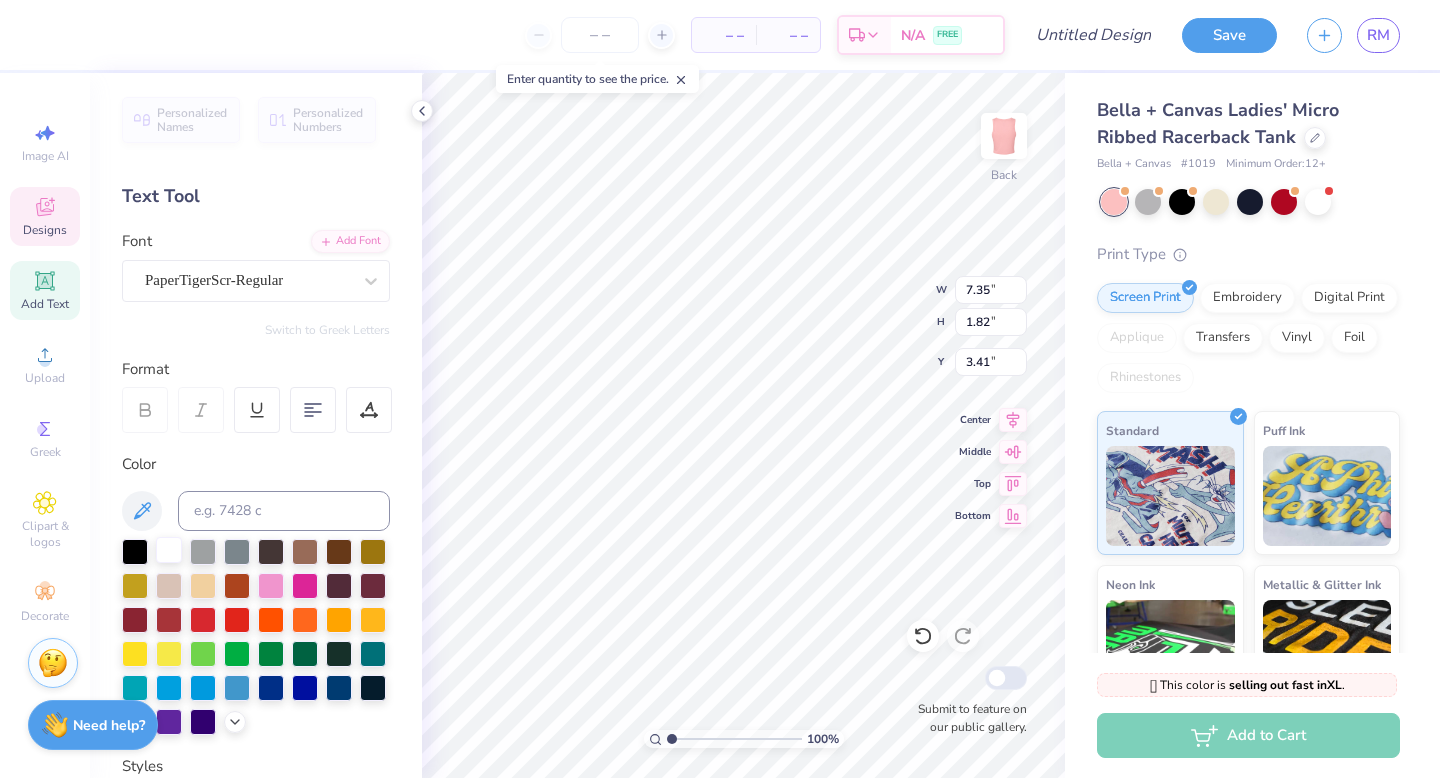click at bounding box center [169, 550] 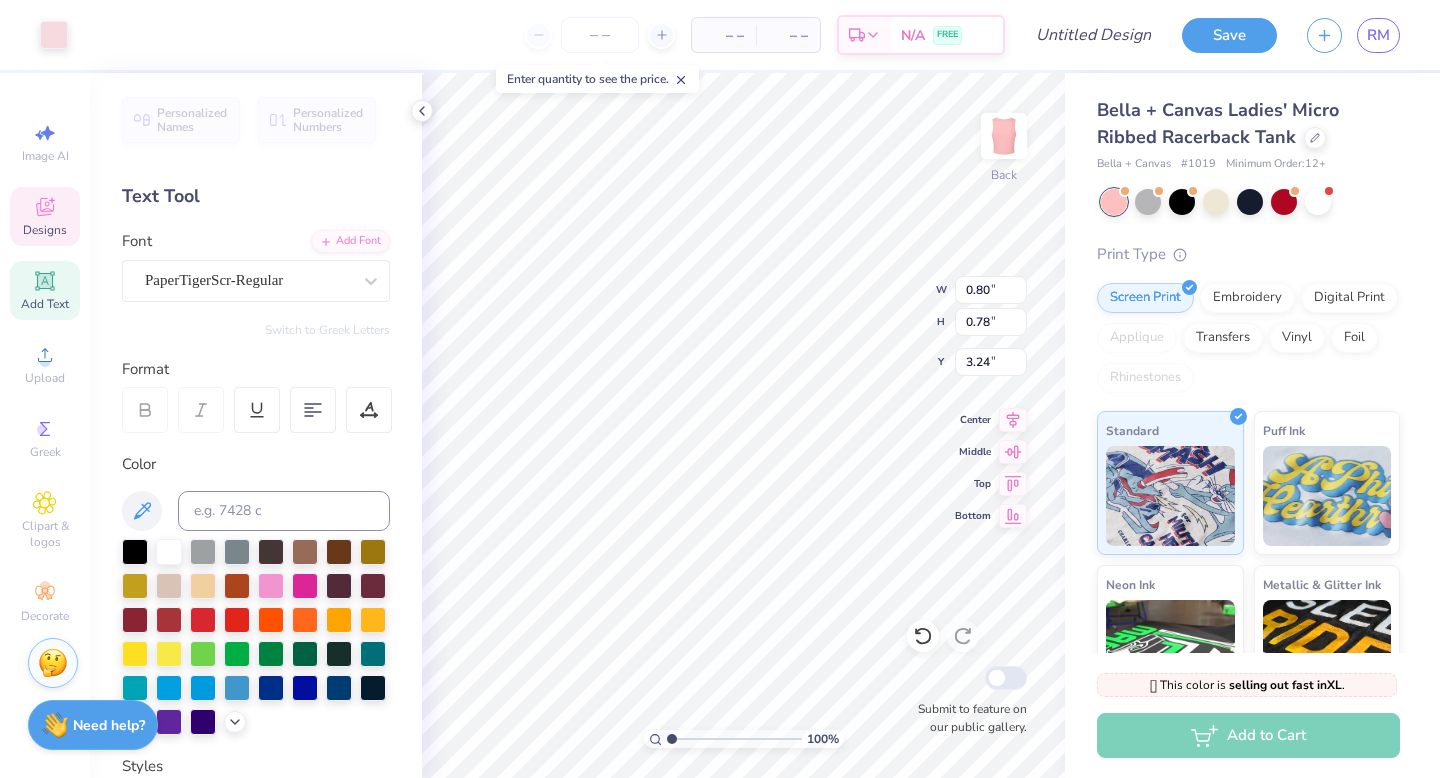 type on "0.80" 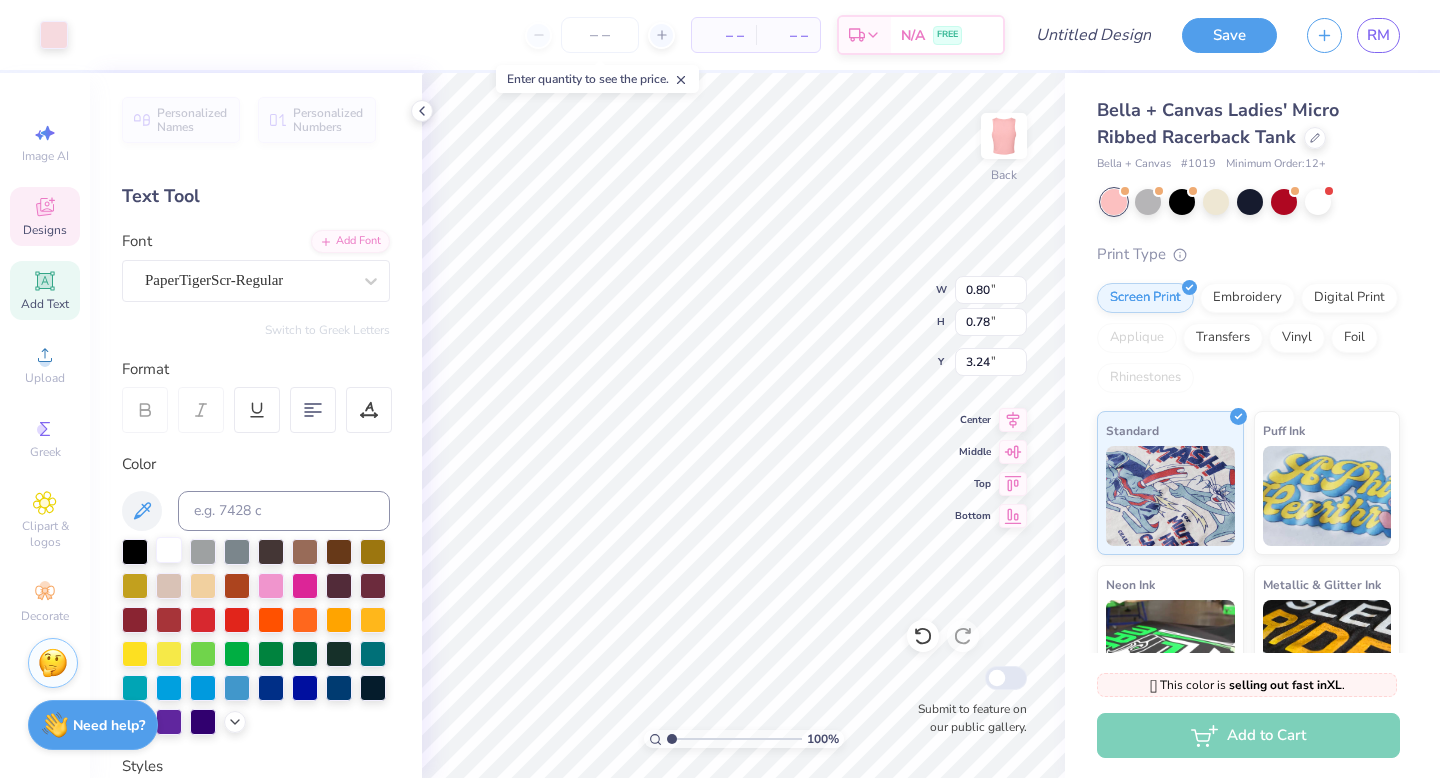 click at bounding box center [169, 550] 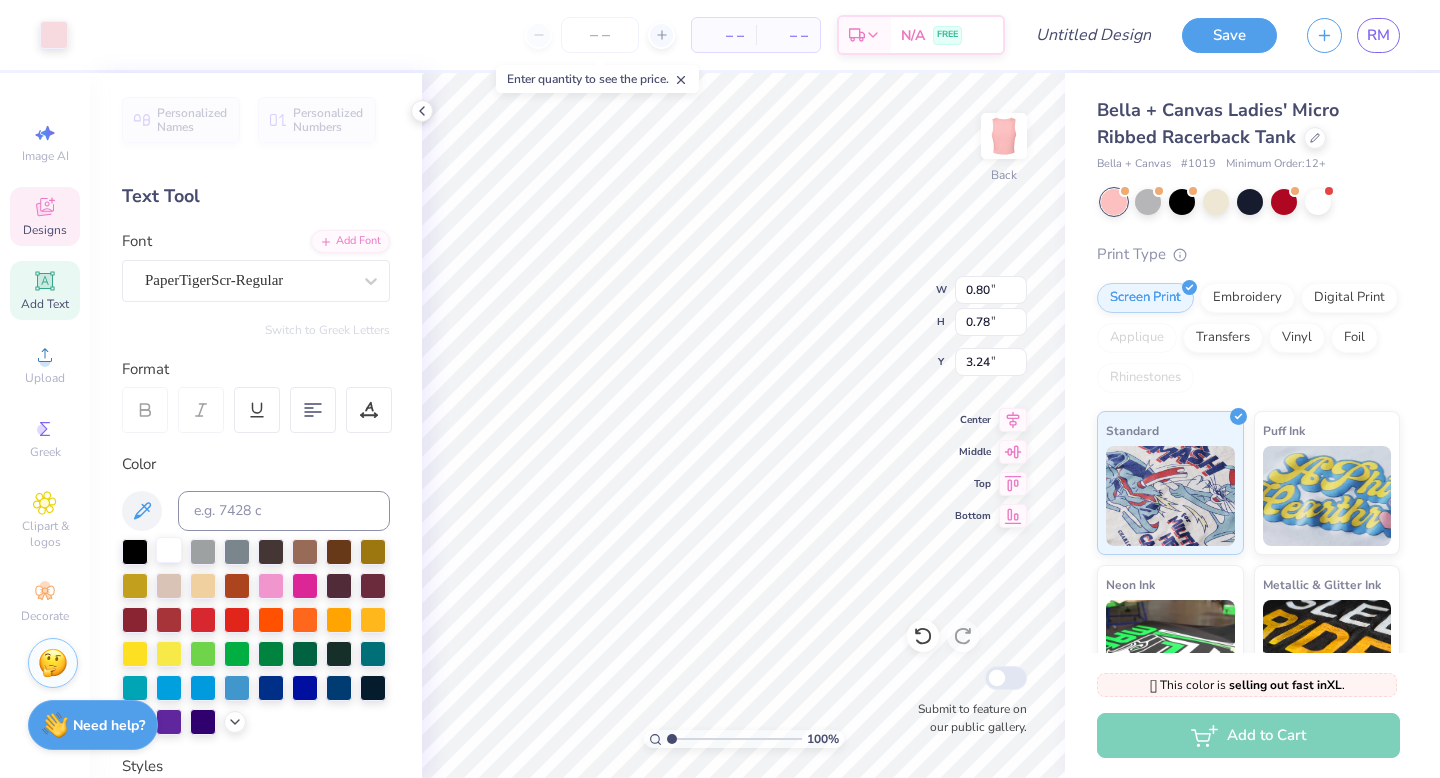 click at bounding box center [169, 550] 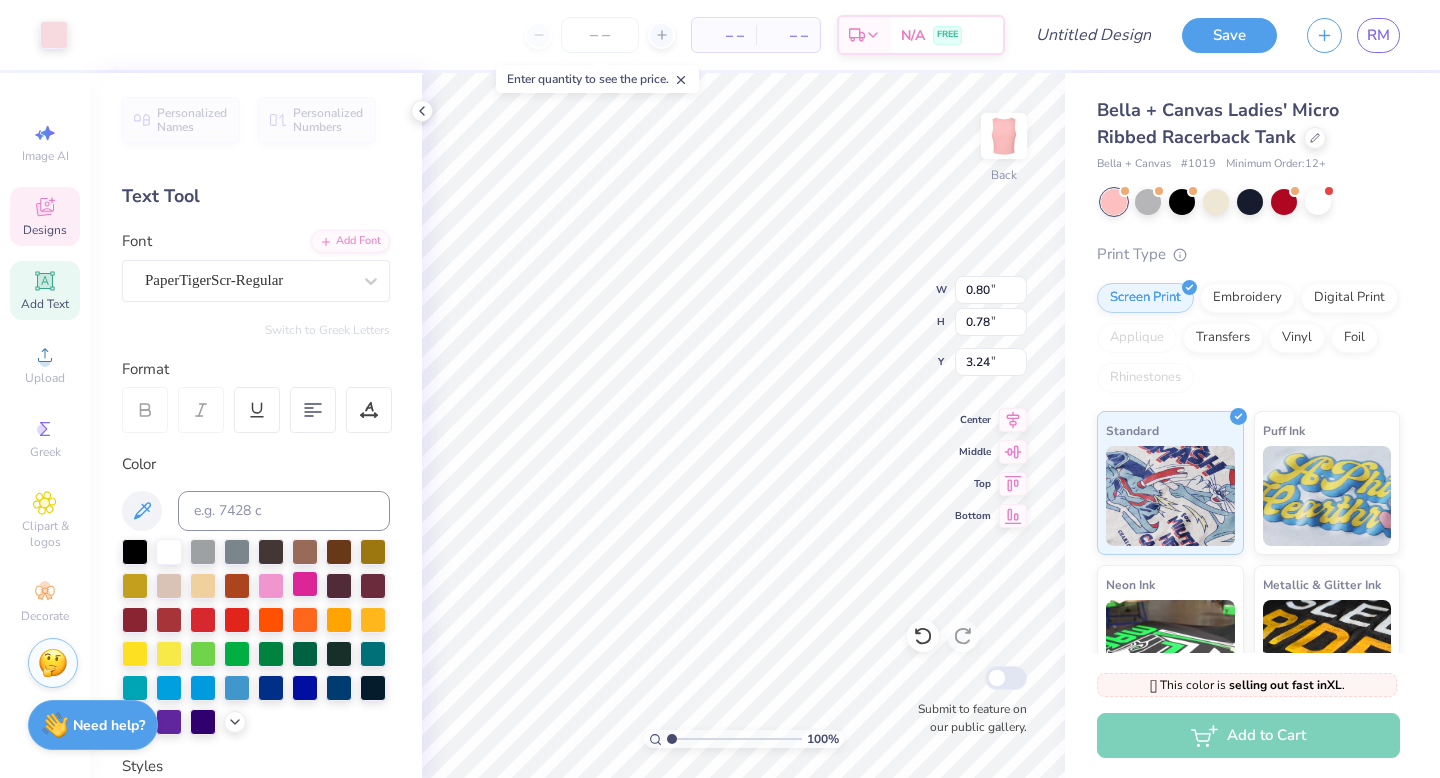 click at bounding box center (305, 584) 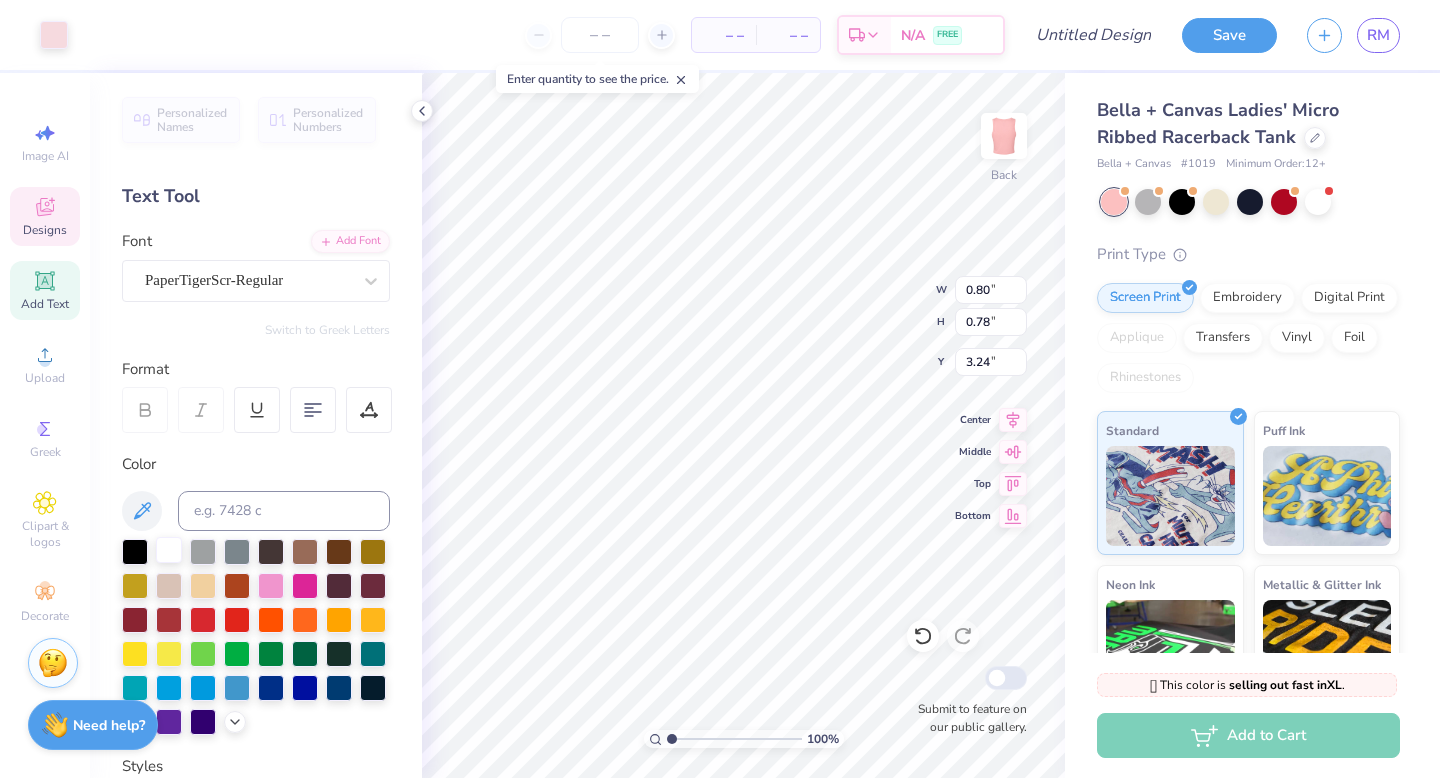 click at bounding box center (169, 550) 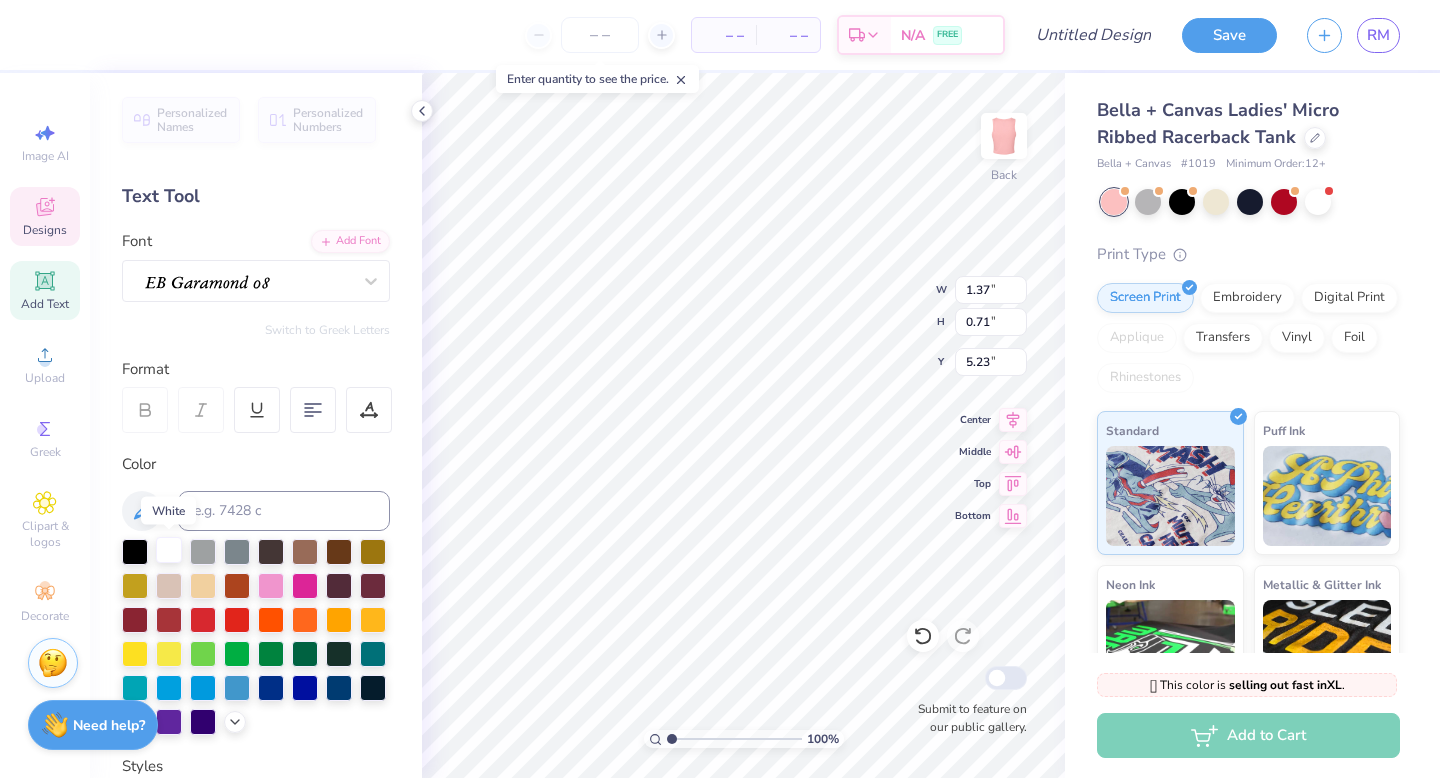 click at bounding box center (169, 550) 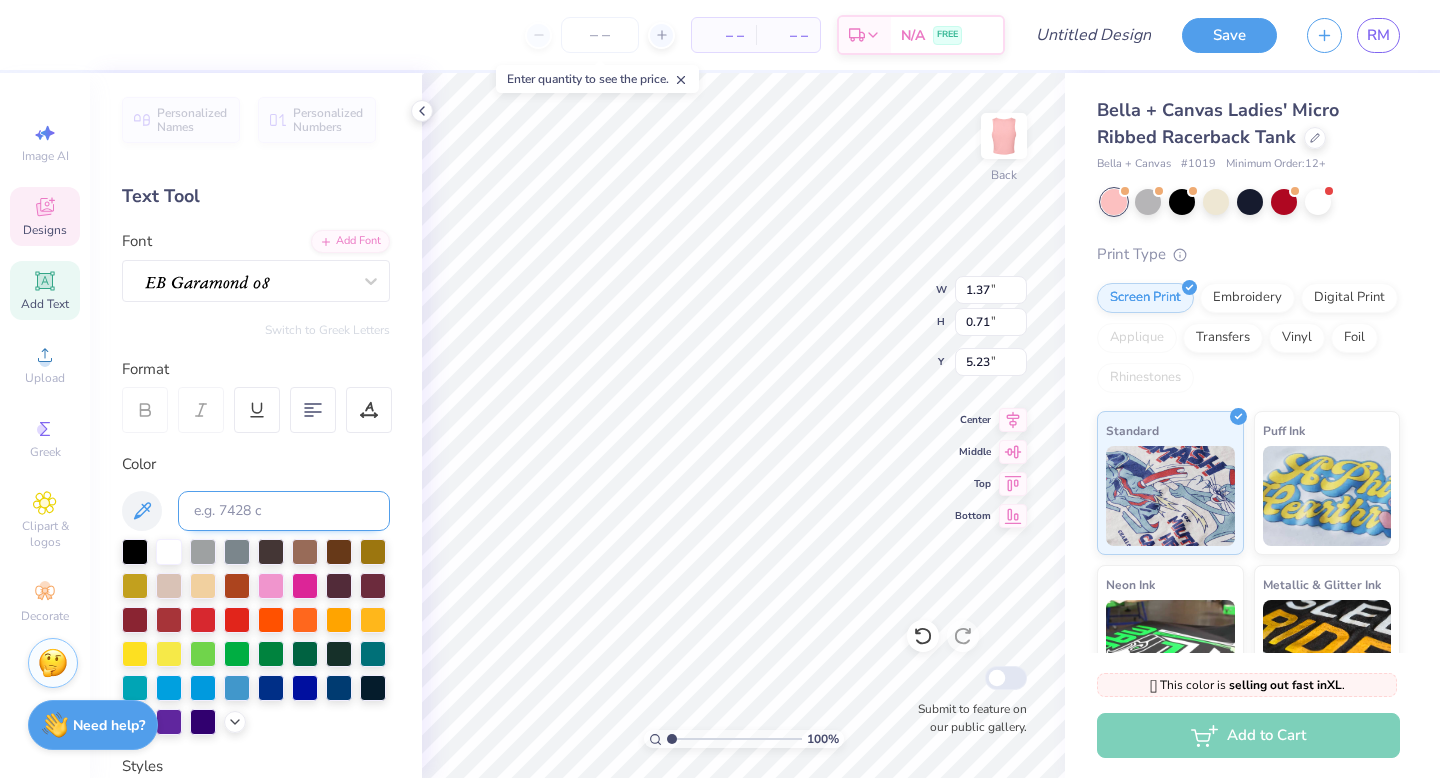 type on "1852" 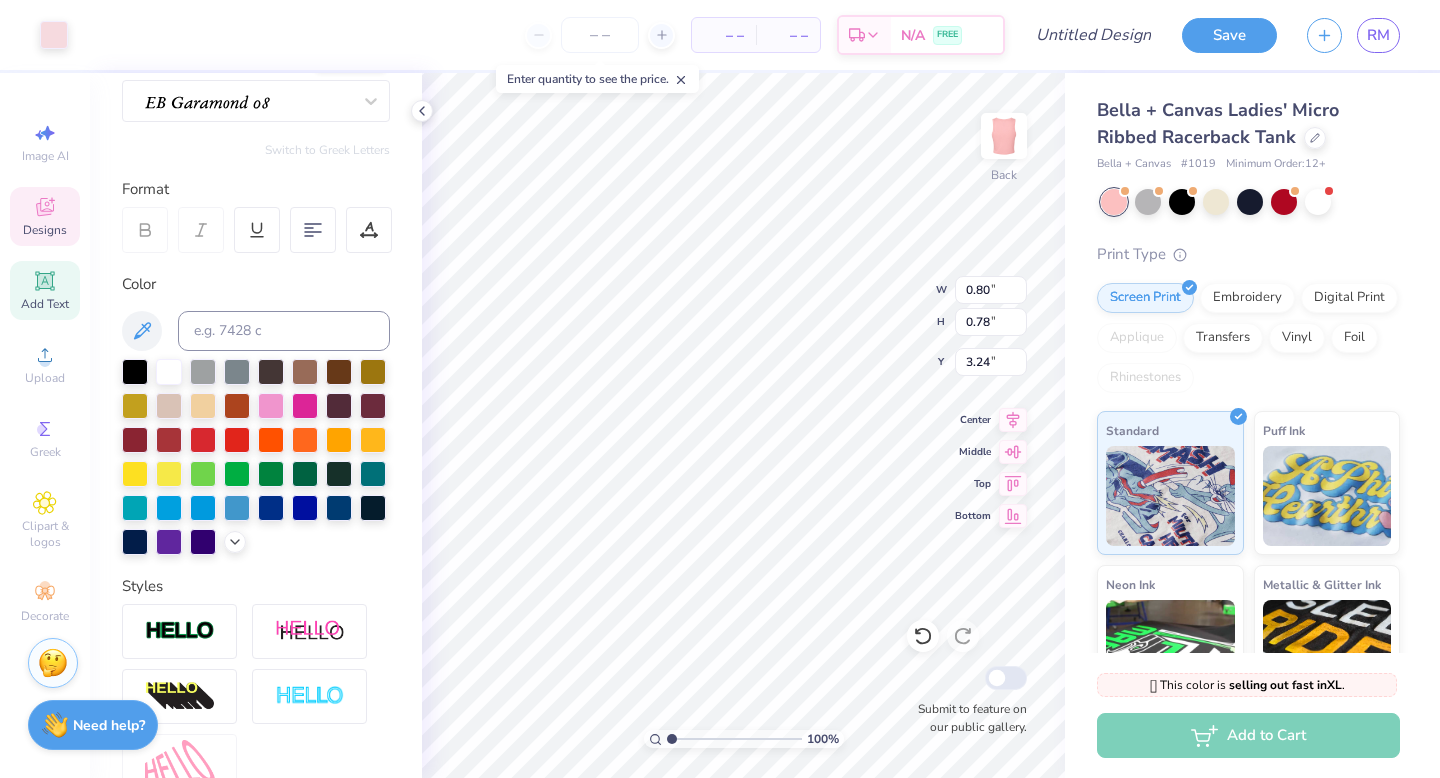 scroll, scrollTop: 384, scrollLeft: 0, axis: vertical 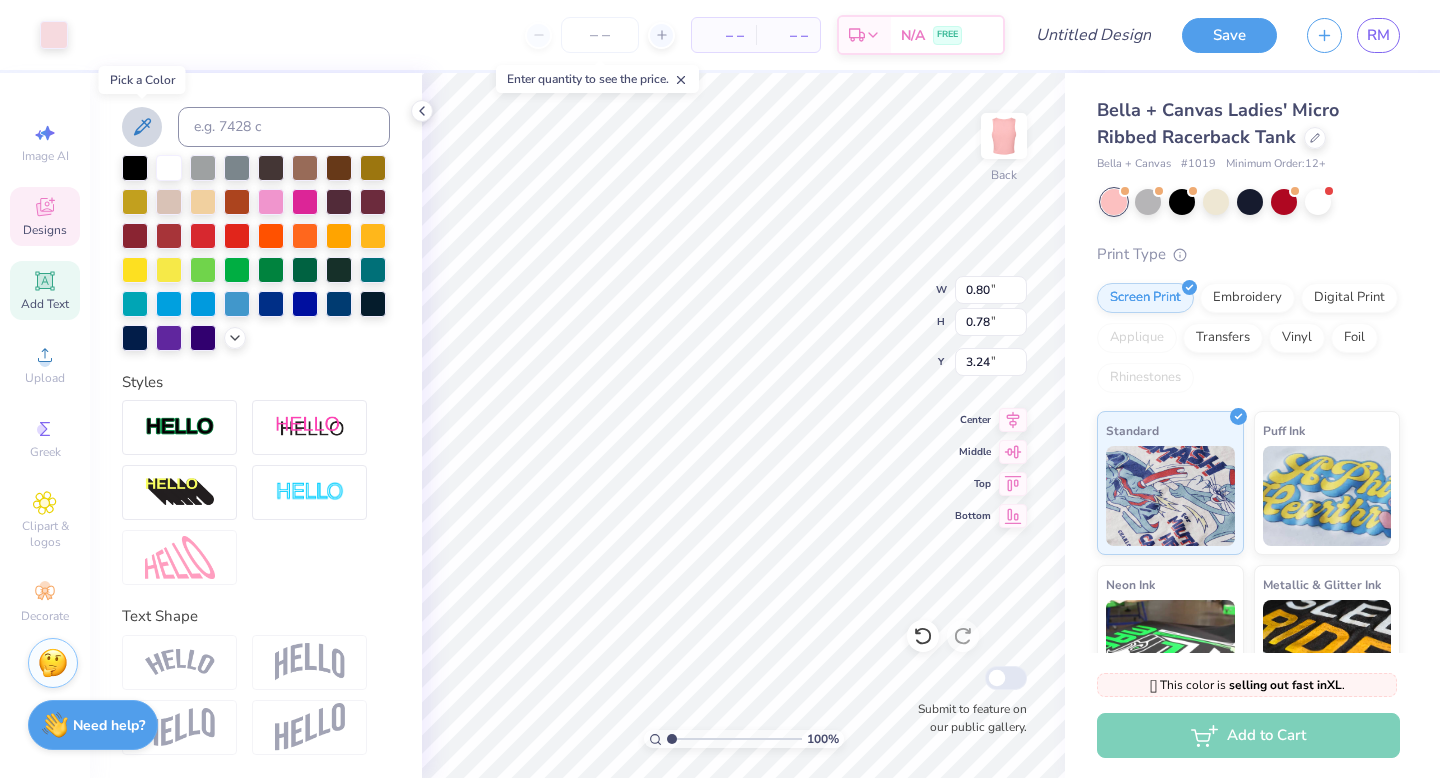 click 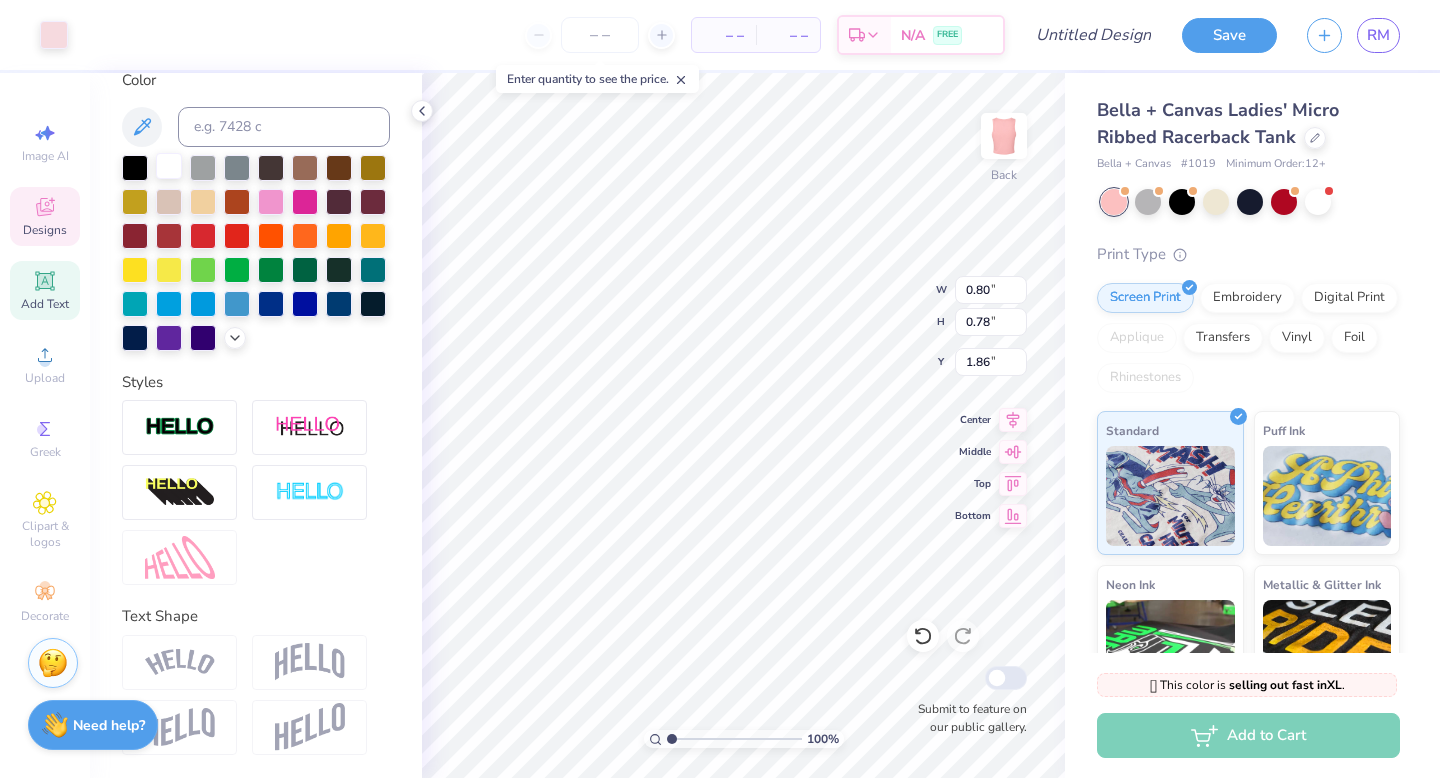 click at bounding box center (169, 166) 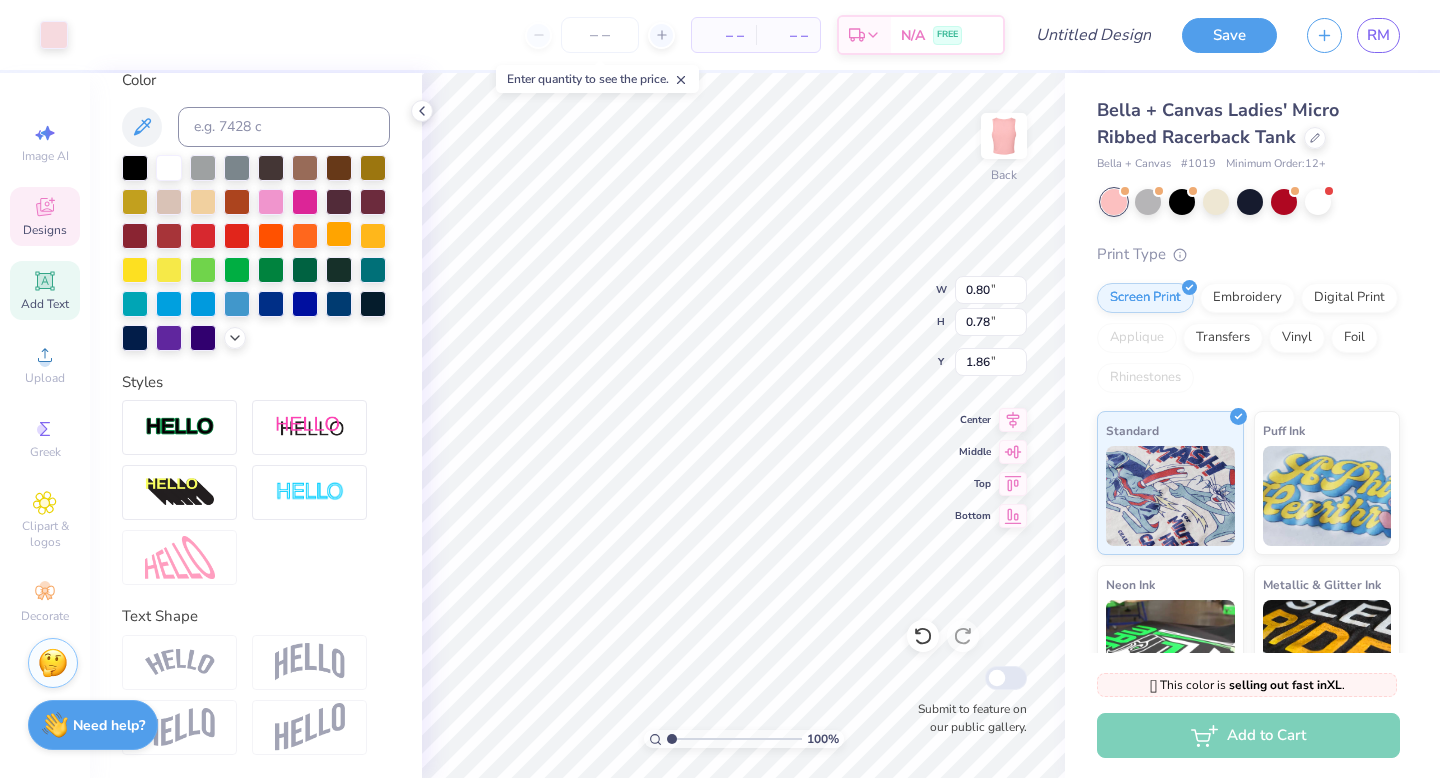 type on "11.19" 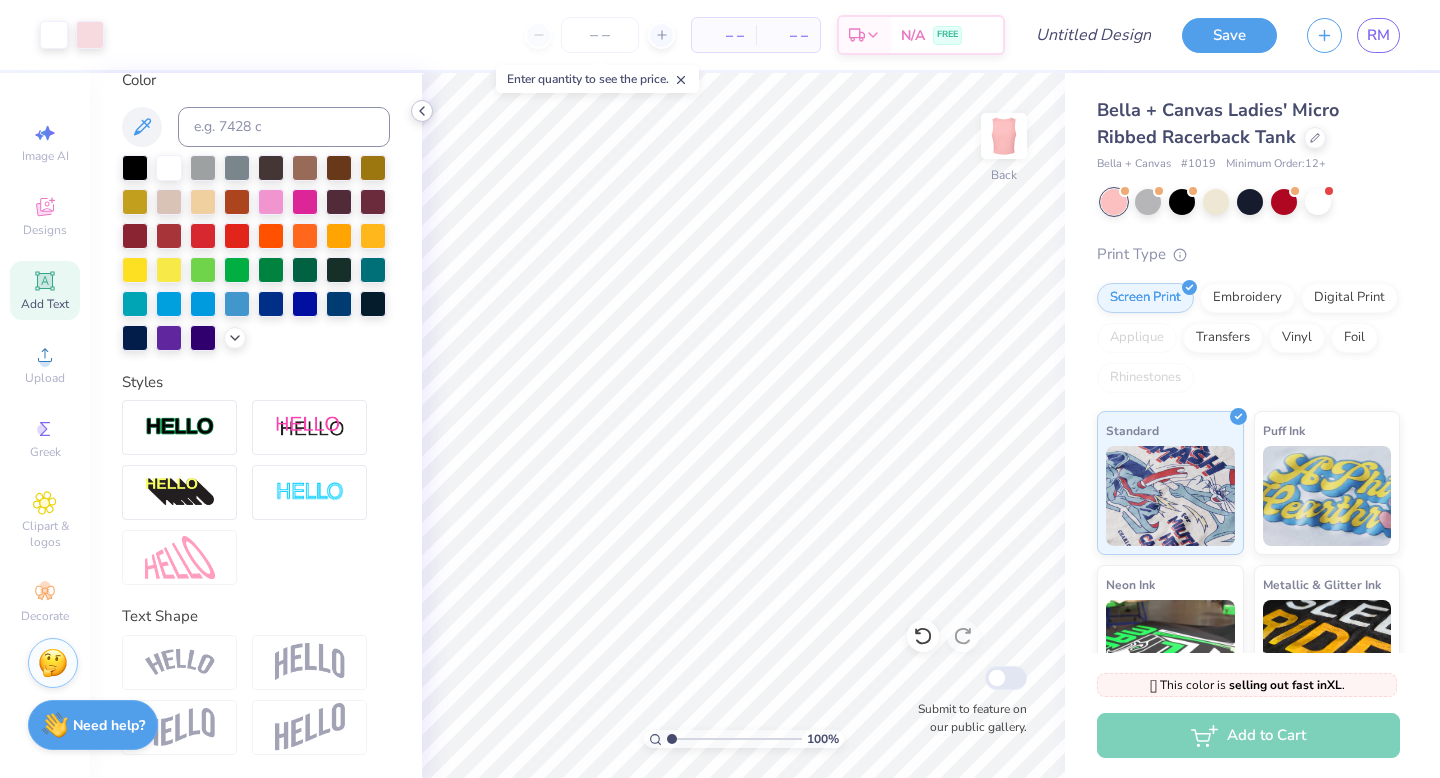click 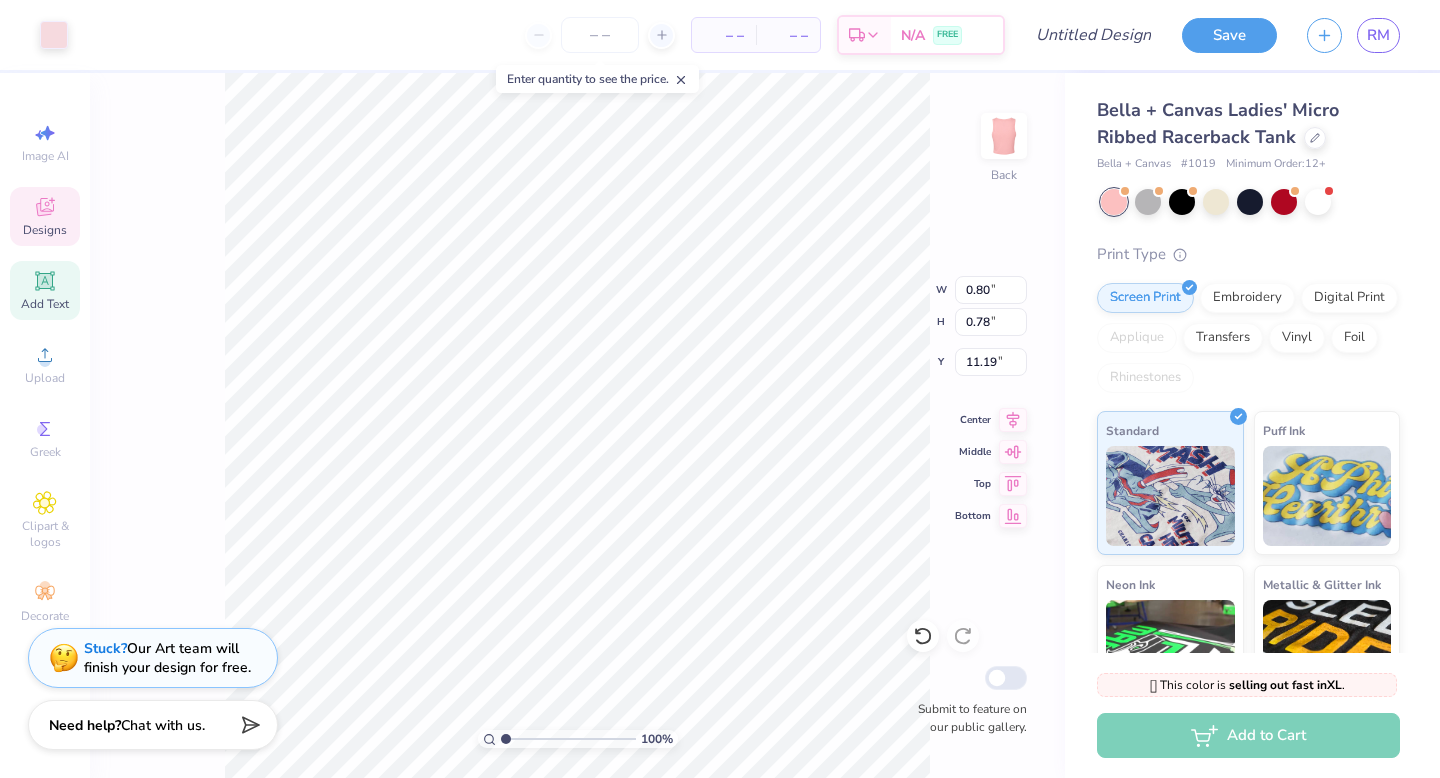 click on "Designs" at bounding box center (45, 230) 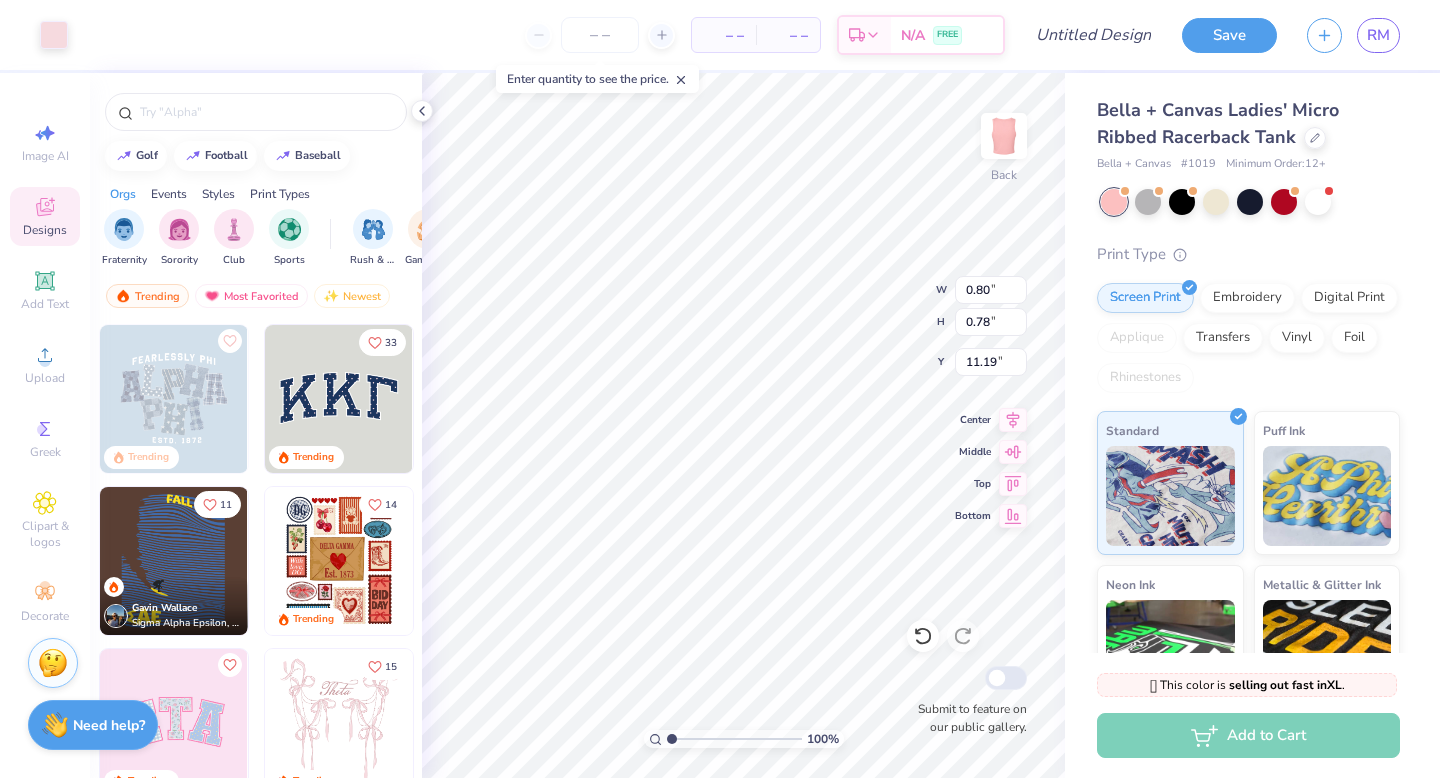 click on "Designs" at bounding box center (45, 230) 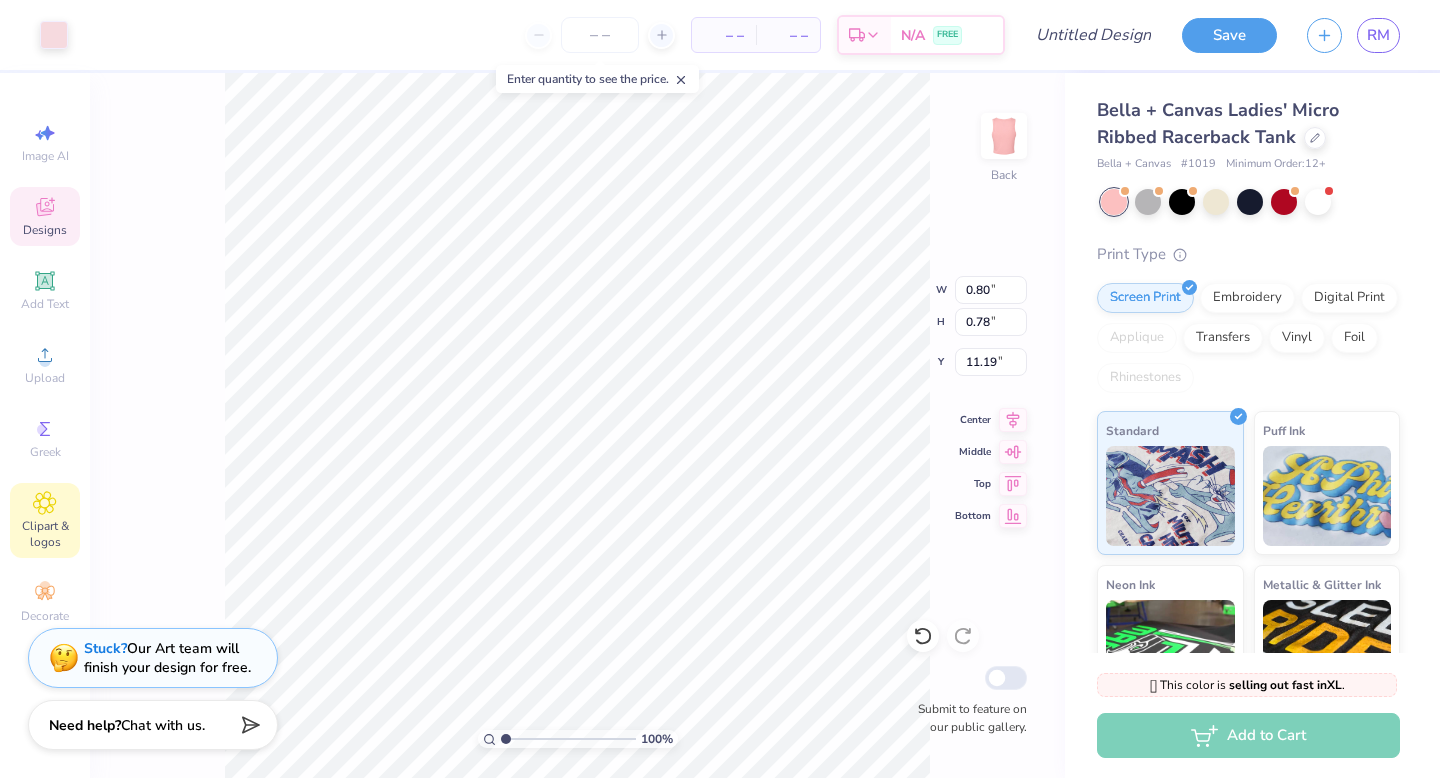 click on "Clipart & logos" at bounding box center [45, 534] 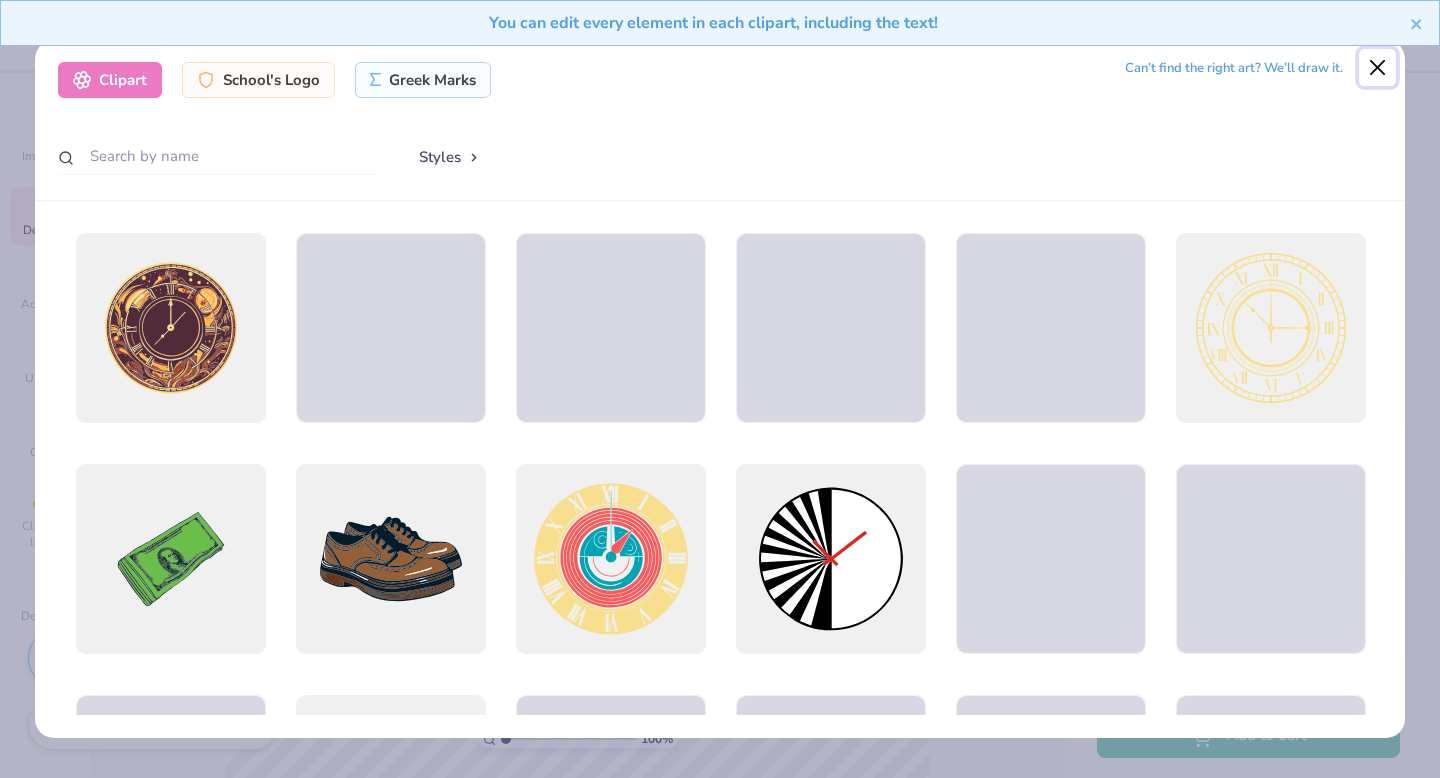 click at bounding box center (1378, 68) 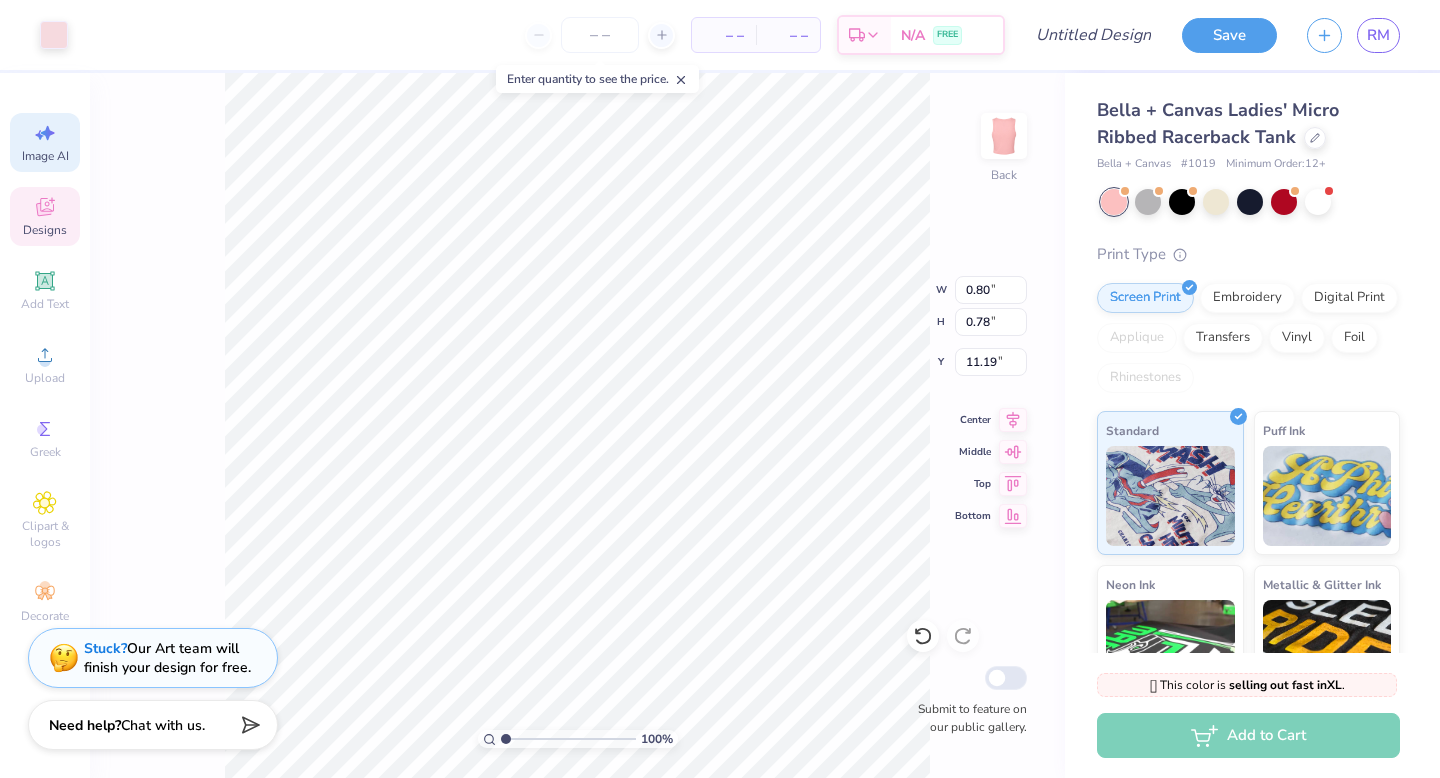 click on "Image AI" at bounding box center (45, 142) 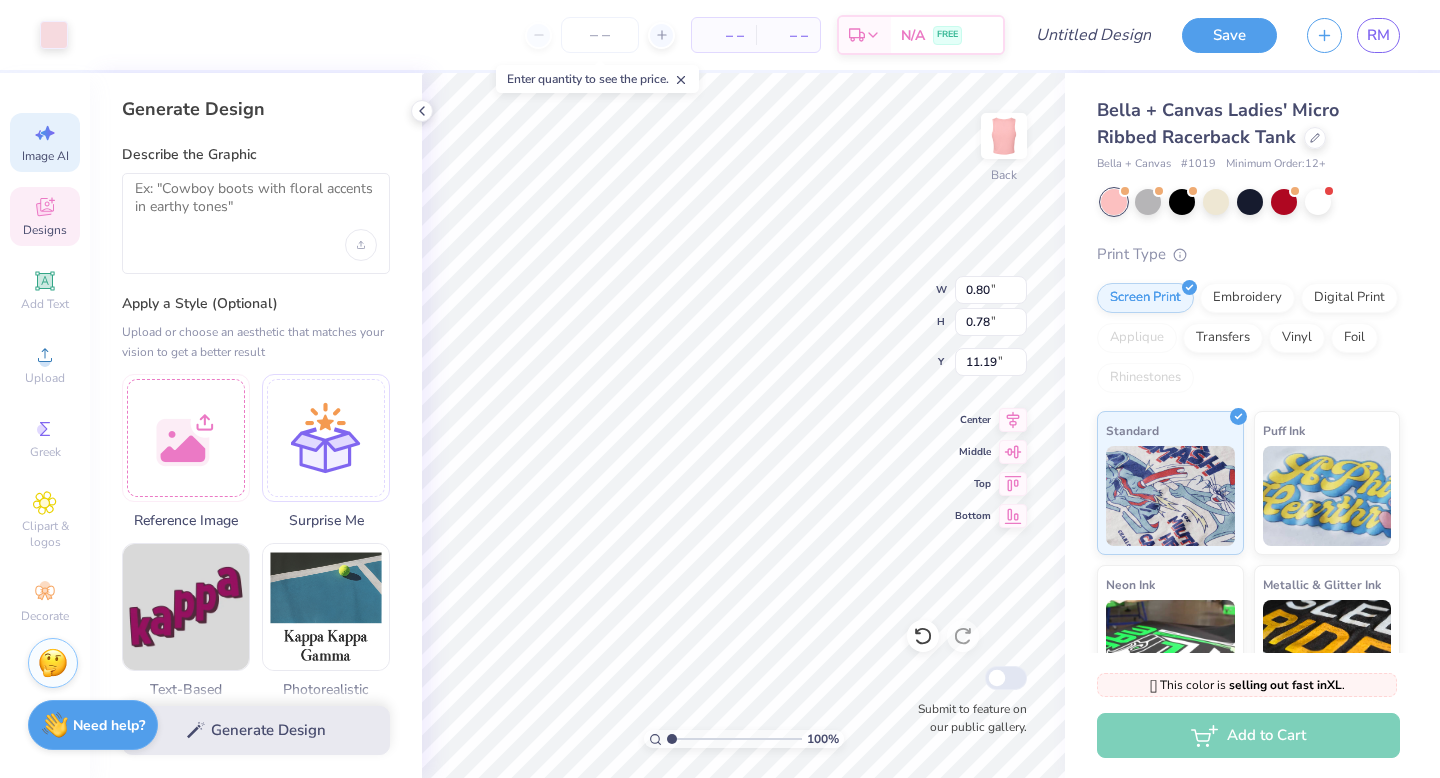 click on "Image AI" at bounding box center (45, 142) 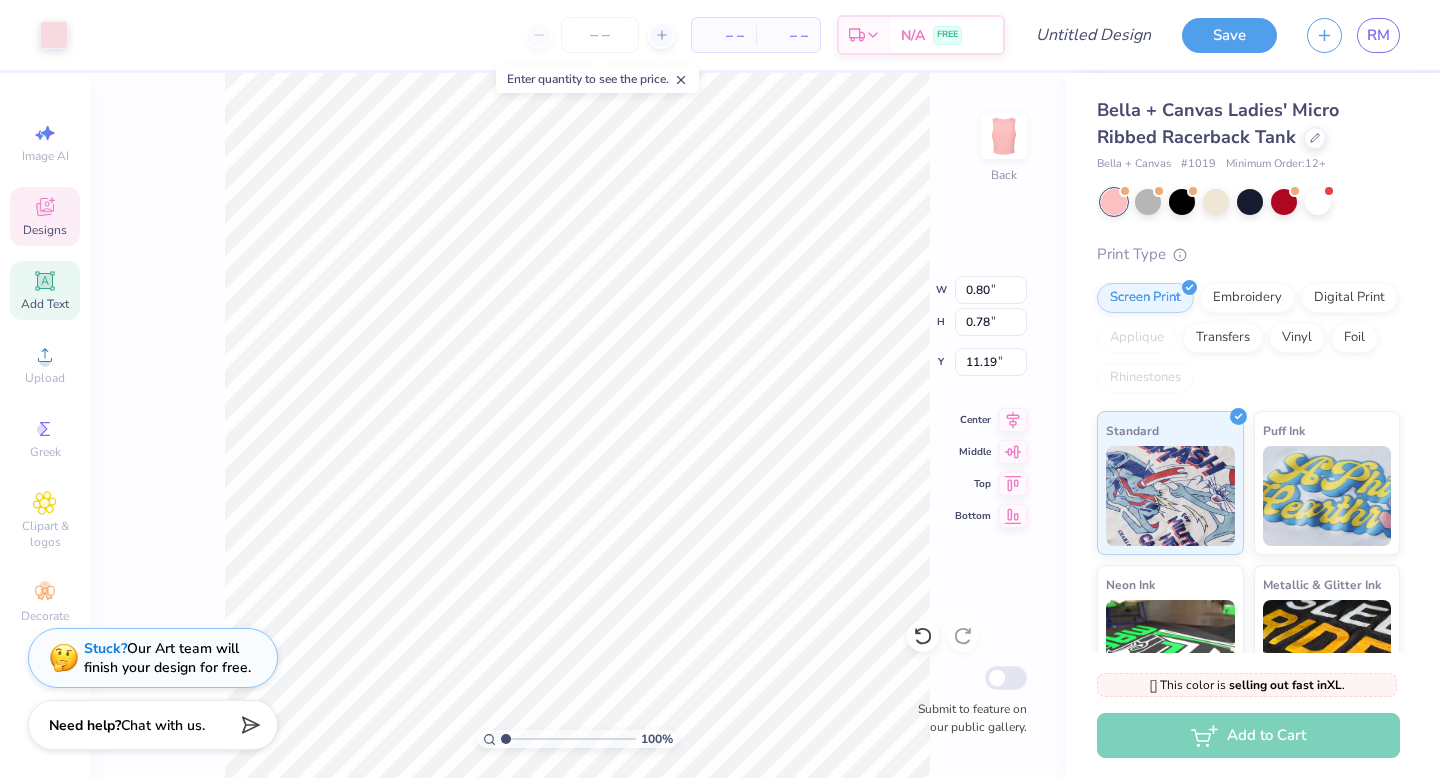 click on "Add Text" at bounding box center [45, 304] 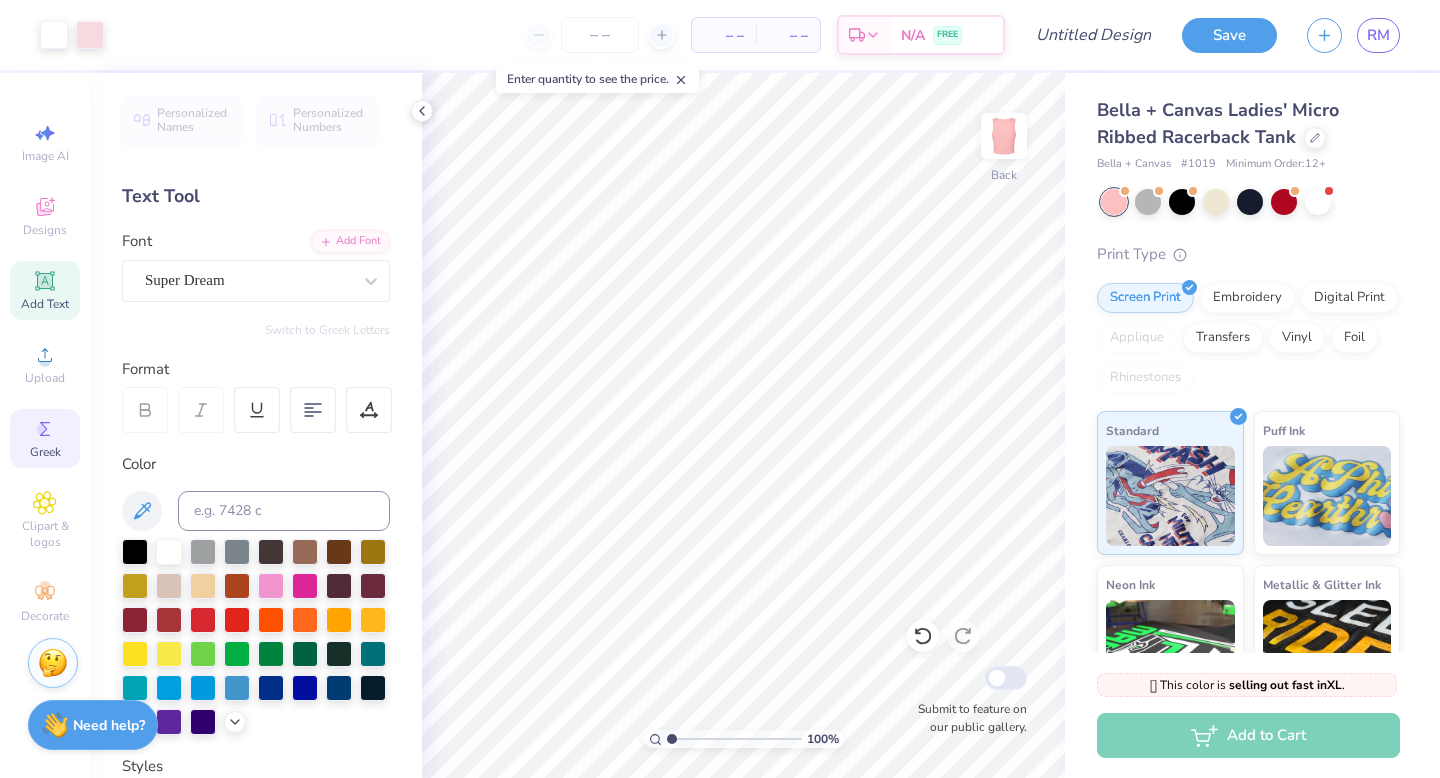 click 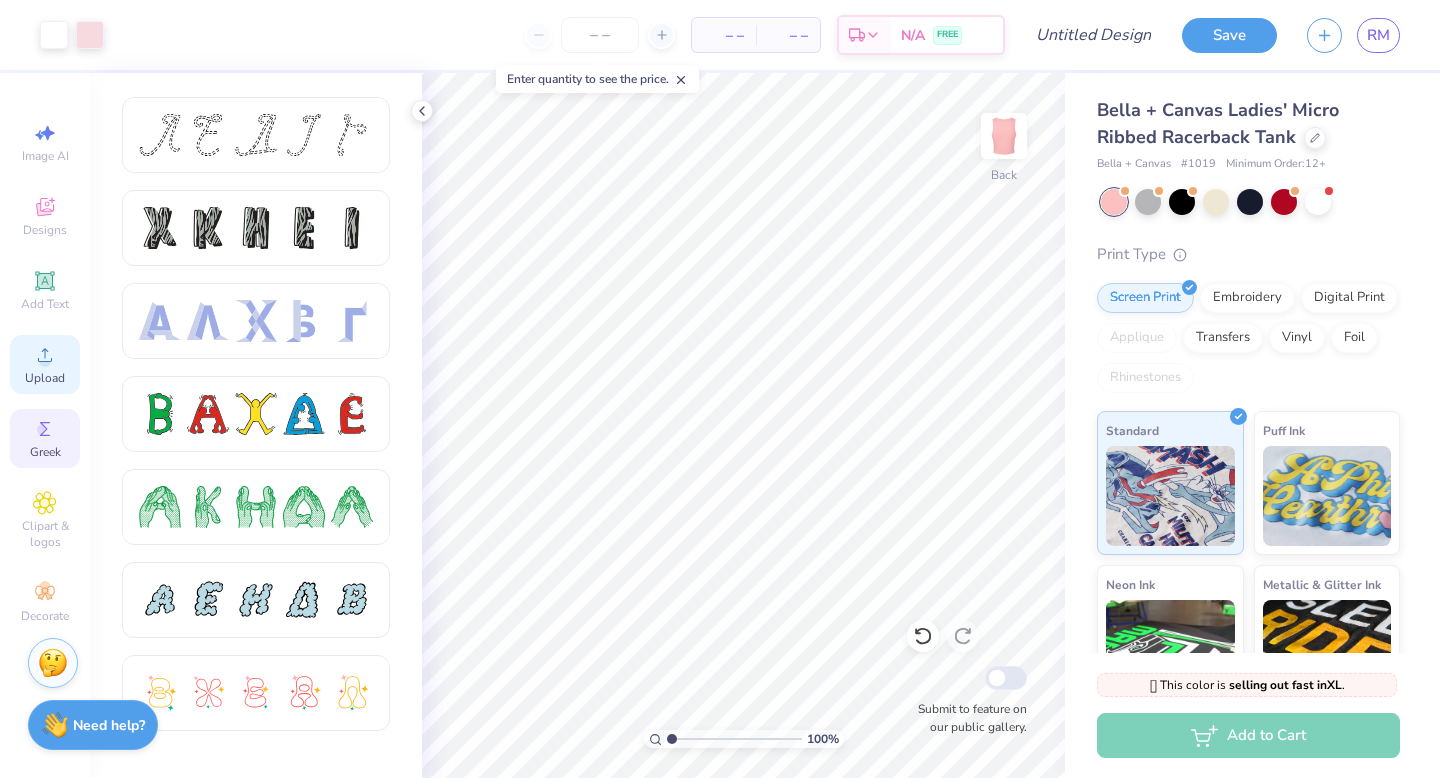 click on "Upload" at bounding box center (45, 378) 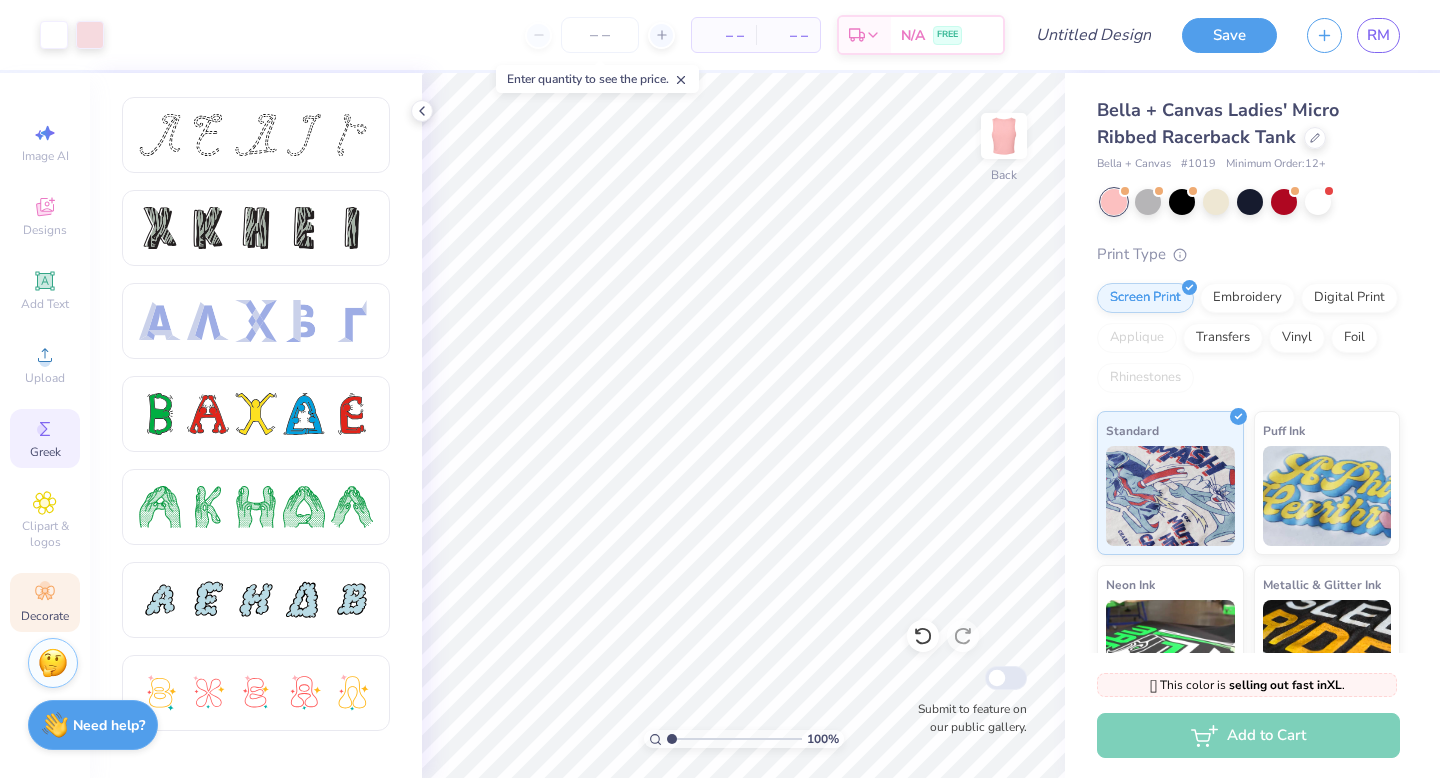 click on "Decorate" at bounding box center (45, 602) 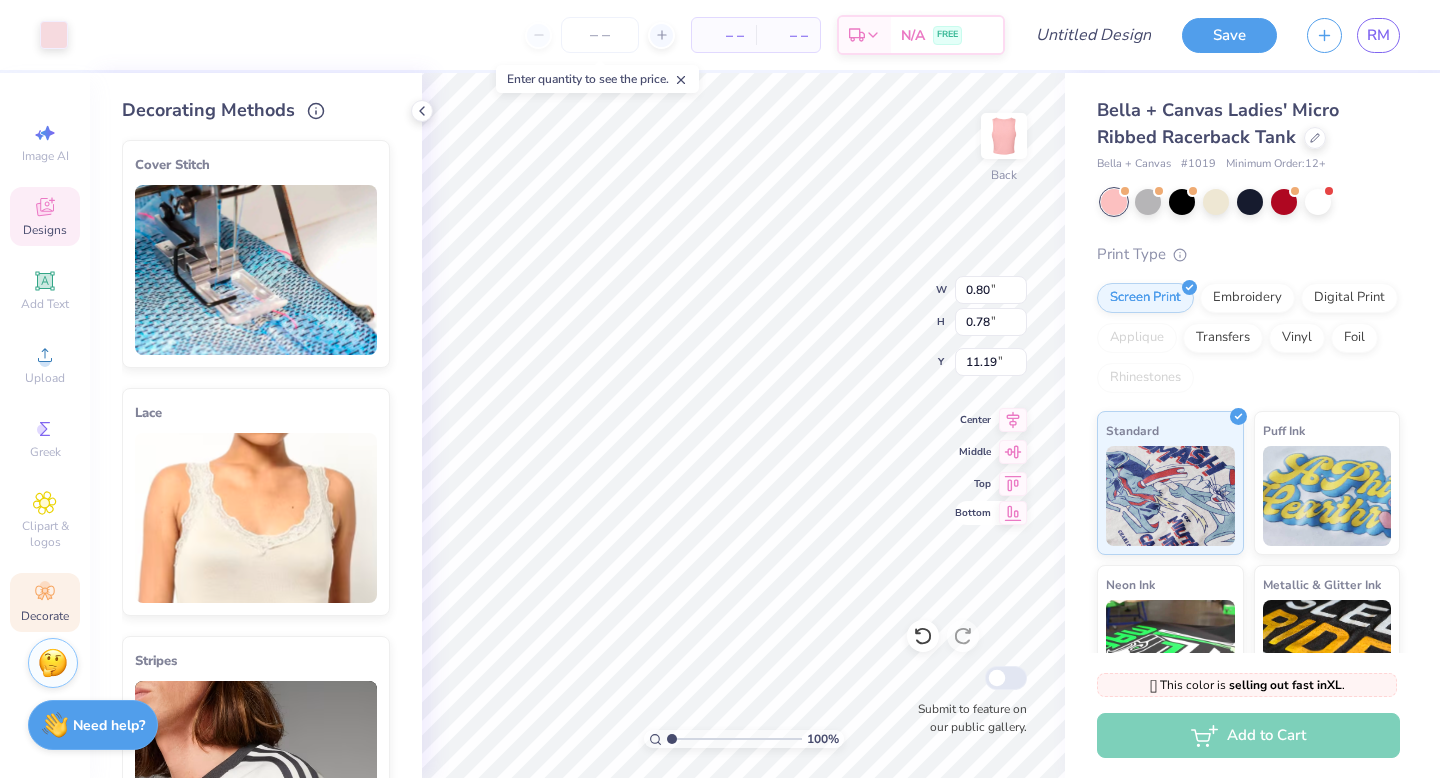type on "3.21" 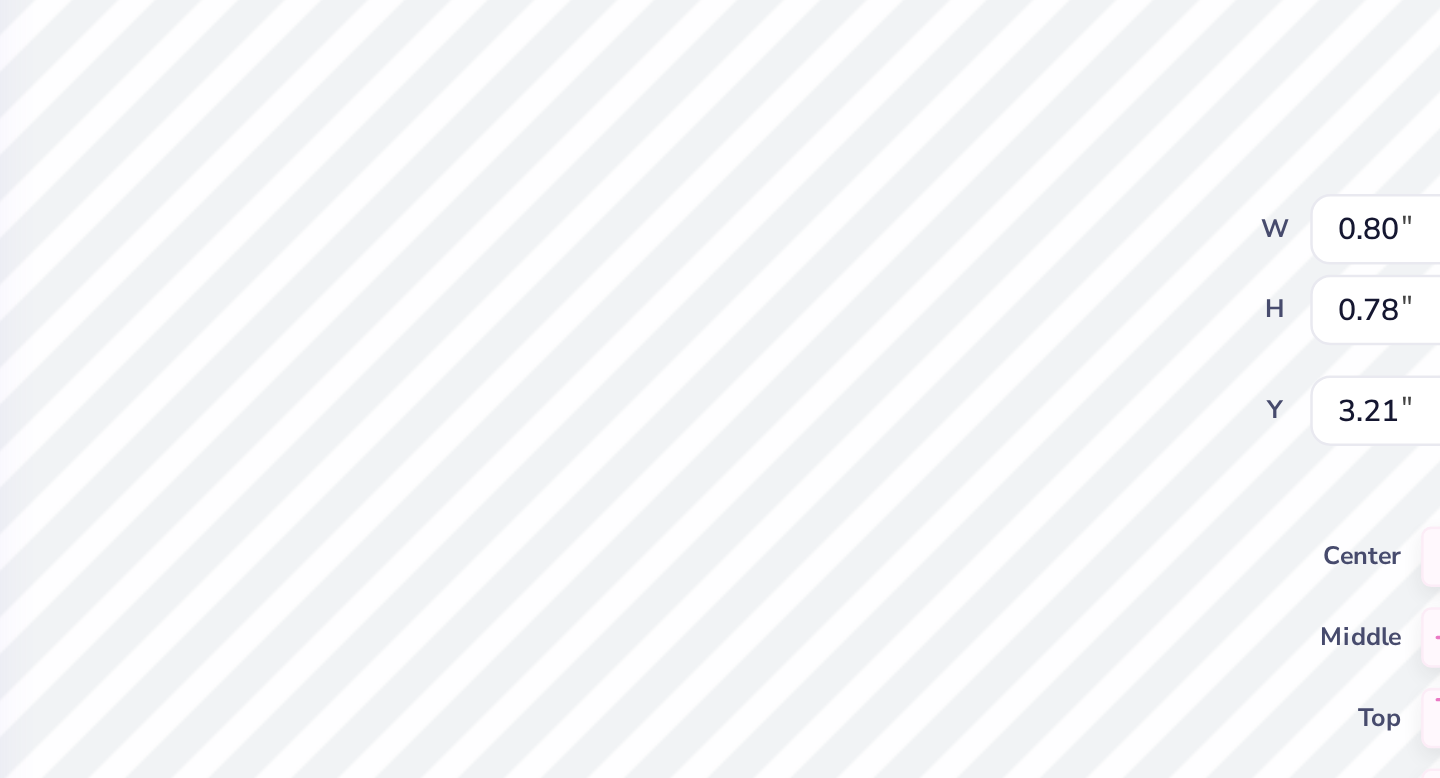 type on "3.24" 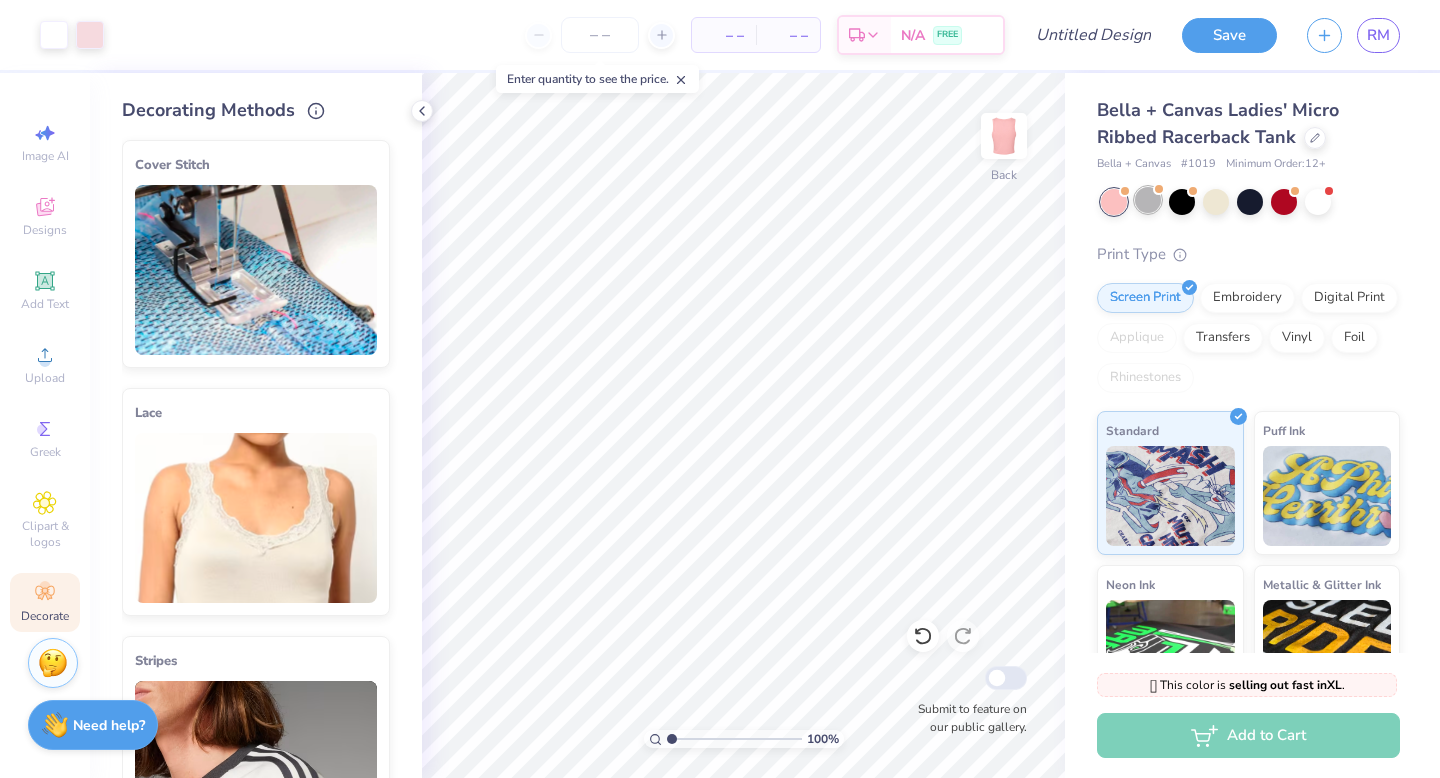 click at bounding box center (1148, 200) 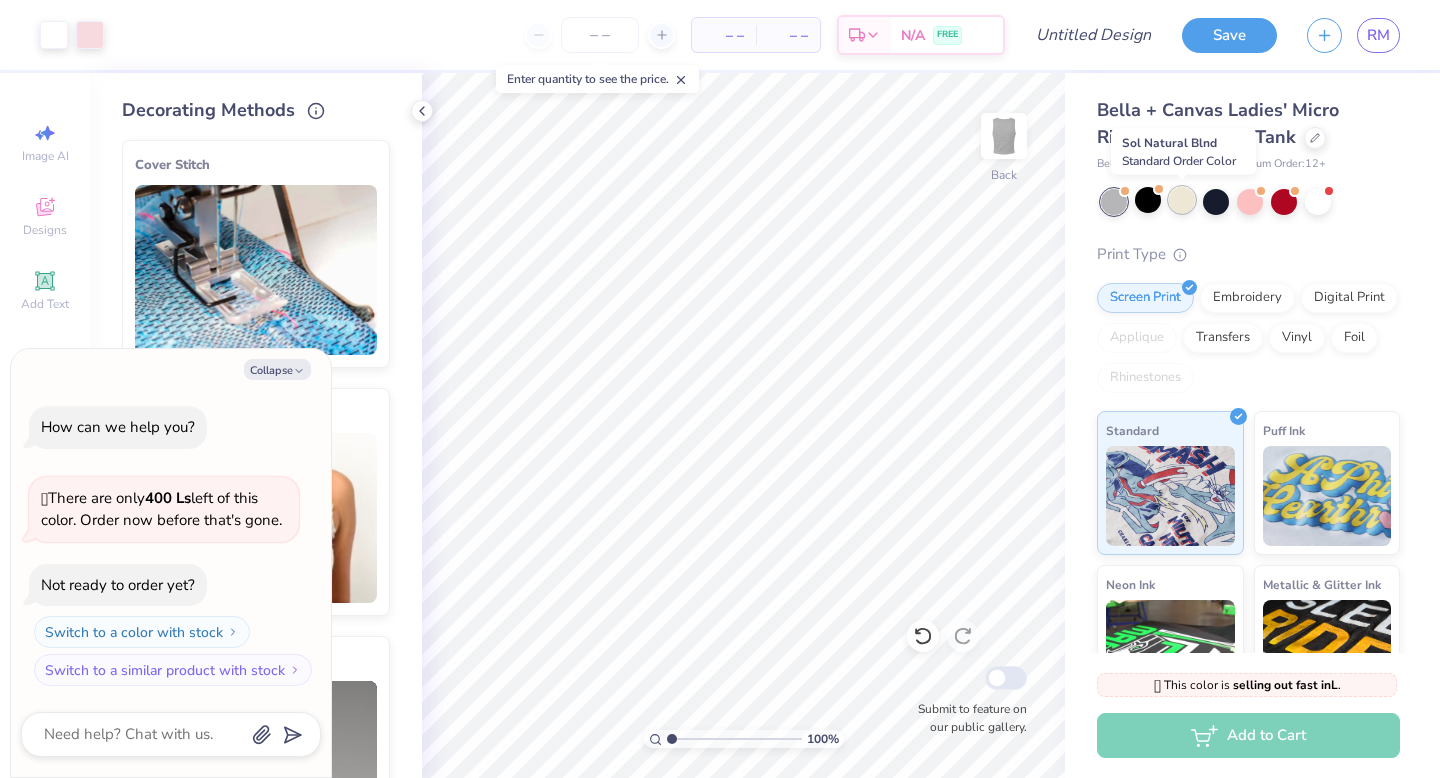 click at bounding box center [1182, 200] 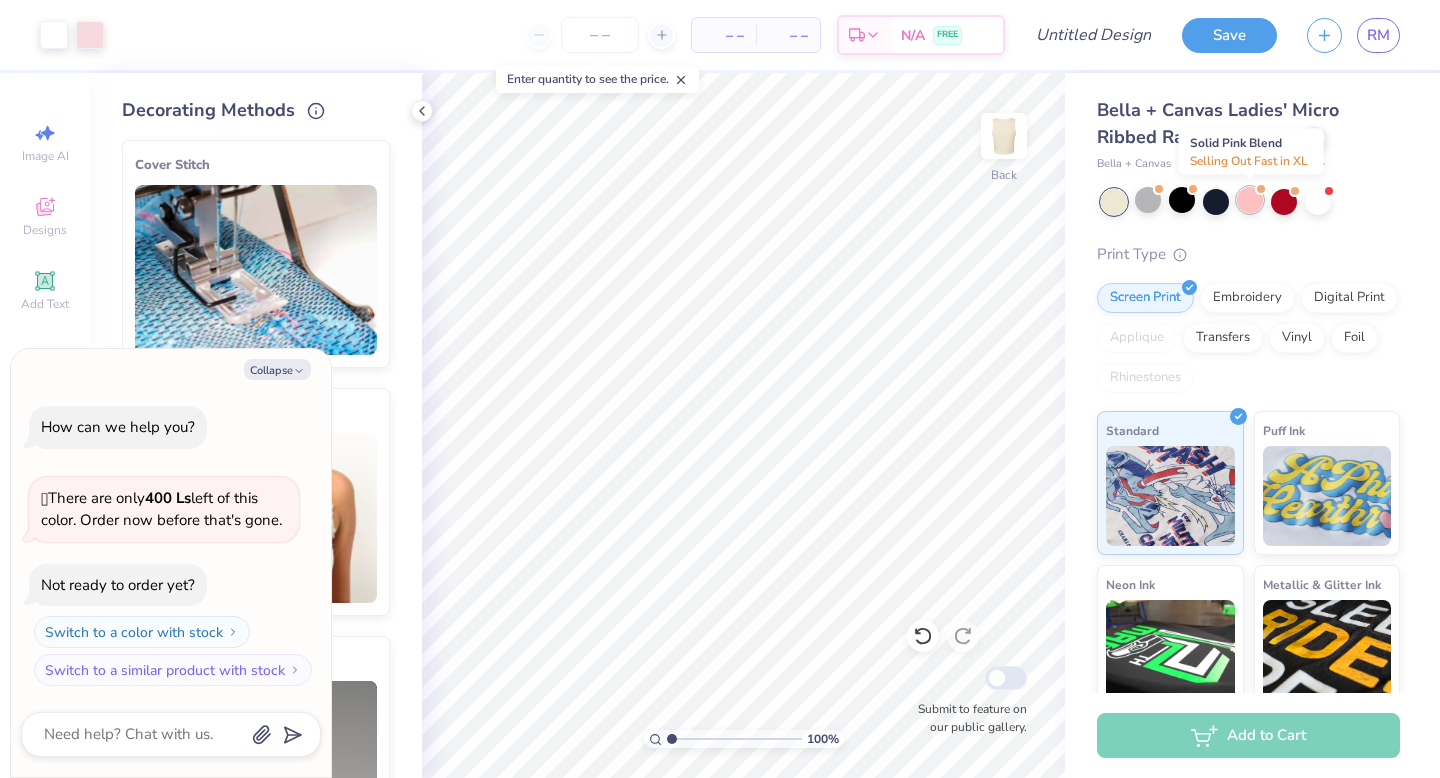 click at bounding box center [1250, 200] 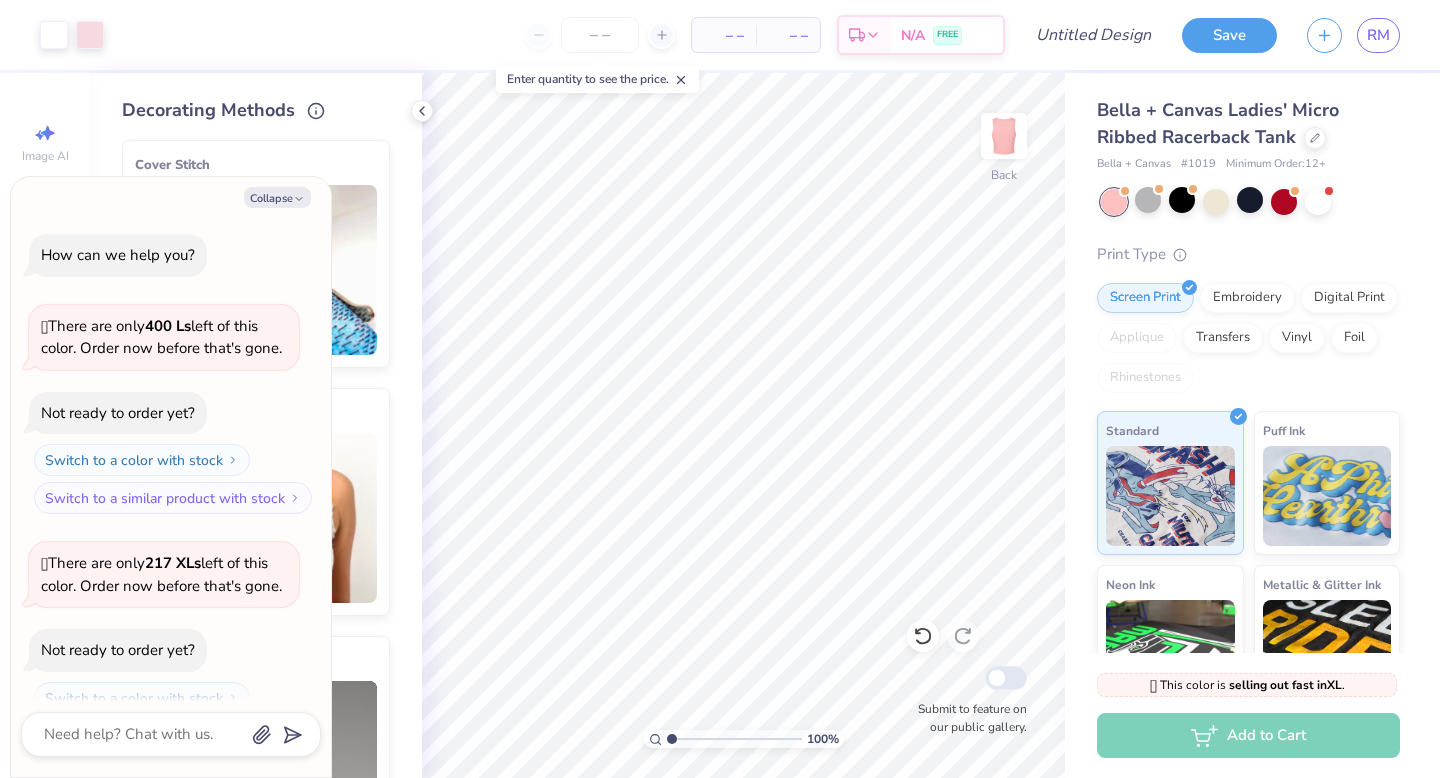 scroll, scrollTop: 65, scrollLeft: 0, axis: vertical 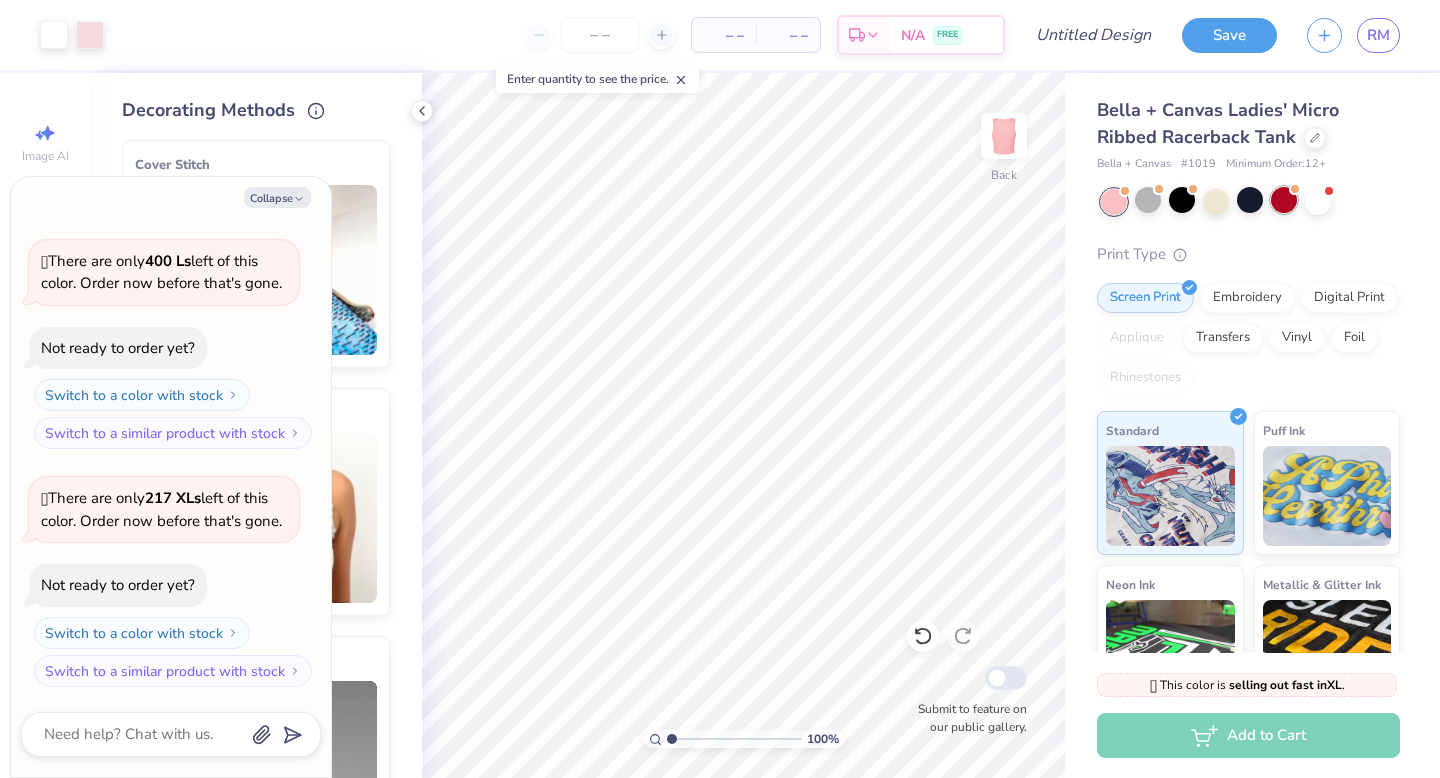 click at bounding box center [1284, 200] 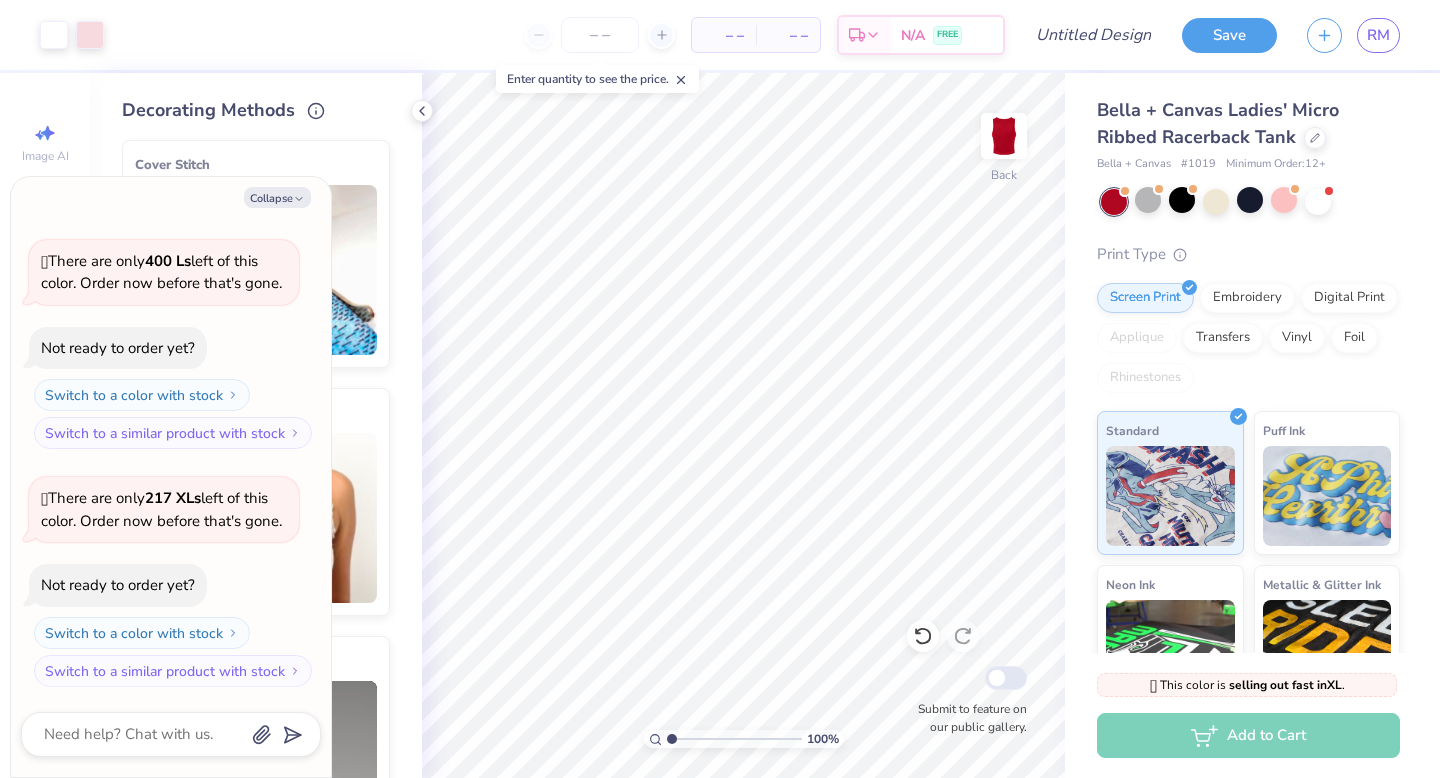 scroll, scrollTop: 303, scrollLeft: 0, axis: vertical 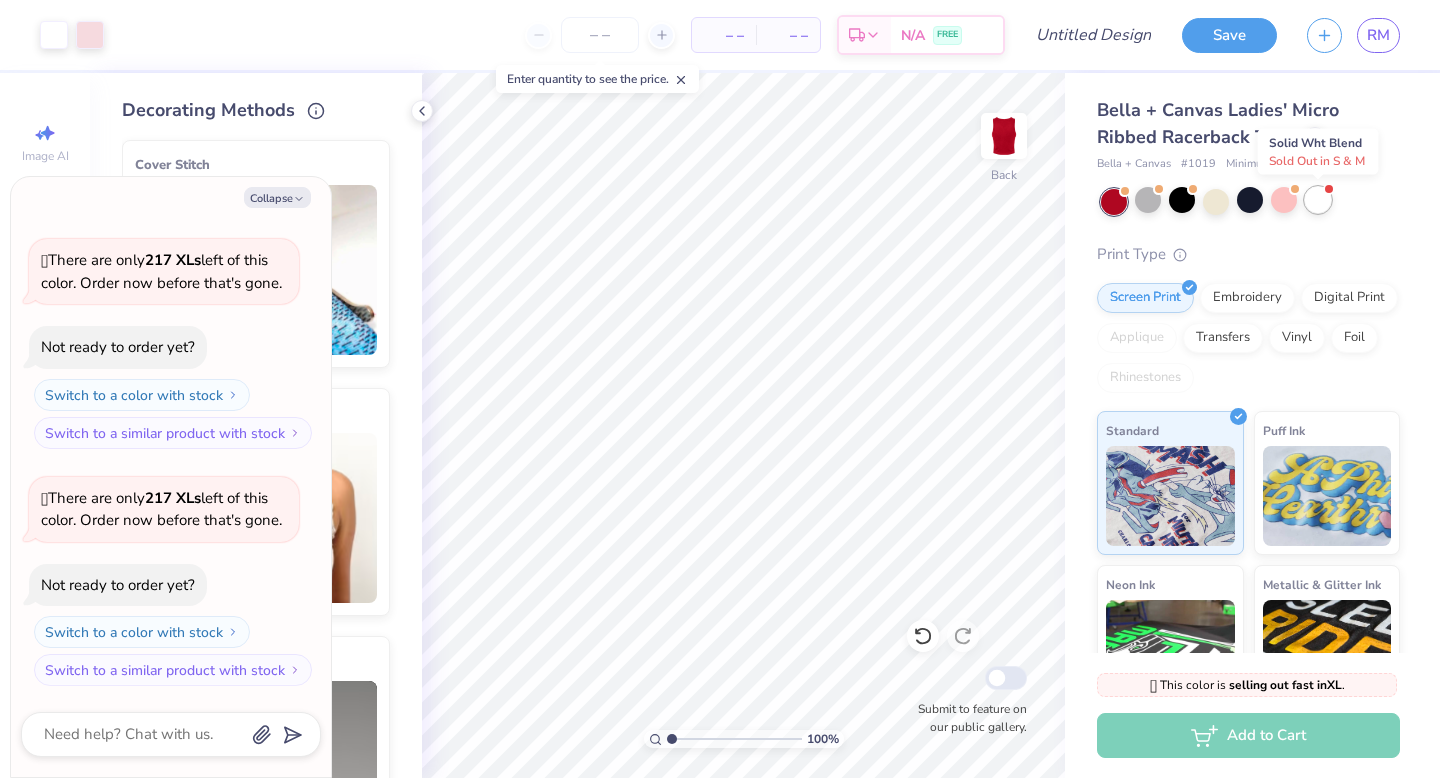 click at bounding box center [1318, 200] 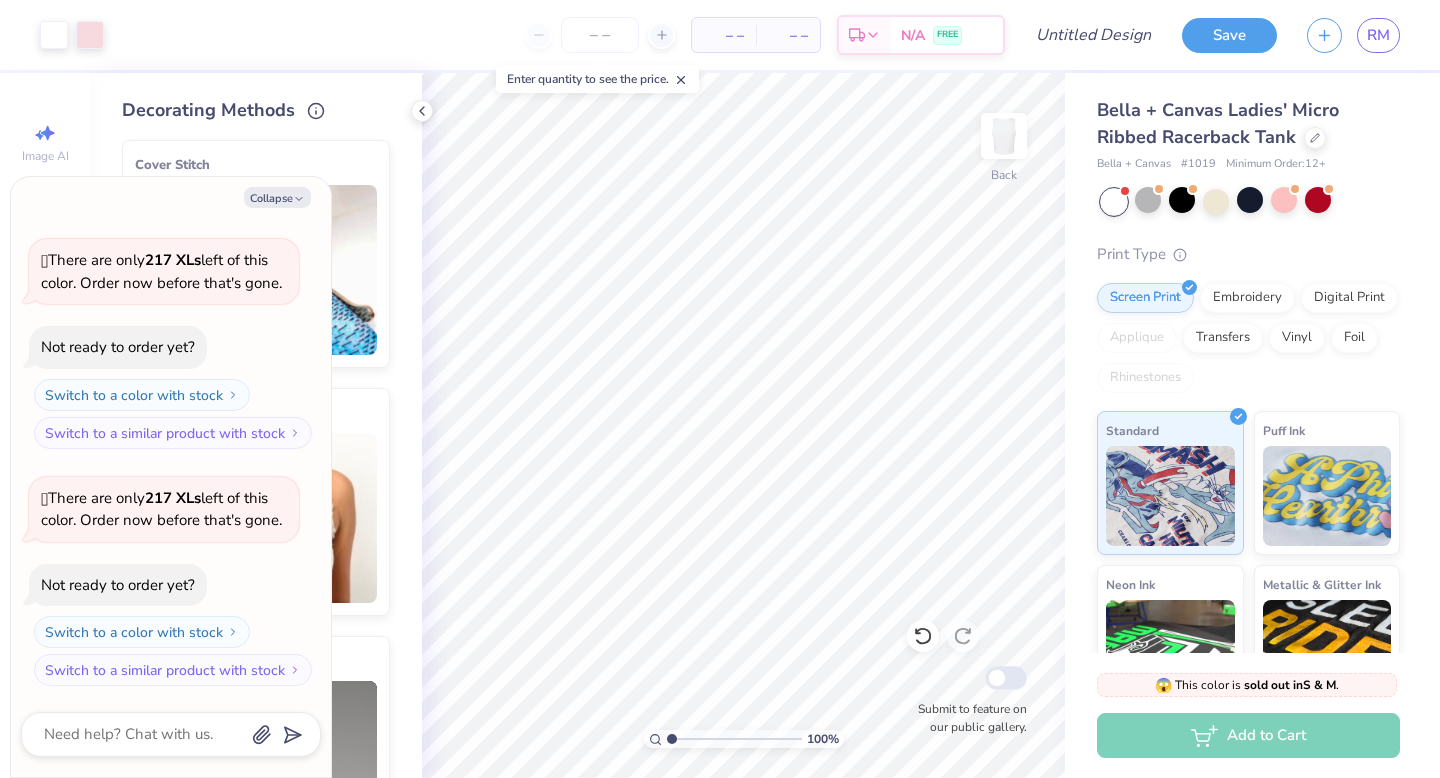 scroll, scrollTop: 585, scrollLeft: 0, axis: vertical 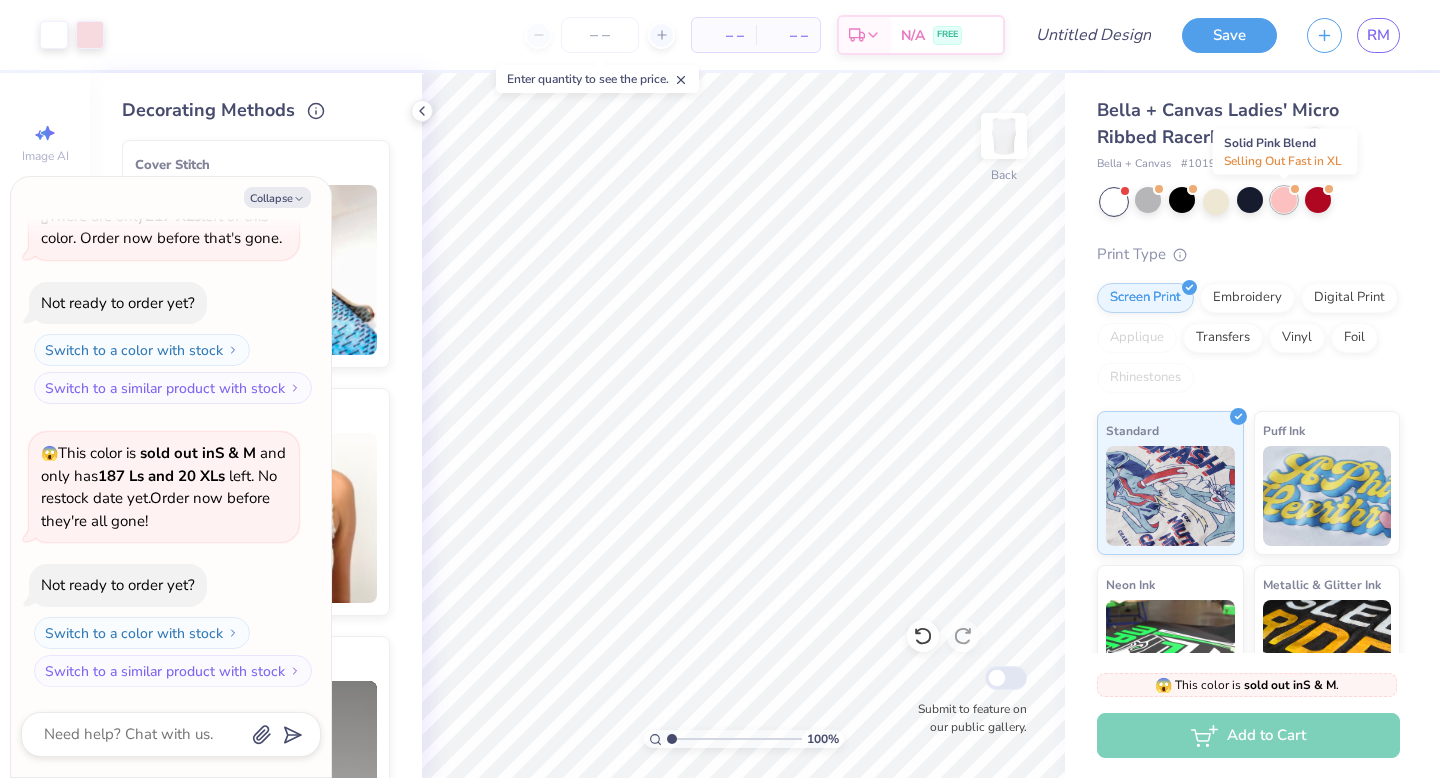 click at bounding box center (1284, 200) 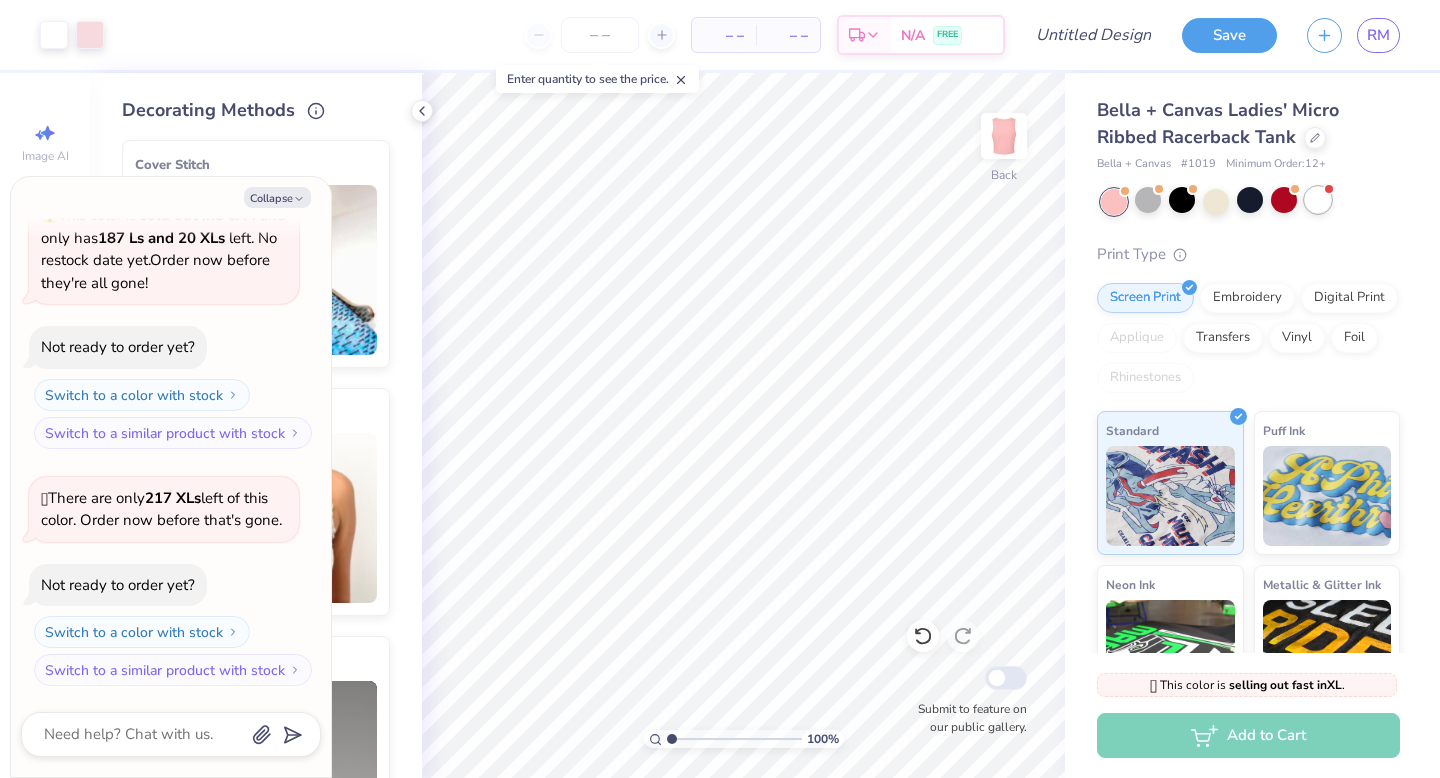 click at bounding box center [1318, 200] 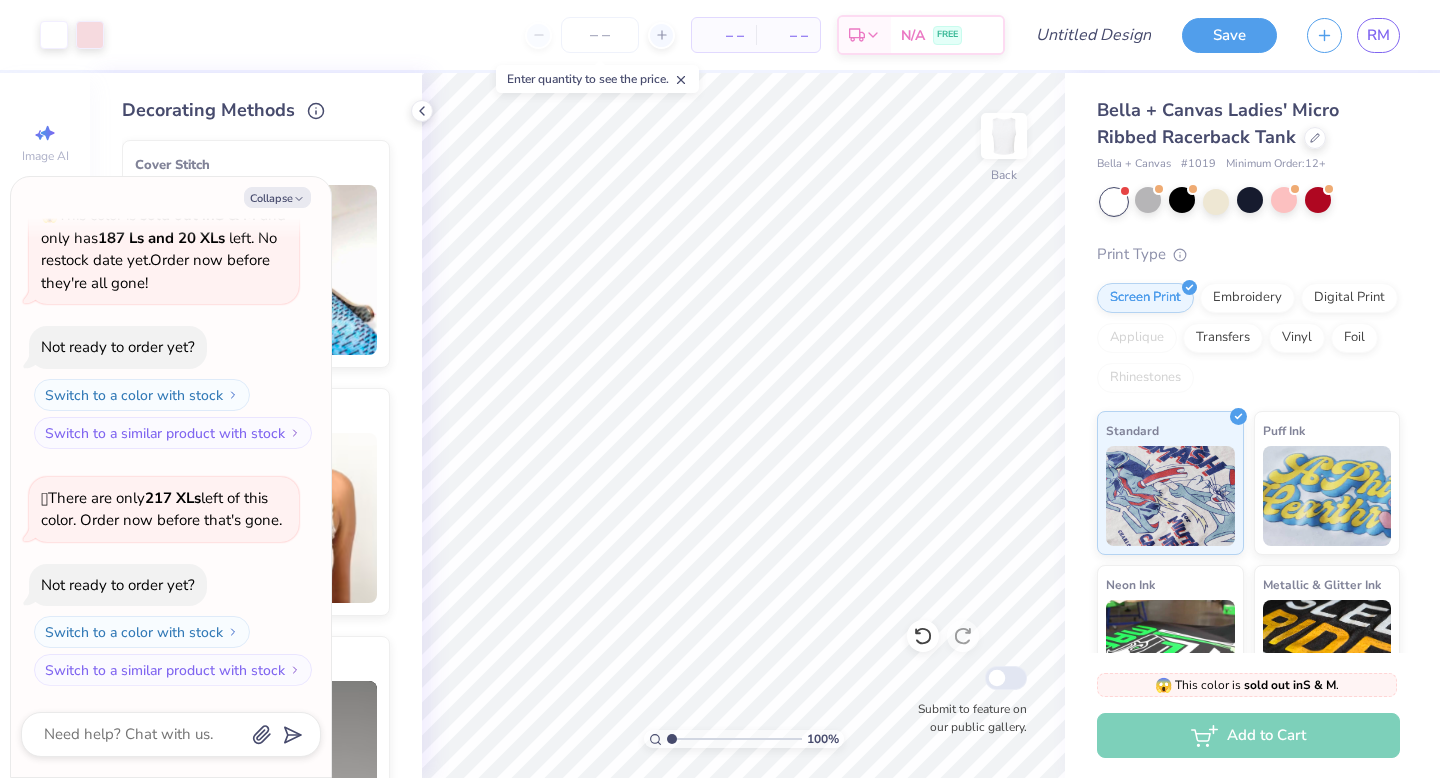 scroll, scrollTop: 1105, scrollLeft: 0, axis: vertical 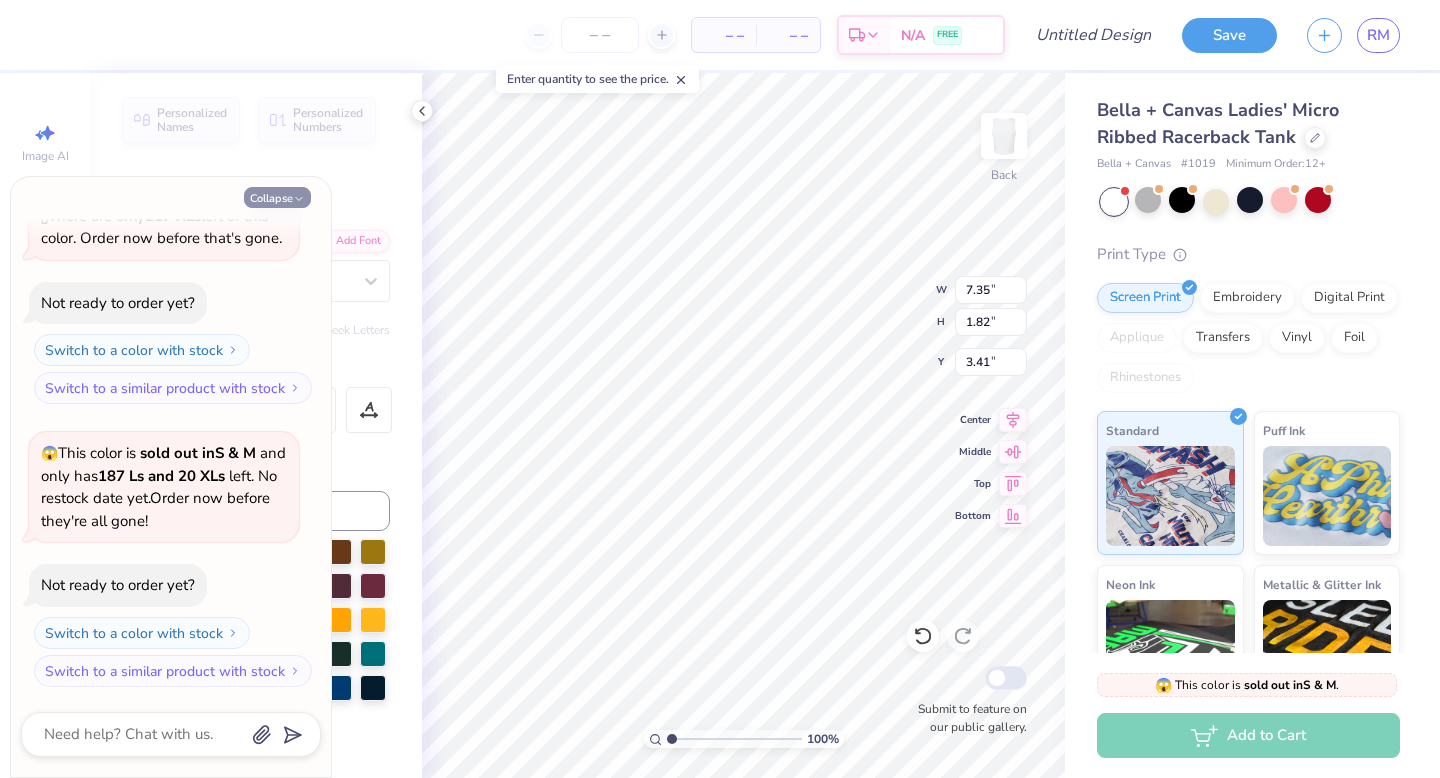 click on "Collapse" at bounding box center [277, 197] 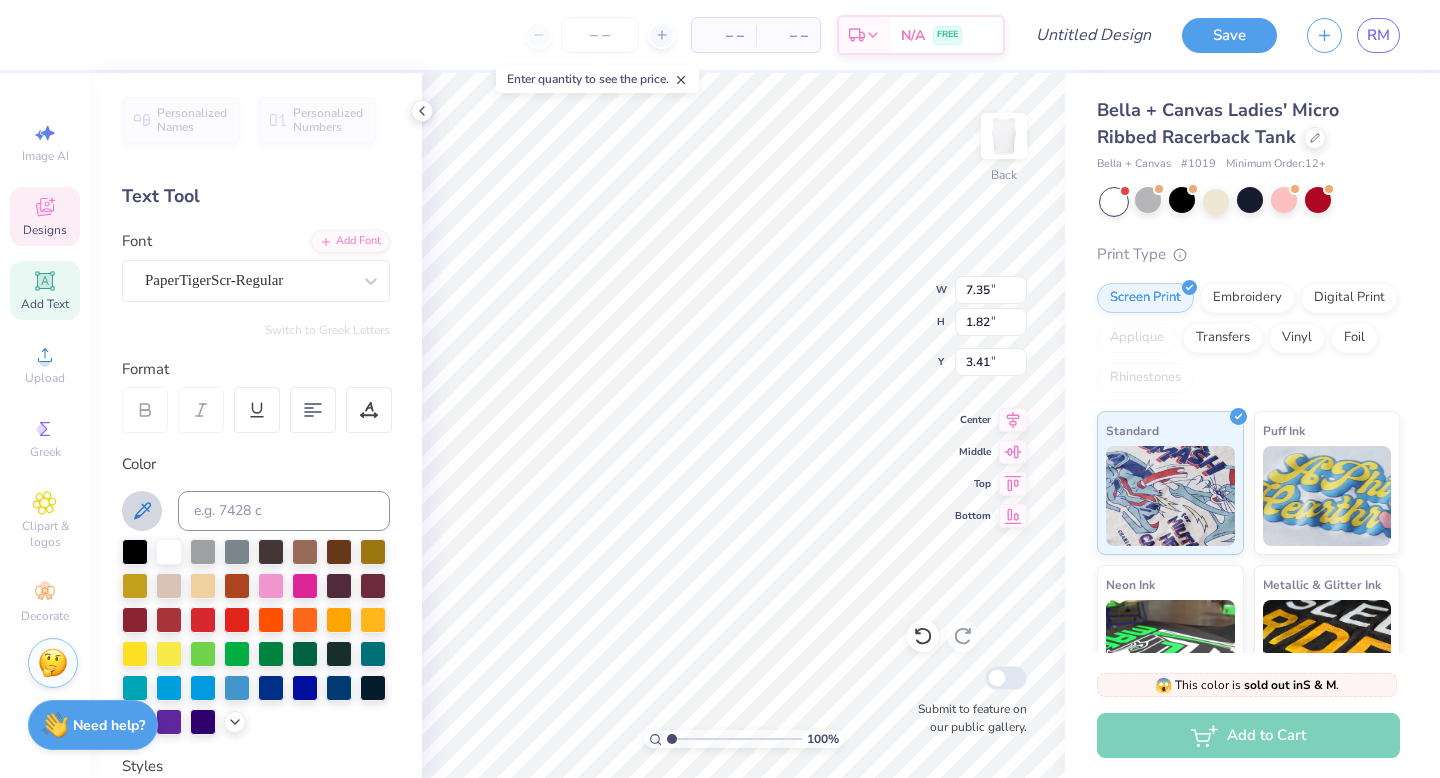 click 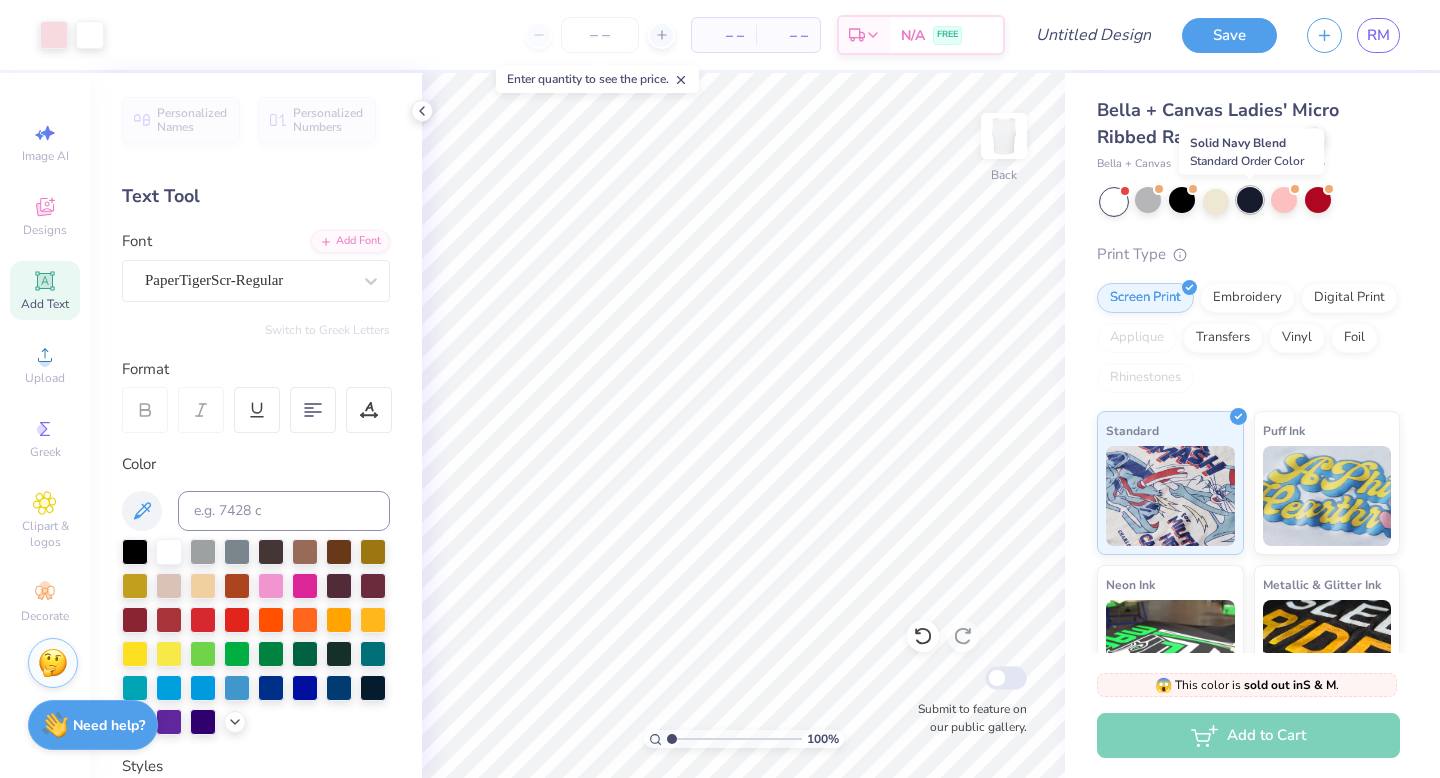 click at bounding box center [1250, 200] 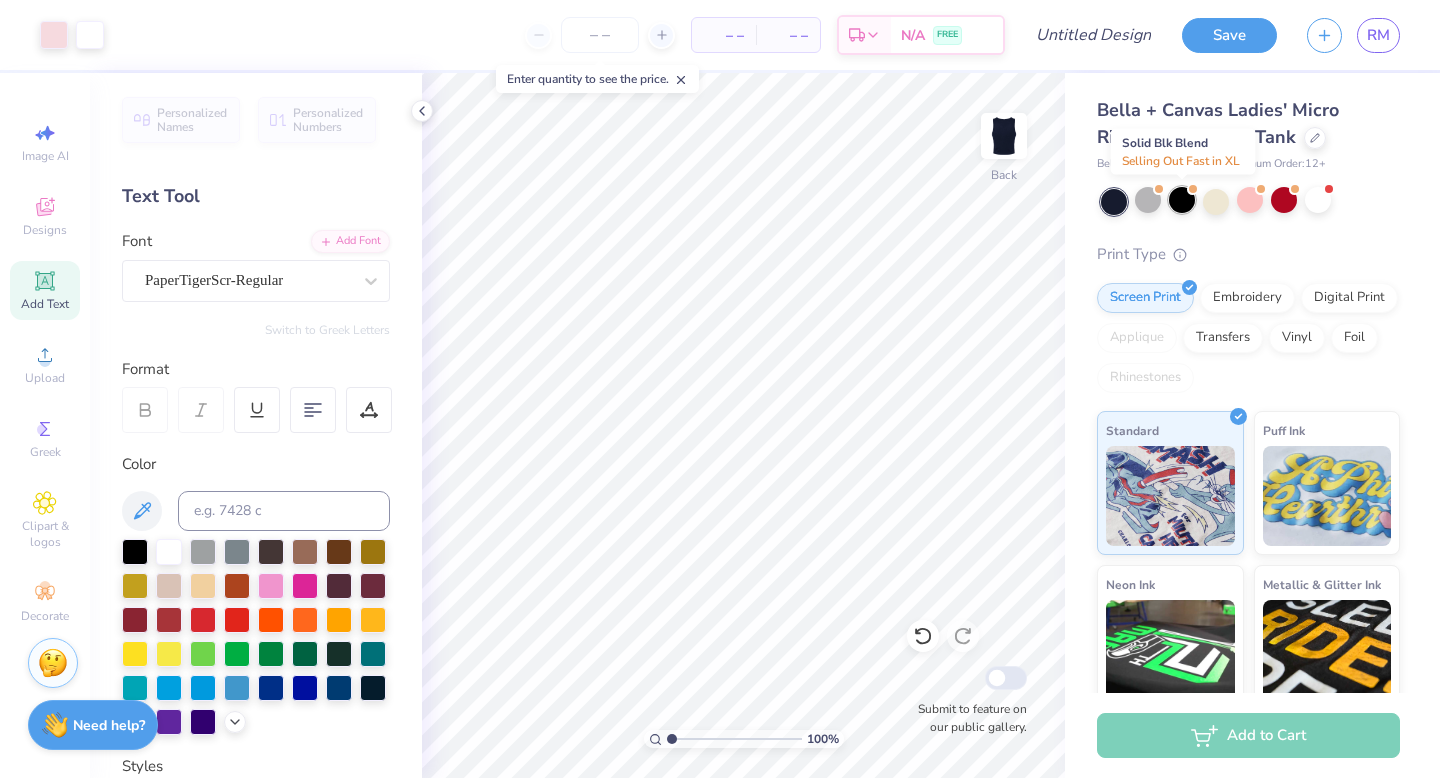 click at bounding box center (1182, 200) 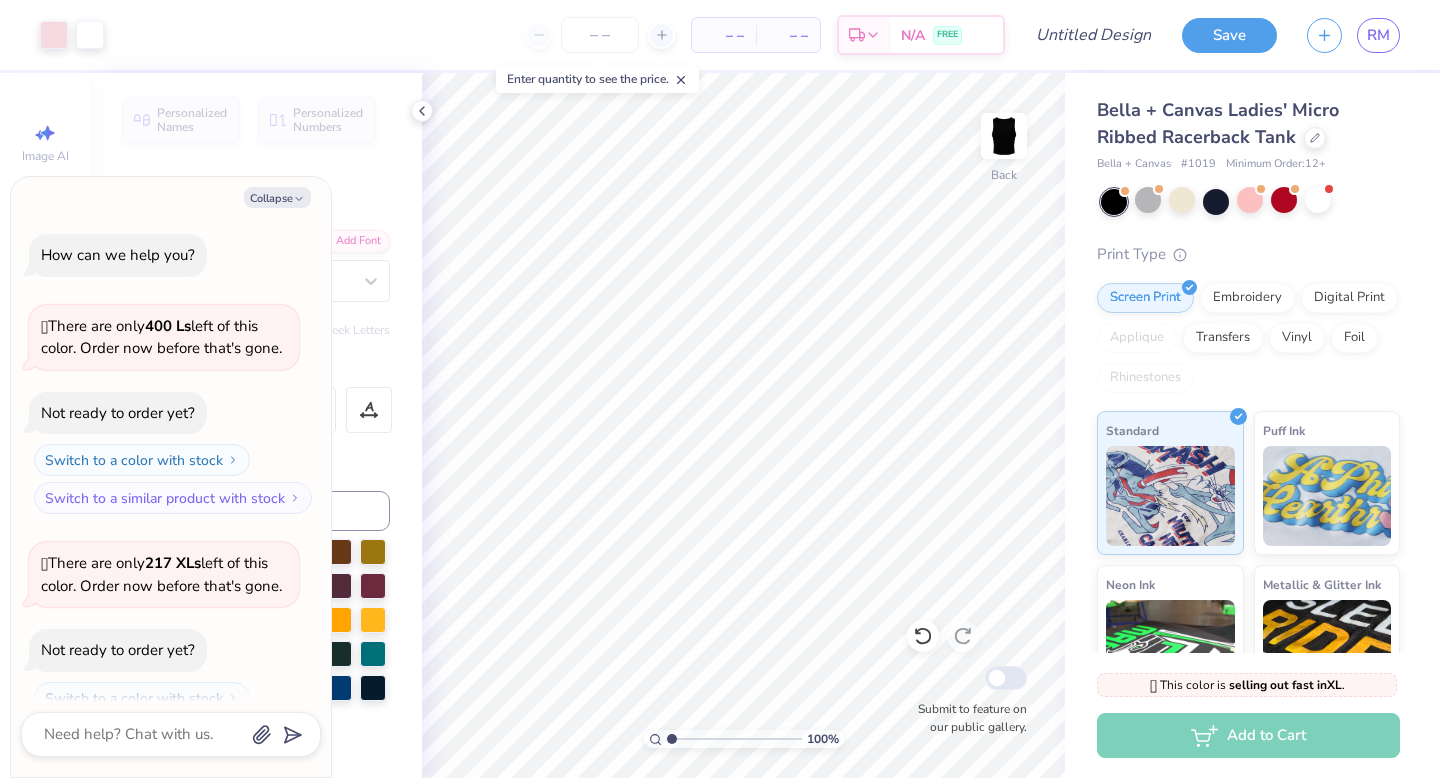 scroll, scrollTop: 1343, scrollLeft: 0, axis: vertical 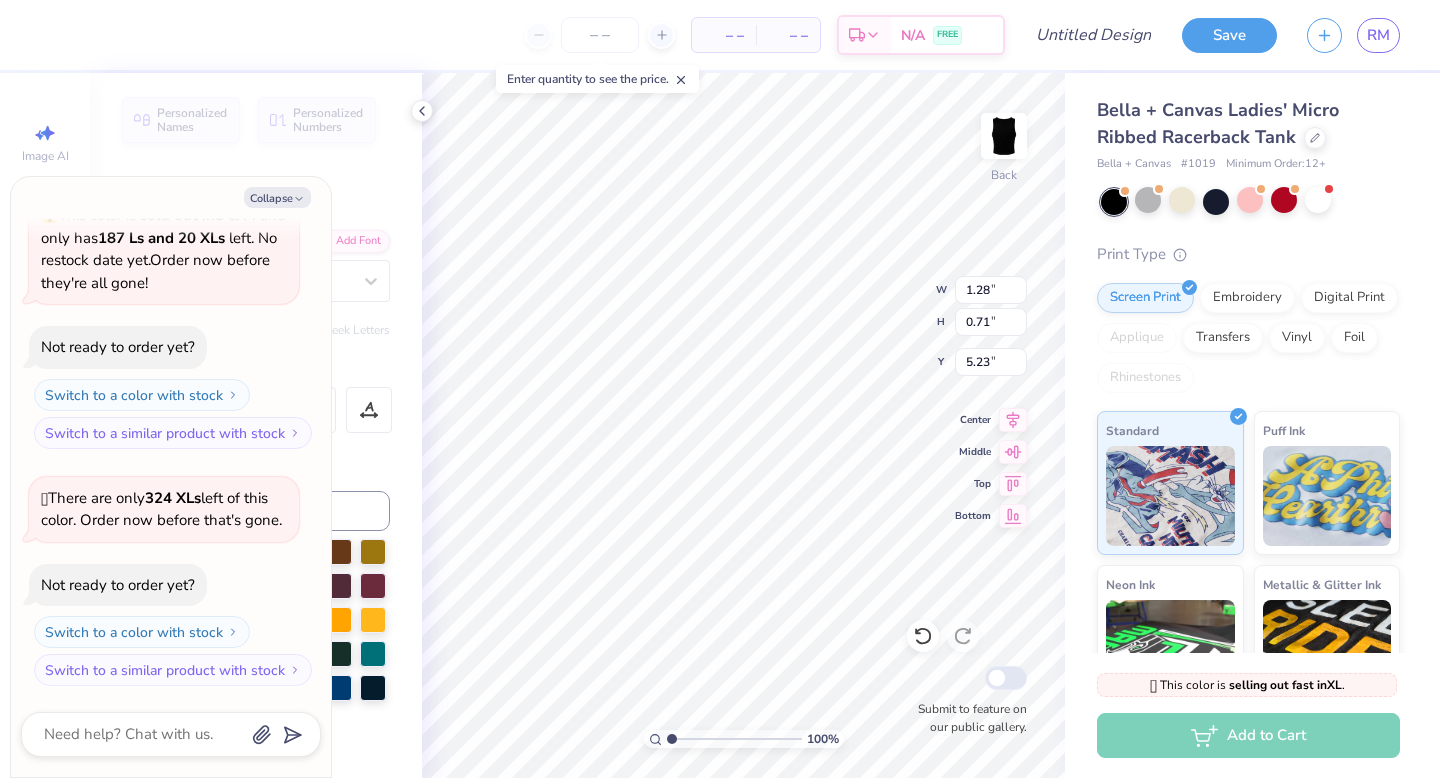 click on "Color" at bounding box center (256, 464) 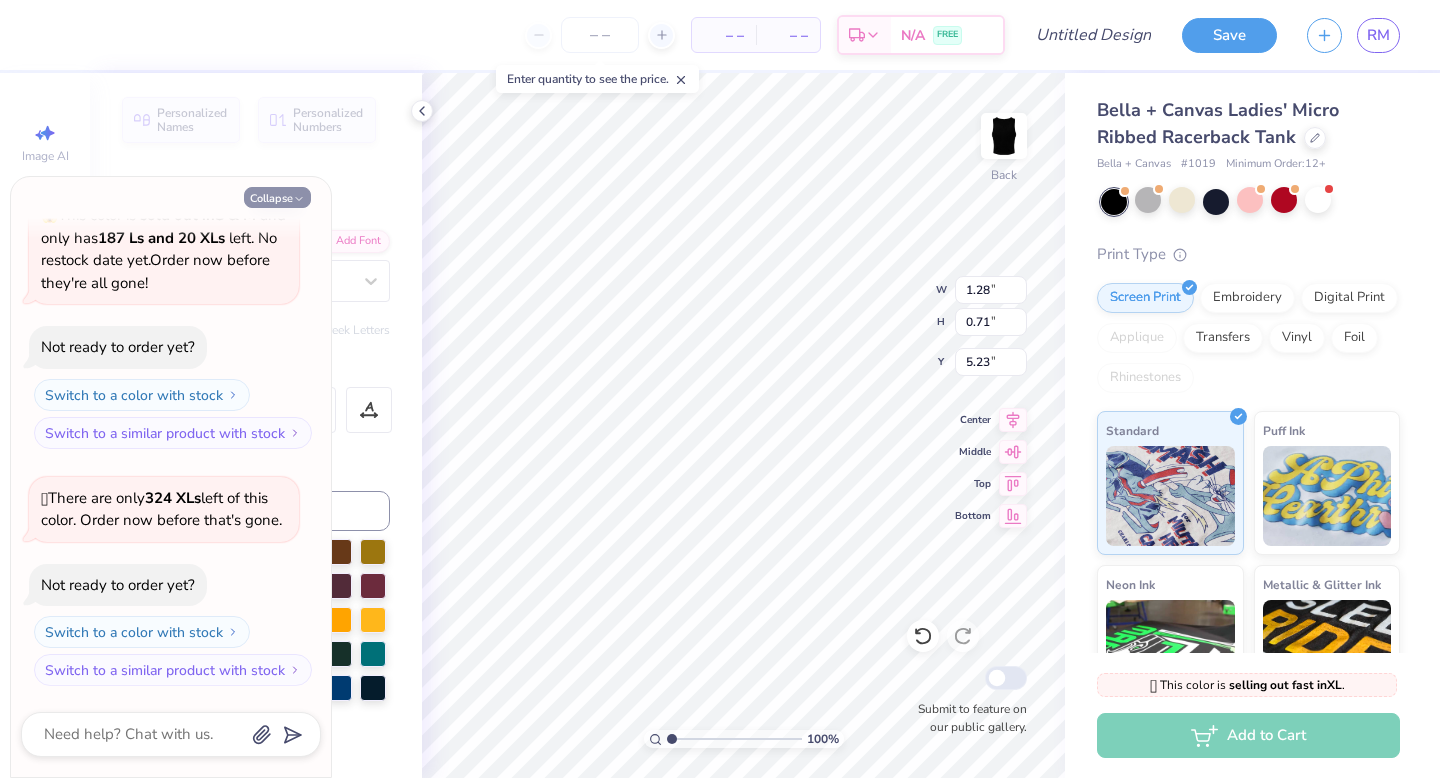 click 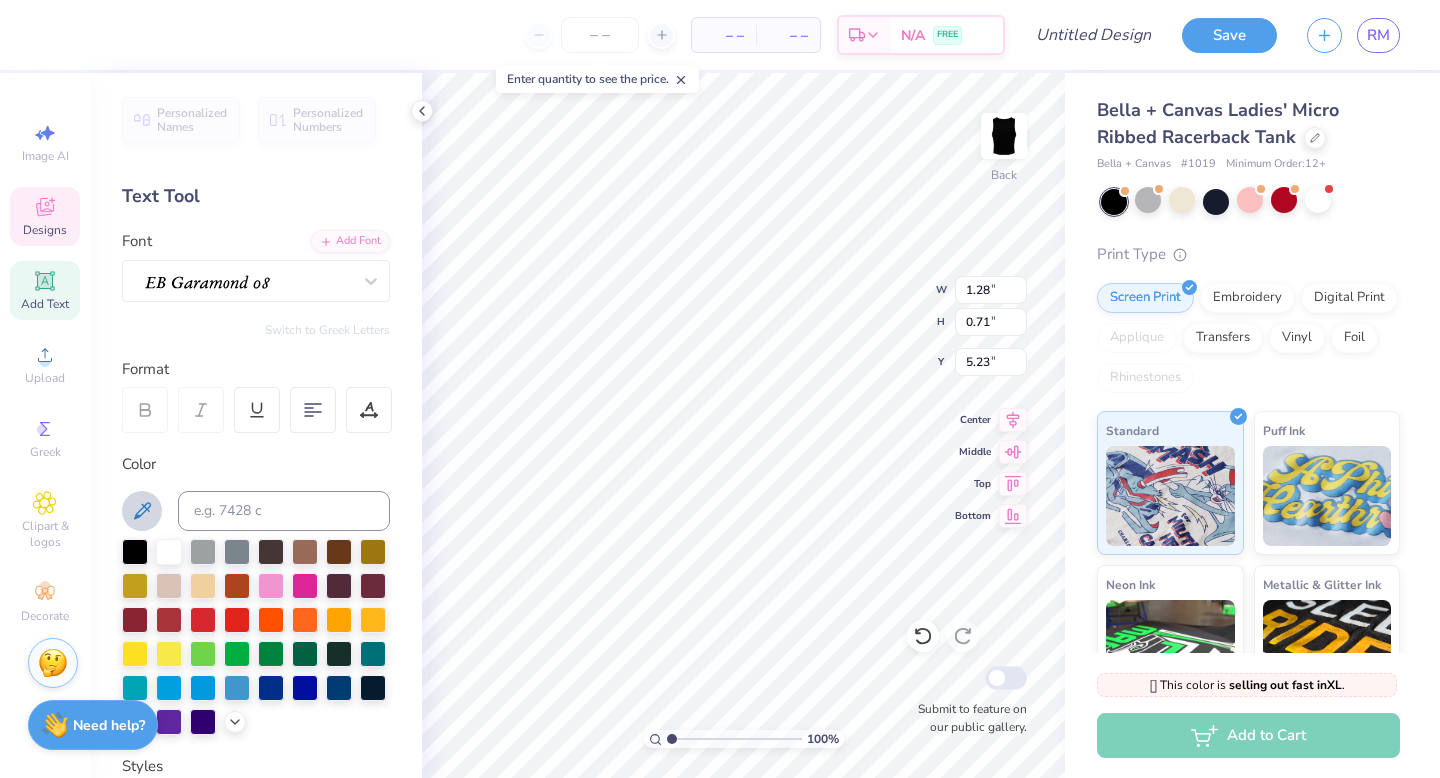click 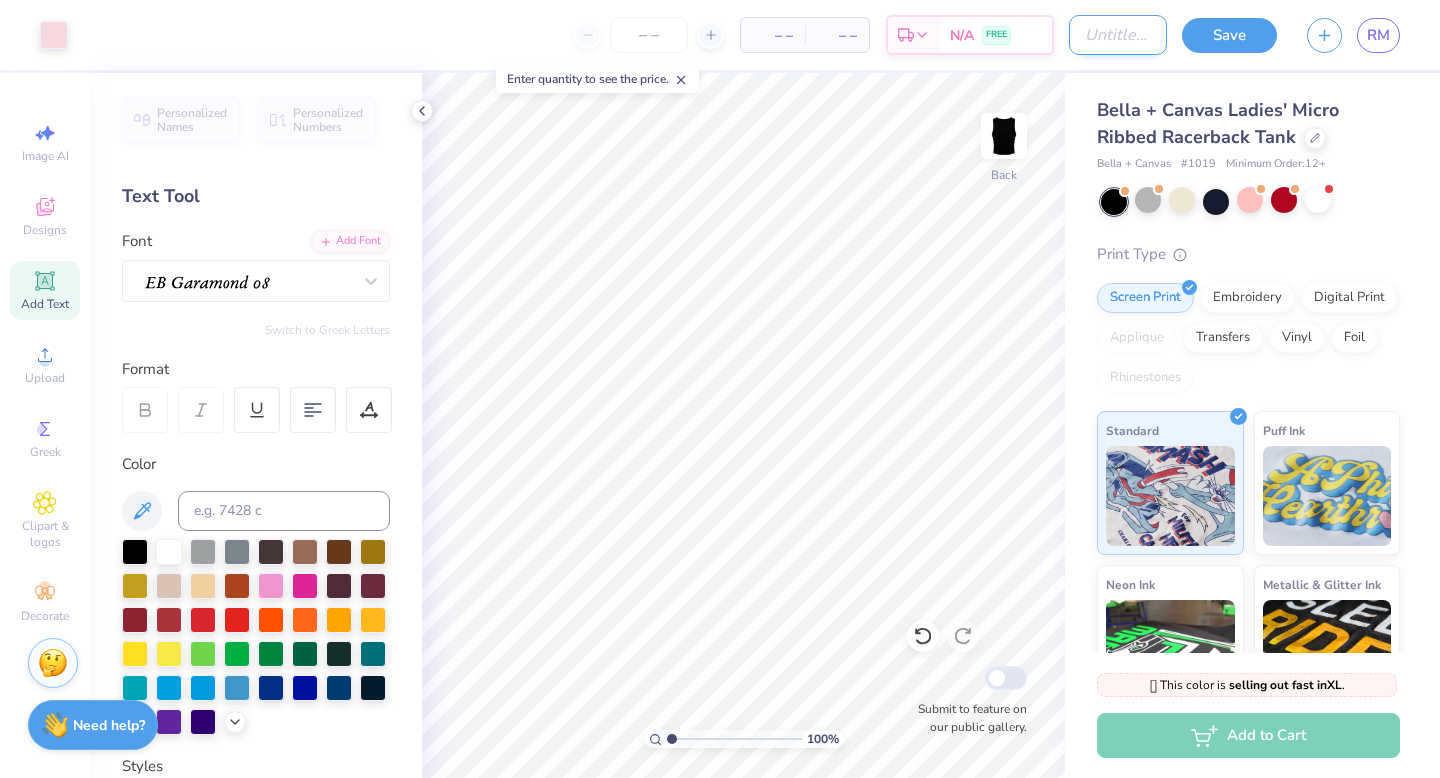 click on "Design Title" at bounding box center (1118, 35) 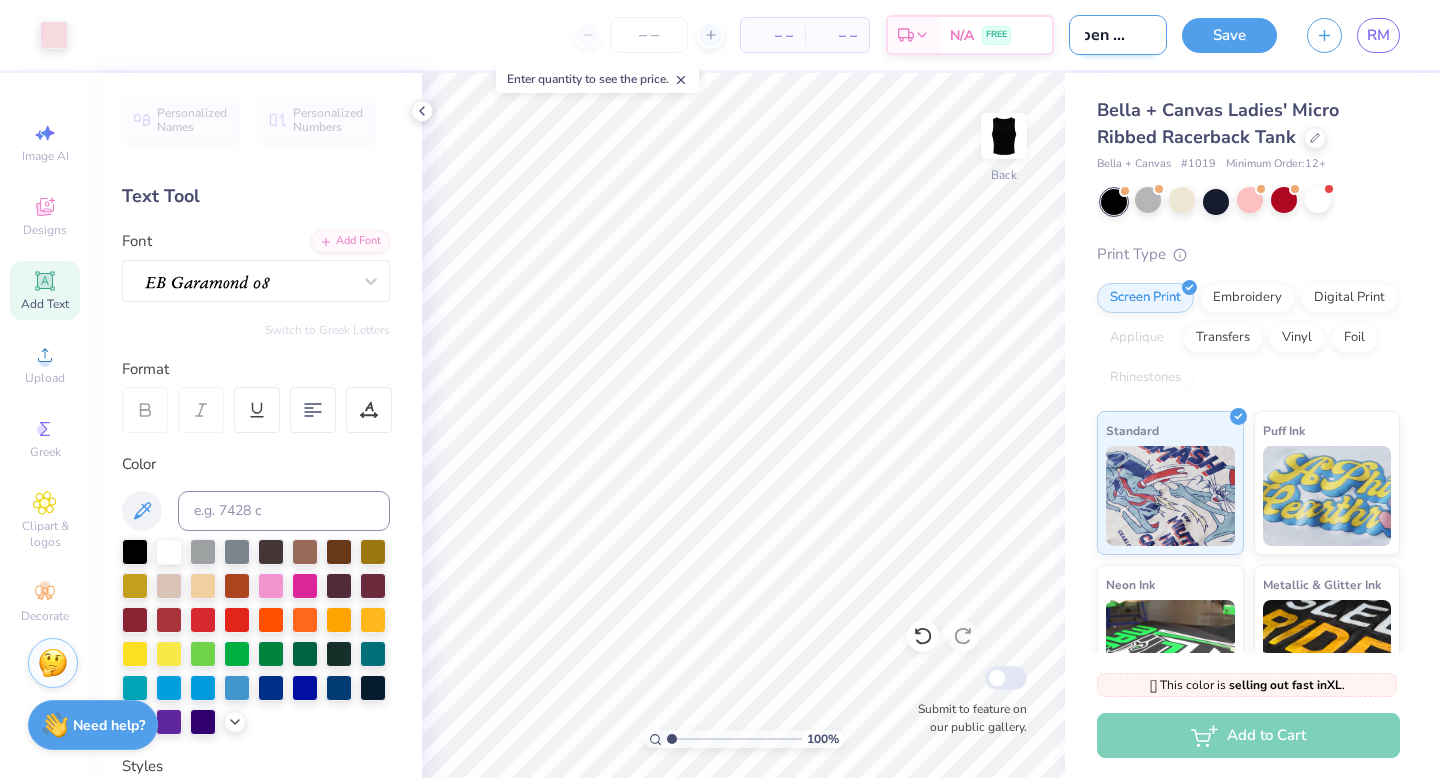 scroll, scrollTop: 0, scrollLeft: 25, axis: horizontal 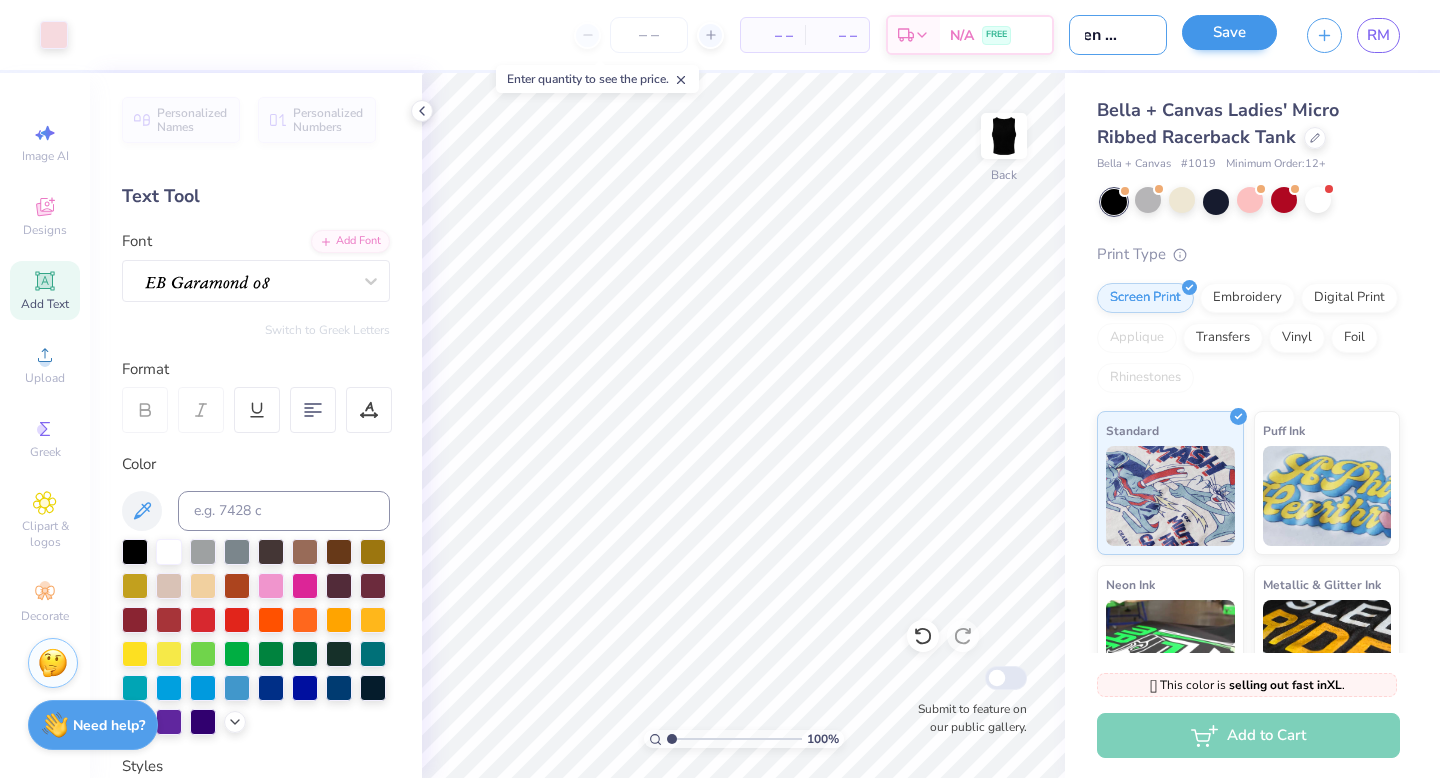 type on "Open House" 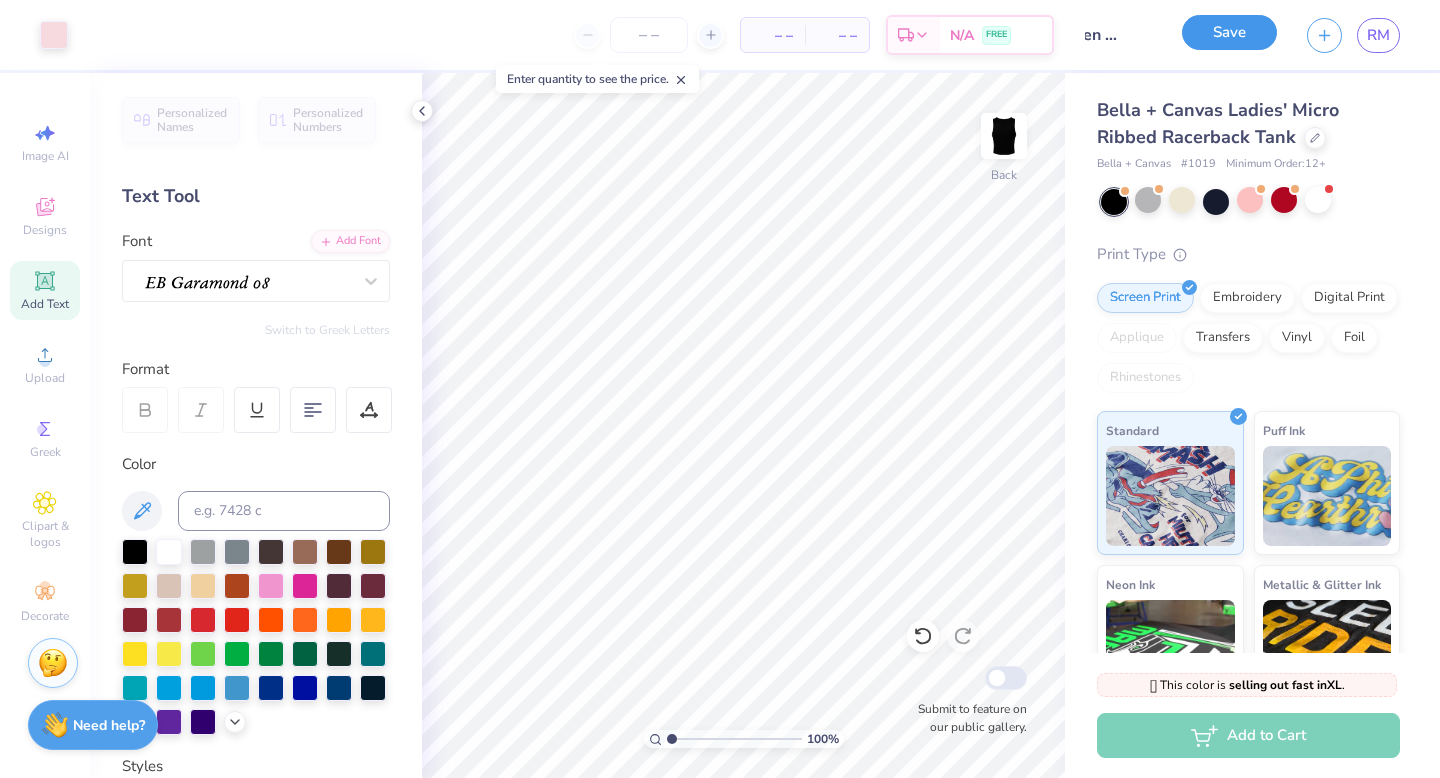 click on "Save" at bounding box center (1229, 32) 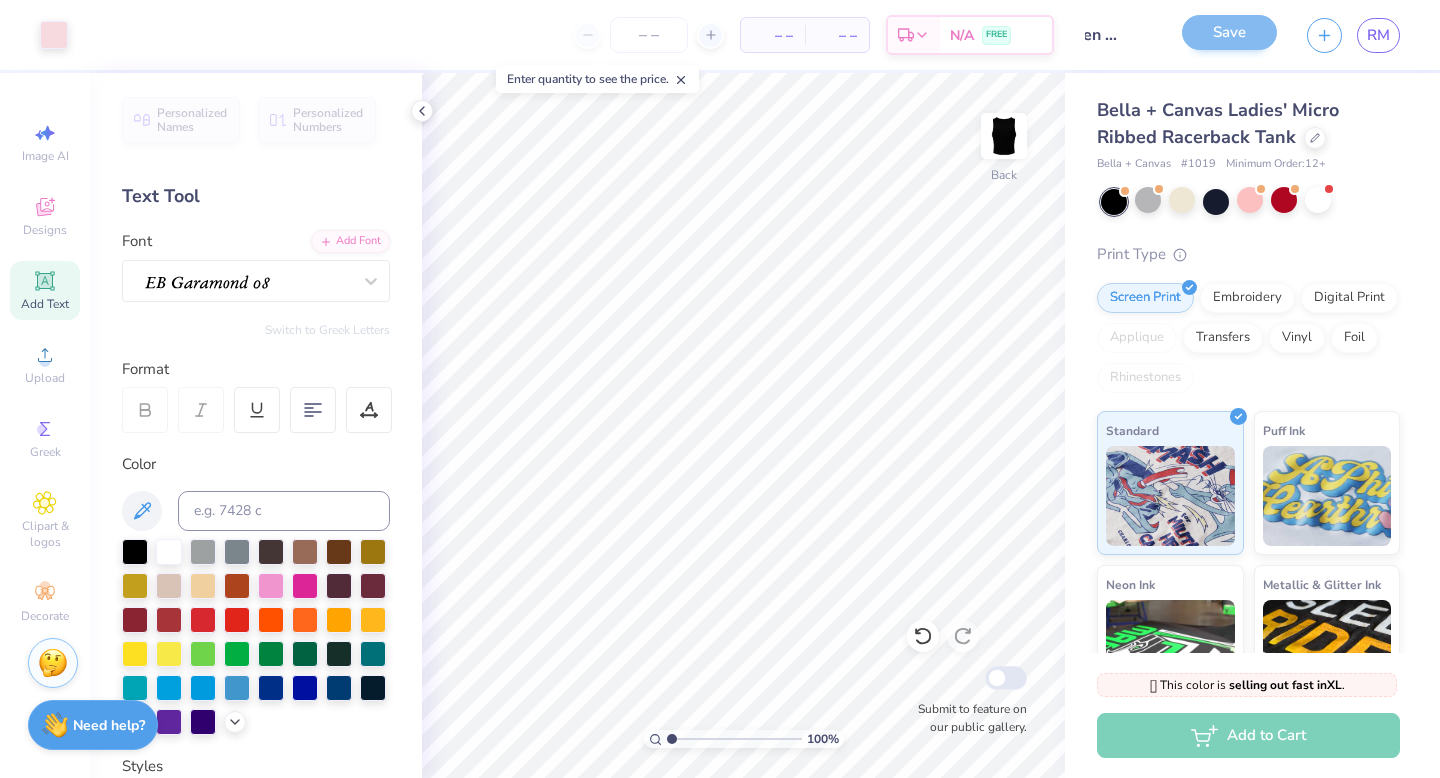 scroll, scrollTop: 0, scrollLeft: 0, axis: both 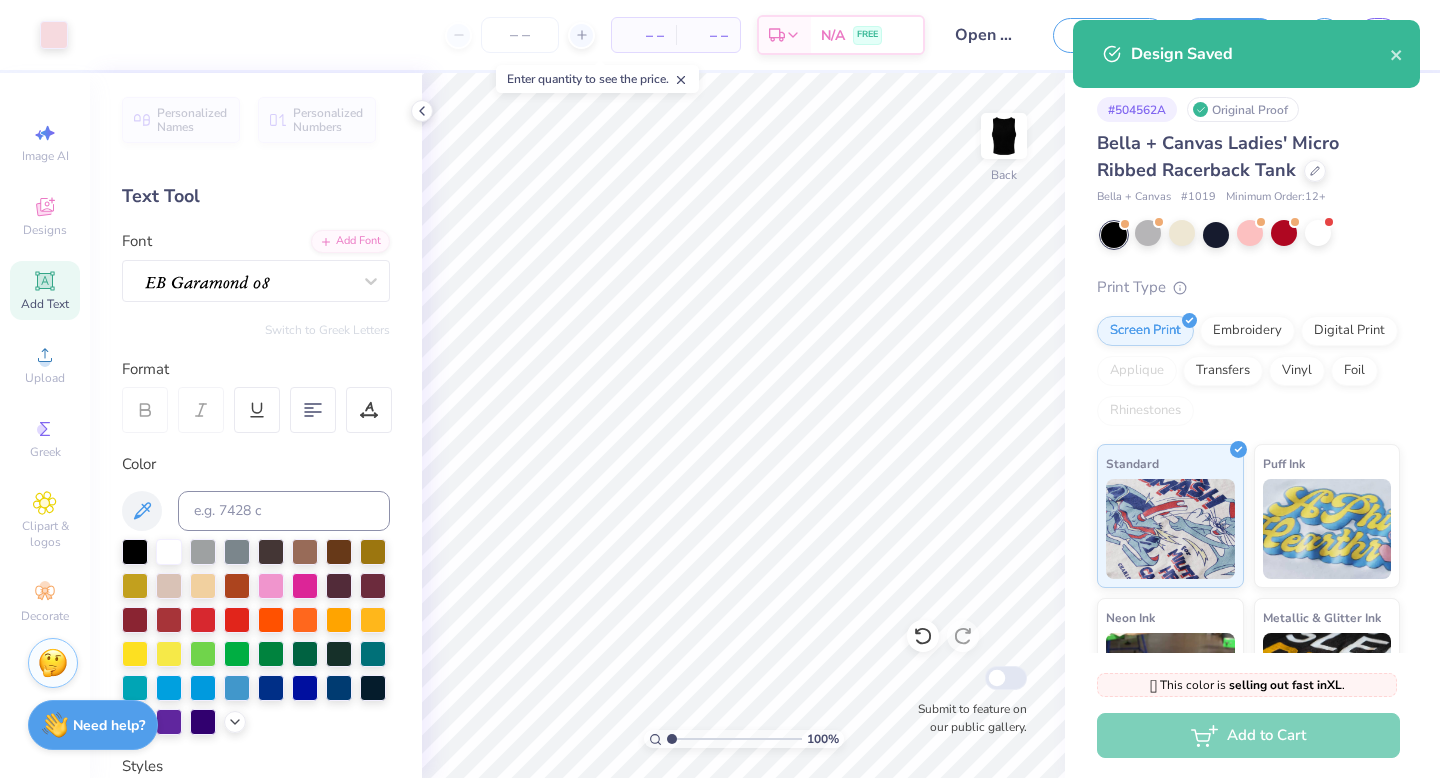 click on "– –" at bounding box center (644, 35) 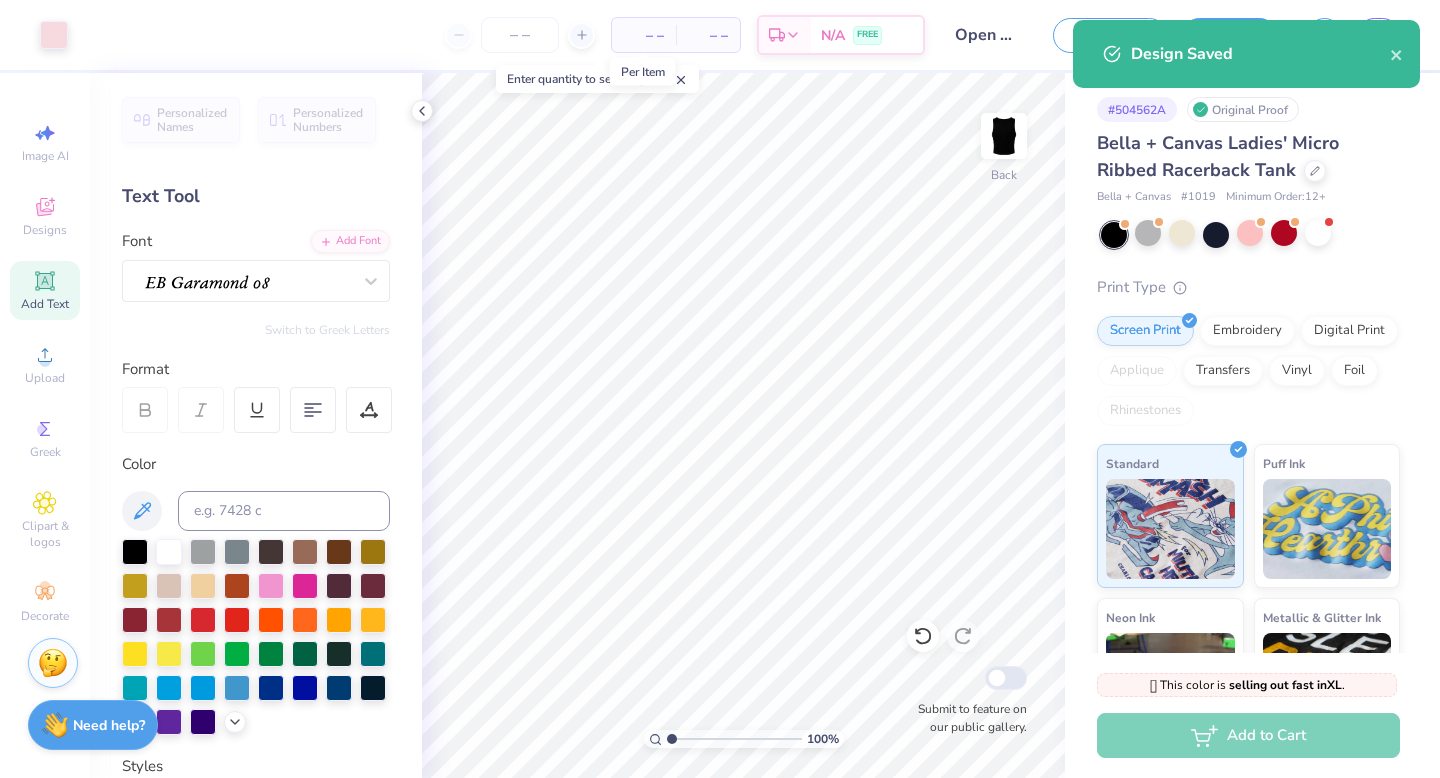click on "– –" at bounding box center [644, 35] 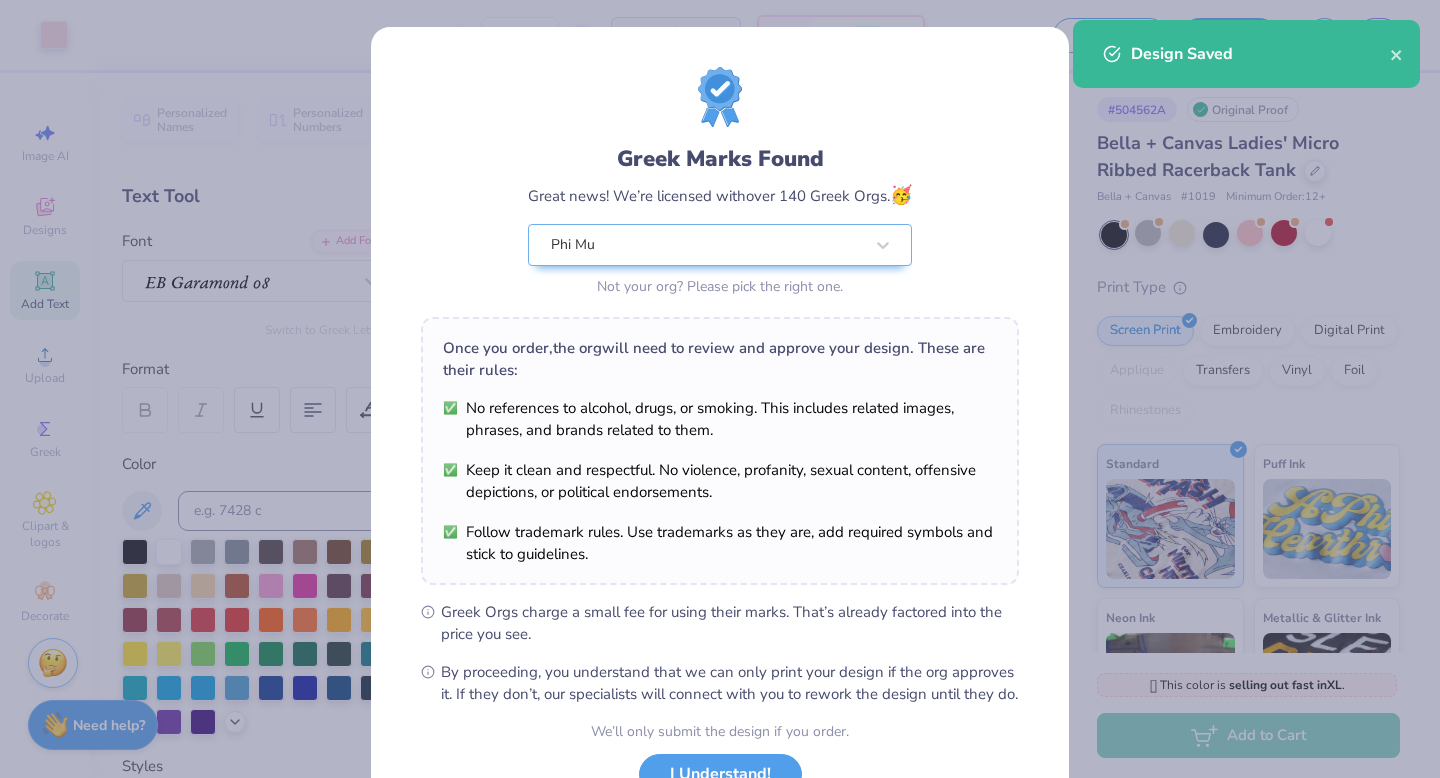 scroll, scrollTop: 158, scrollLeft: 0, axis: vertical 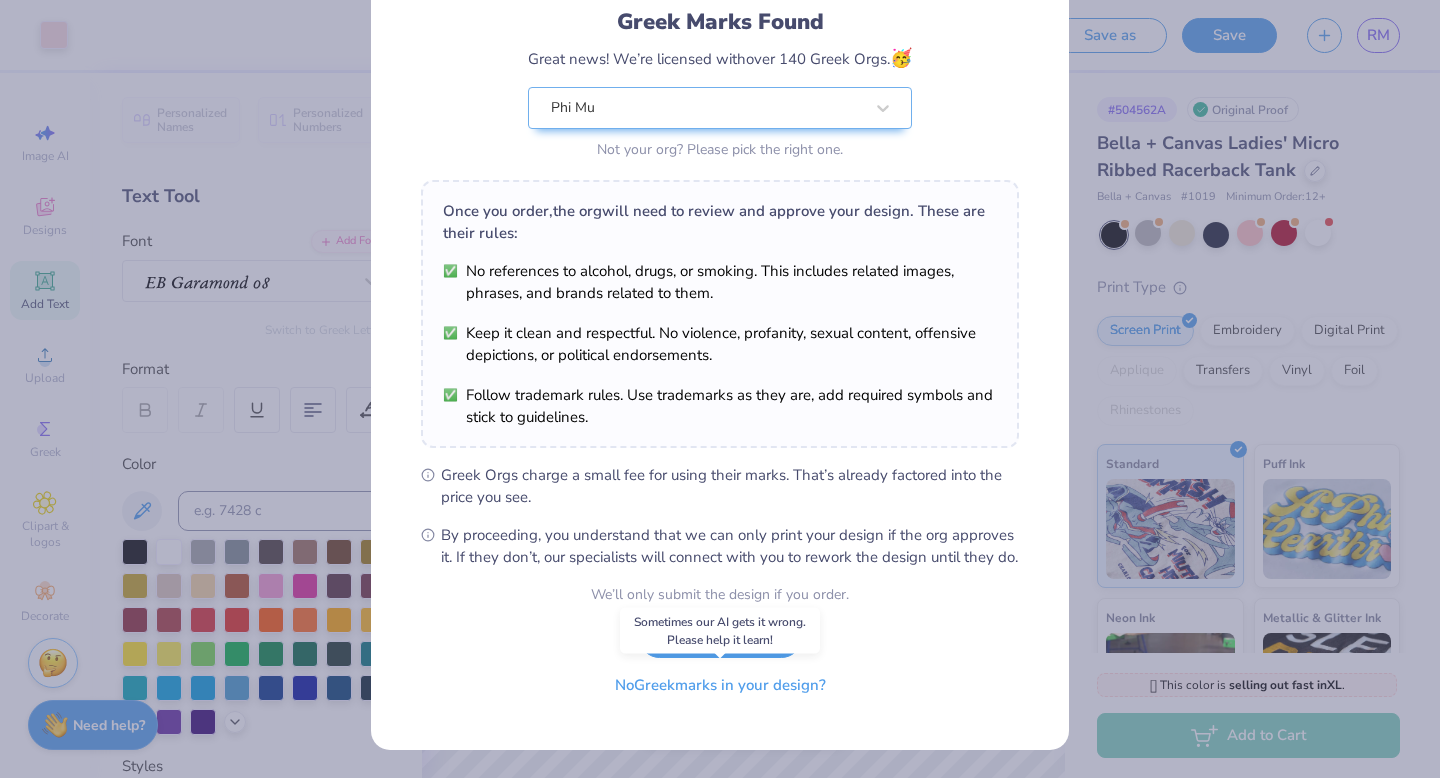 click on "No  Greek  marks in your design?" at bounding box center [720, 685] 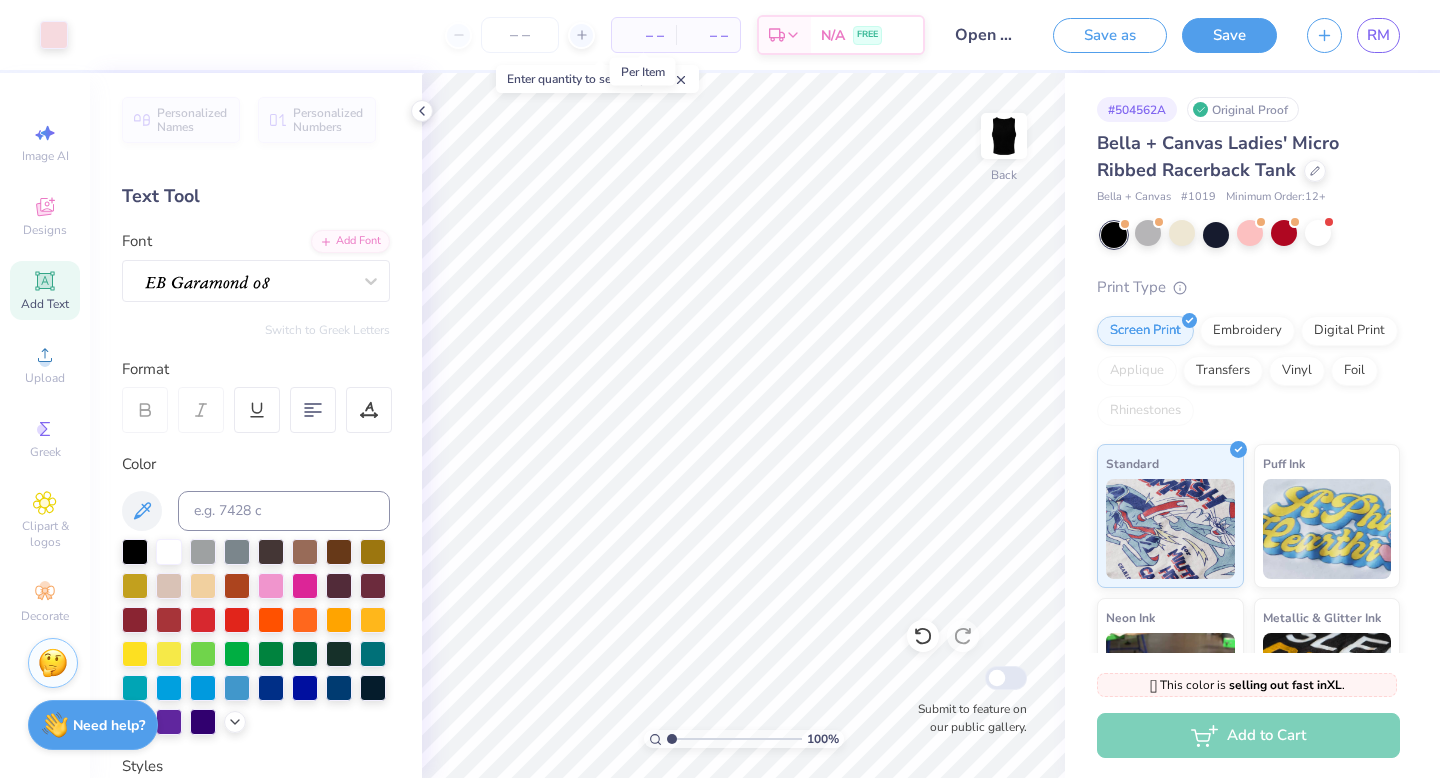 click on "– –" at bounding box center [644, 35] 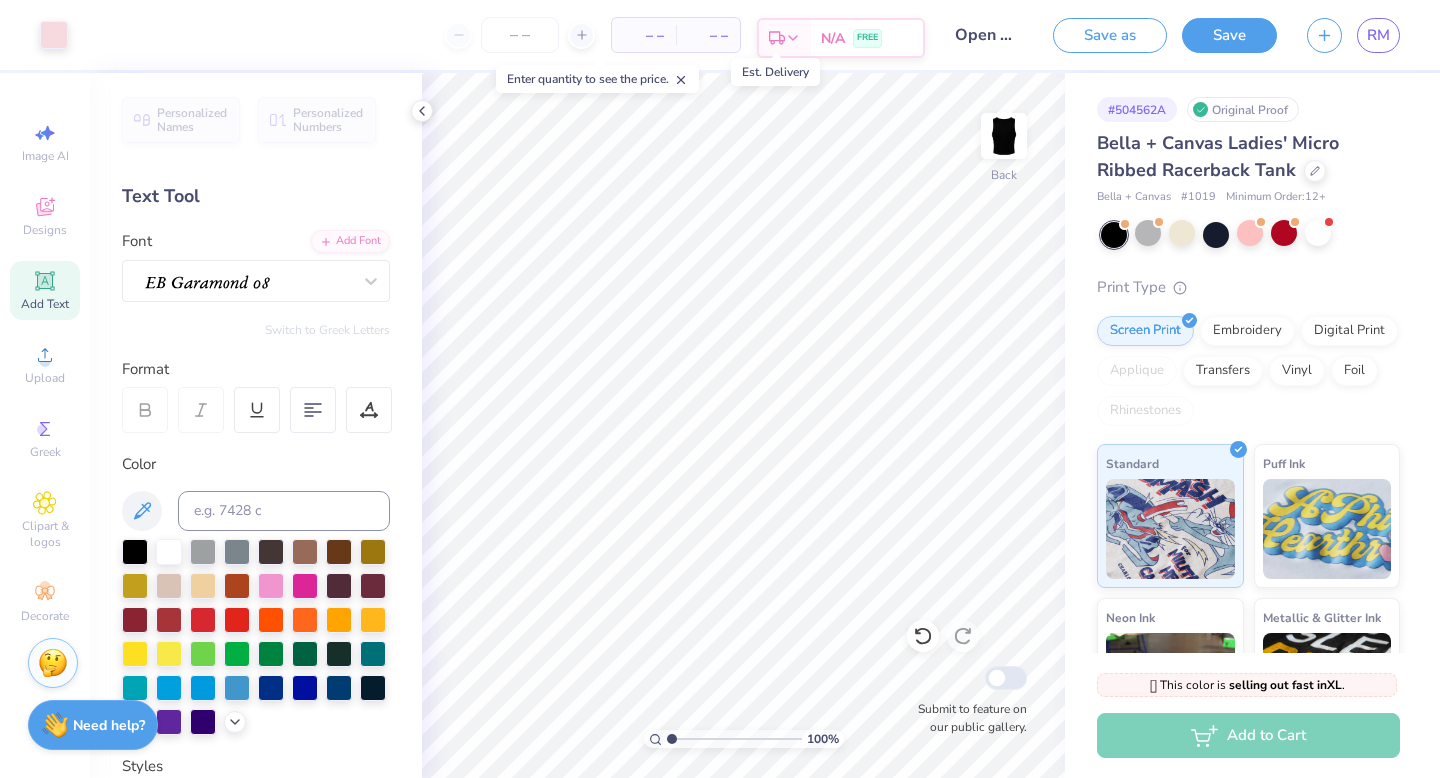 click 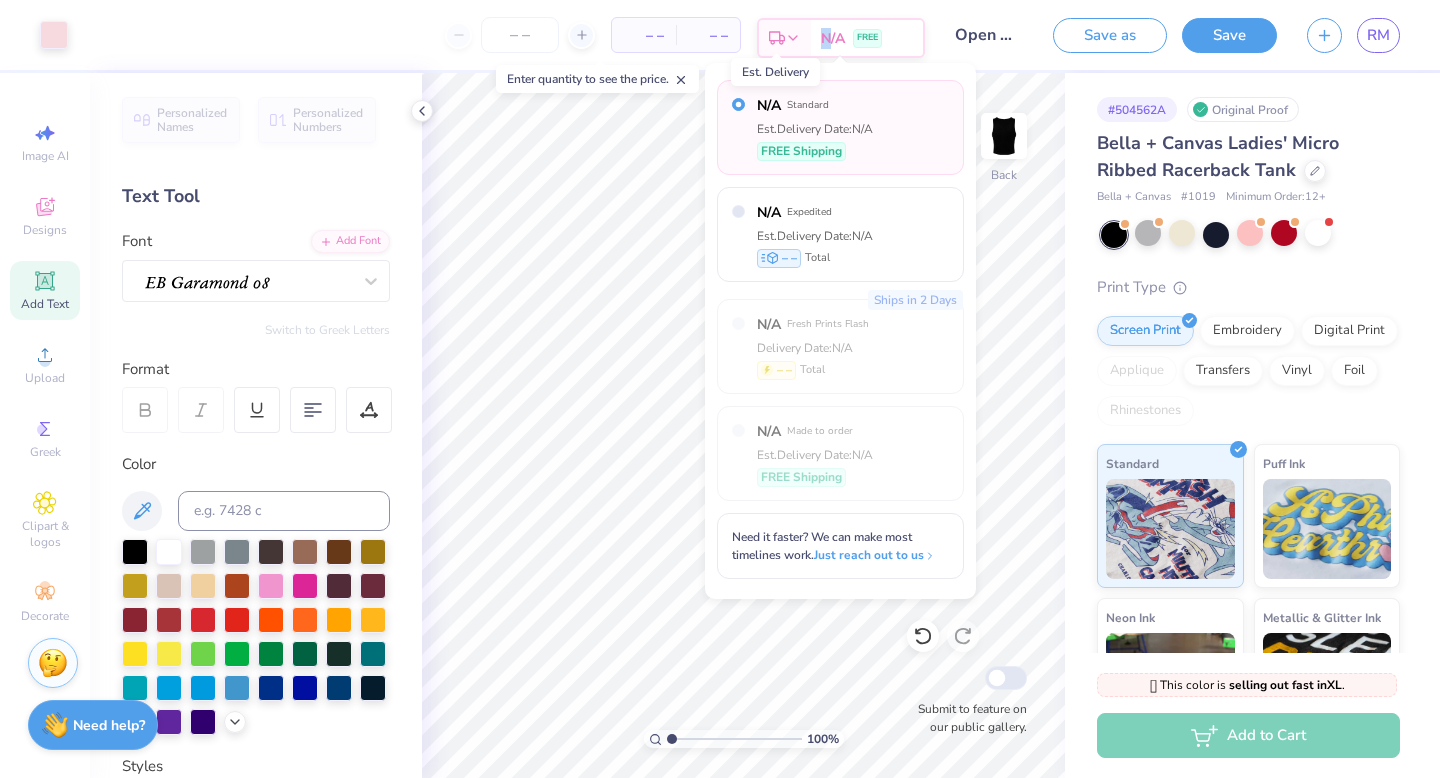 click 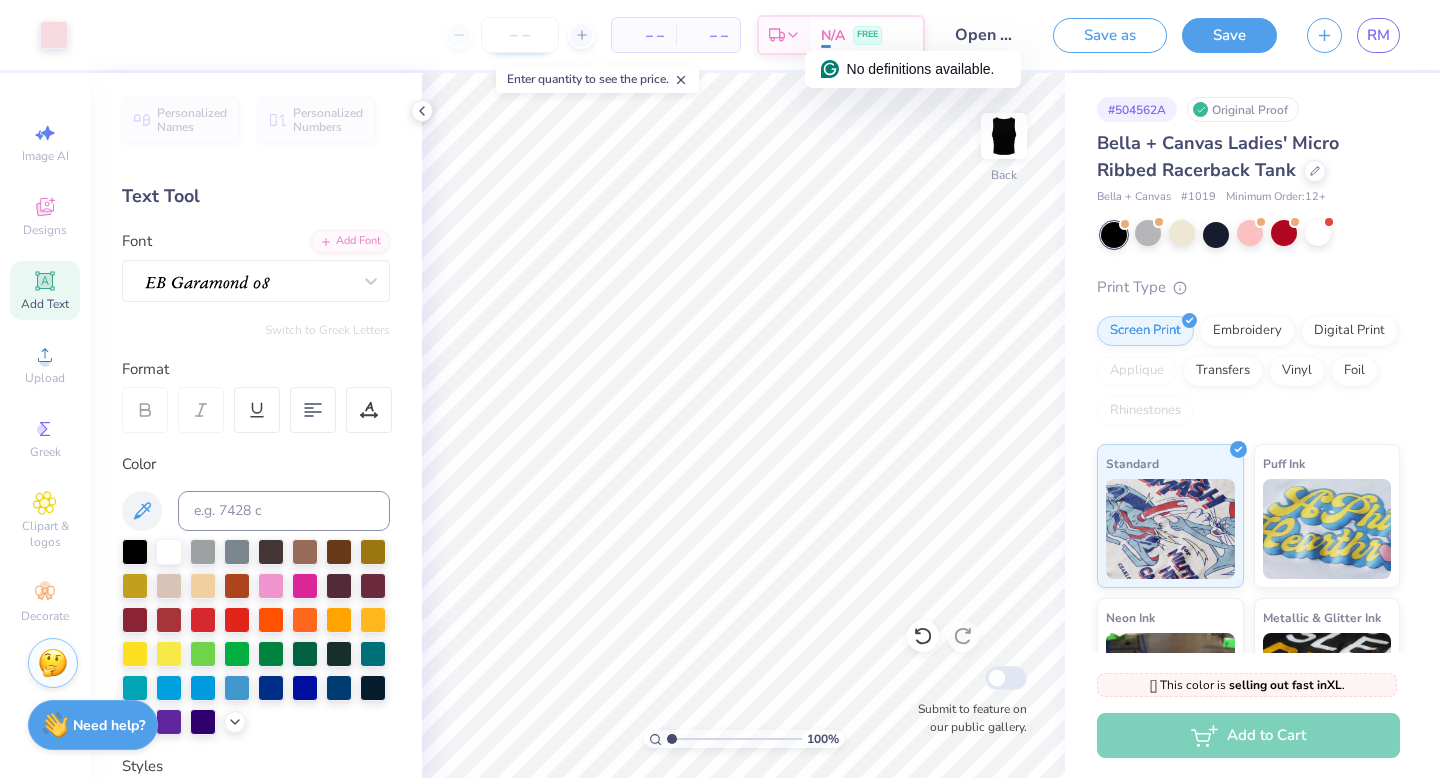 click at bounding box center [520, 35] 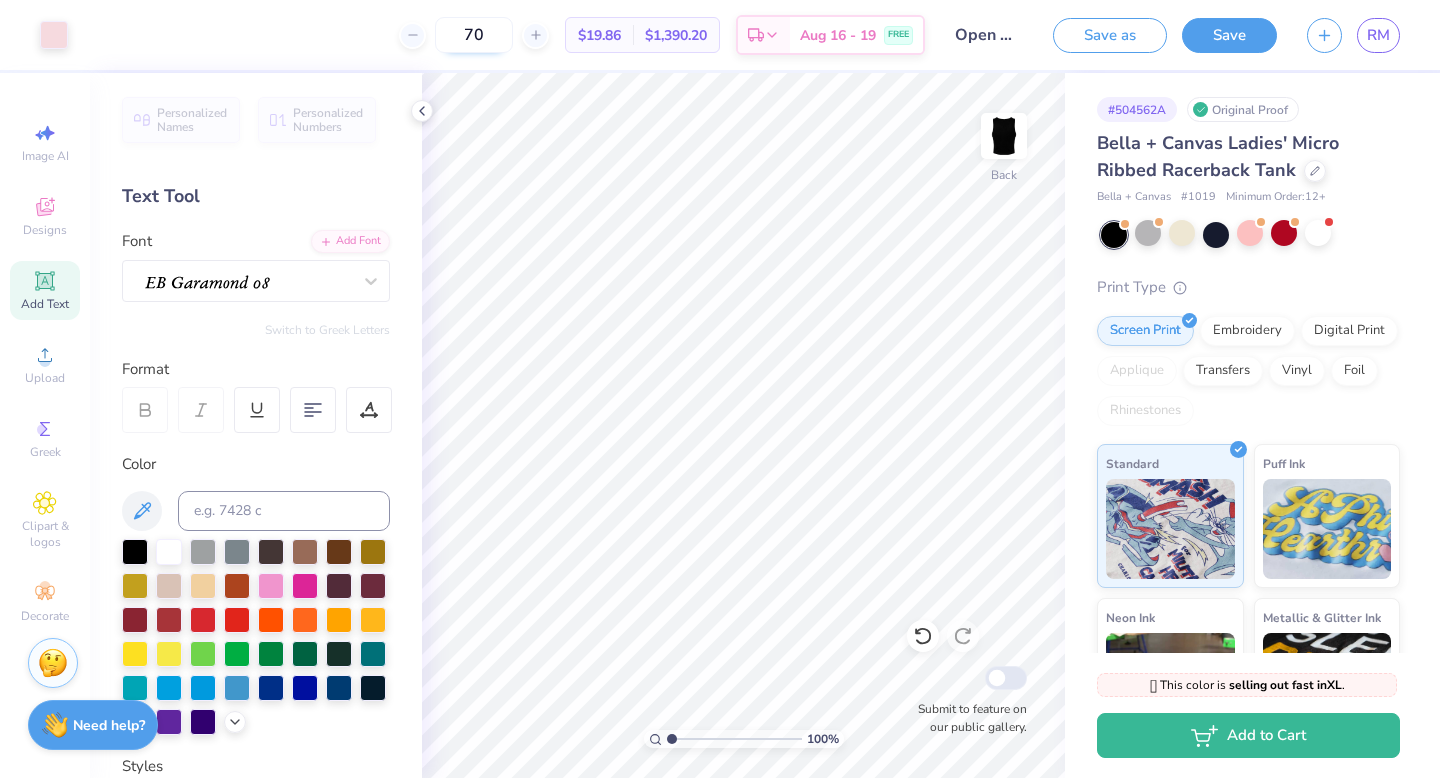 click on "70" at bounding box center [474, 35] 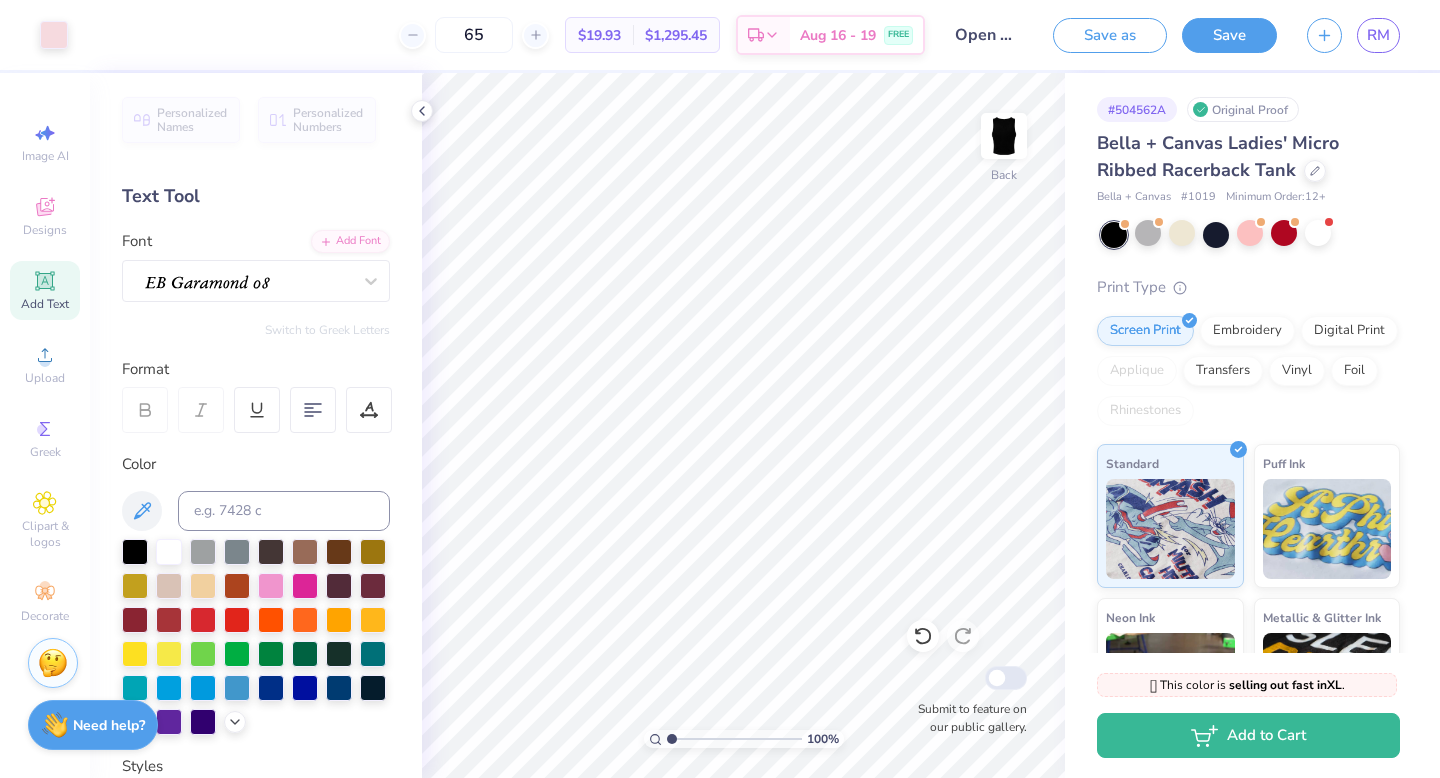 type on "65" 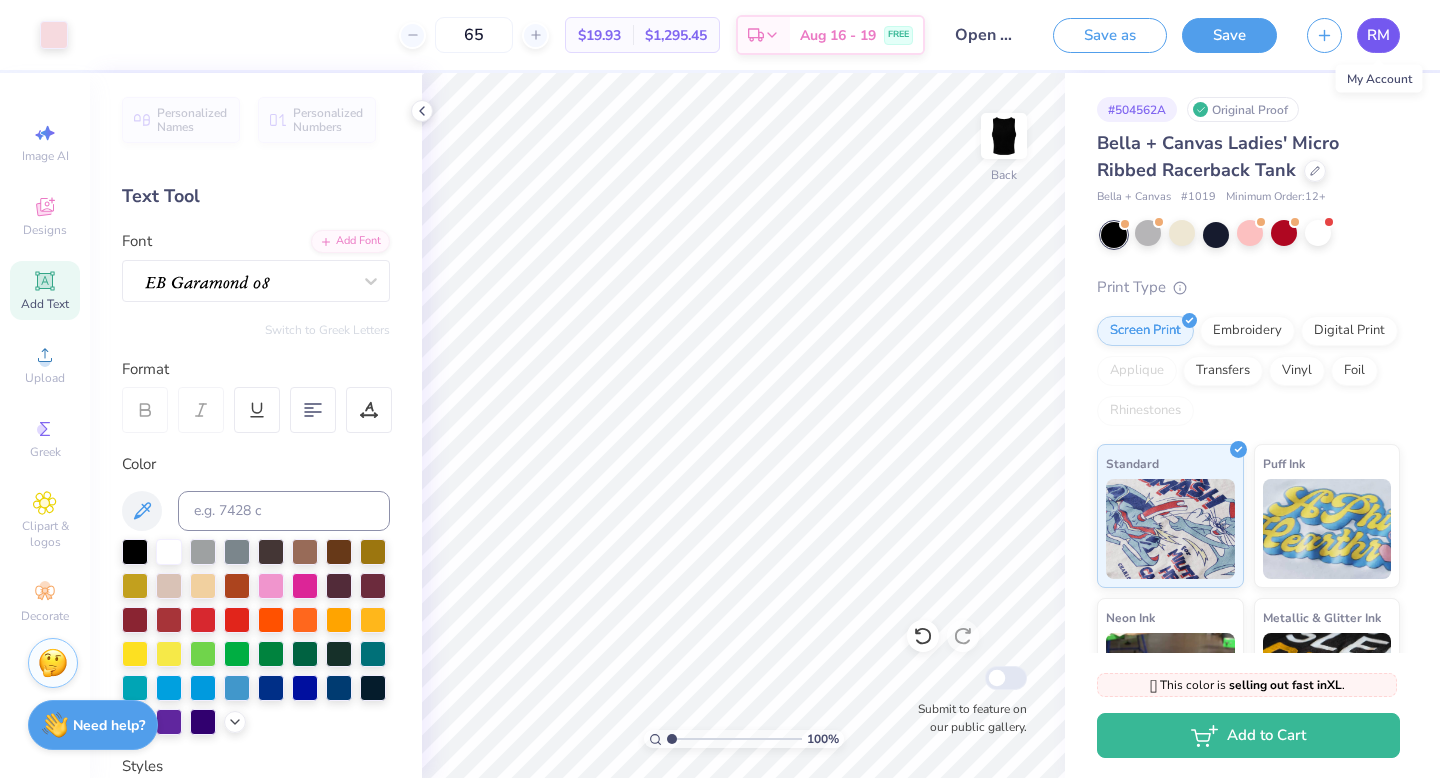 click on "RM" at bounding box center (1378, 35) 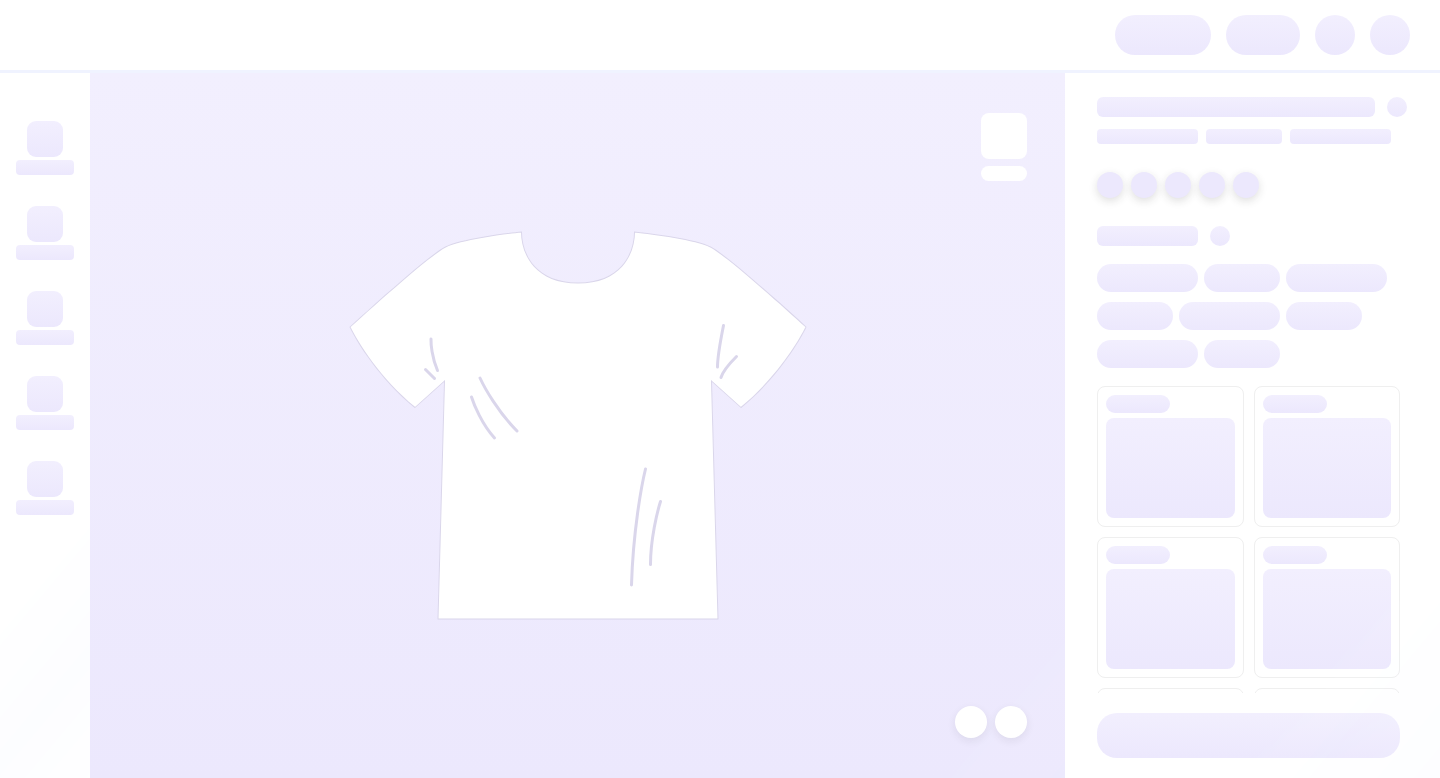 scroll, scrollTop: 0, scrollLeft: 0, axis: both 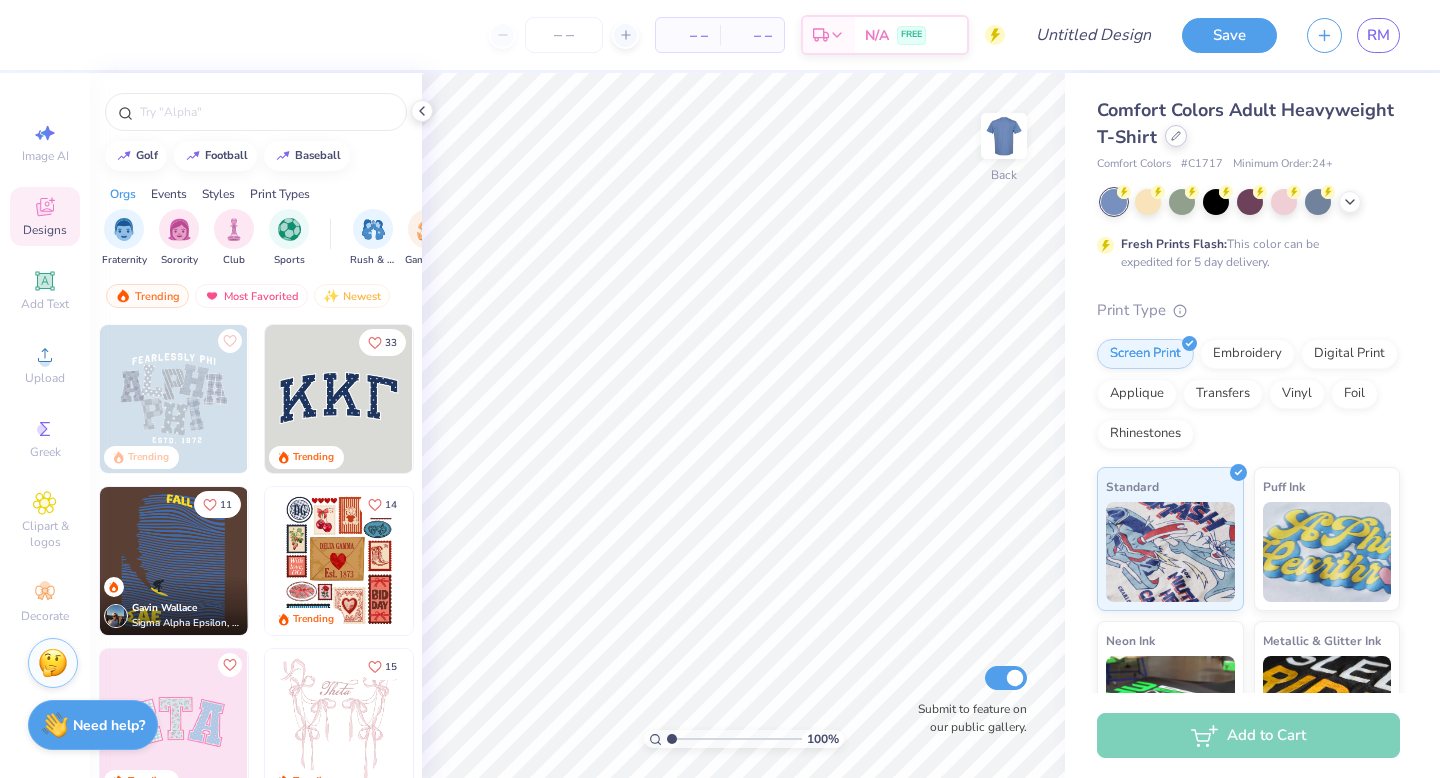 click 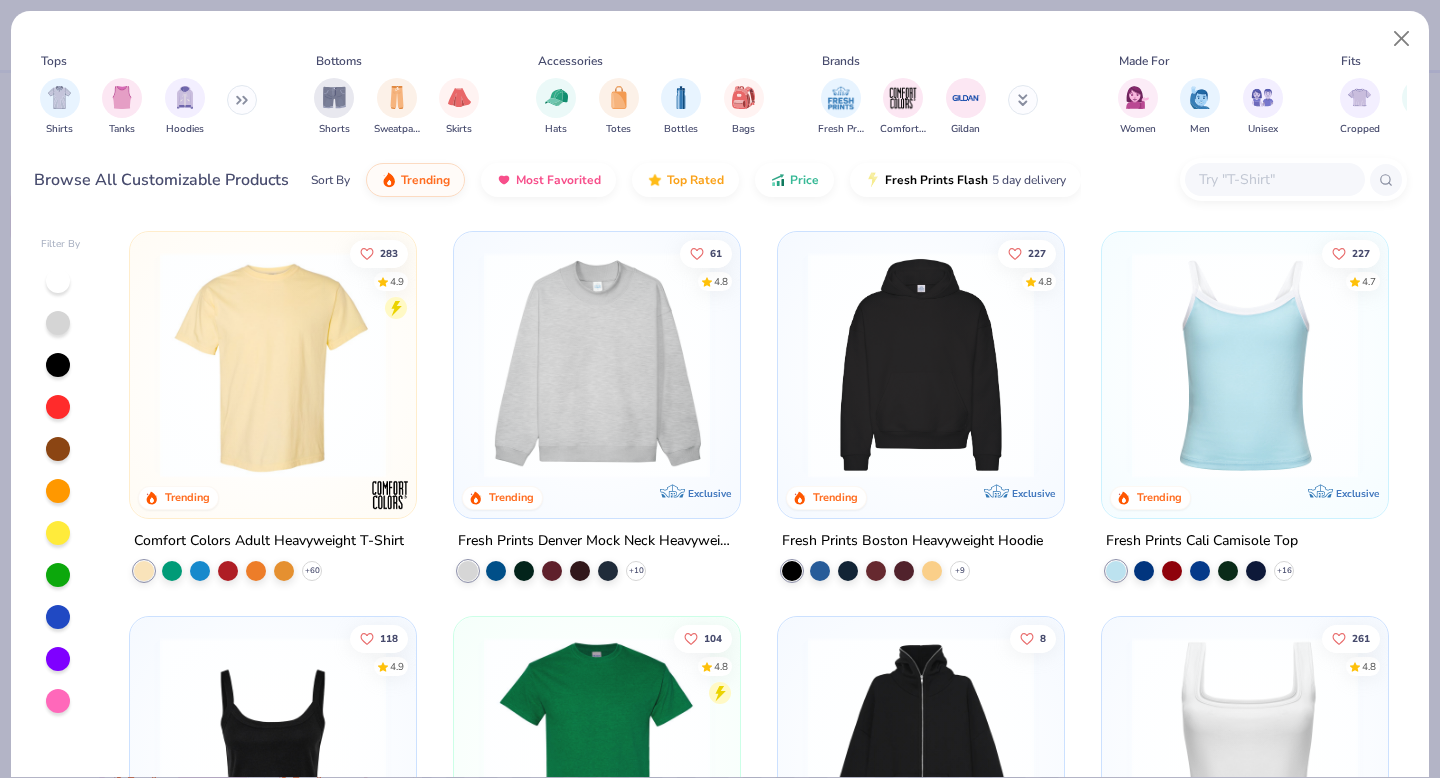 click at bounding box center [1274, 179] 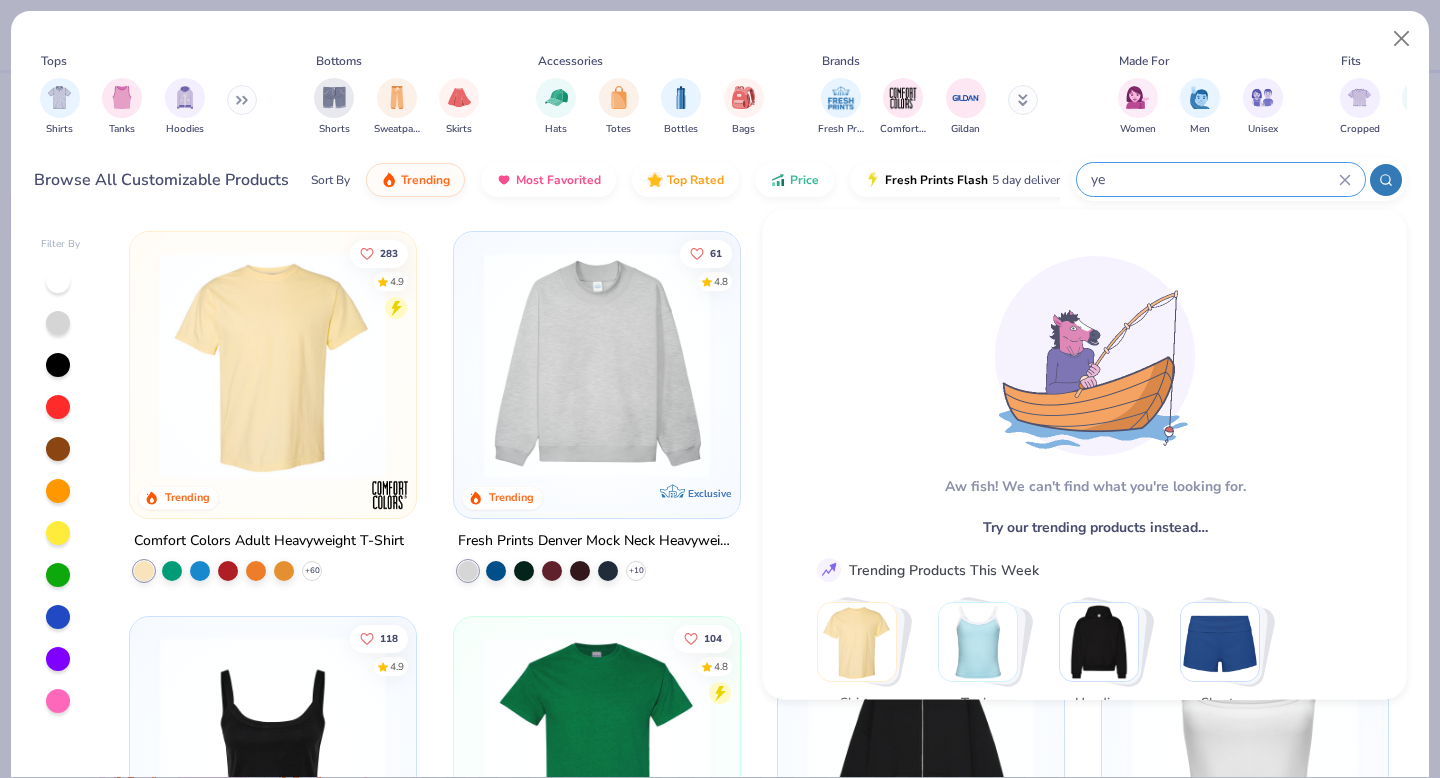 type on "y" 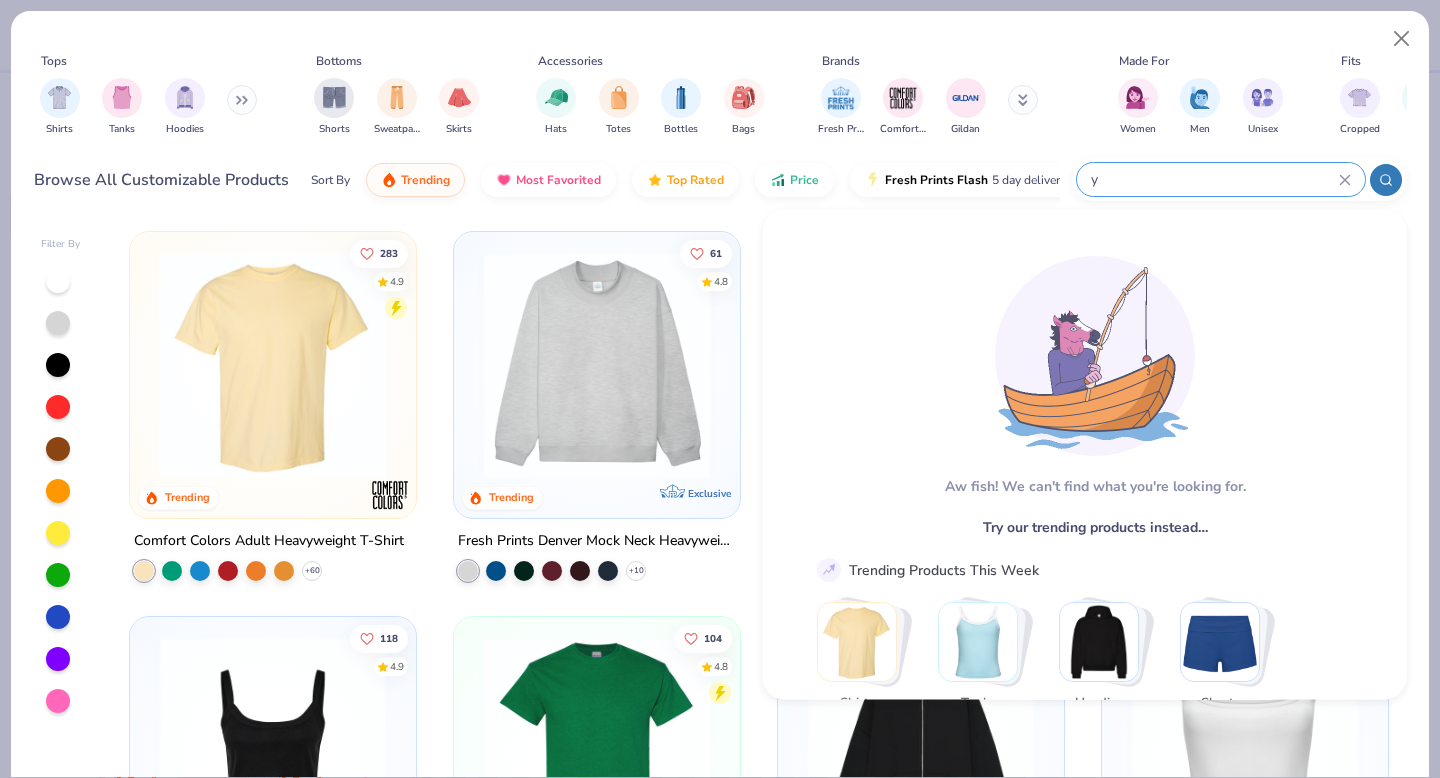 type 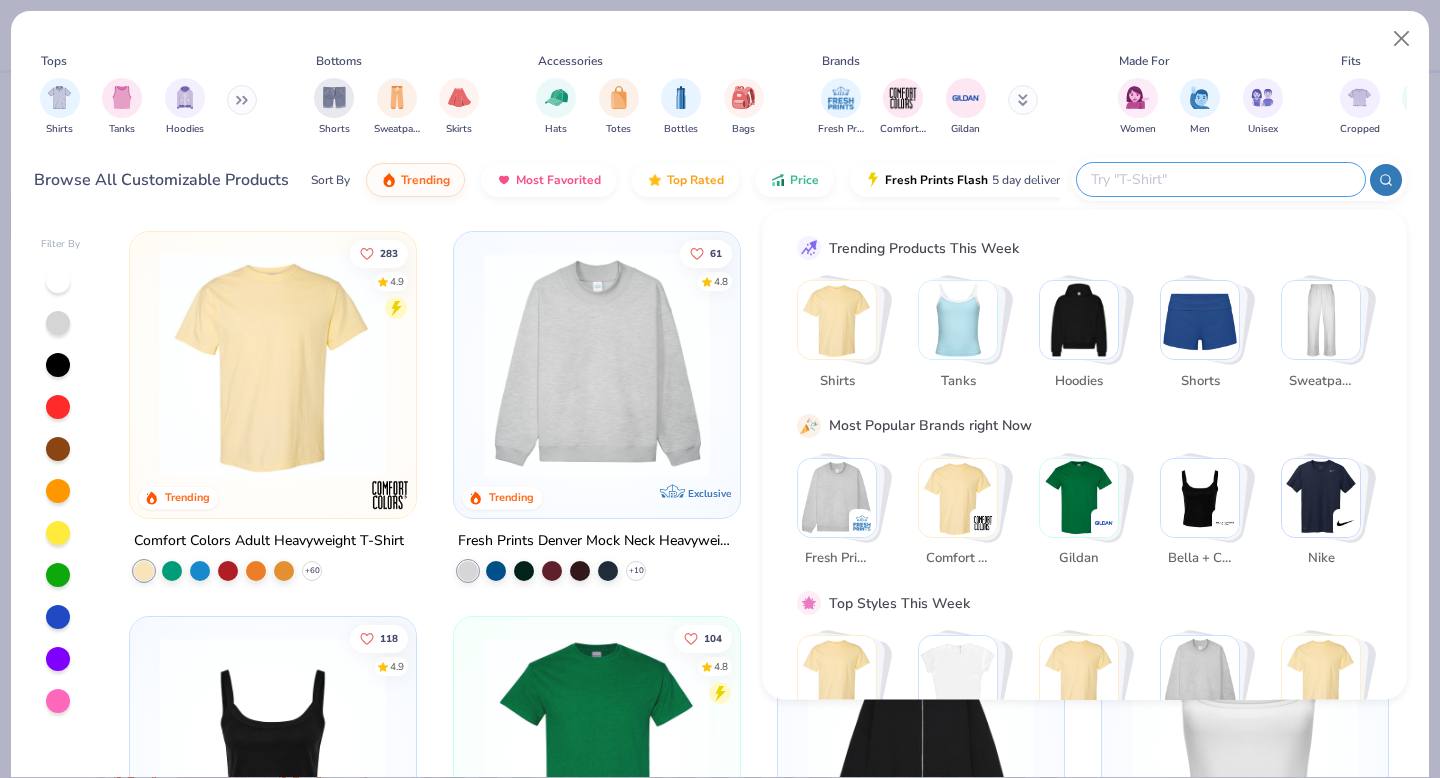 click at bounding box center (58, 533) 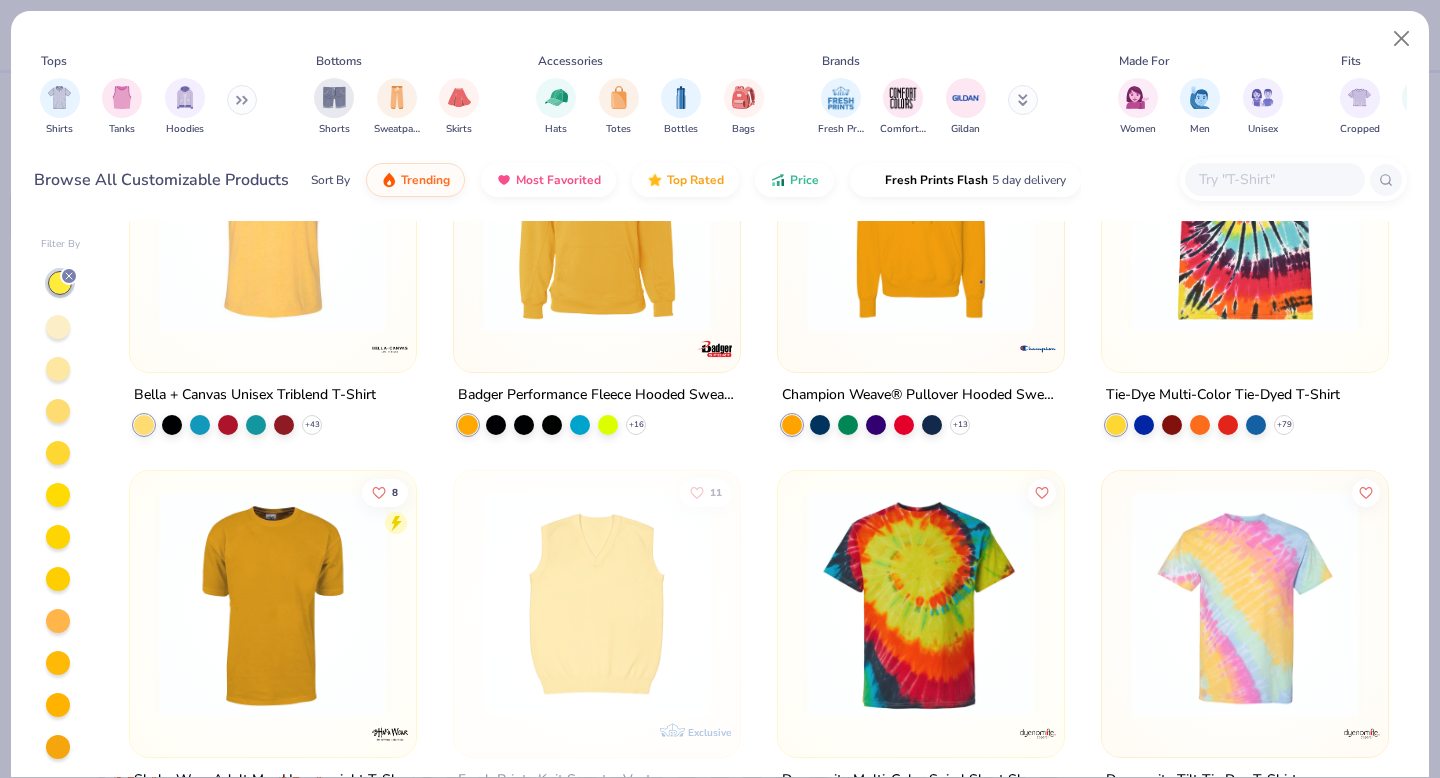 scroll, scrollTop: 1332, scrollLeft: 0, axis: vertical 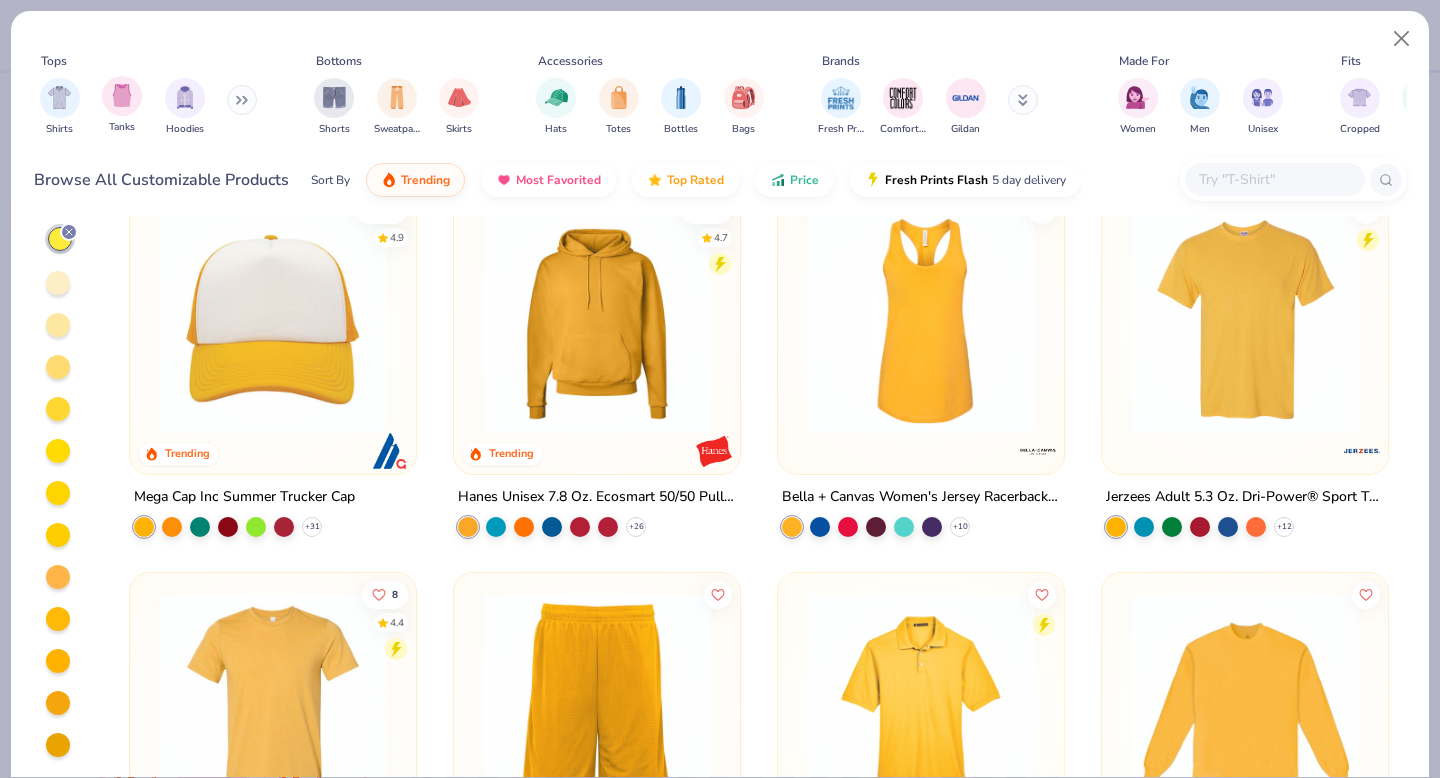 click on "Tanks" at bounding box center [122, 105] 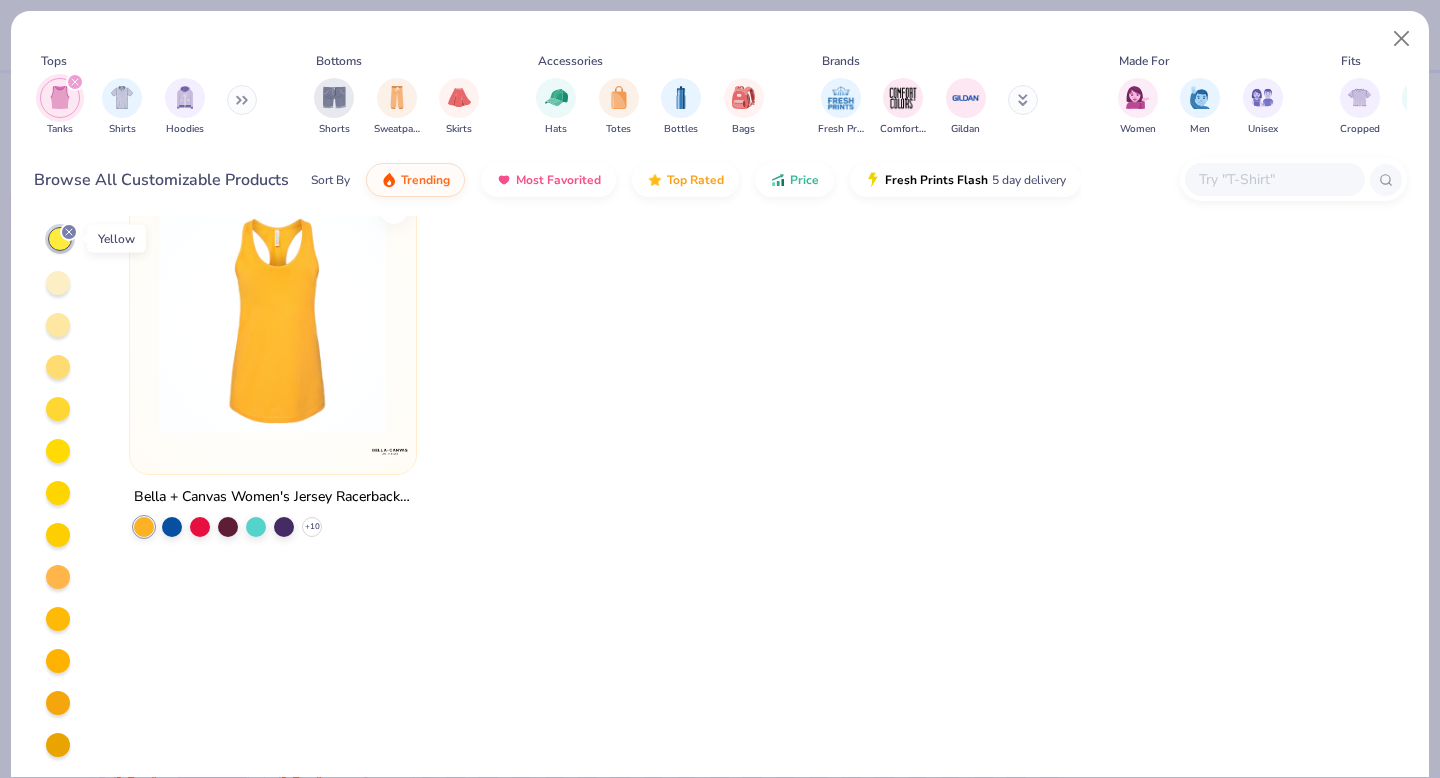 click at bounding box center [60, 239] 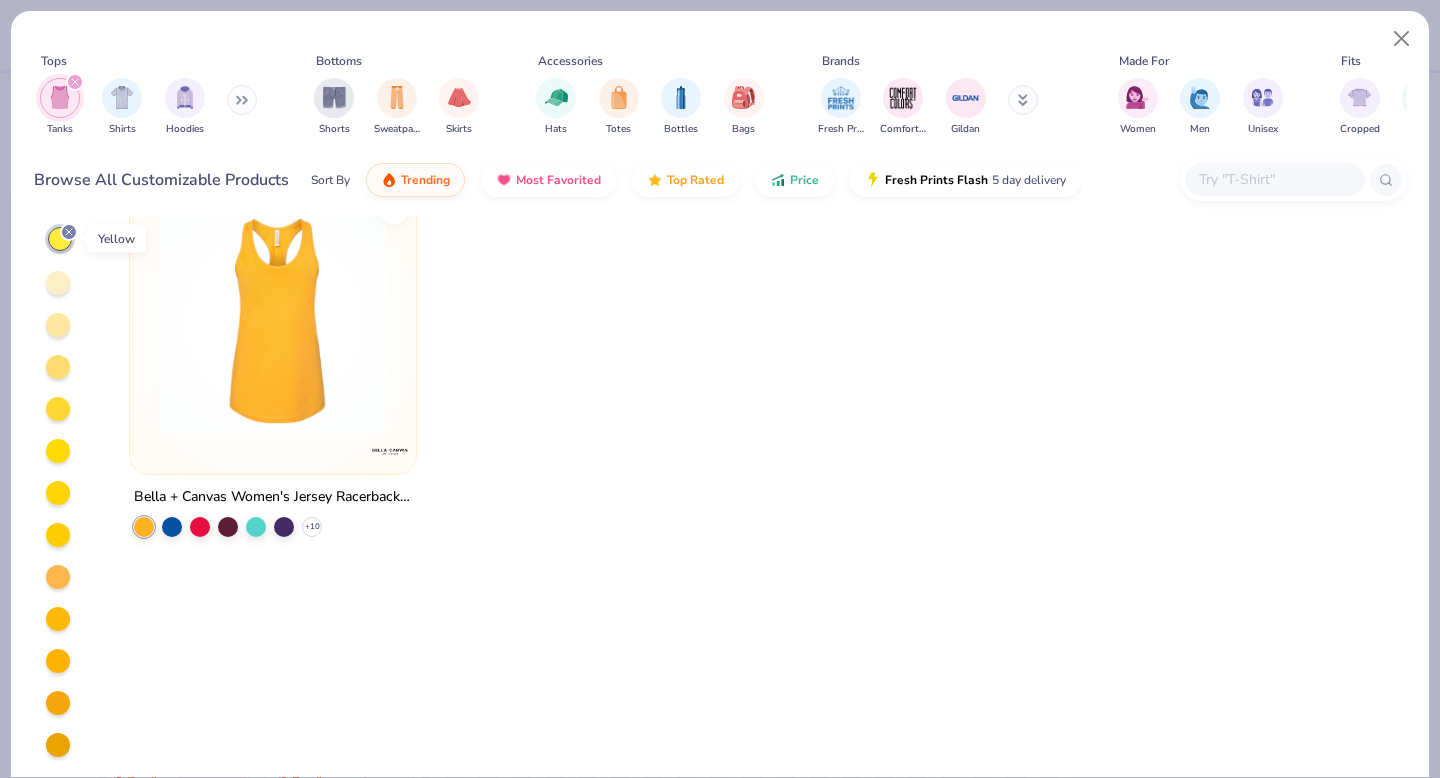 click 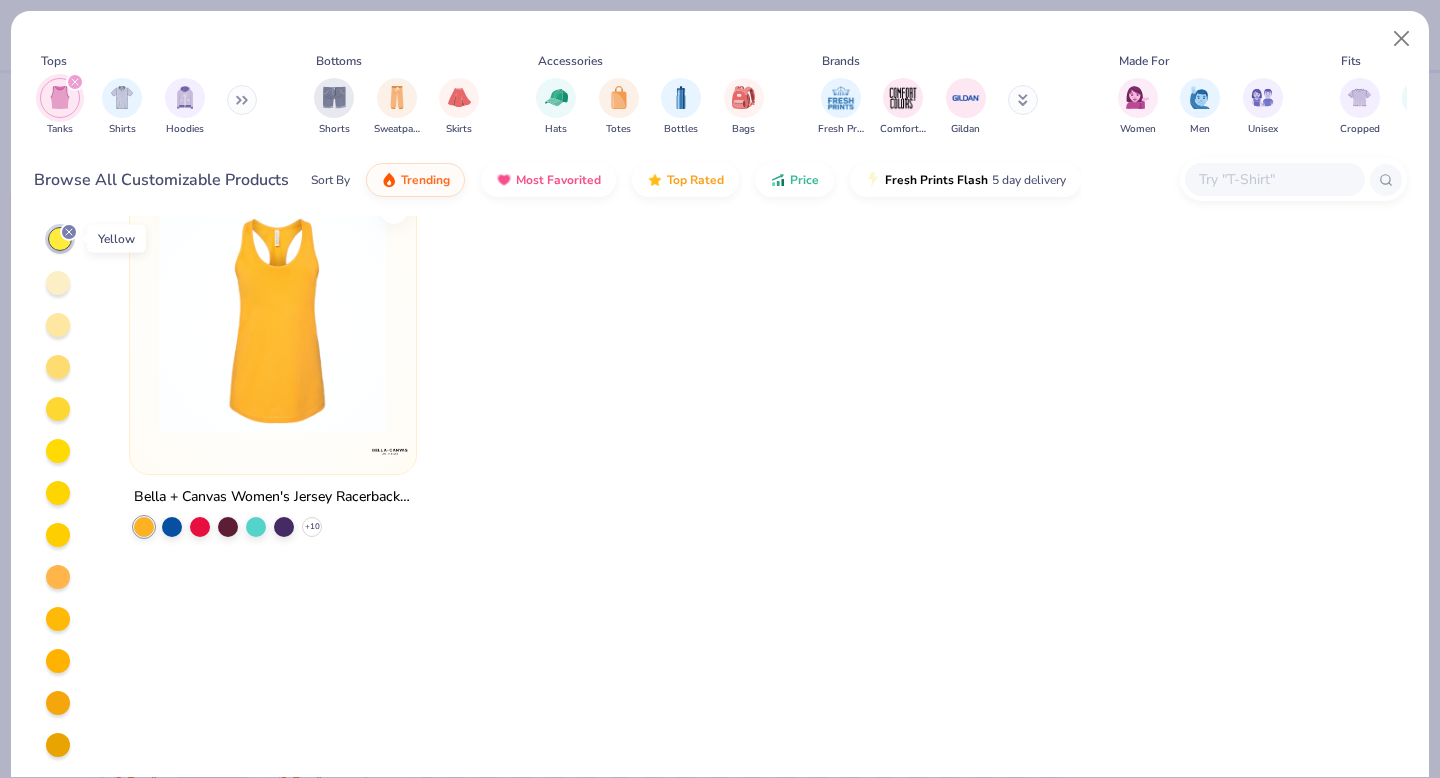 scroll, scrollTop: 0, scrollLeft: 0, axis: both 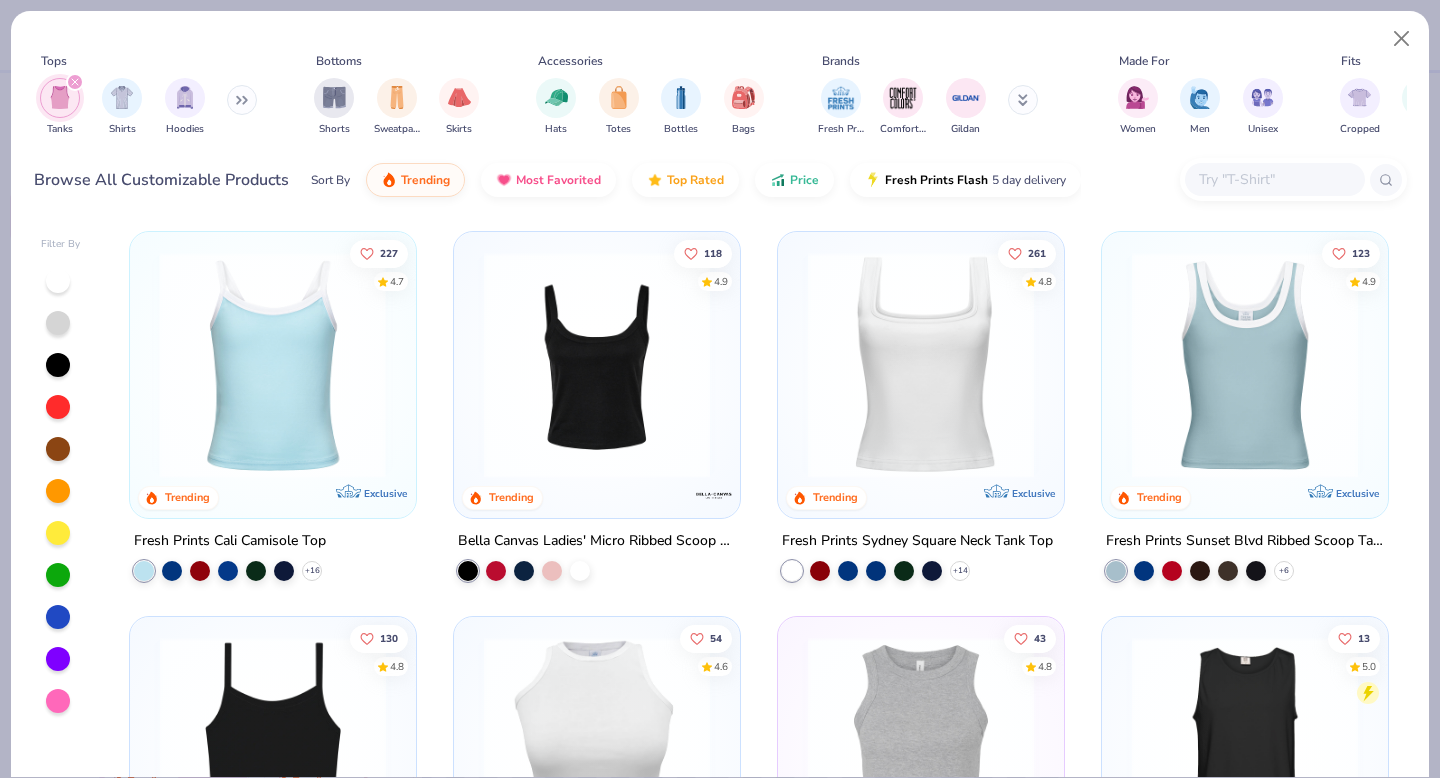 click at bounding box center [27, 365] 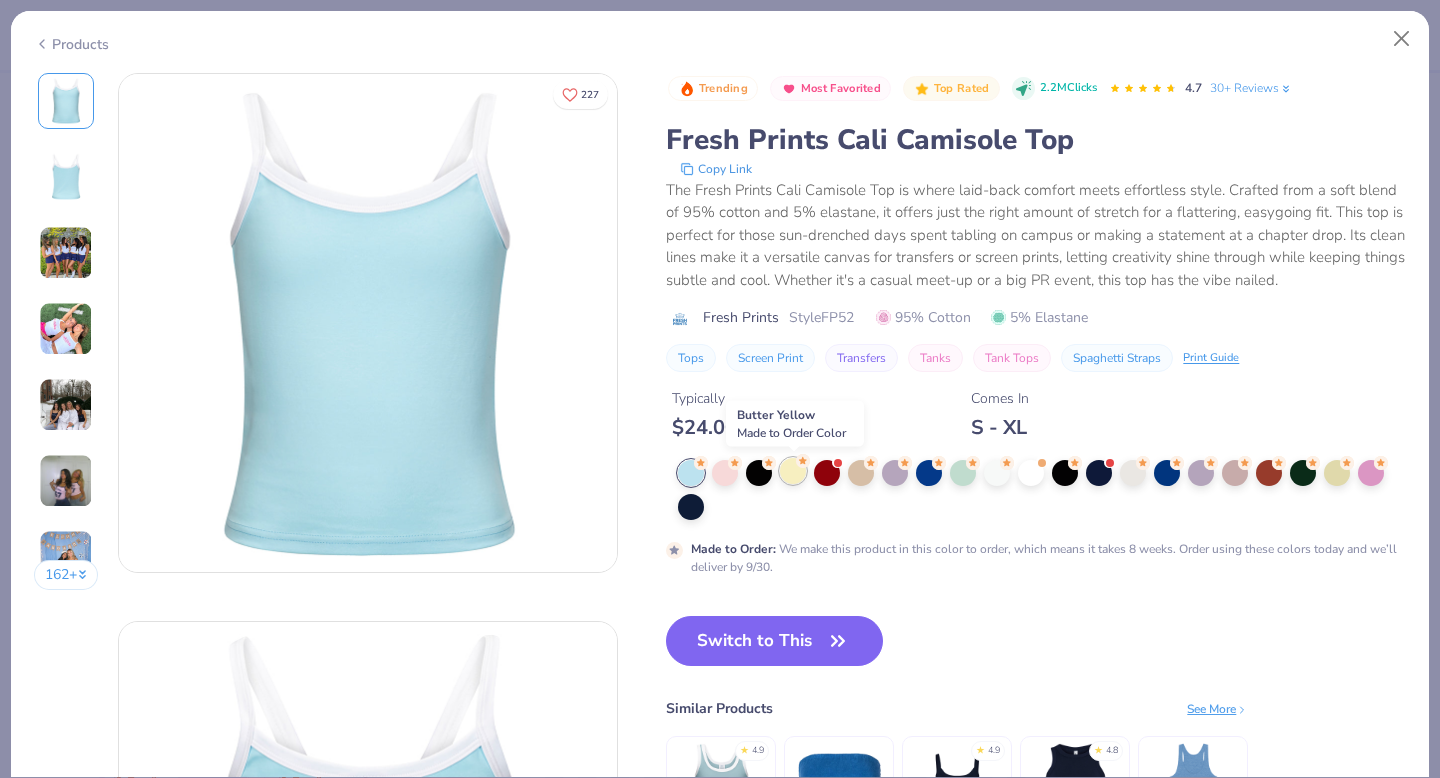 click at bounding box center (793, 471) 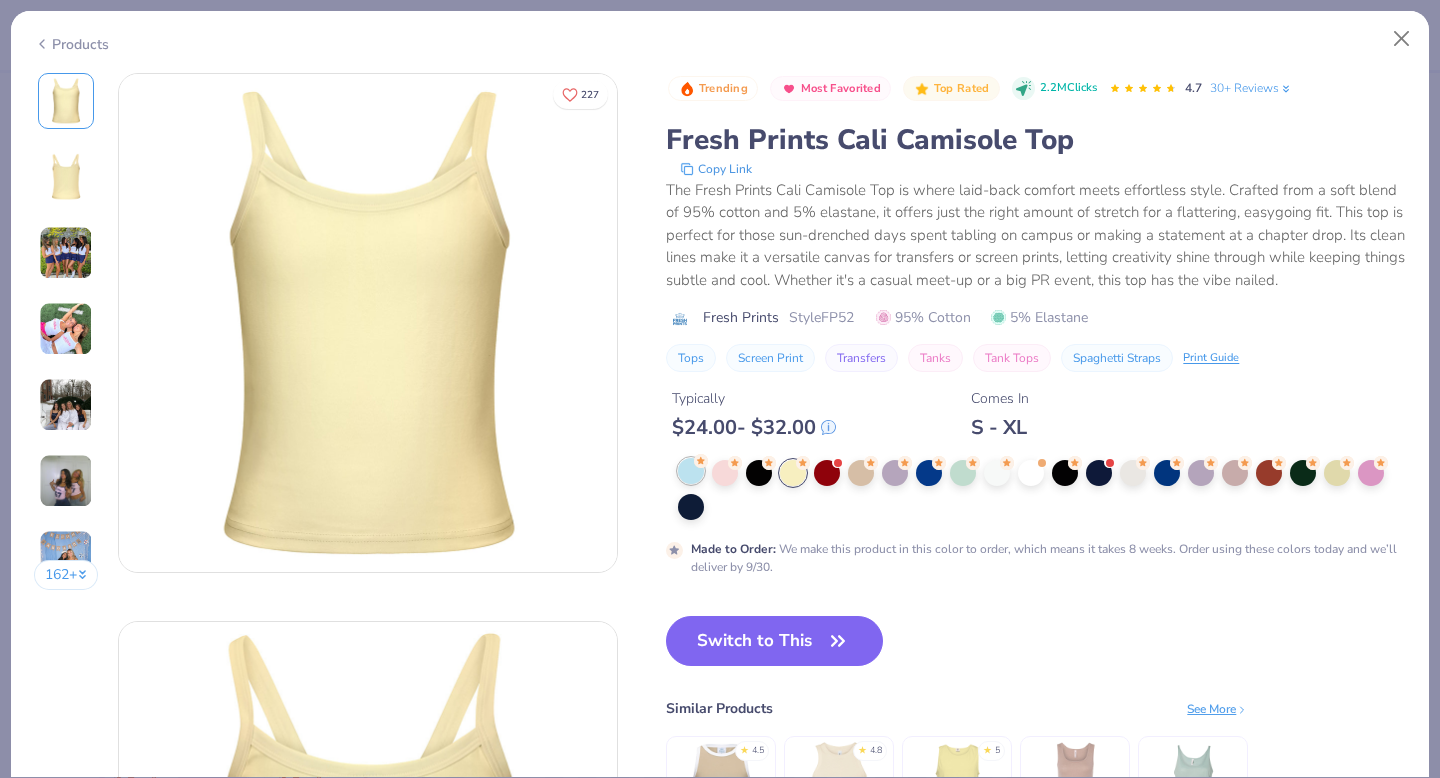 click at bounding box center [691, 471] 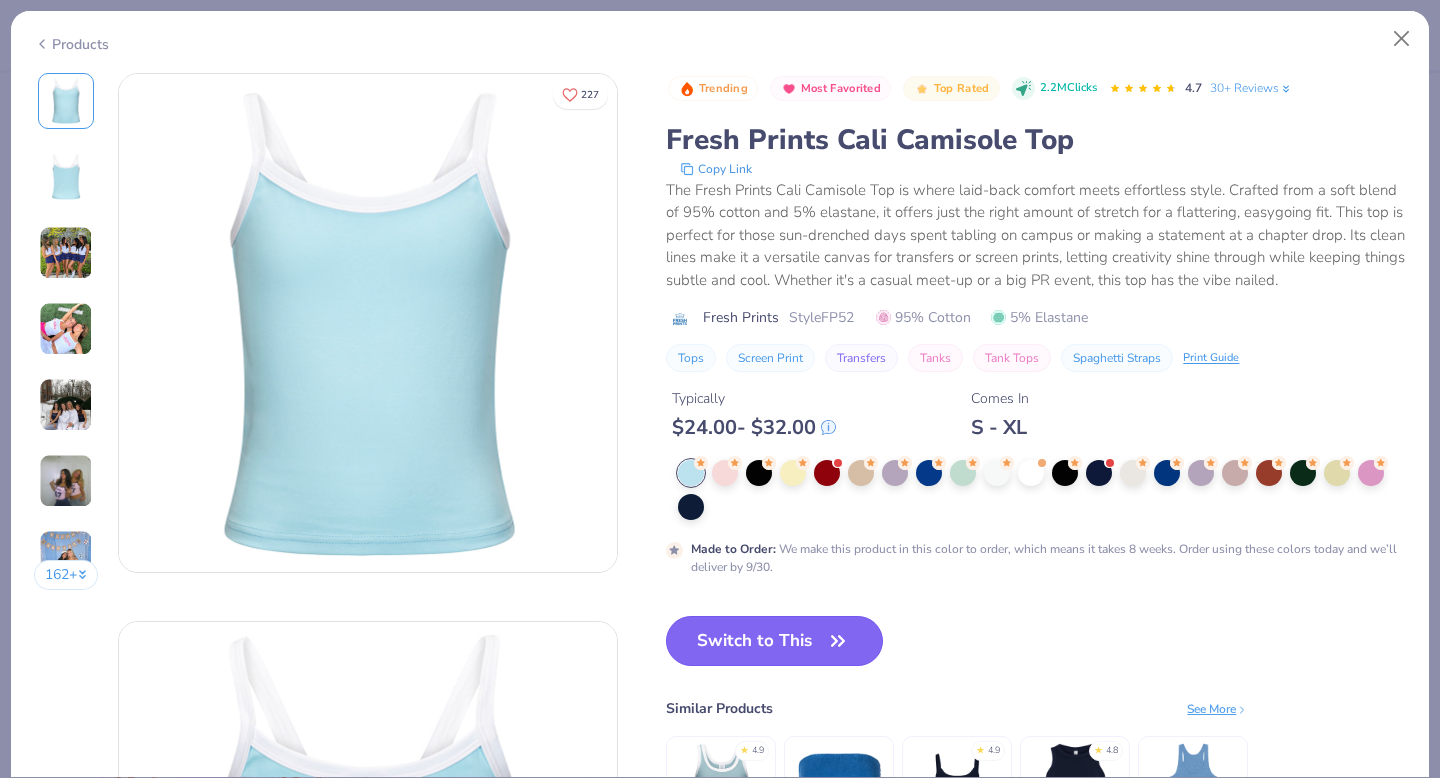 click on "Switch to This" at bounding box center [774, 641] 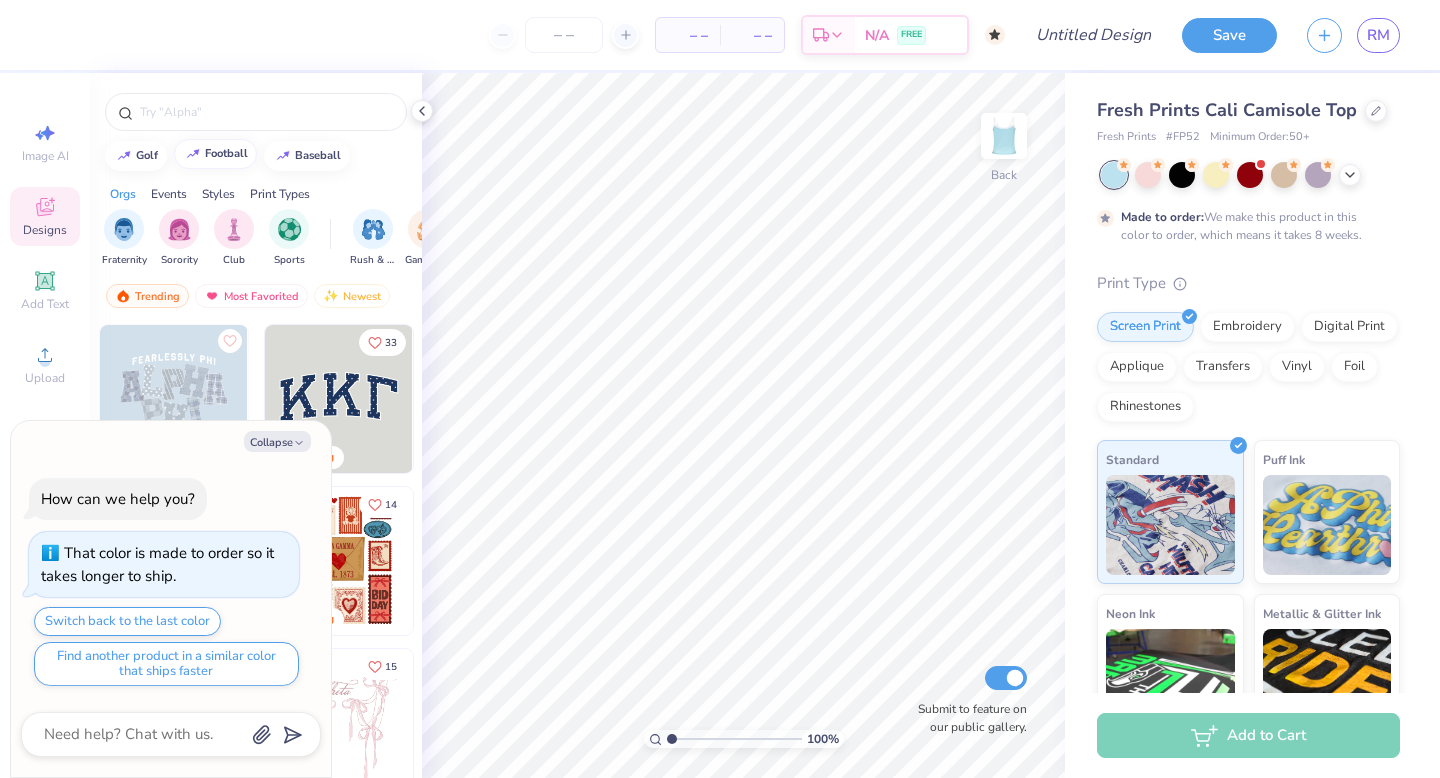 type on "x" 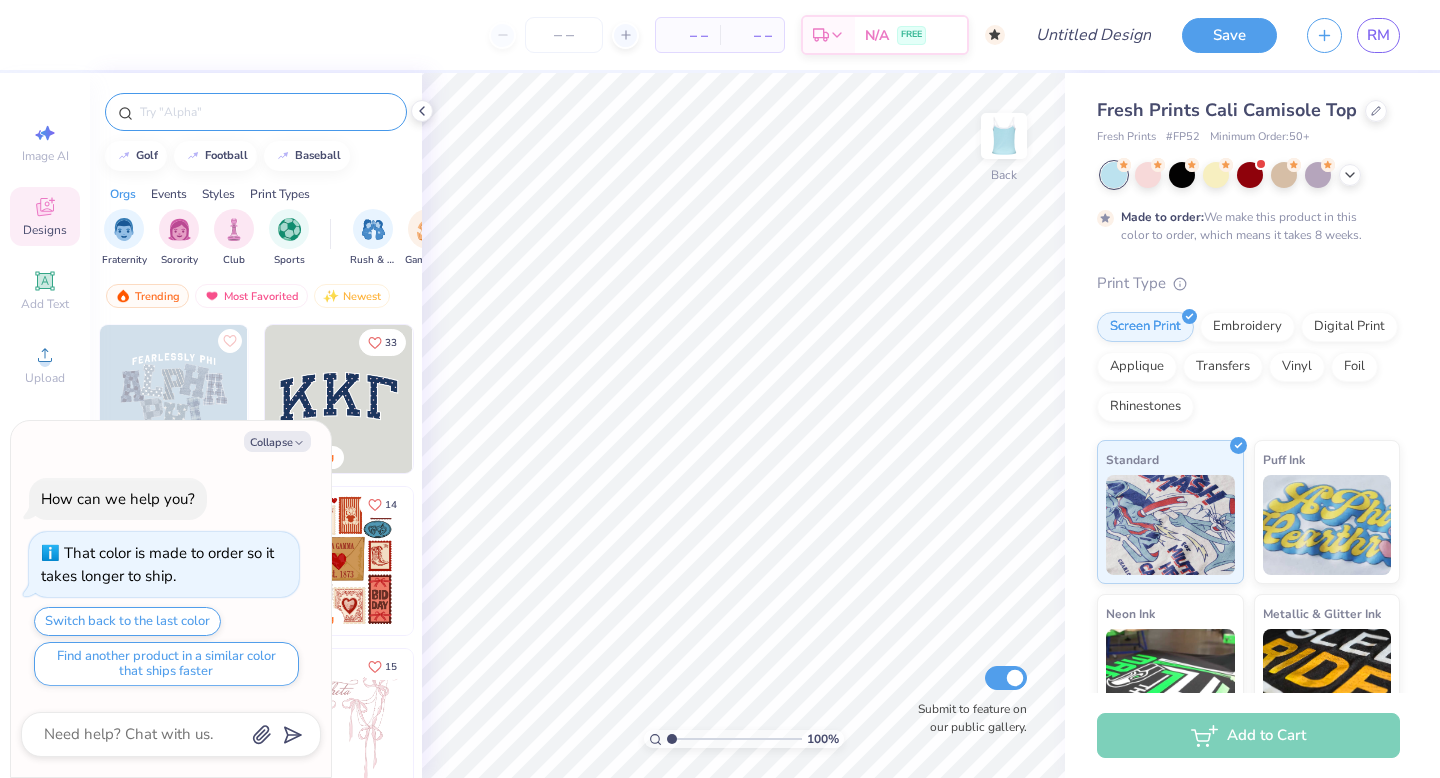 click at bounding box center (266, 112) 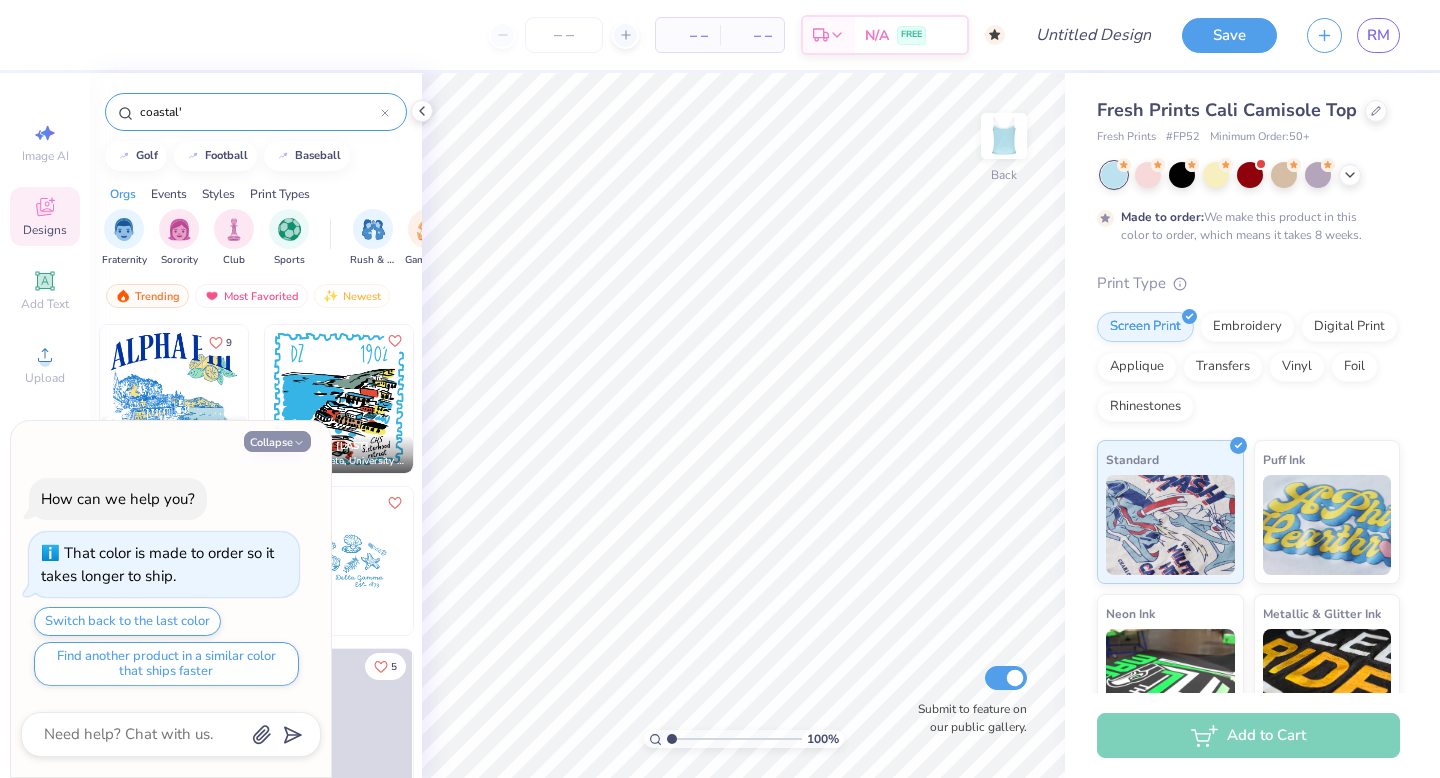 type on "coastal'" 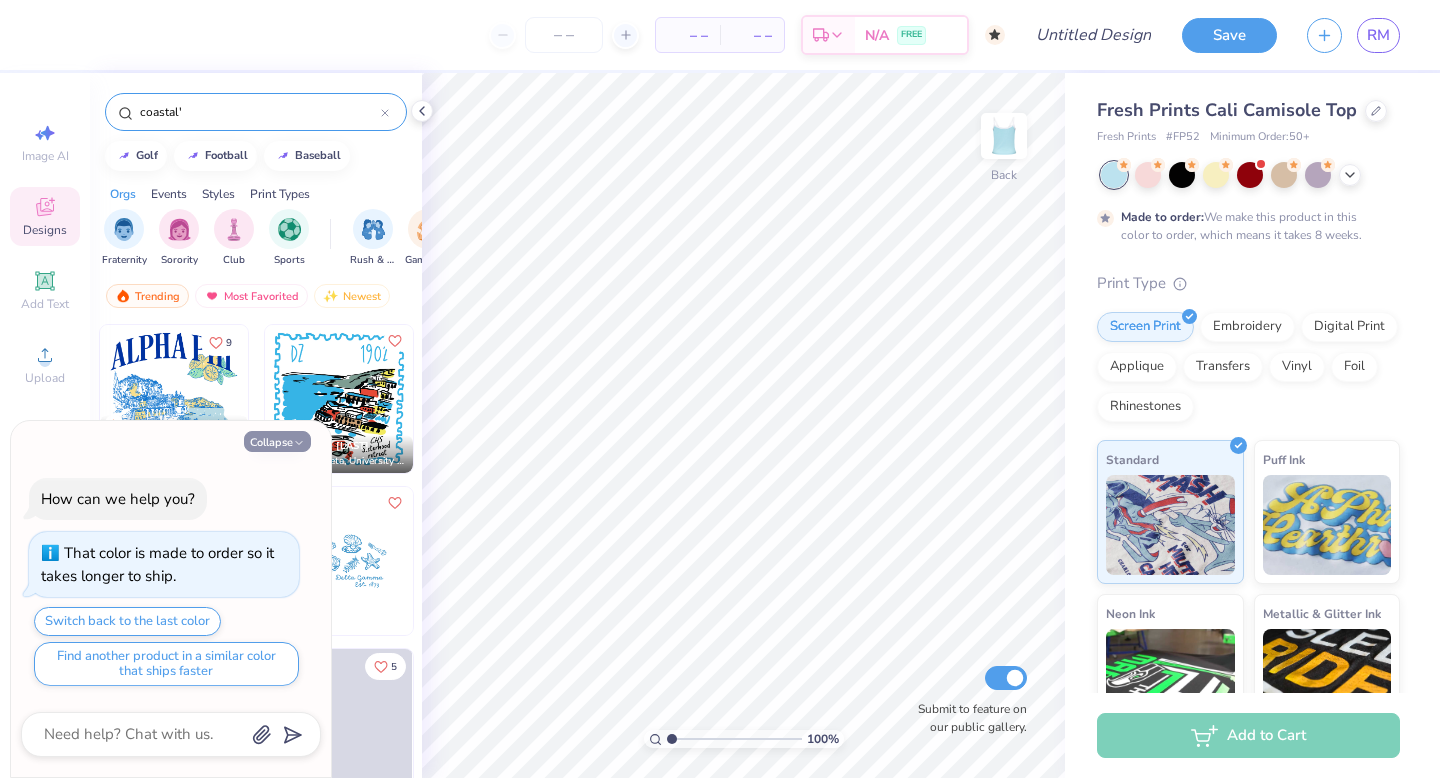 click on "Collapse" at bounding box center (277, 441) 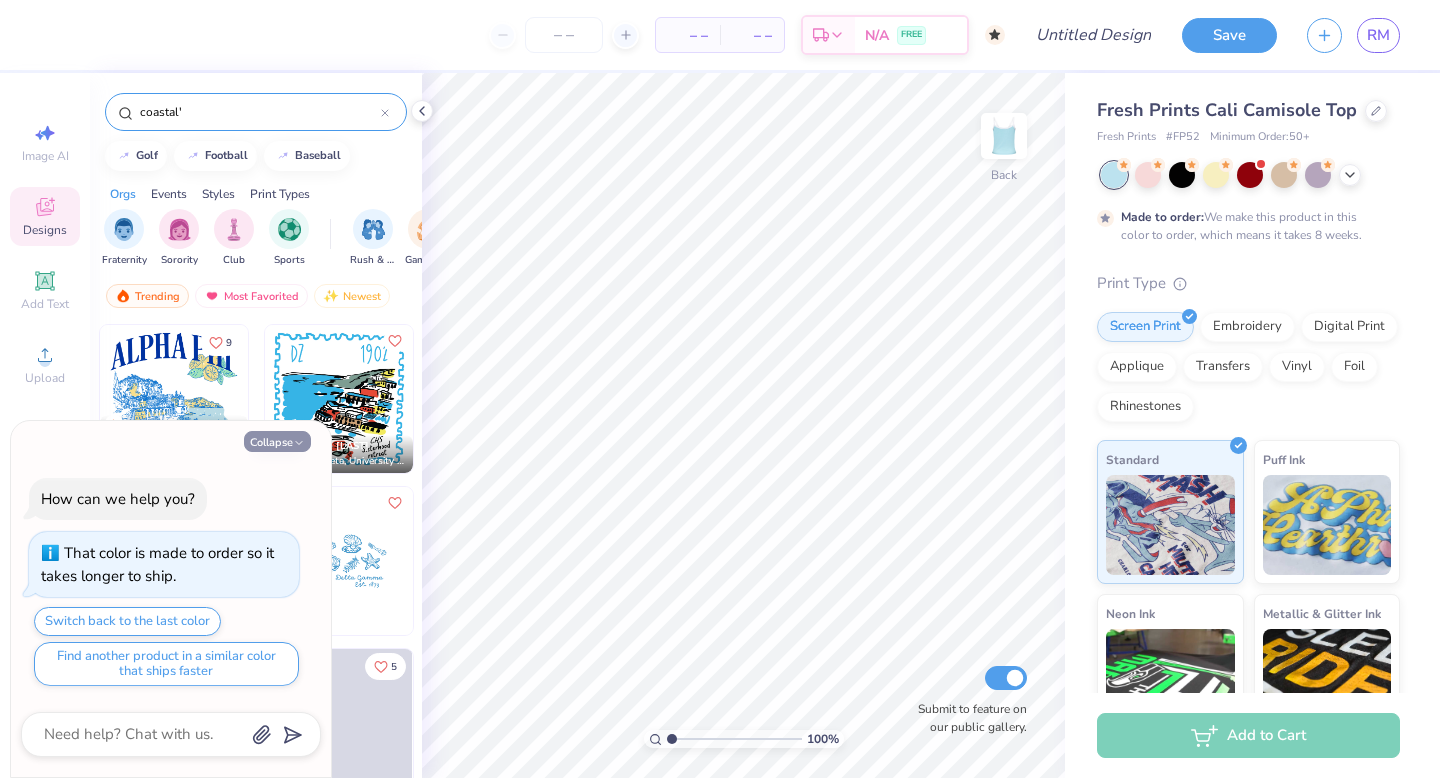 type on "x" 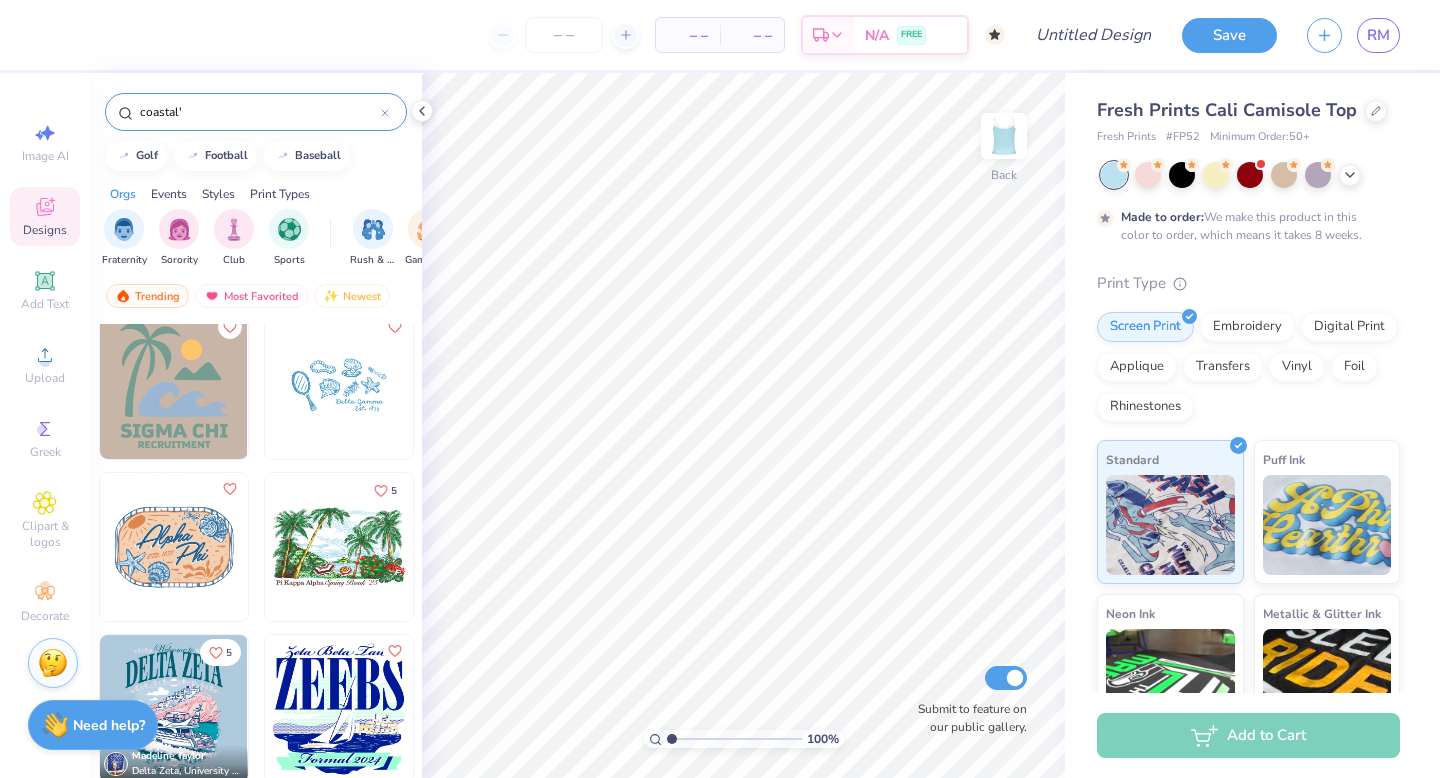 scroll, scrollTop: 0, scrollLeft: 0, axis: both 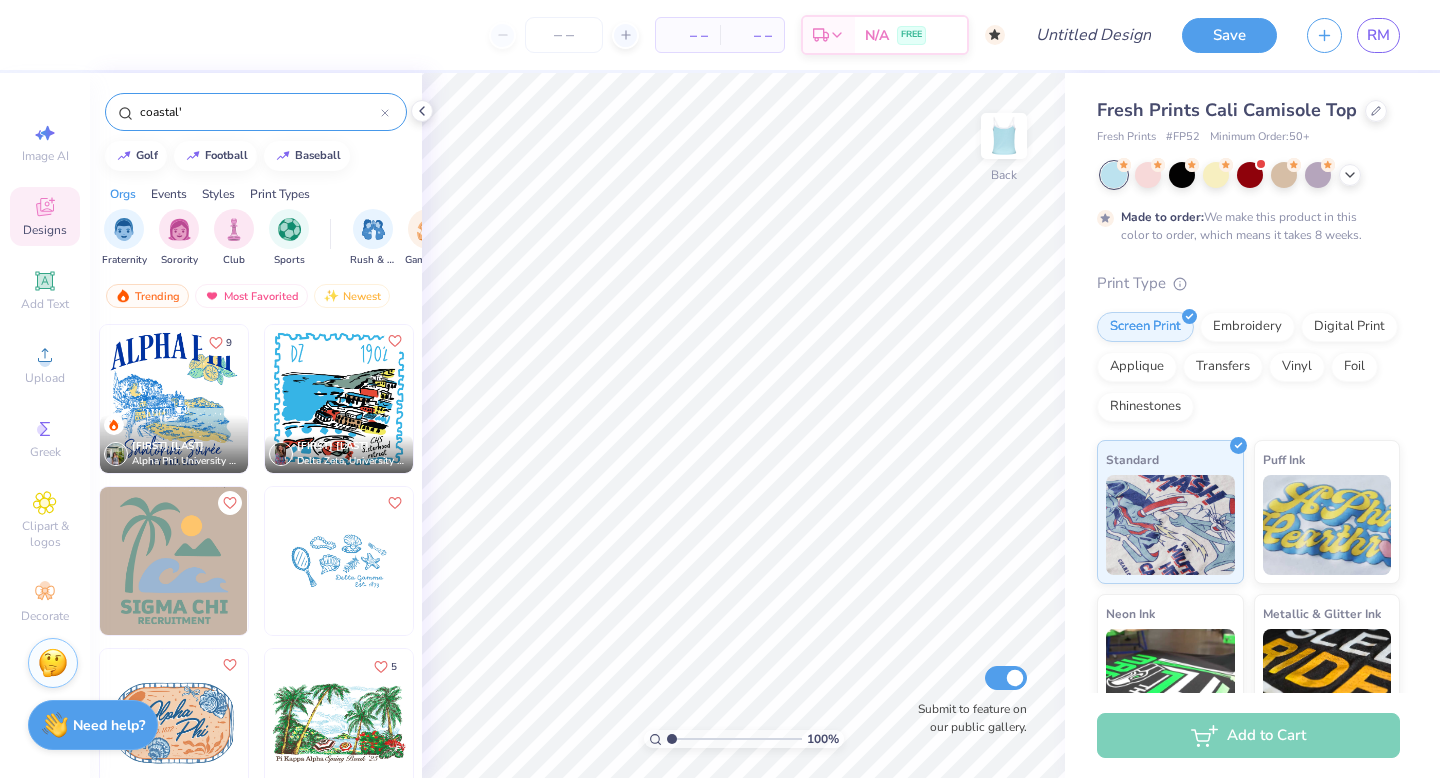 click at bounding box center [339, 561] 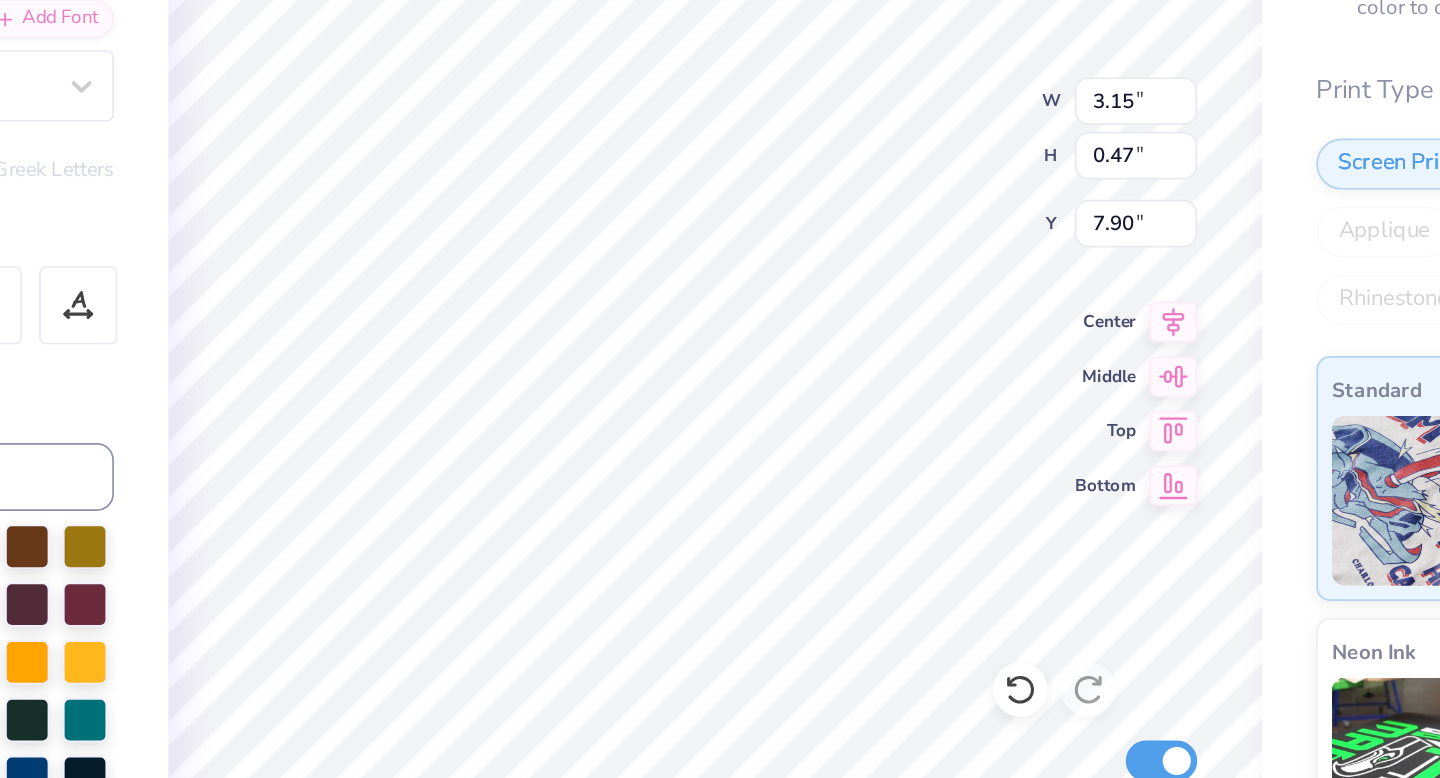scroll, scrollTop: 0, scrollLeft: 1, axis: horizontal 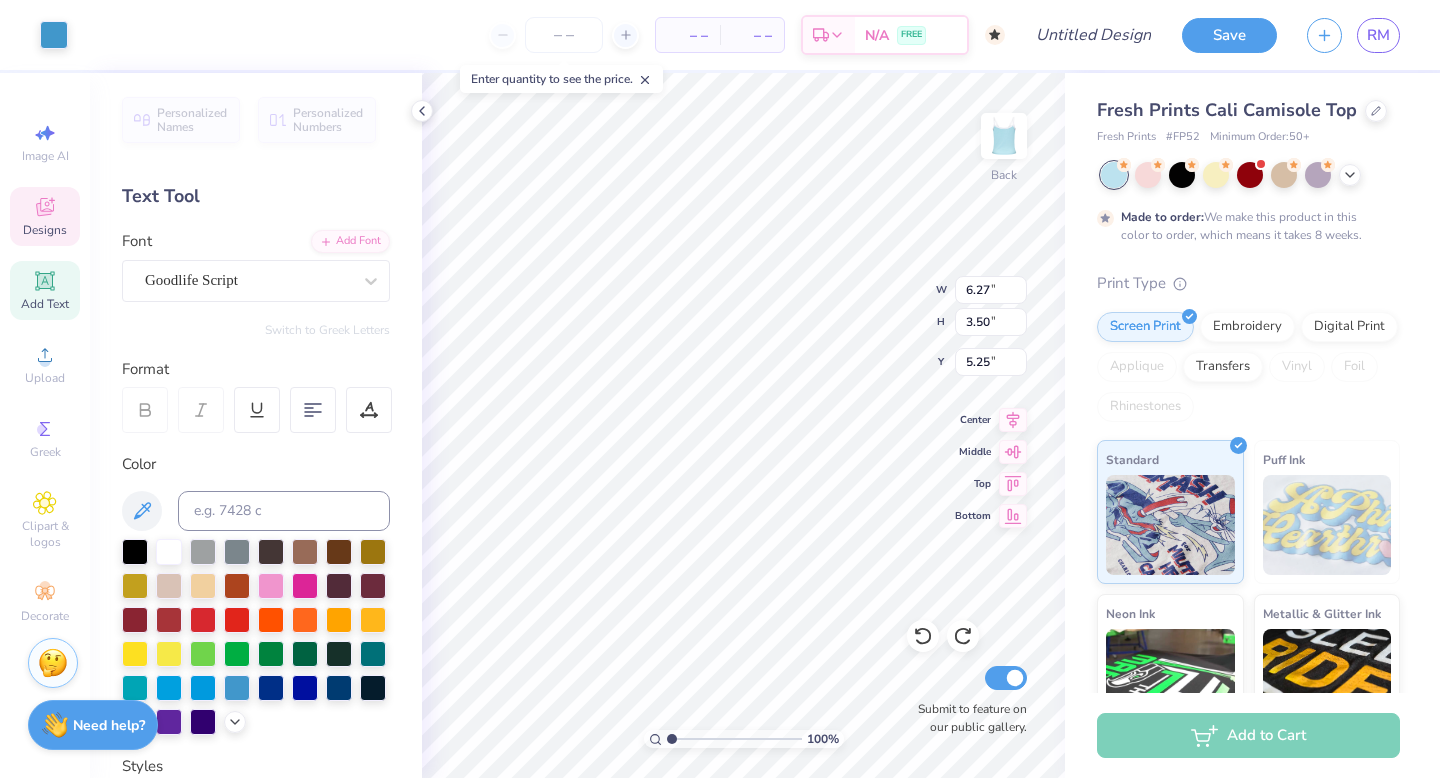 click 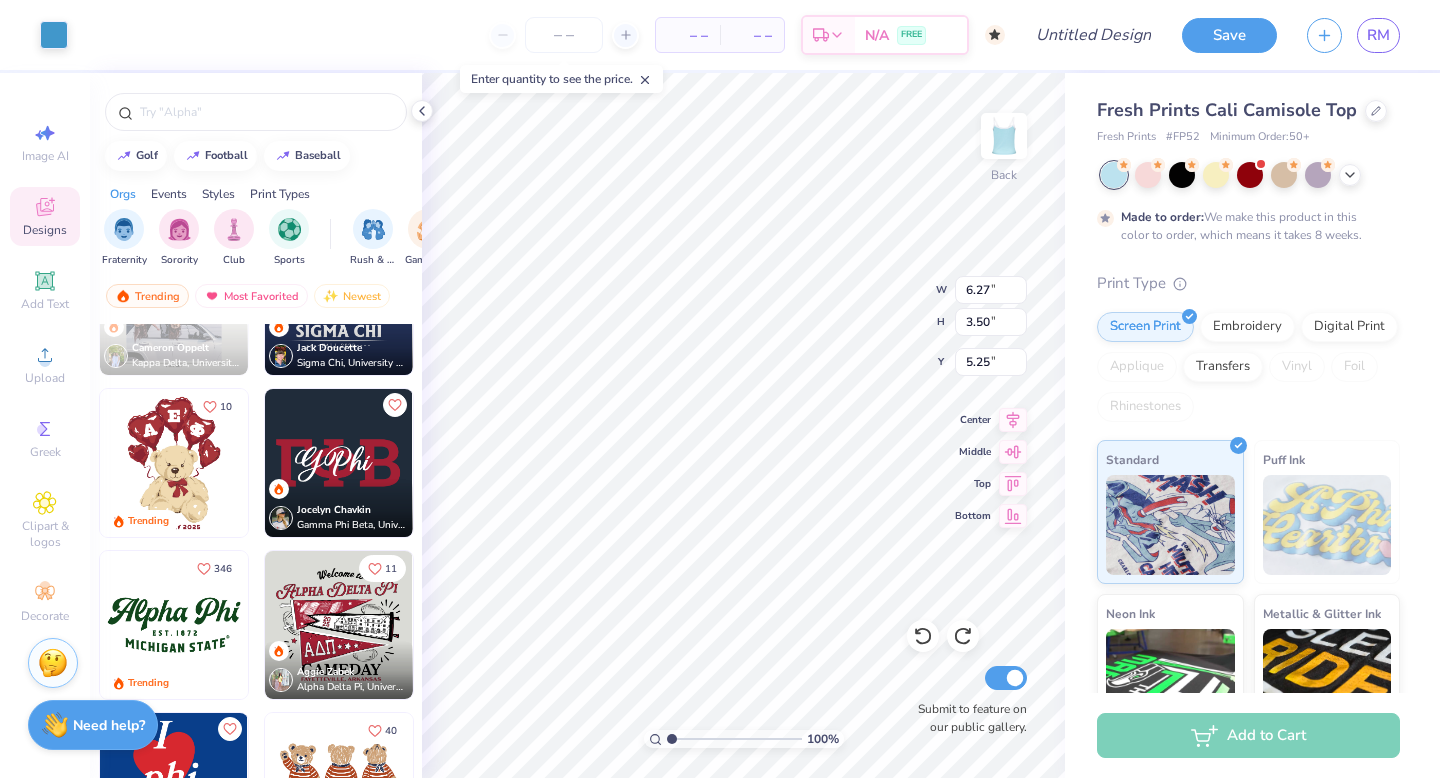 scroll, scrollTop: 1153, scrollLeft: 0, axis: vertical 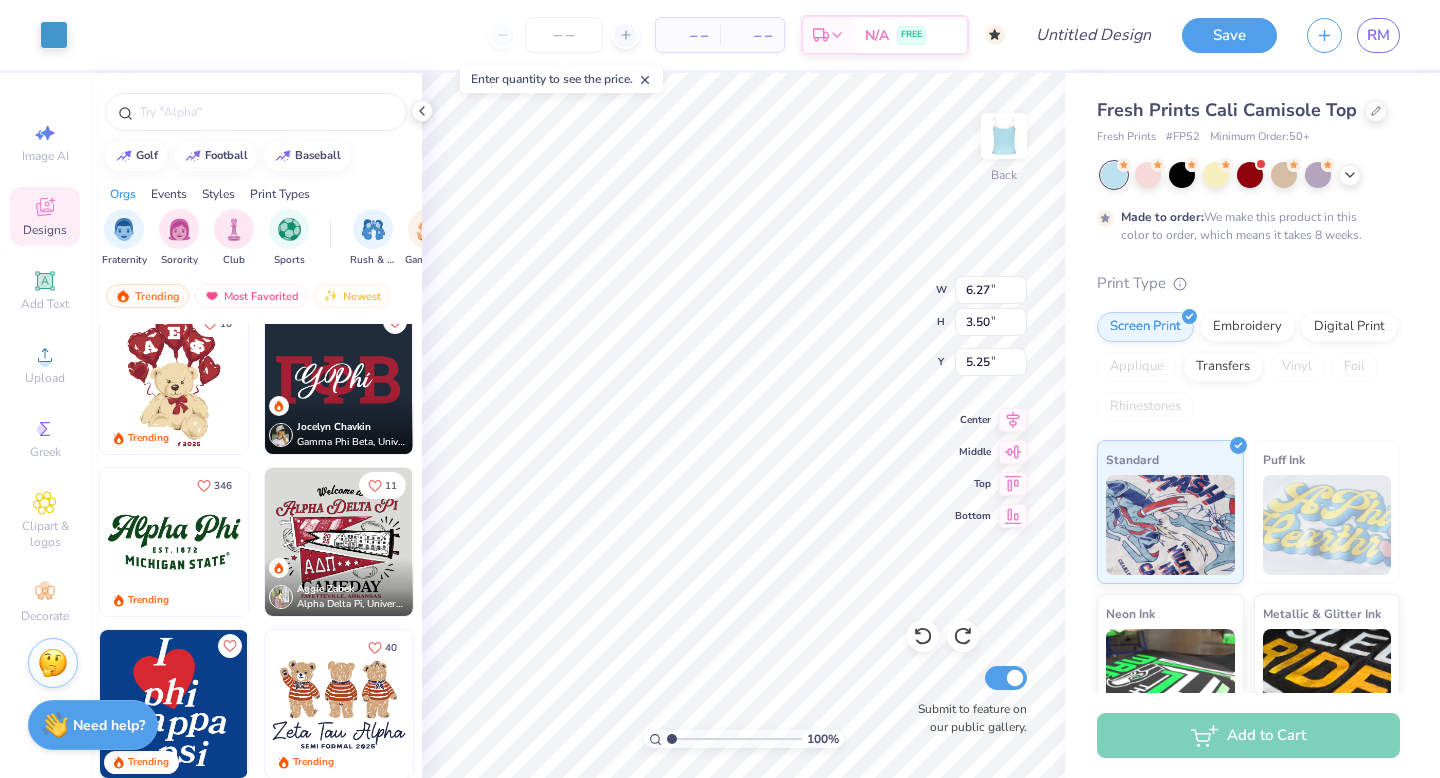 click on "[FIRST] [LAST], [ORGANIZATION]" at bounding box center (339, 425) 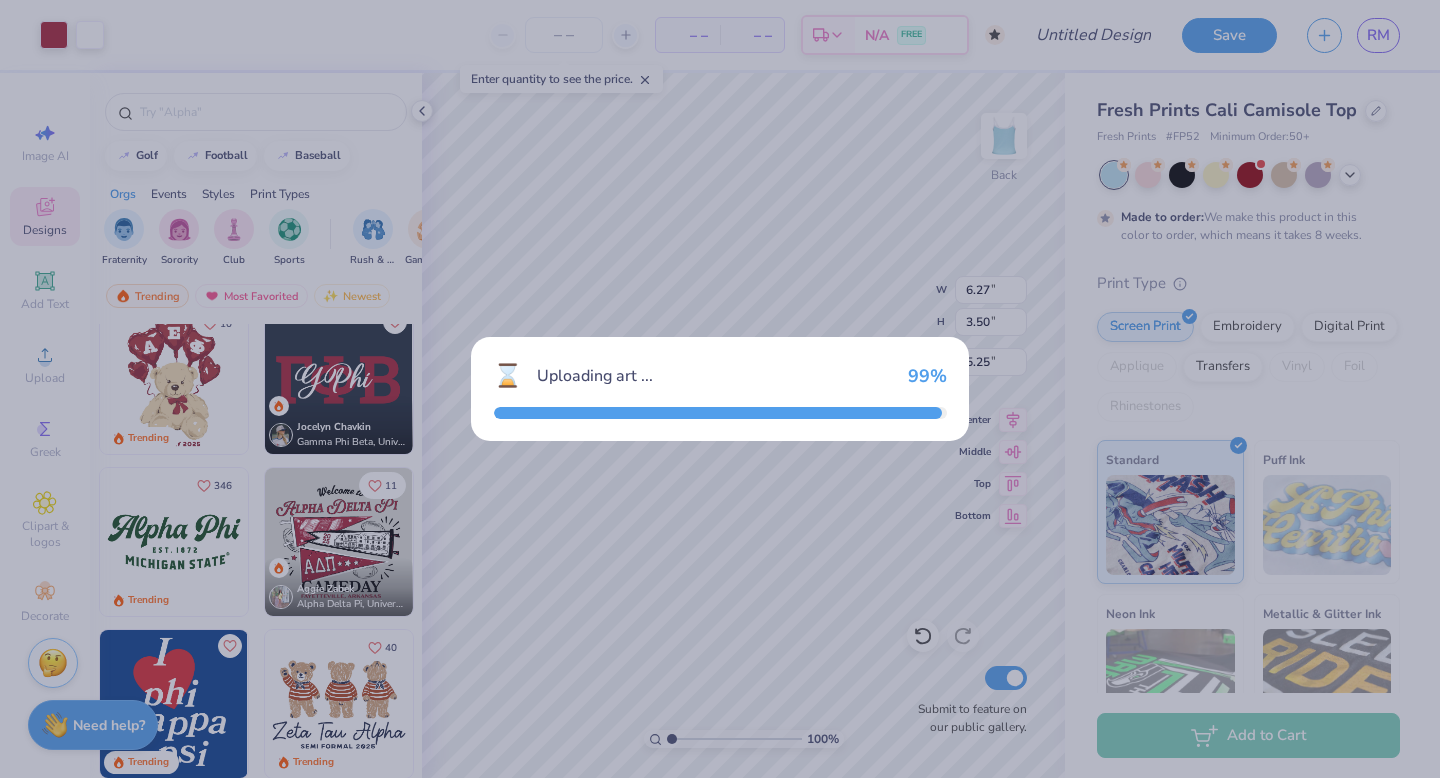 type on "5.11" 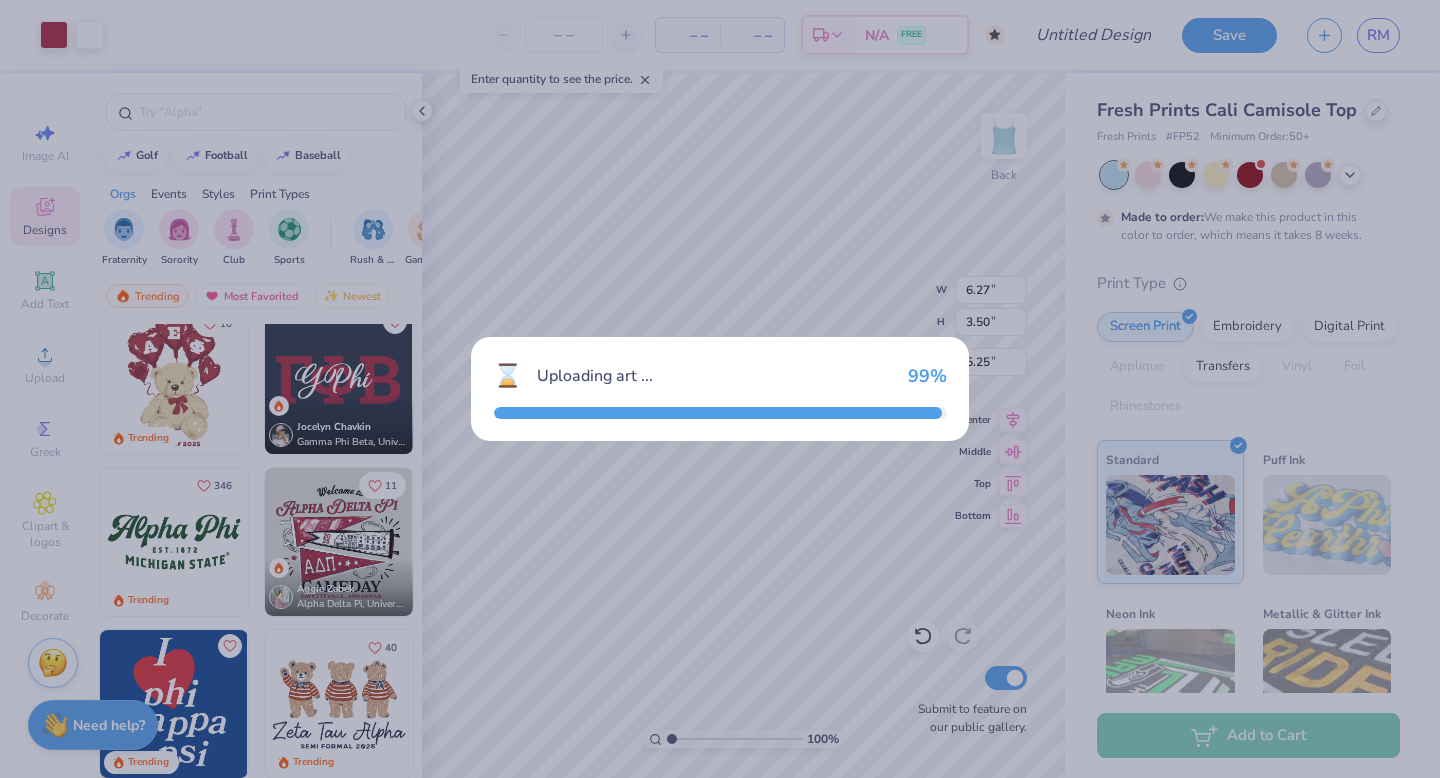 type on "1.97" 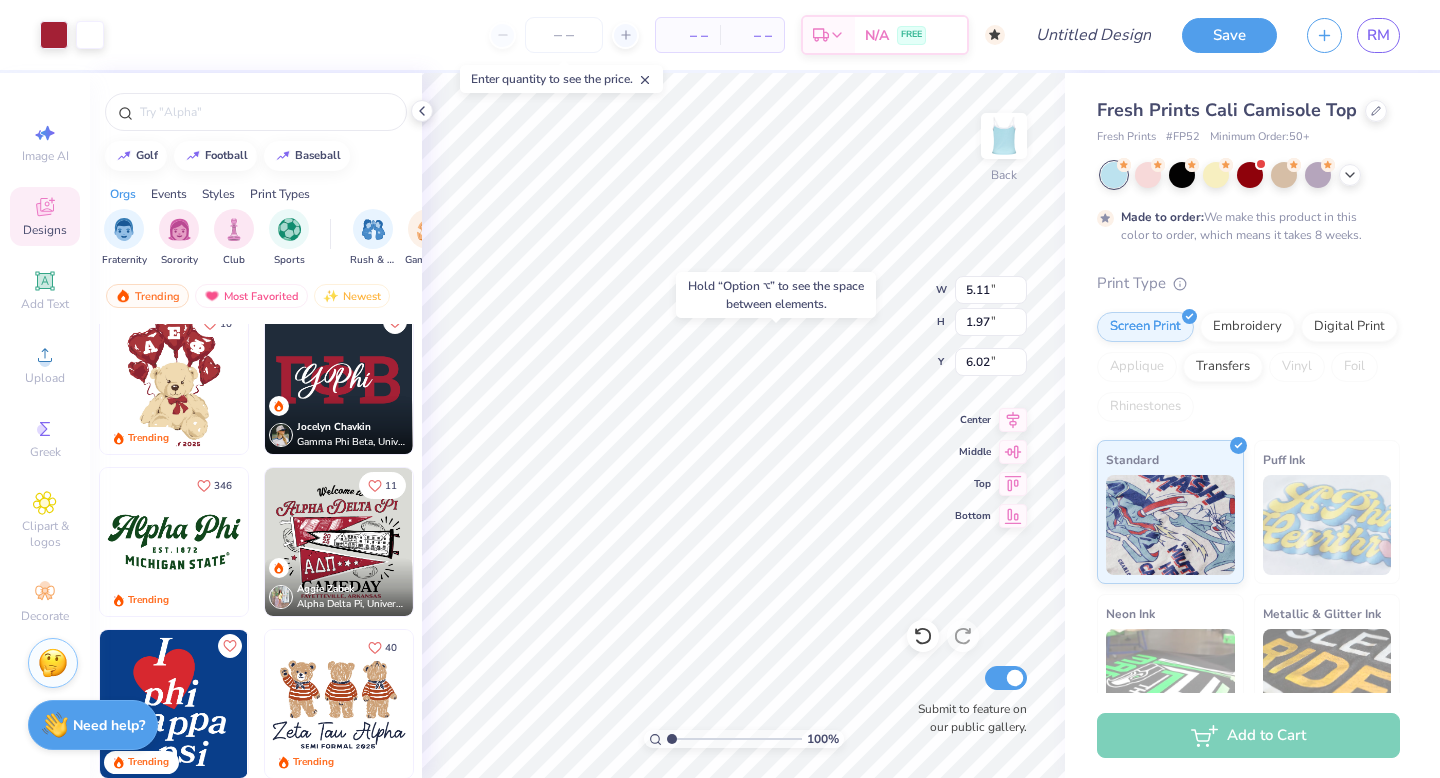 type on "2.42" 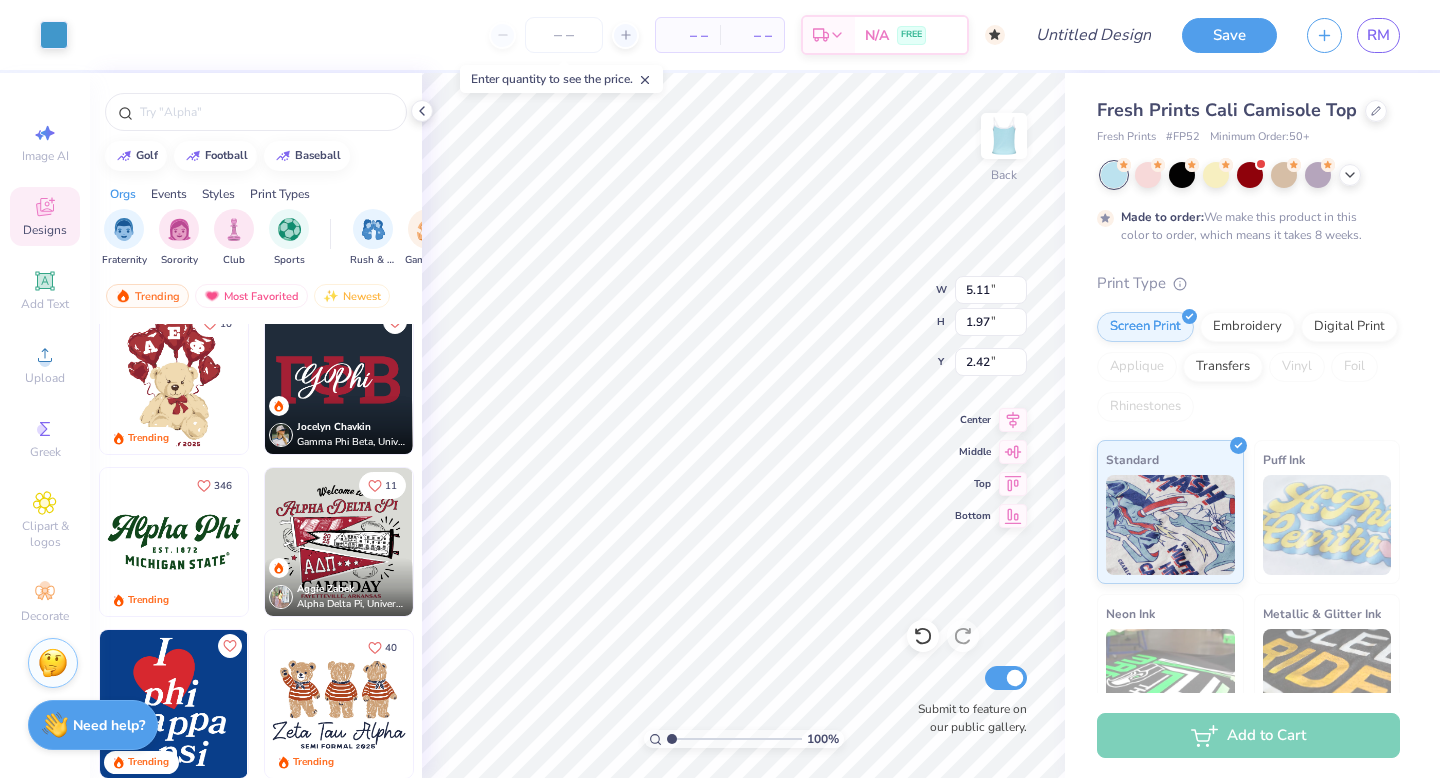 type on "6.27" 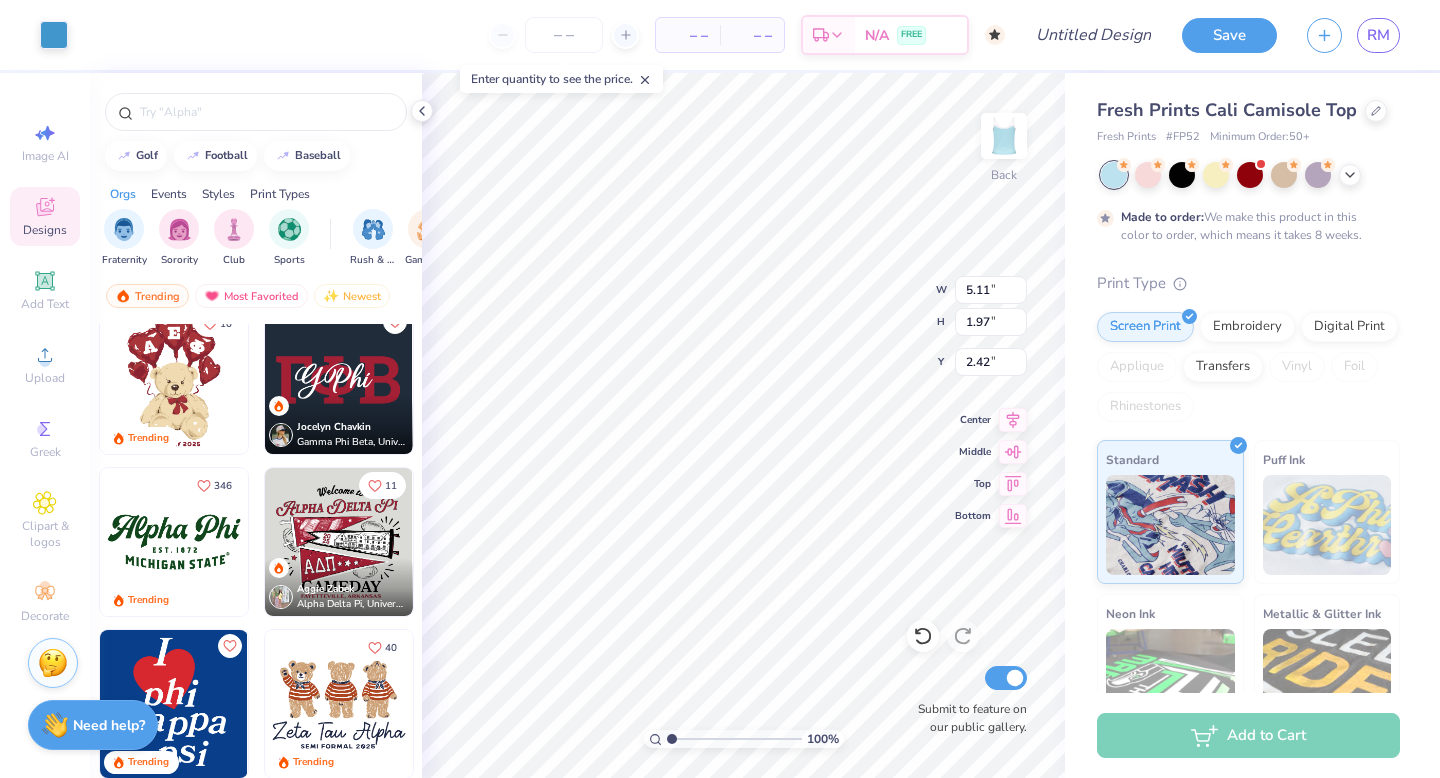 type on "3.50" 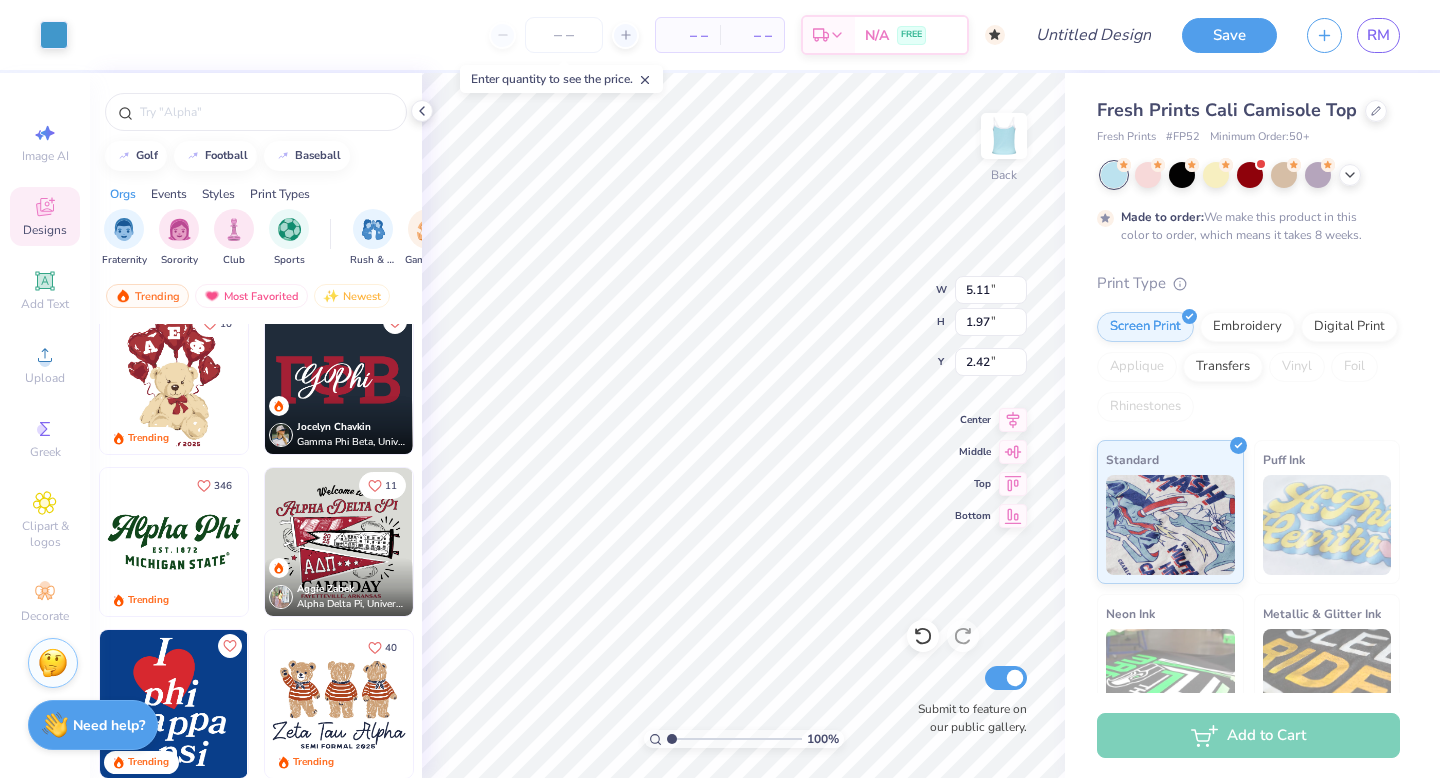 type on "5.25" 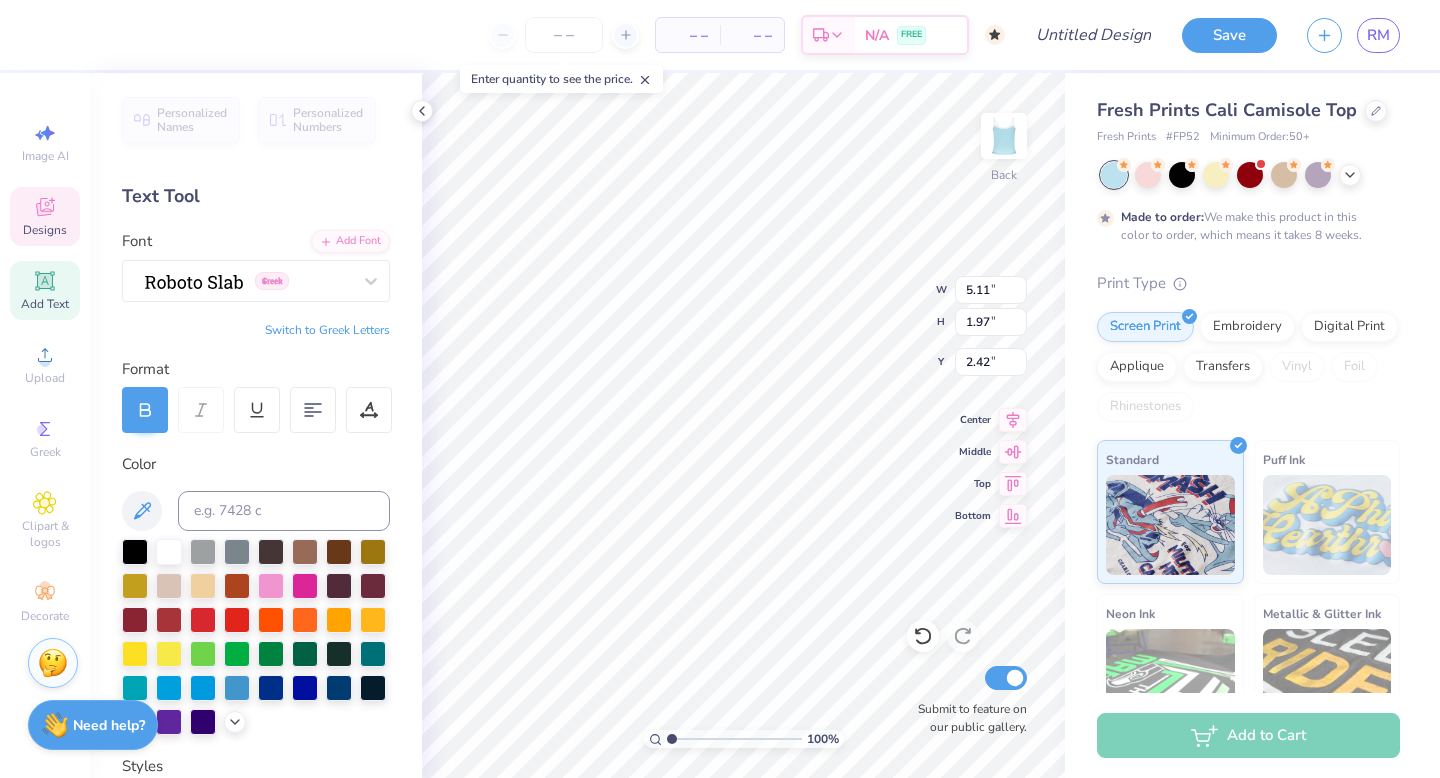 type on "GB" 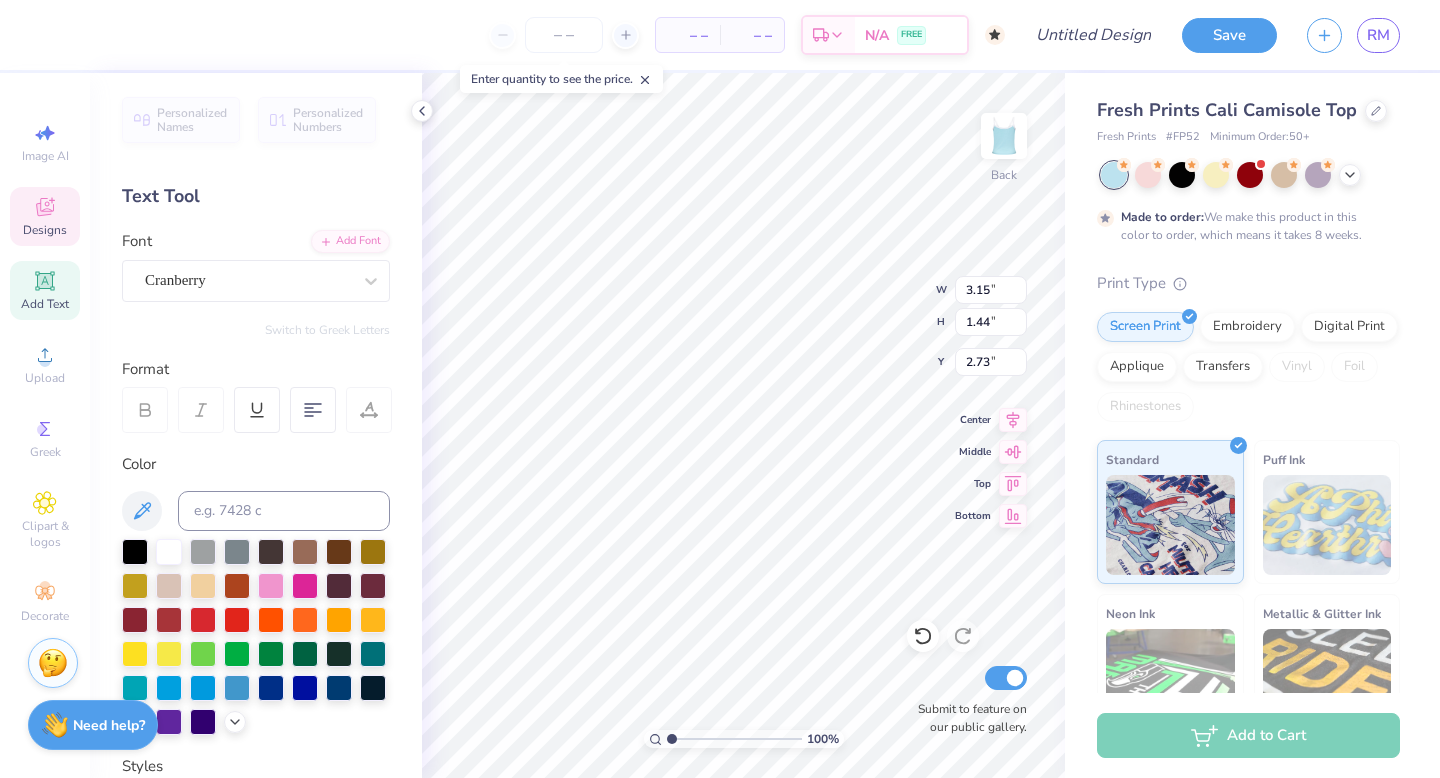 scroll, scrollTop: 0, scrollLeft: 0, axis: both 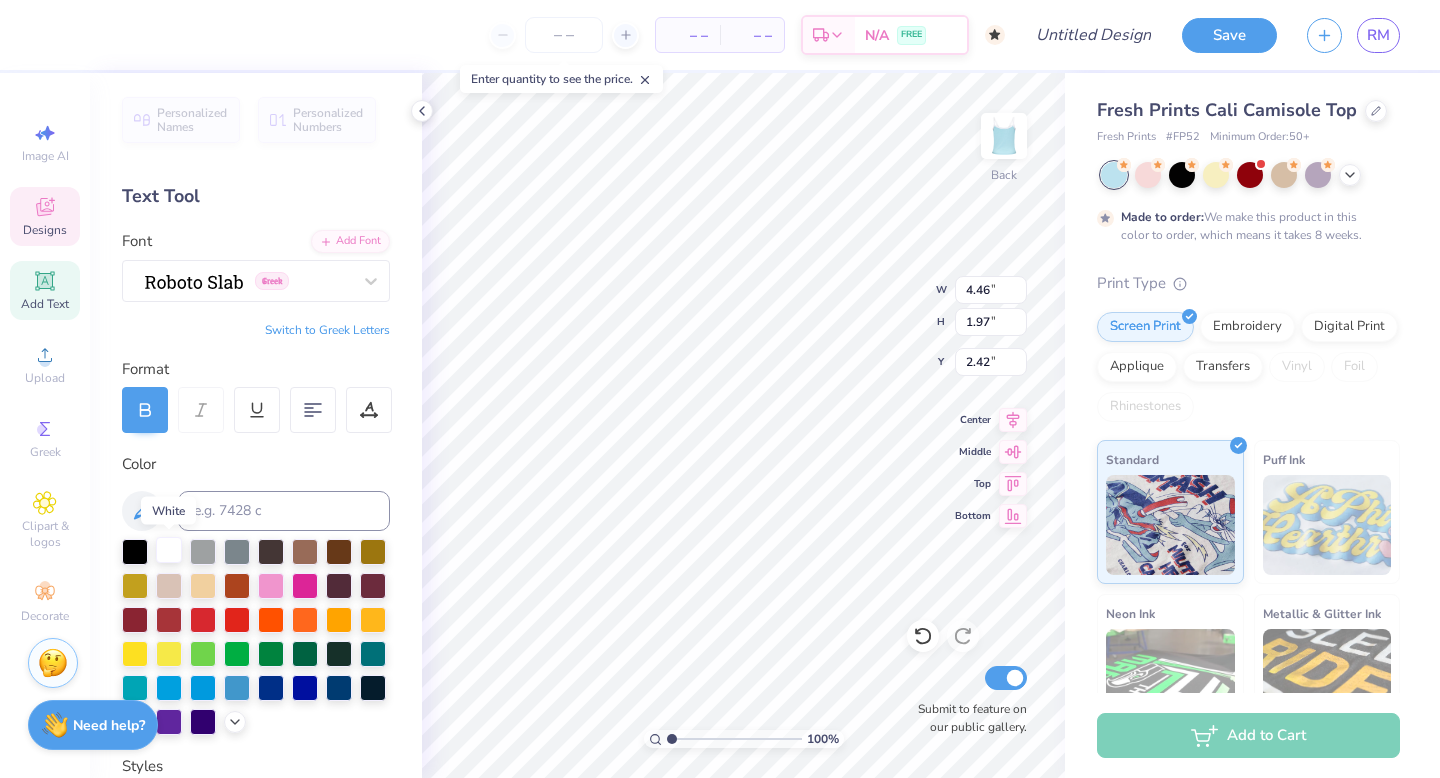 click at bounding box center (169, 550) 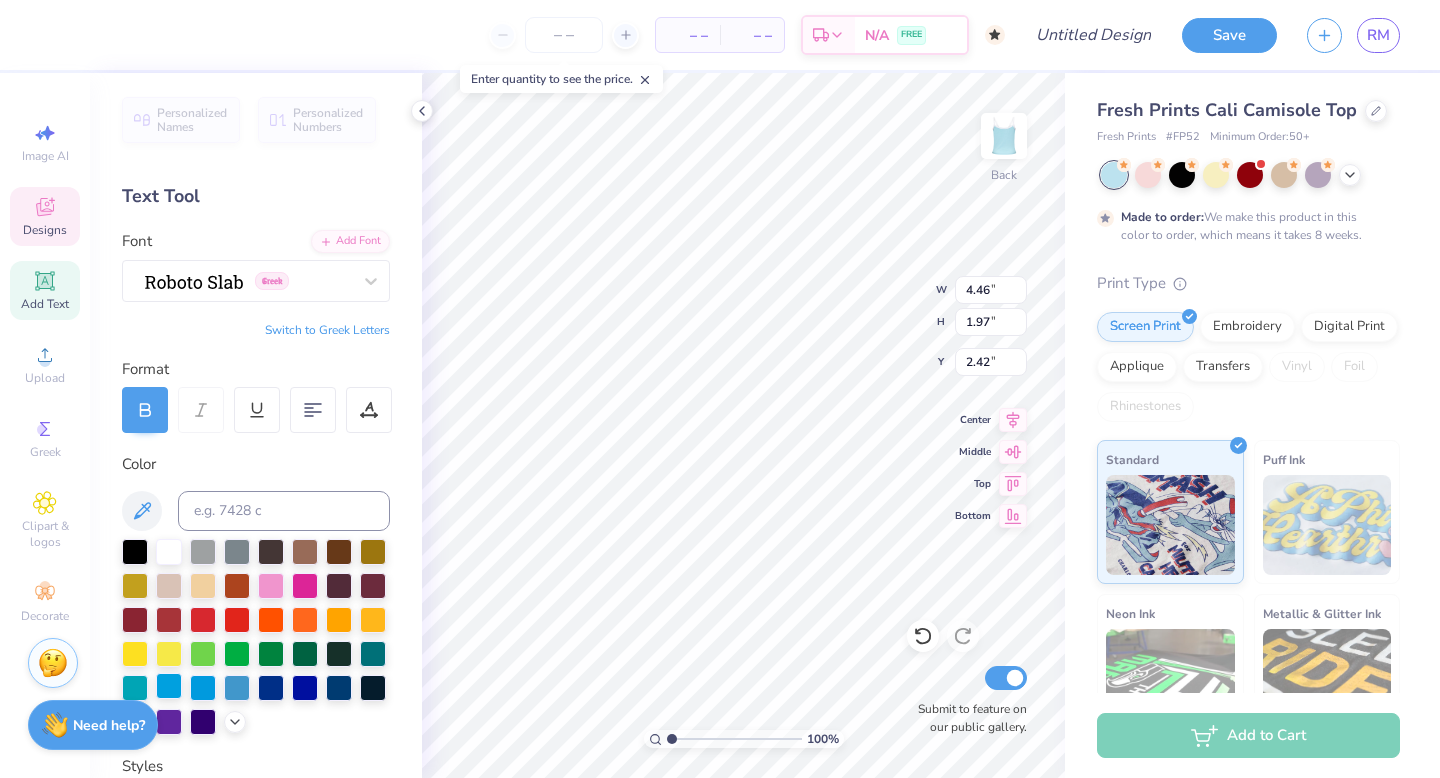 click at bounding box center [169, 686] 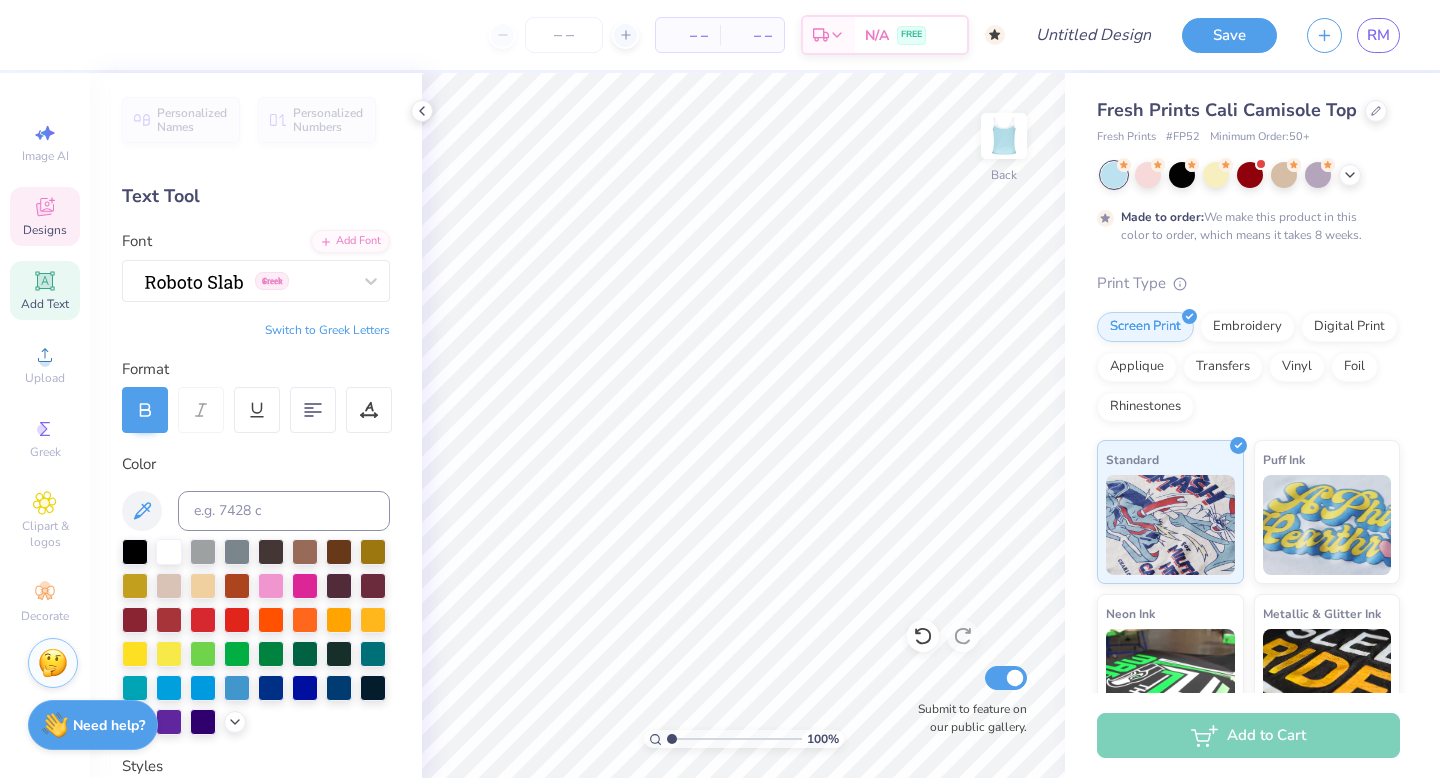 click 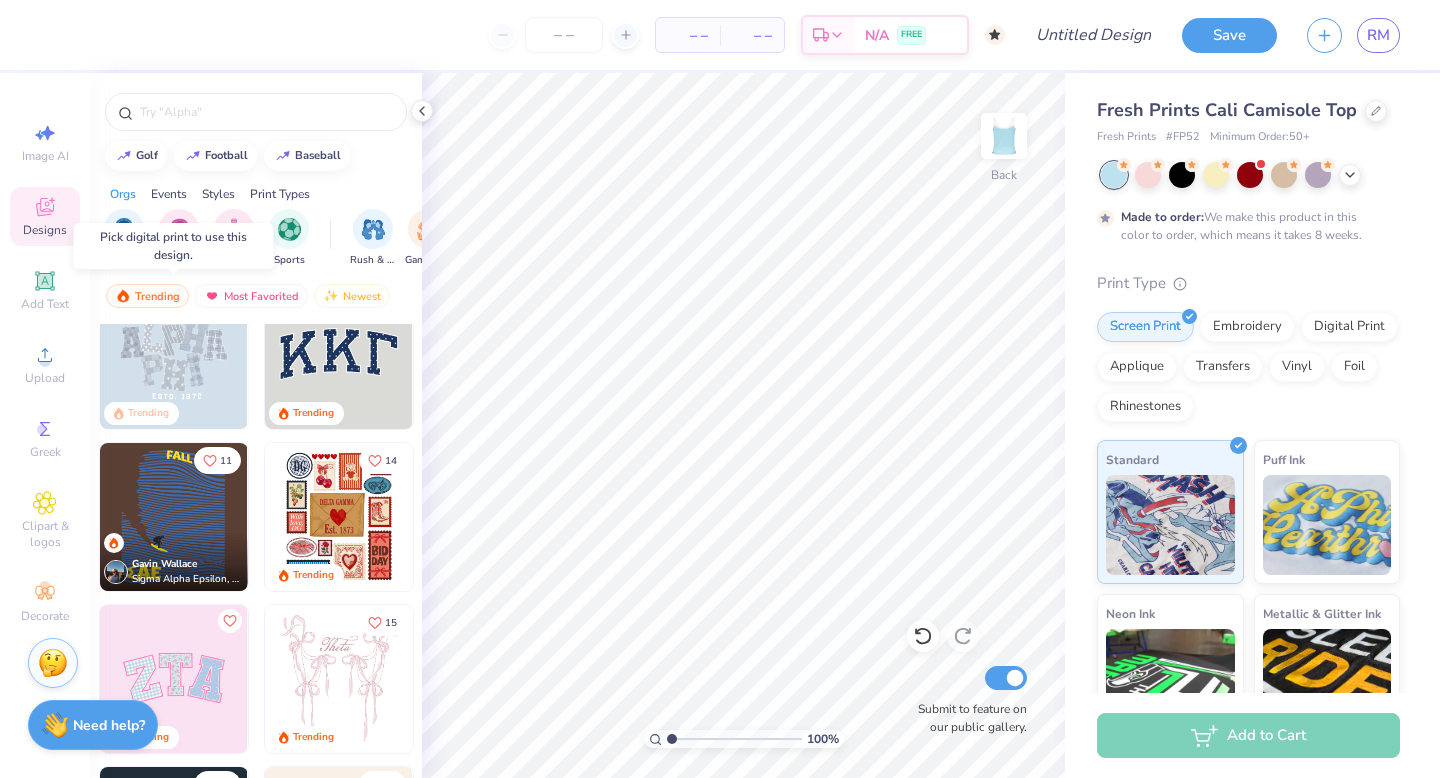 scroll, scrollTop: 42, scrollLeft: 0, axis: vertical 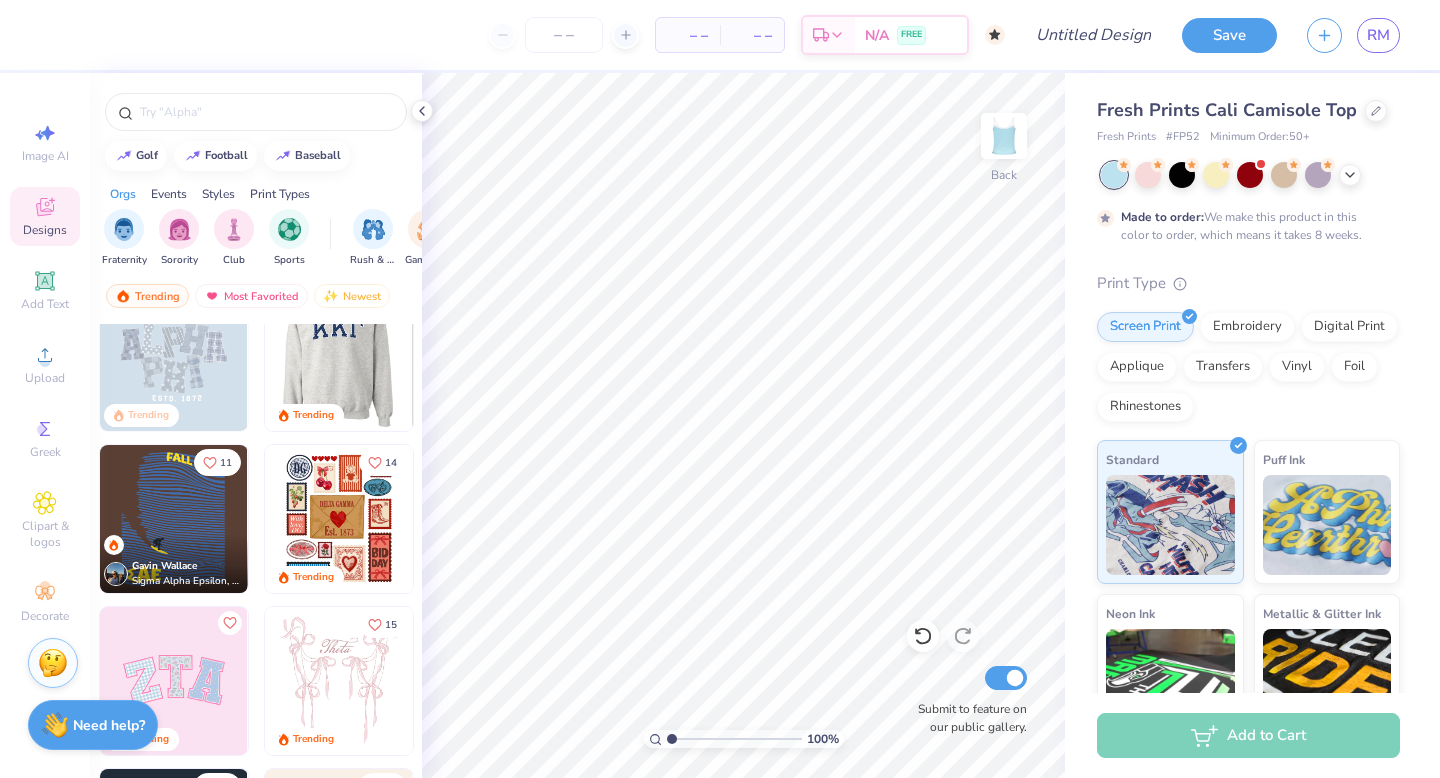 click at bounding box center [339, 357] 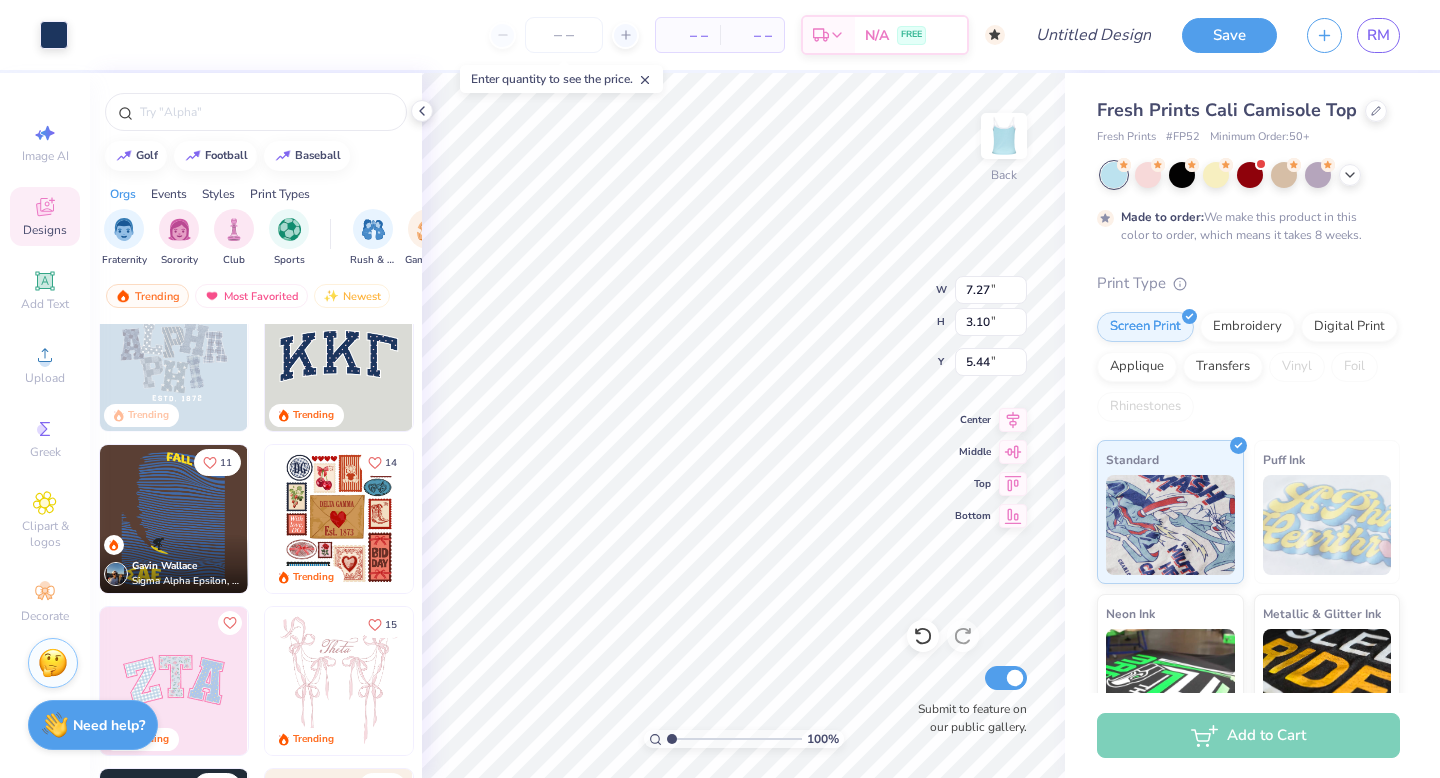 type on "7.27" 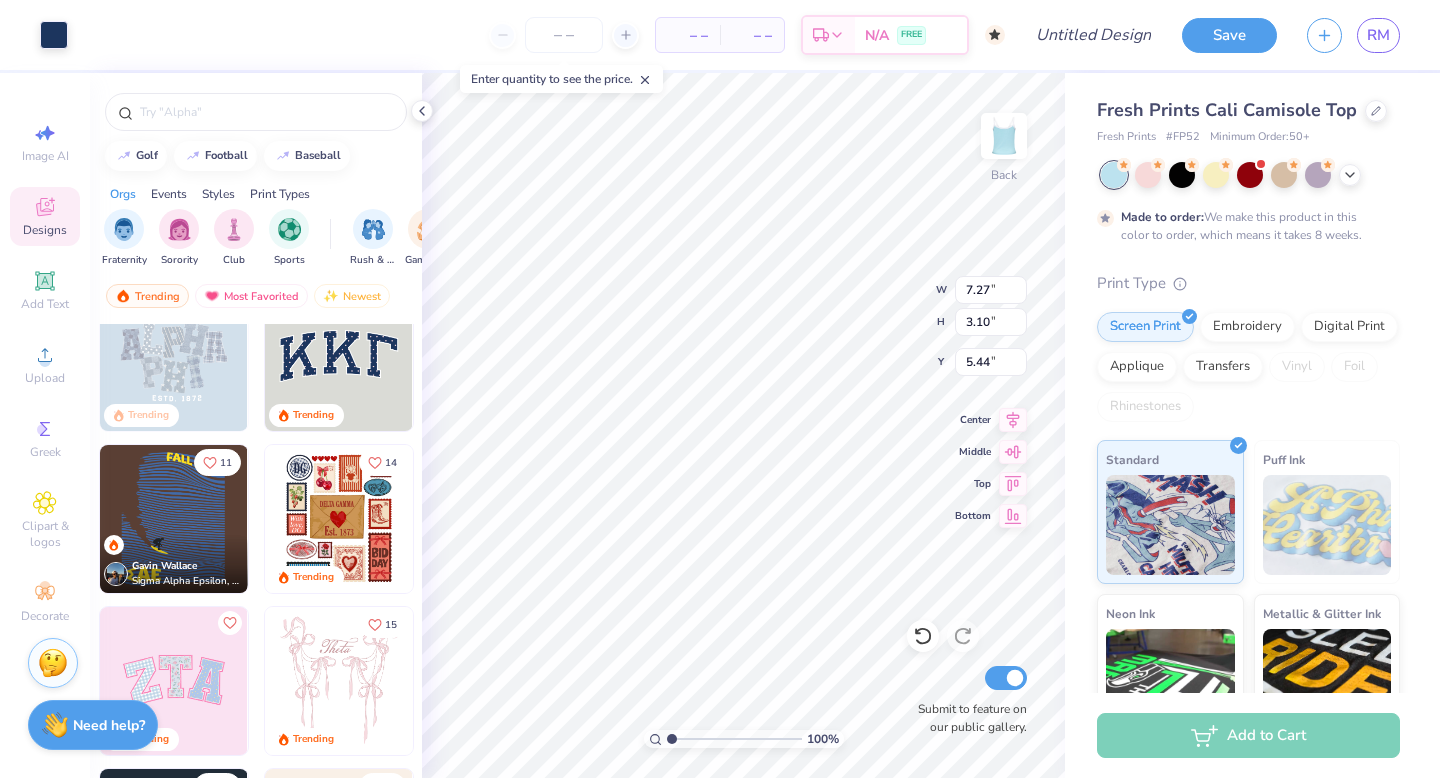 type on "3.10" 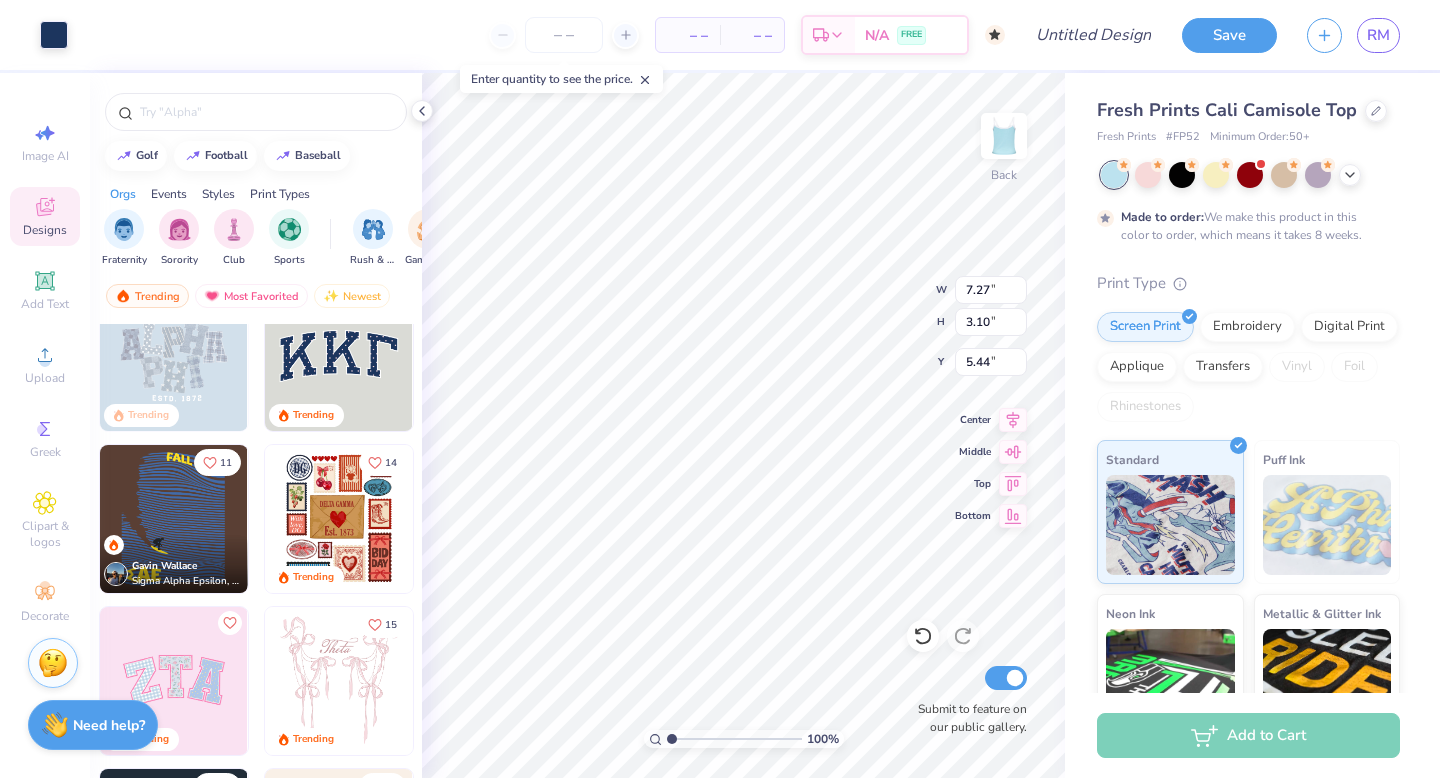 type on "5.44" 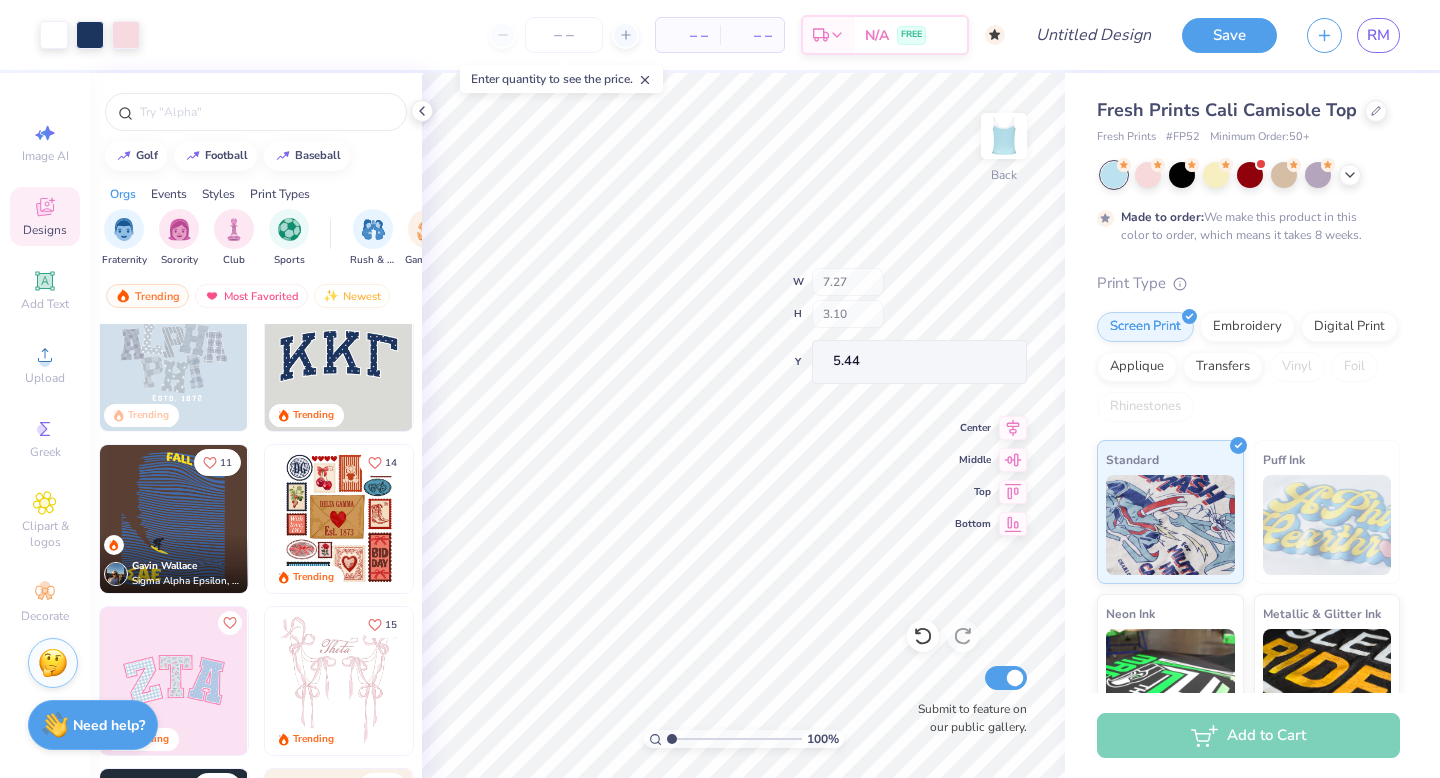 type on "7.39" 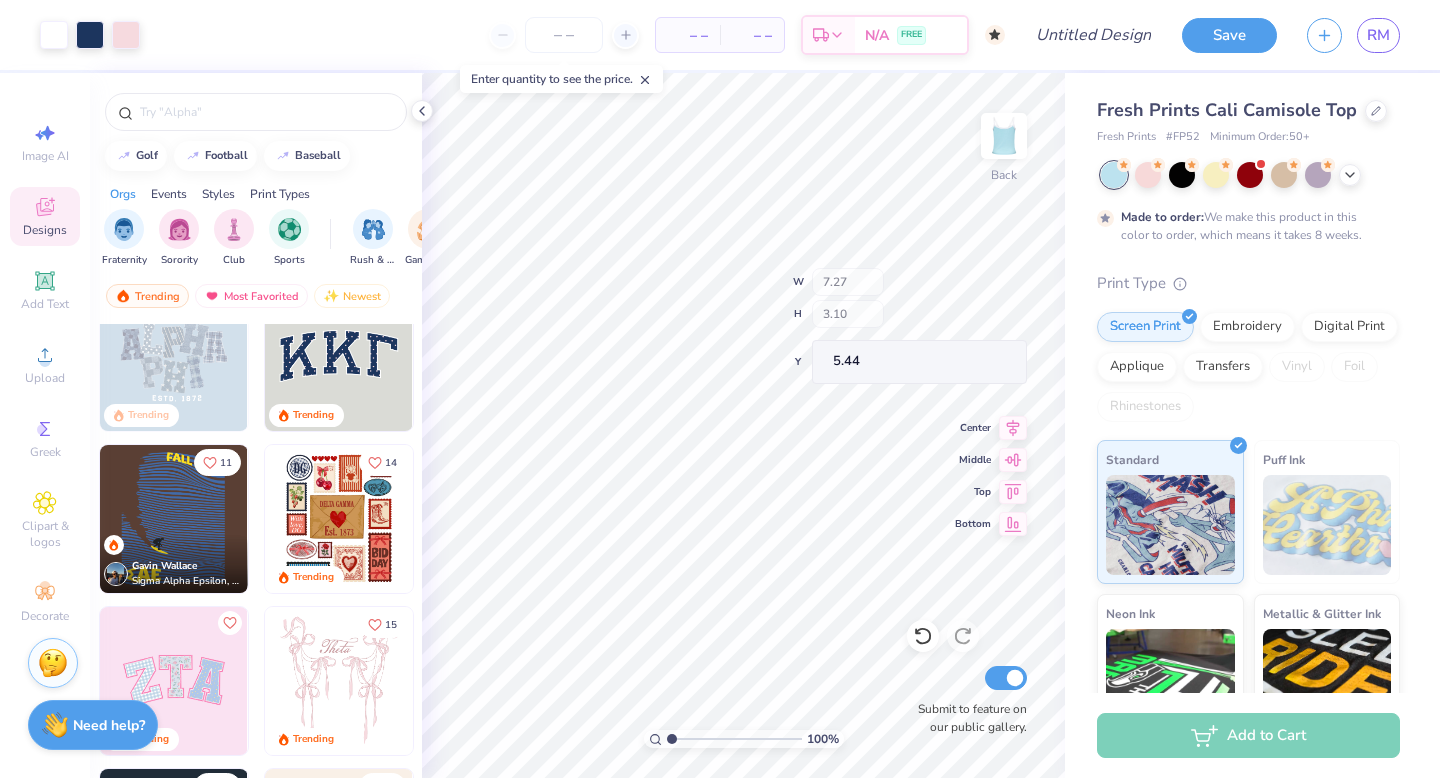 type on "3.25" 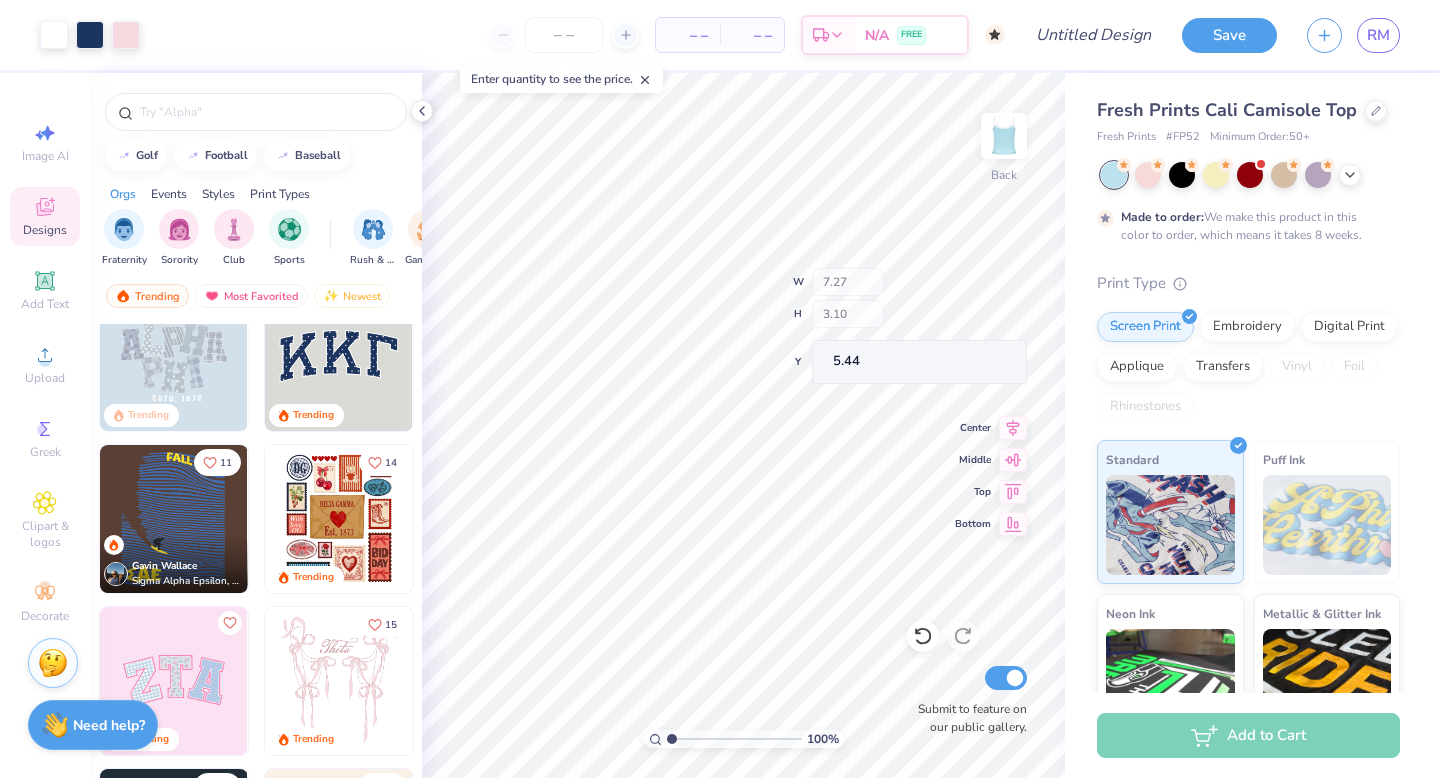 type on "5.38" 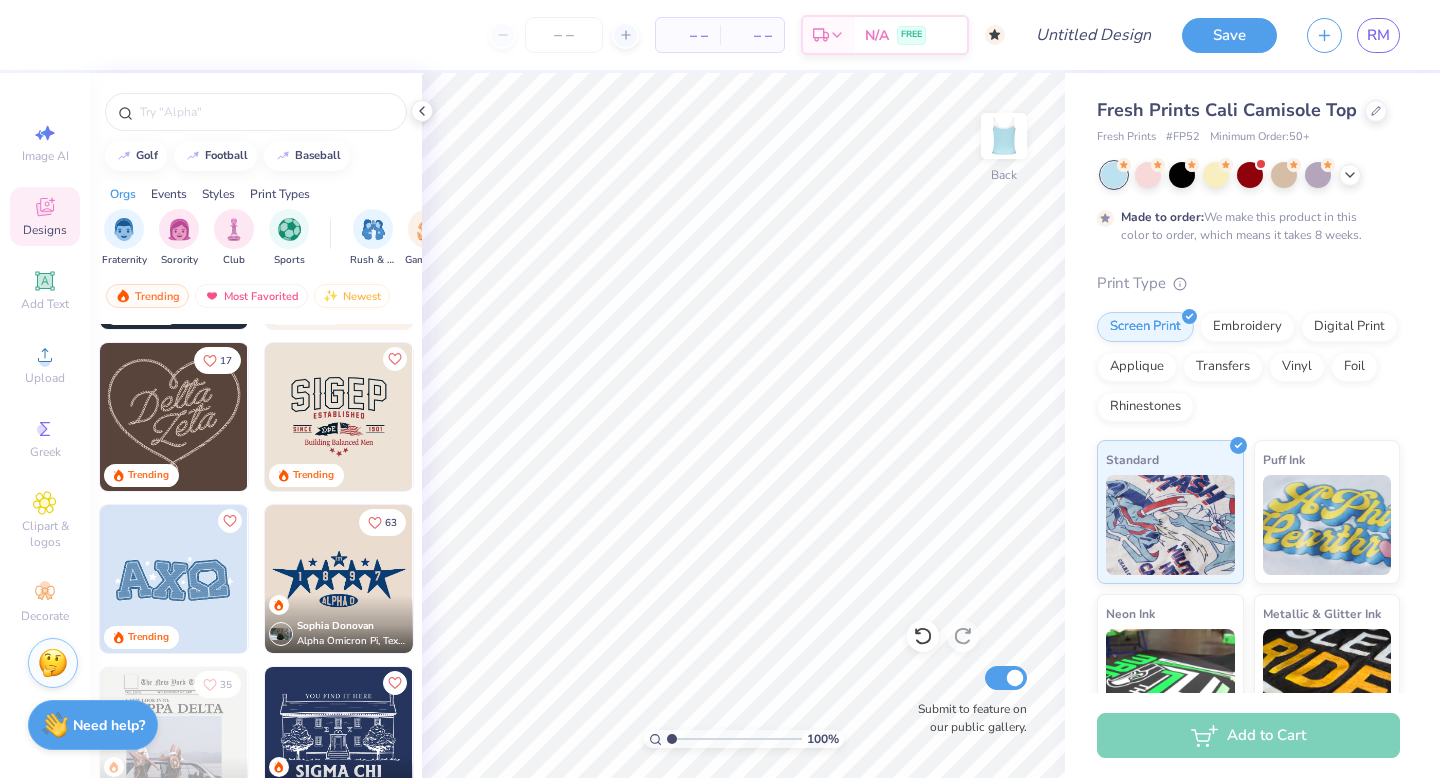 scroll, scrollTop: 826, scrollLeft: 0, axis: vertical 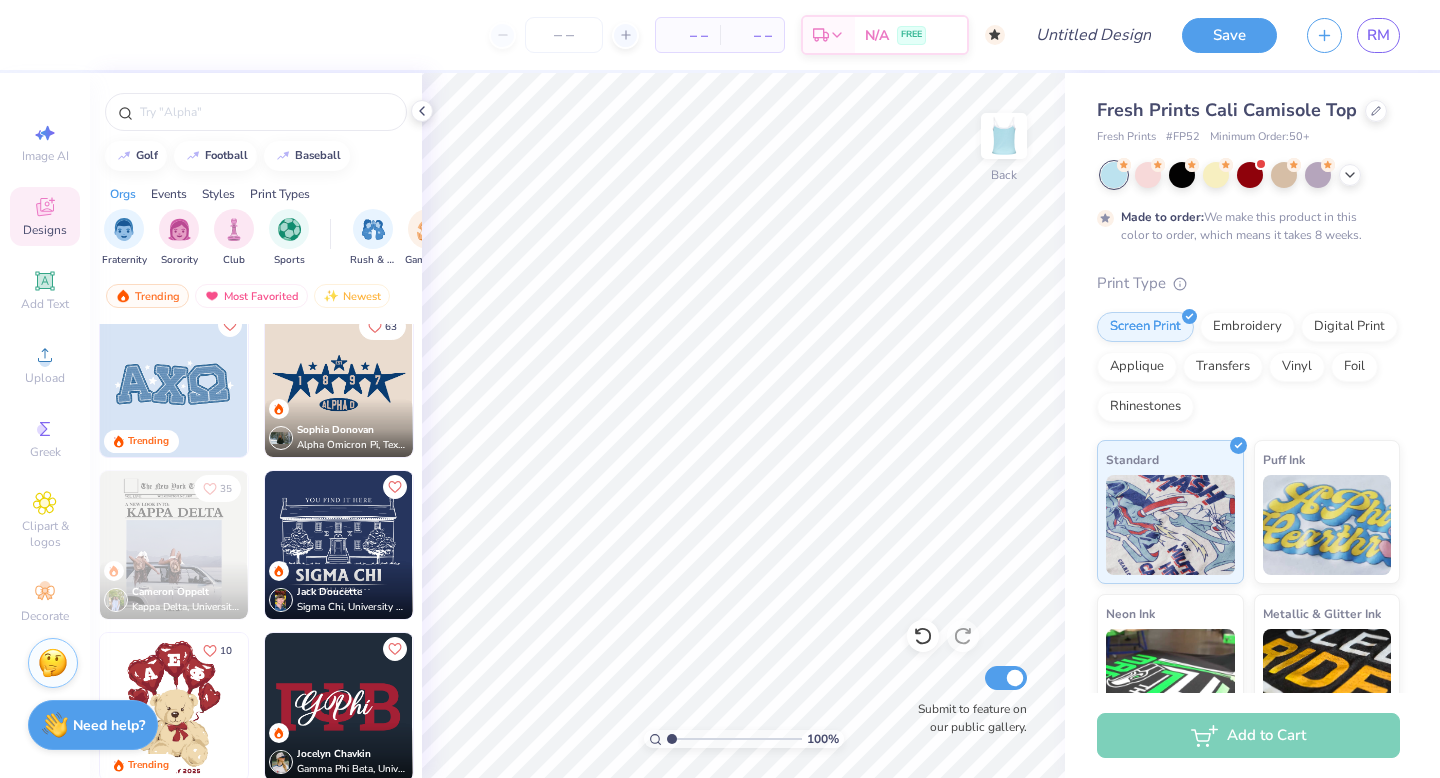 click at bounding box center (339, 383) 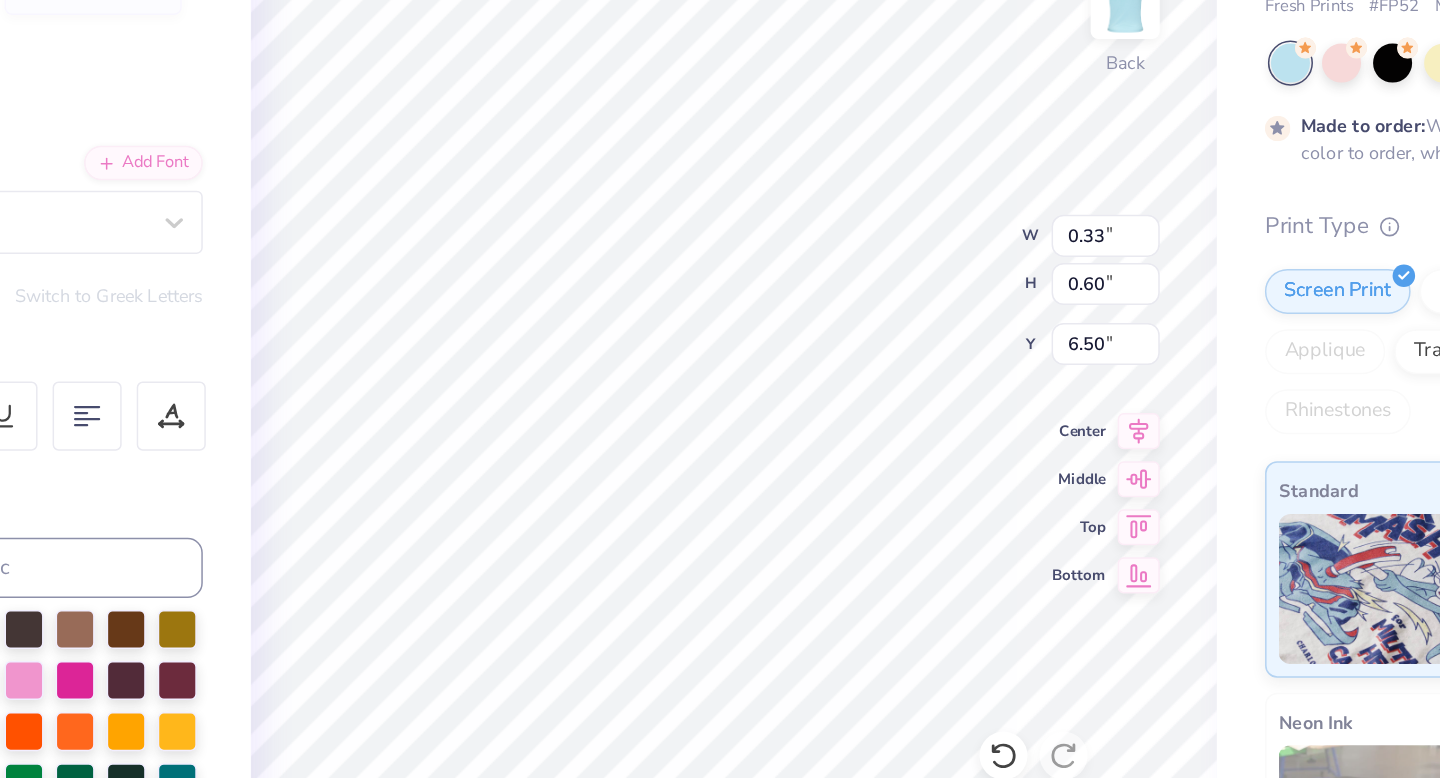 type on "9" 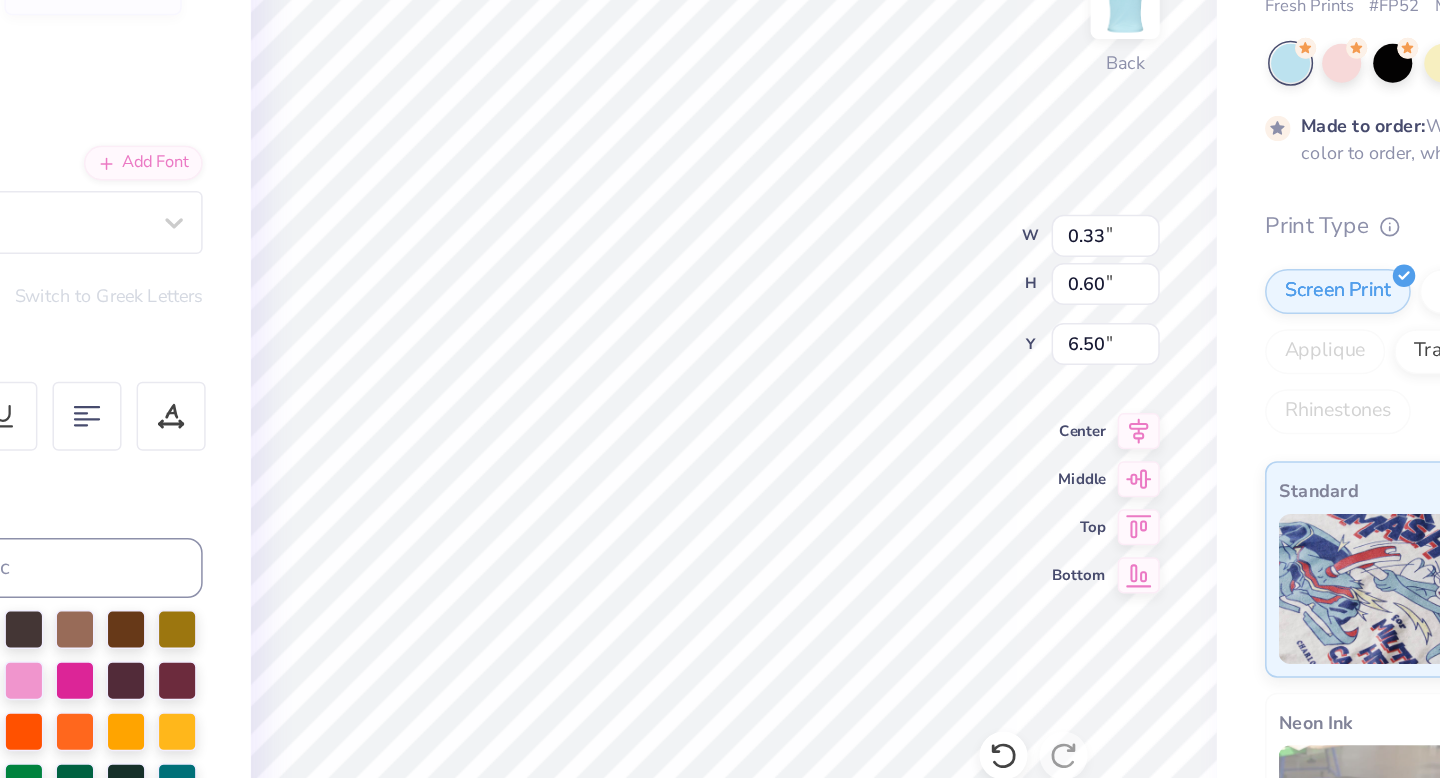 type on "5" 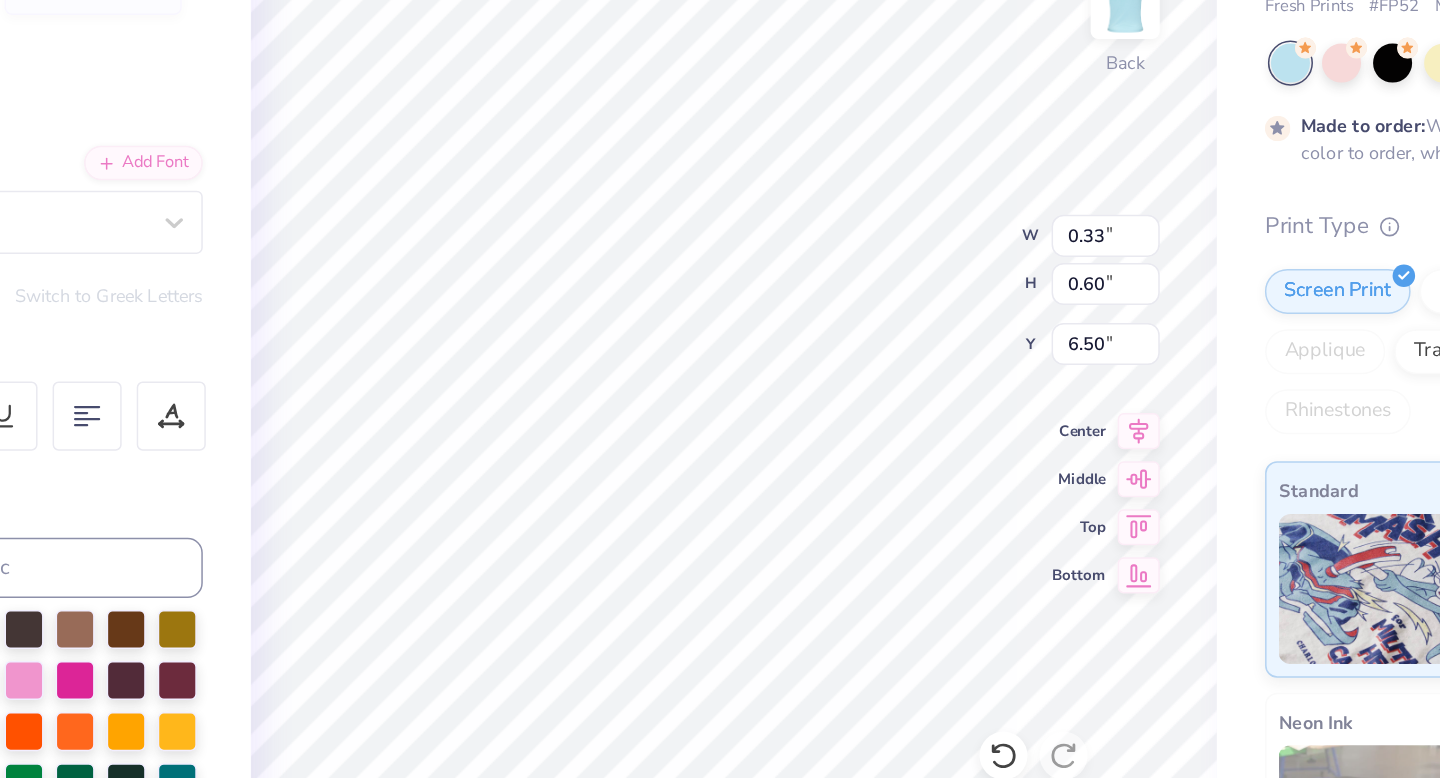 type on "2" 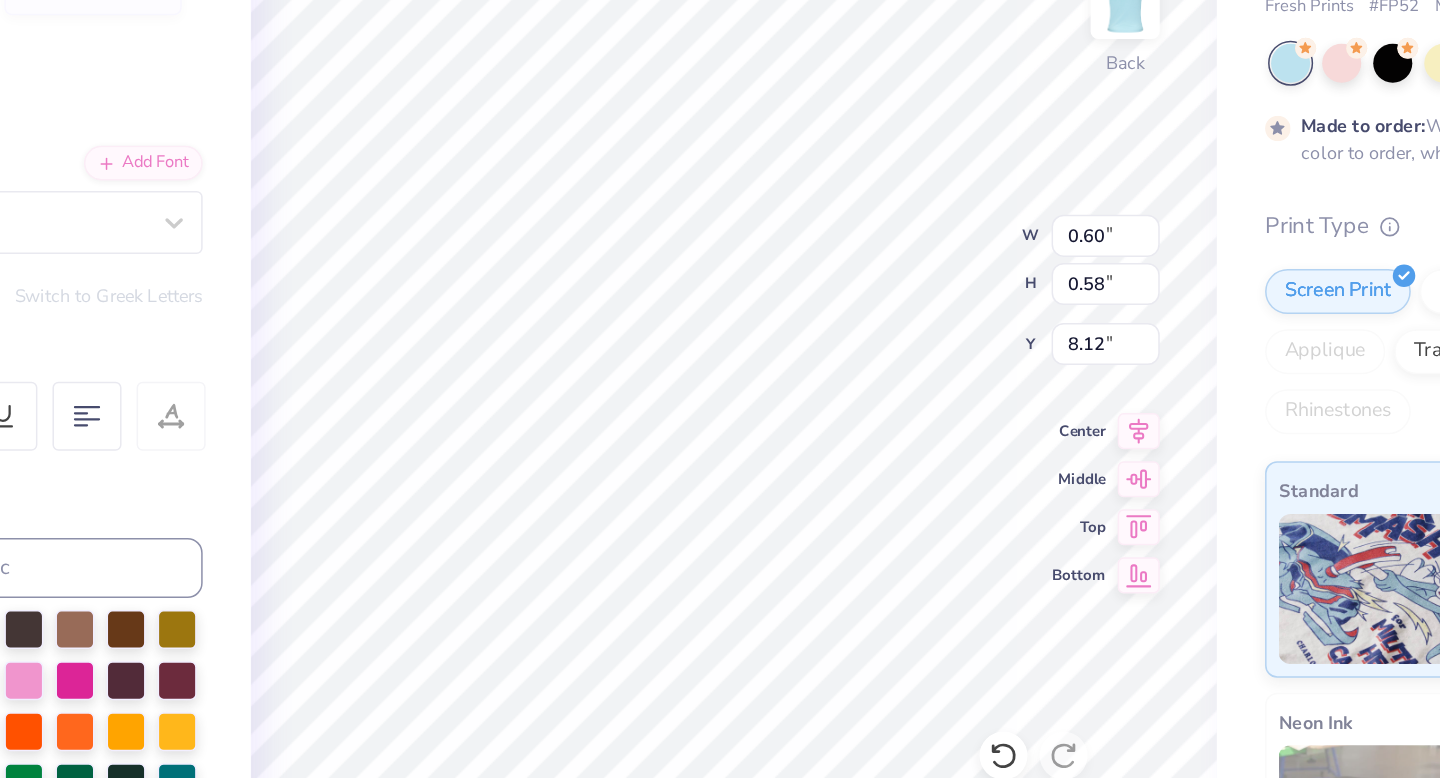 type on "0.60" 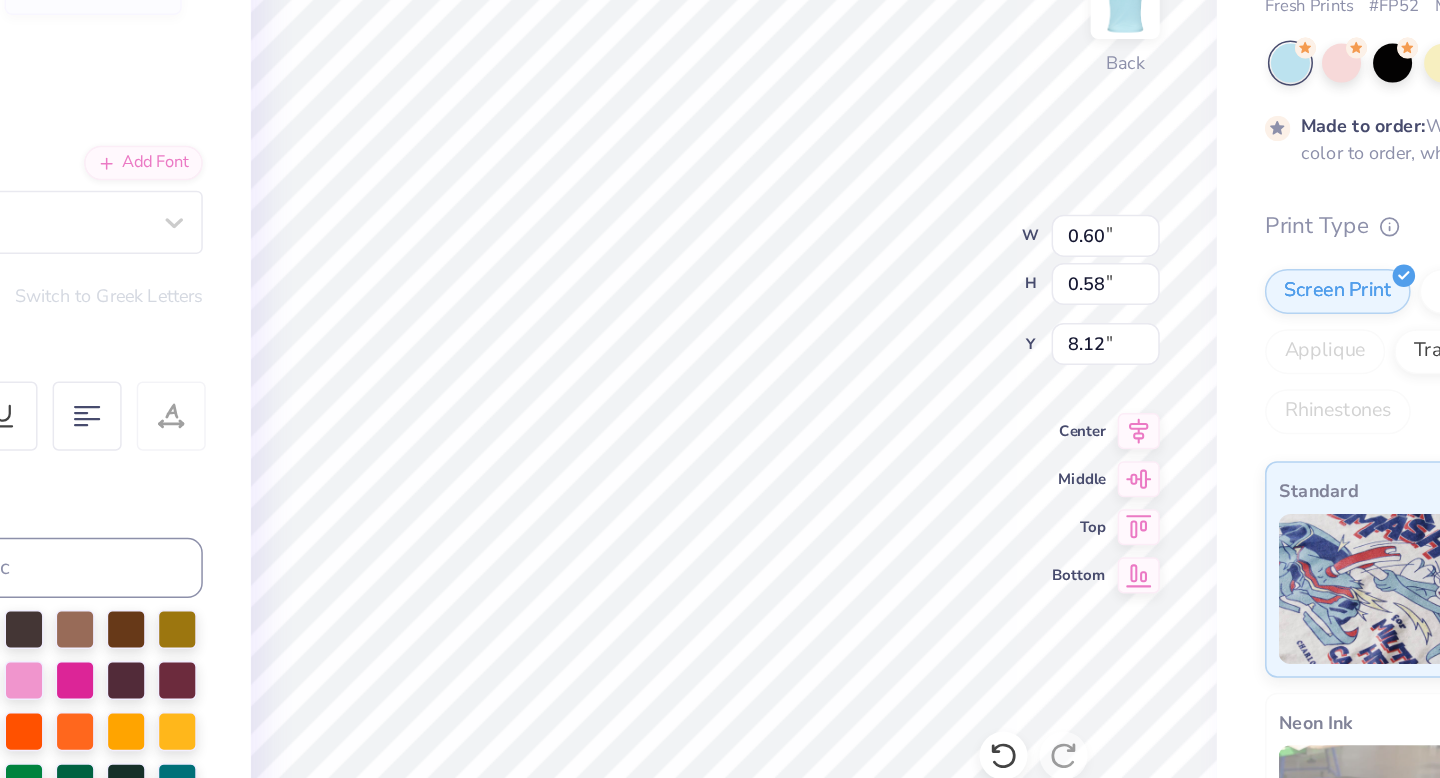type on "P" 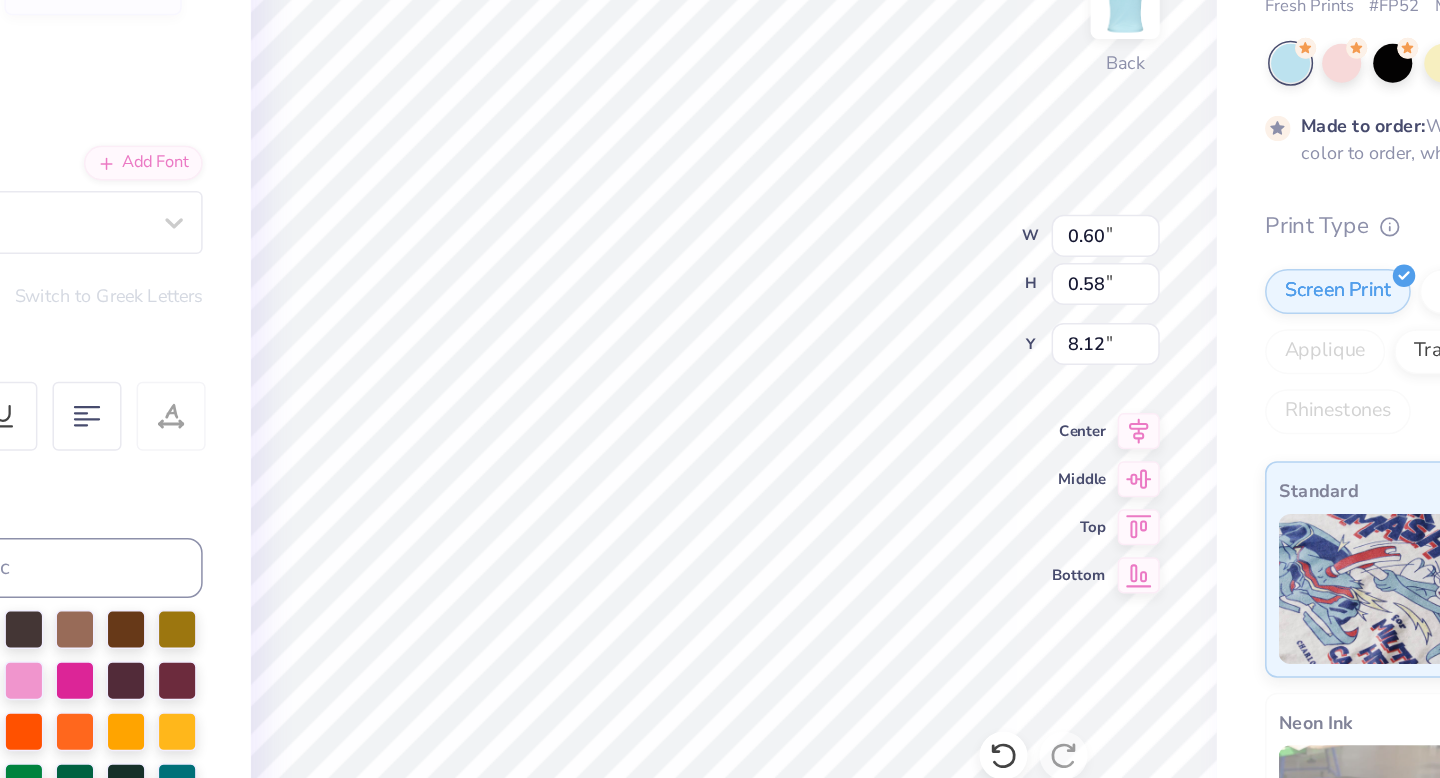 type on "0.27" 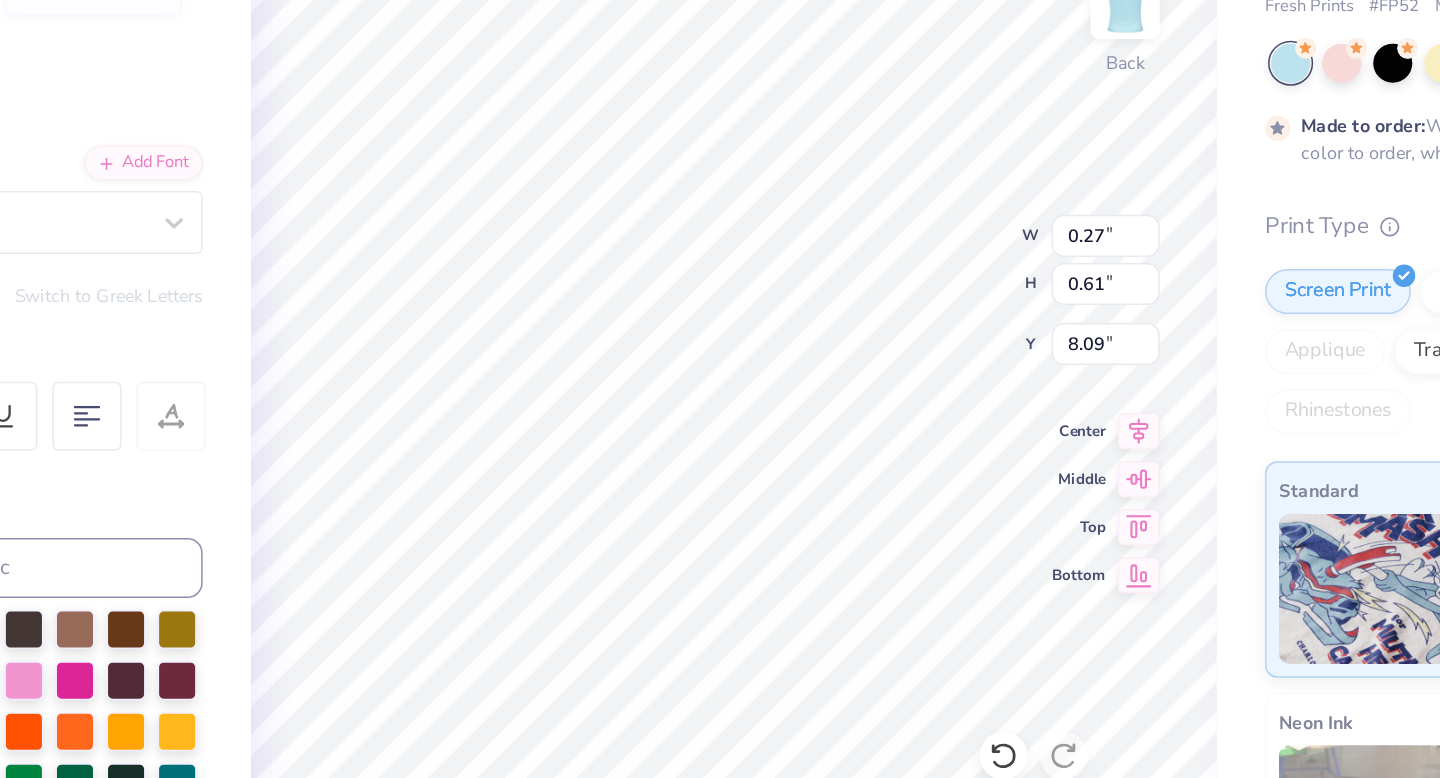 type on "h" 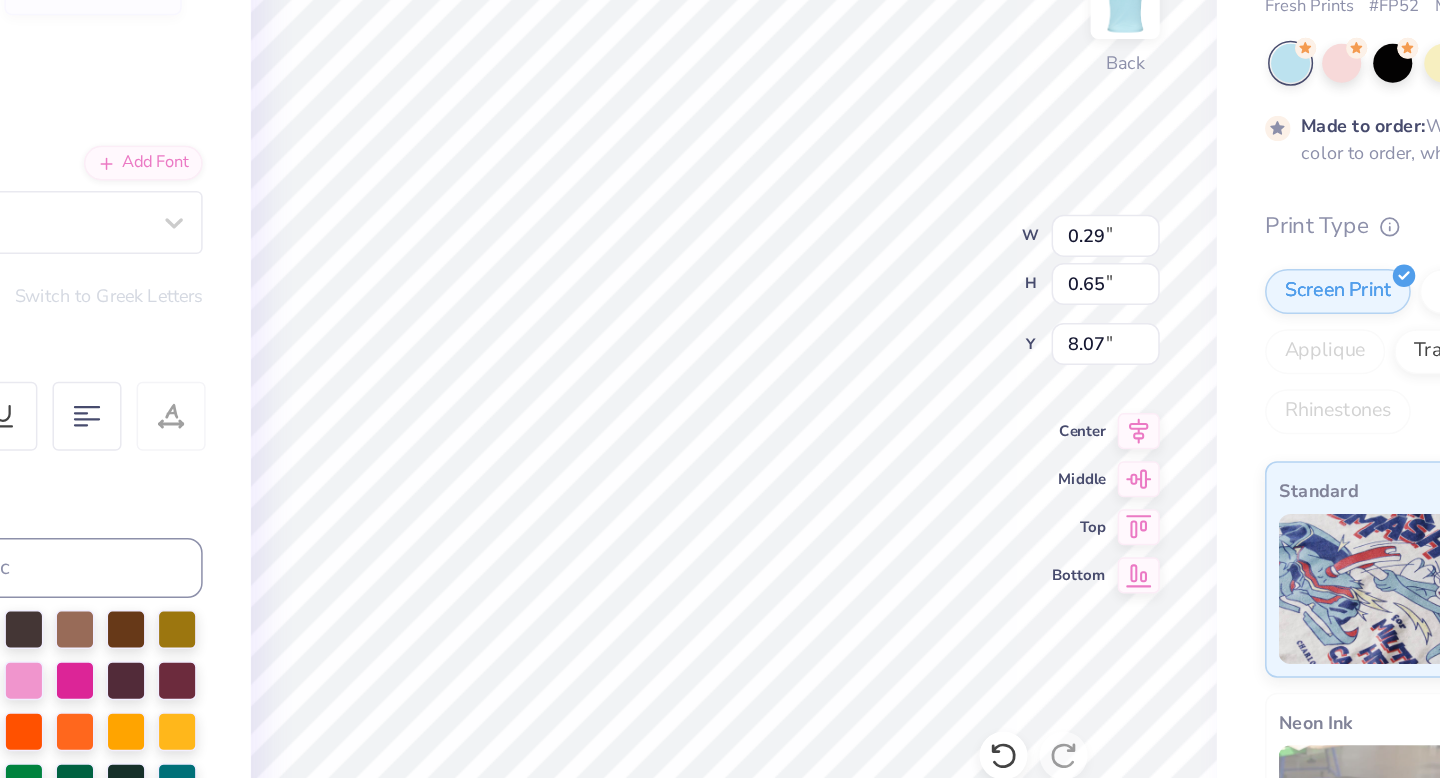 type on "i" 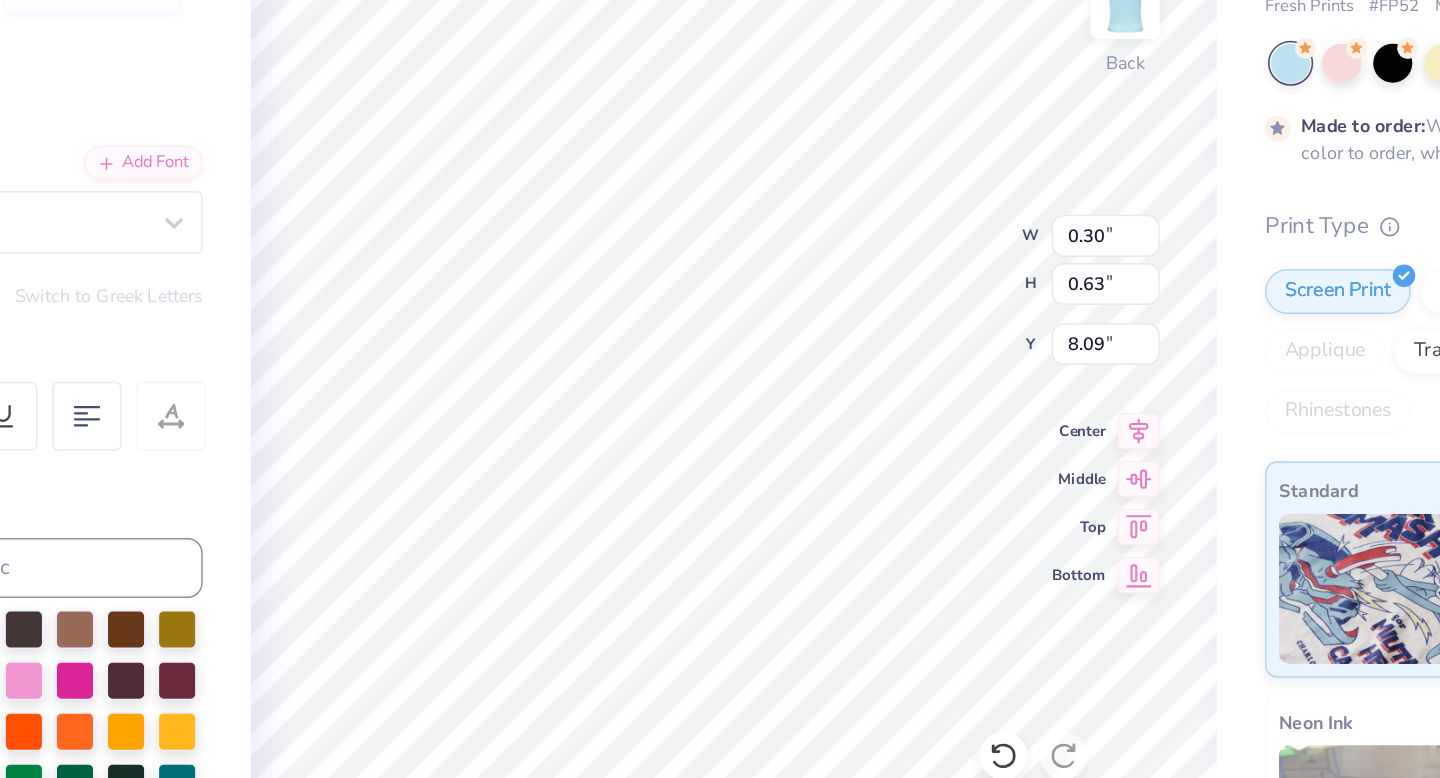 type on "m" 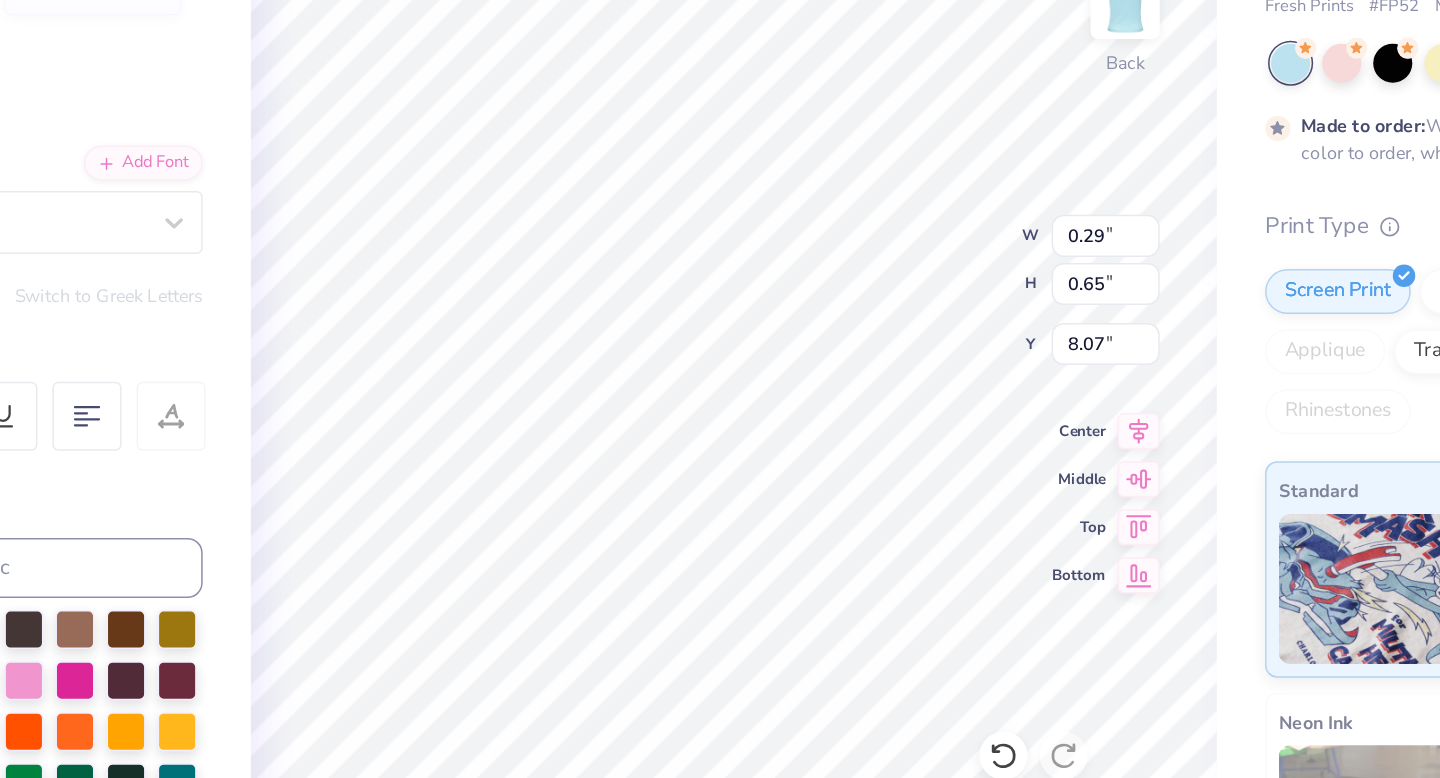 type on "i" 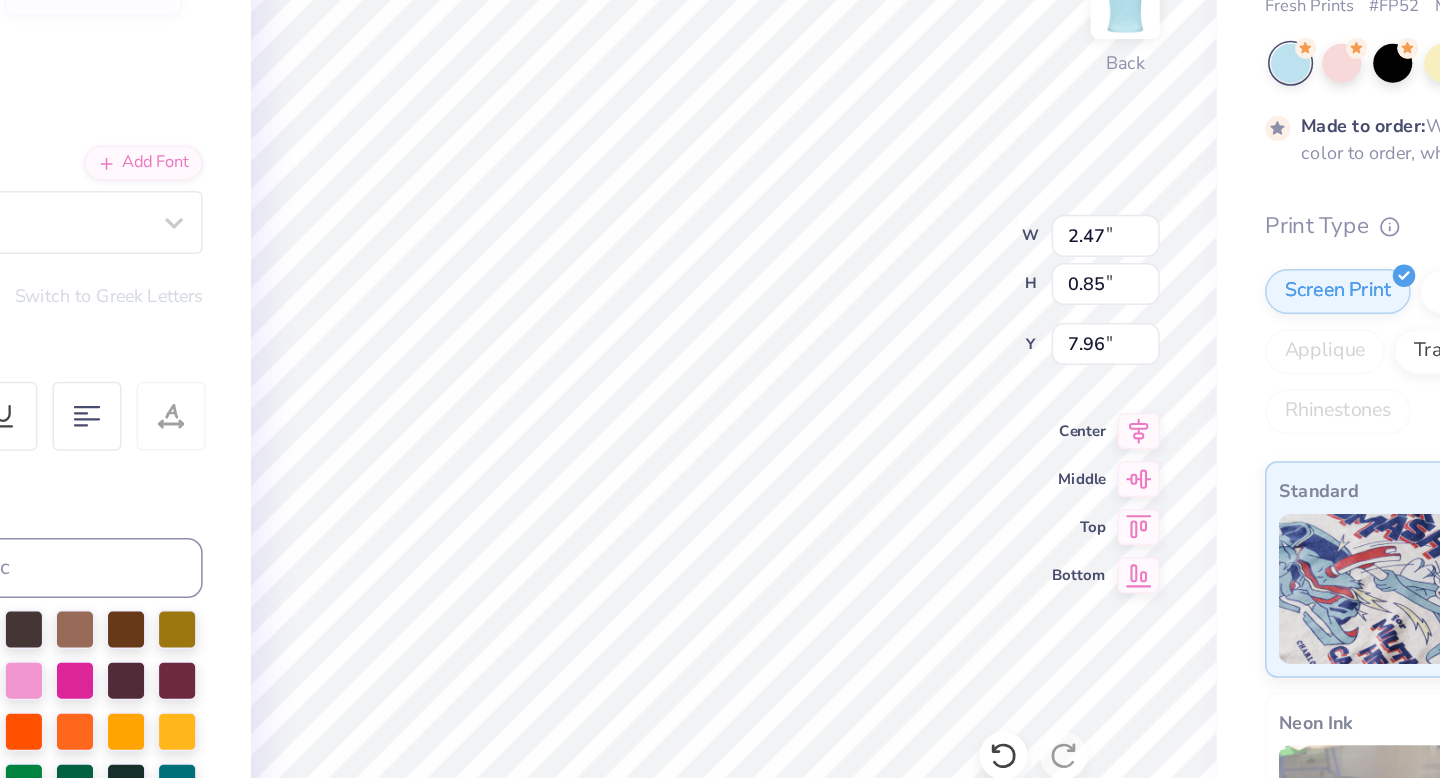 type on "0.29" 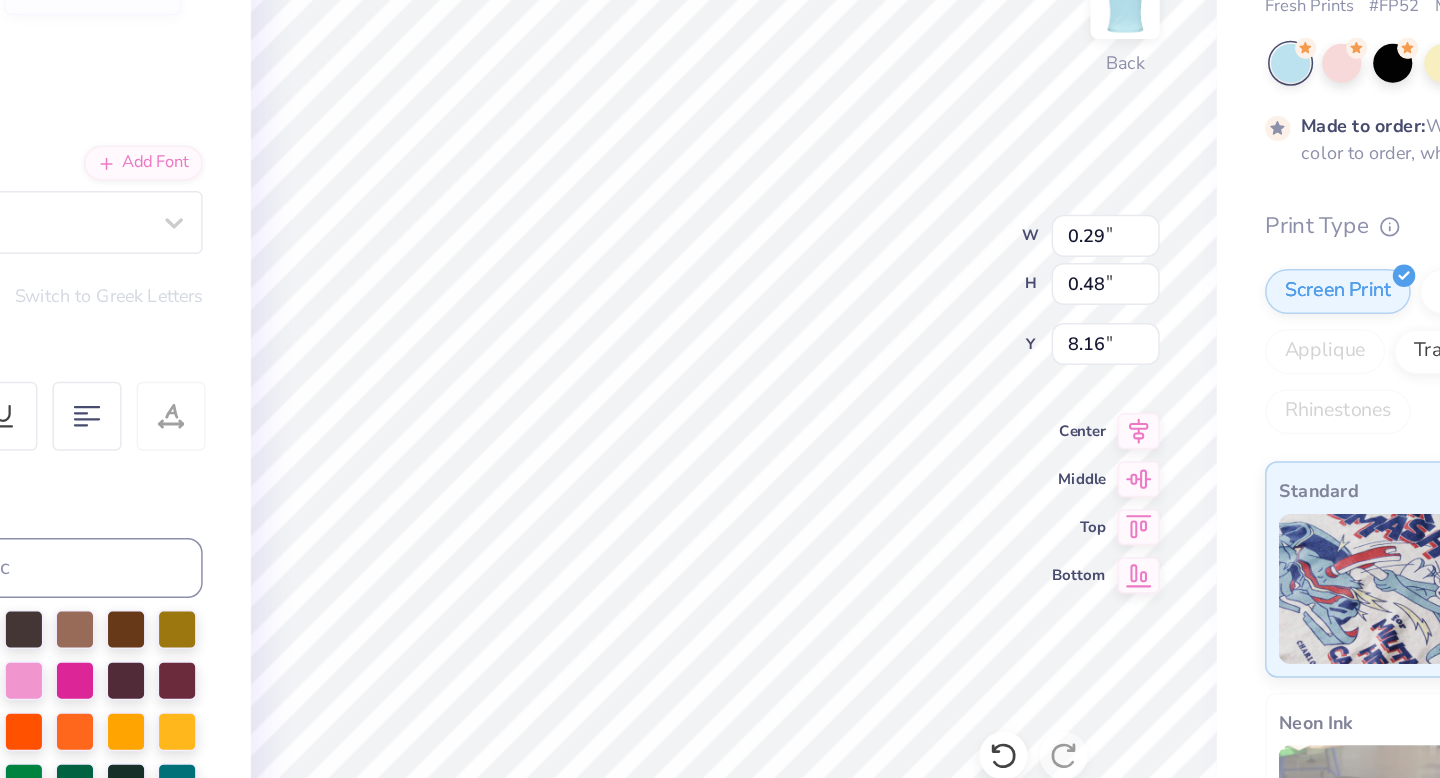 type on "u" 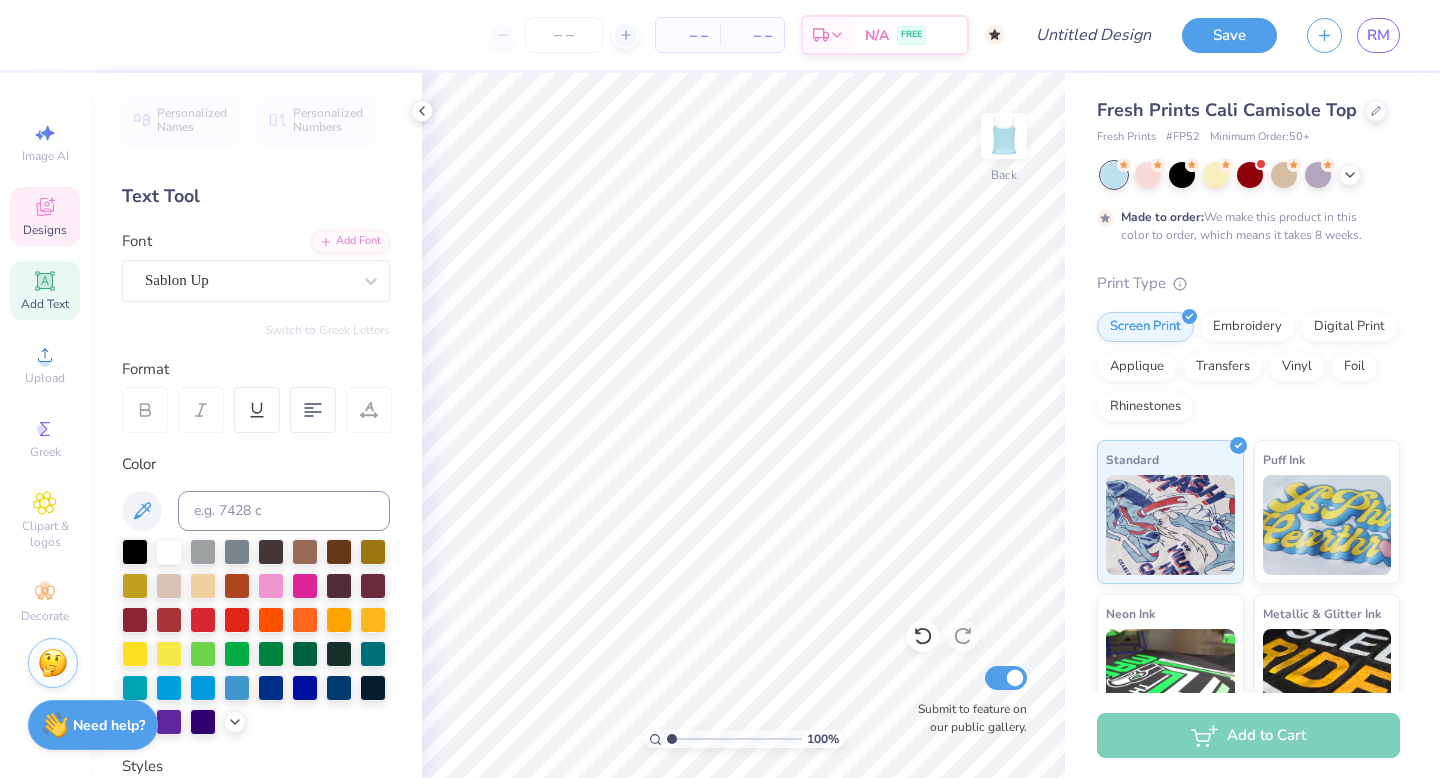 click 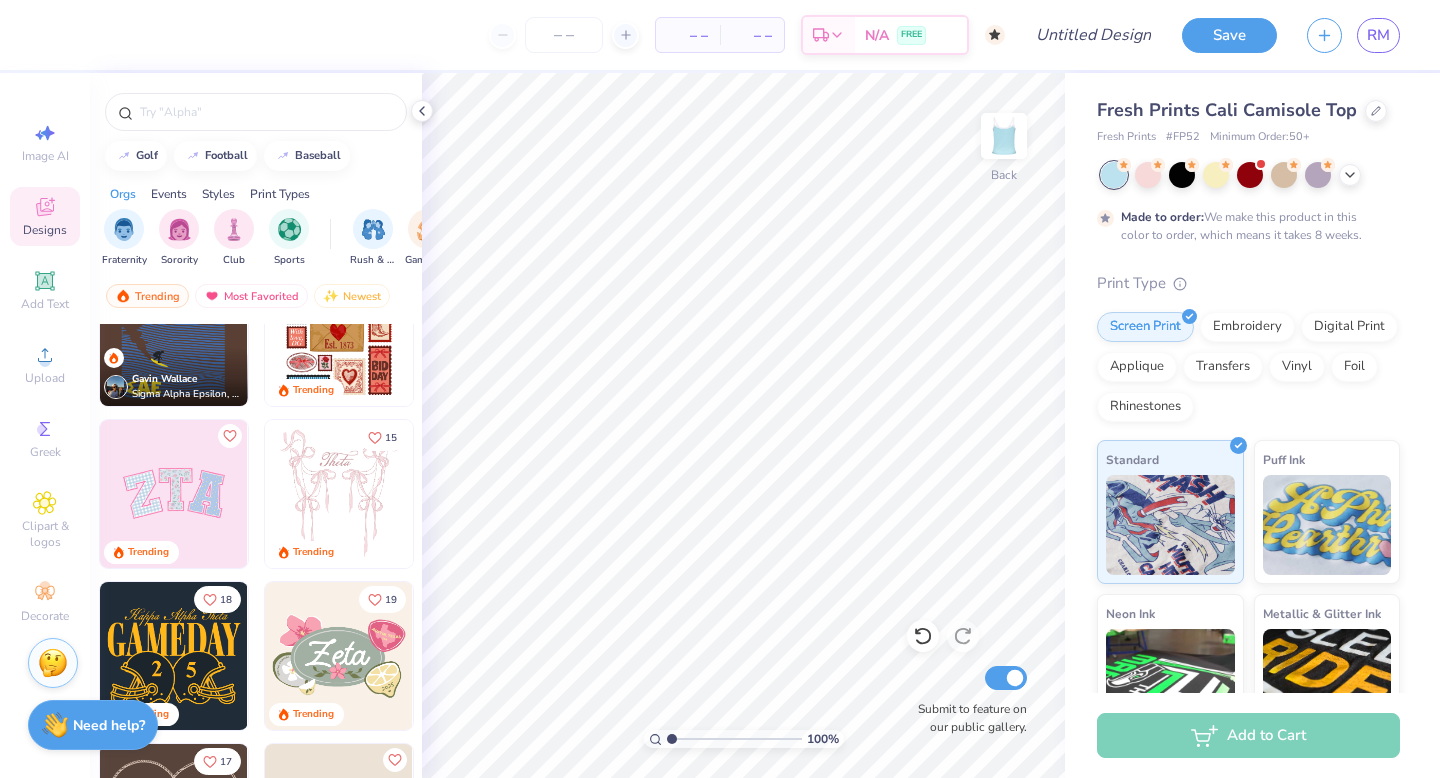 scroll, scrollTop: 6, scrollLeft: 0, axis: vertical 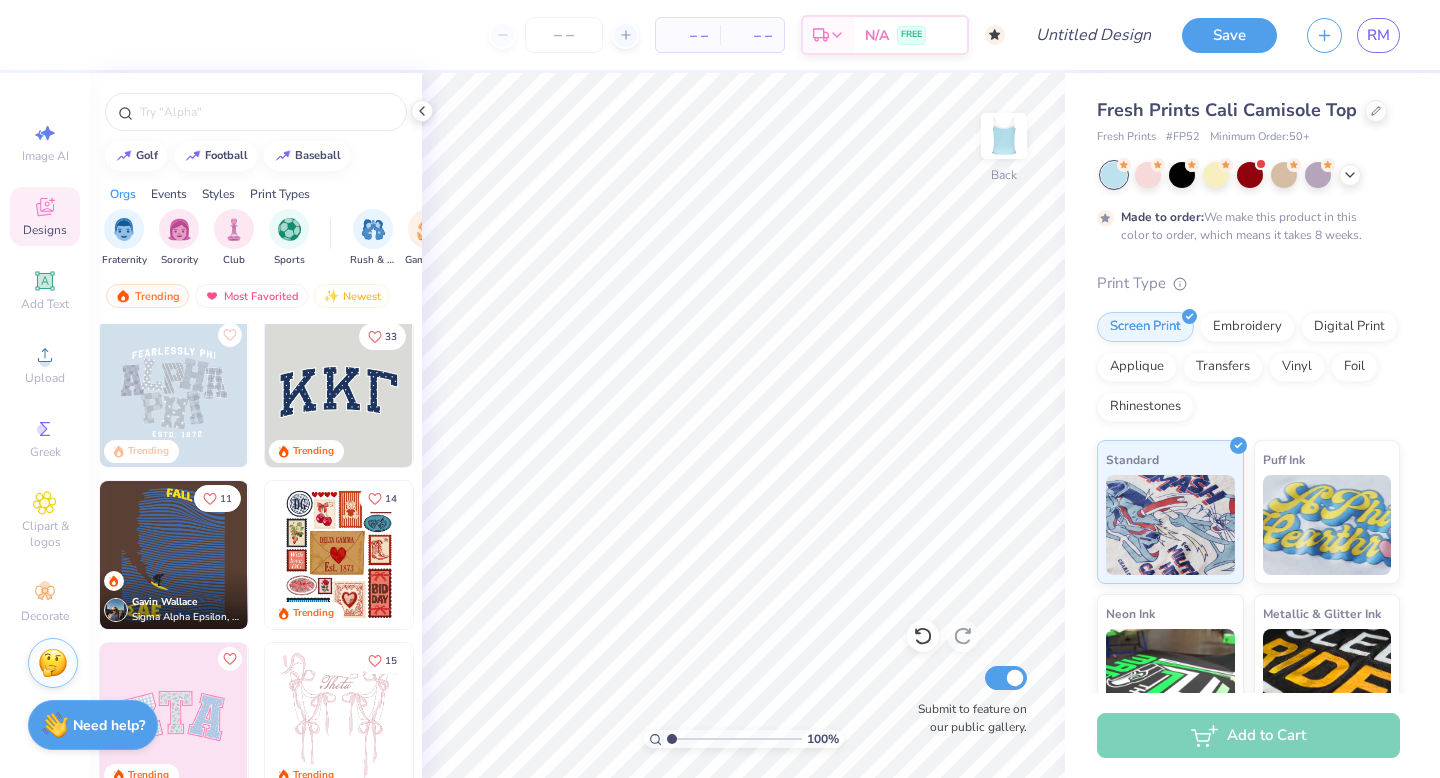 click at bounding box center (174, 393) 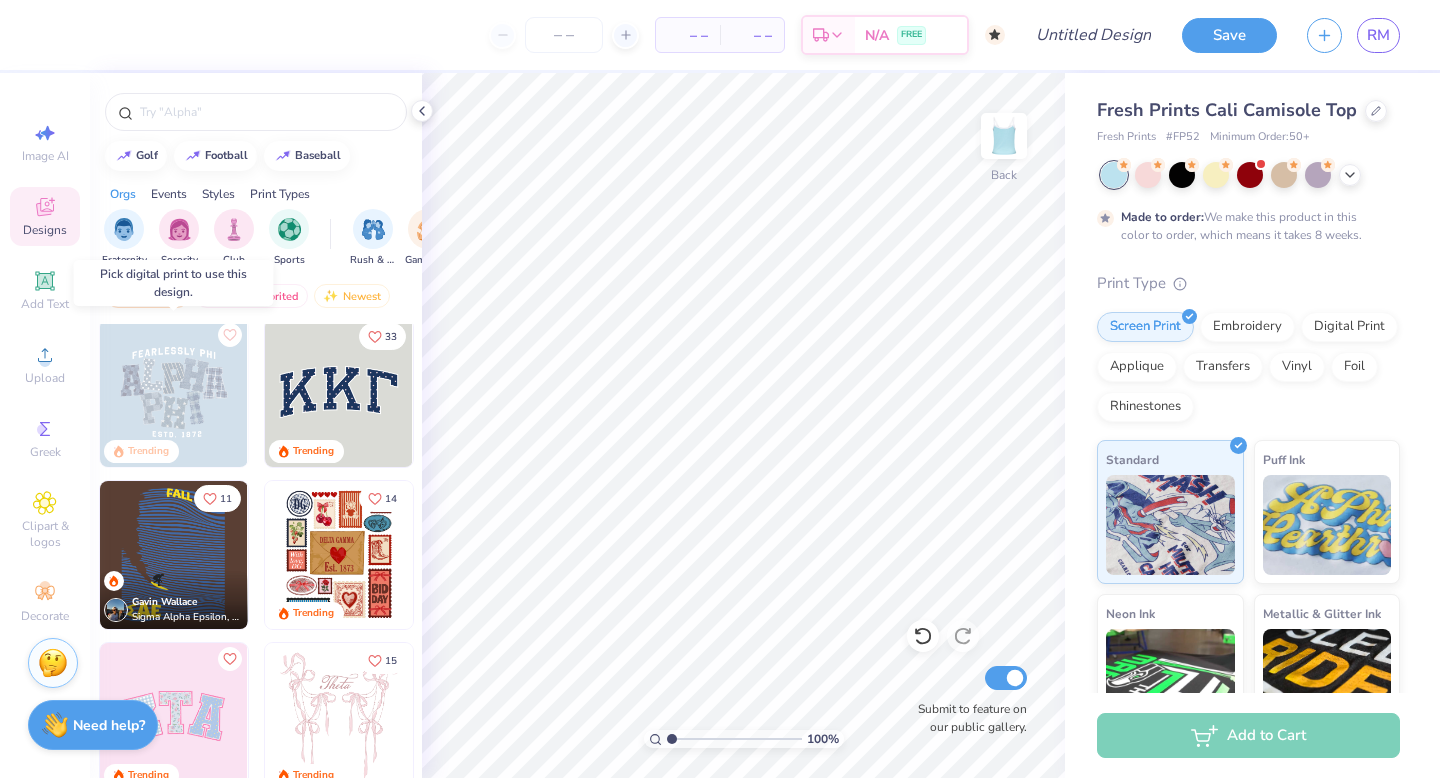 click at bounding box center [174, 393] 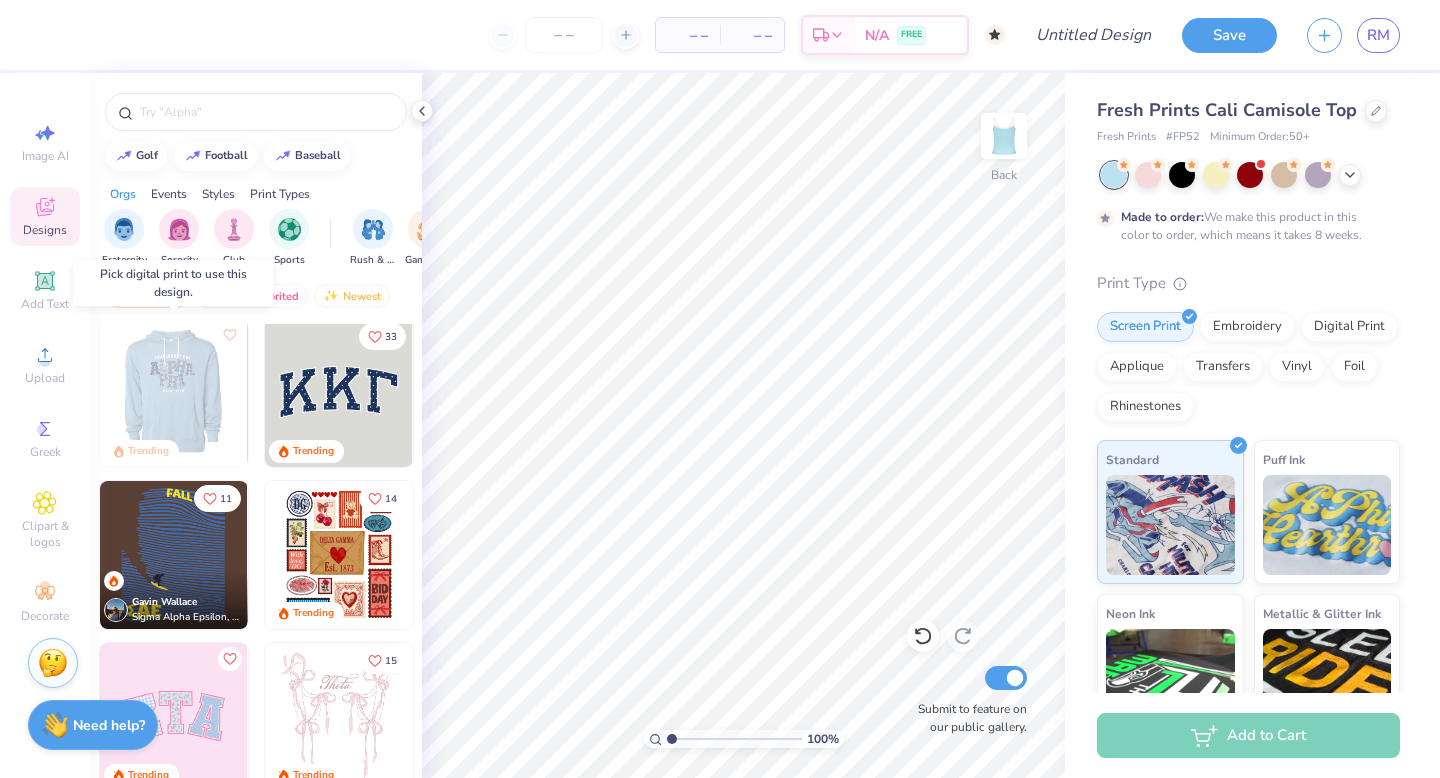 click at bounding box center [173, 393] 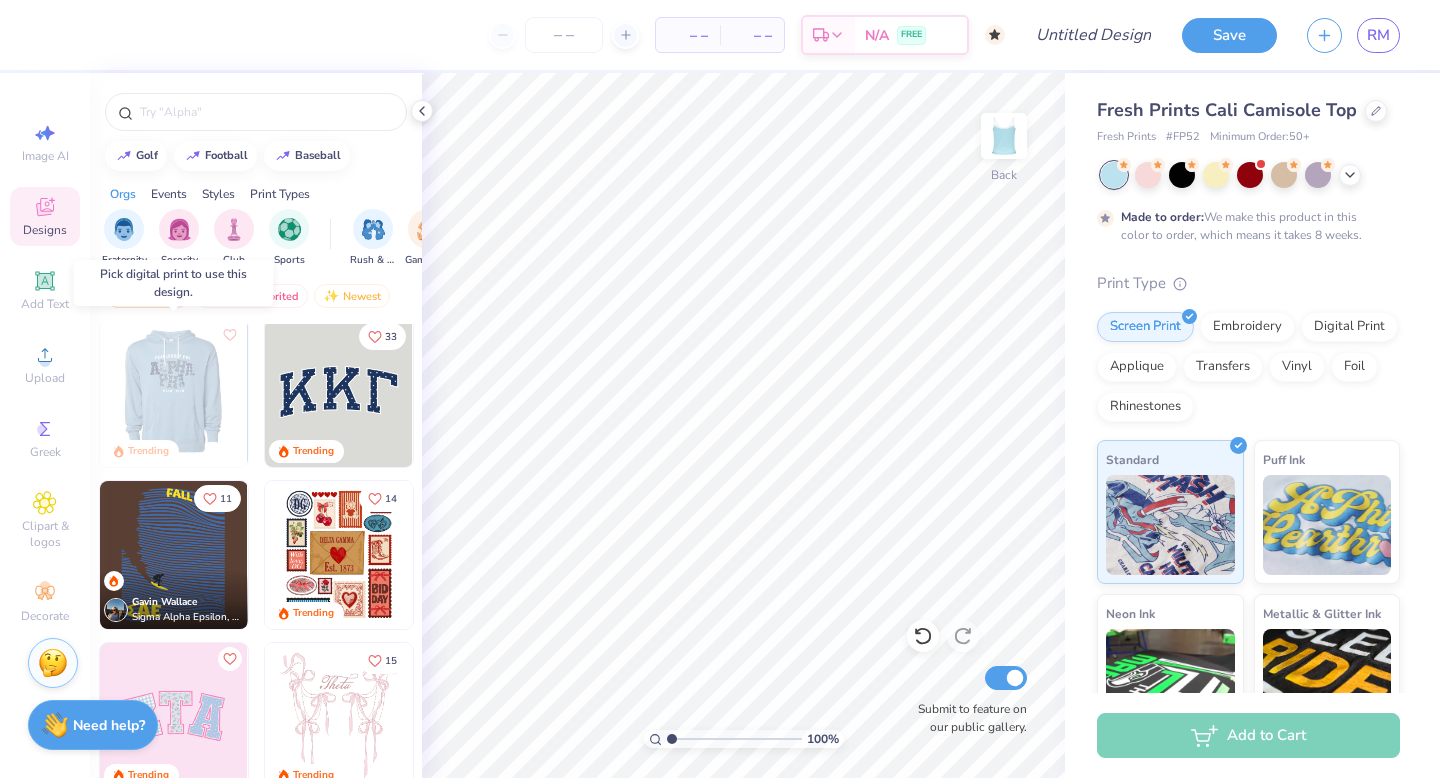 click at bounding box center [174, 393] 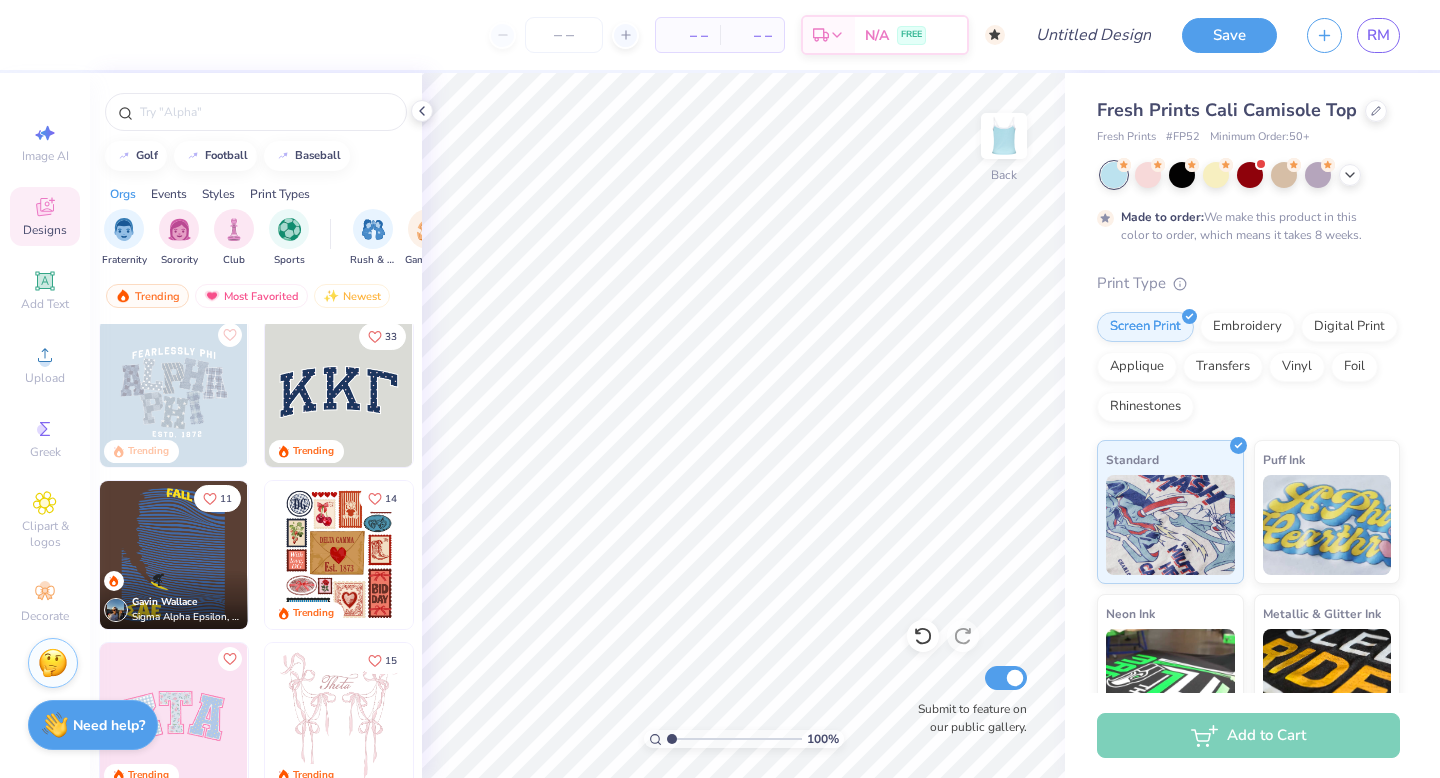 click at bounding box center (339, 393) 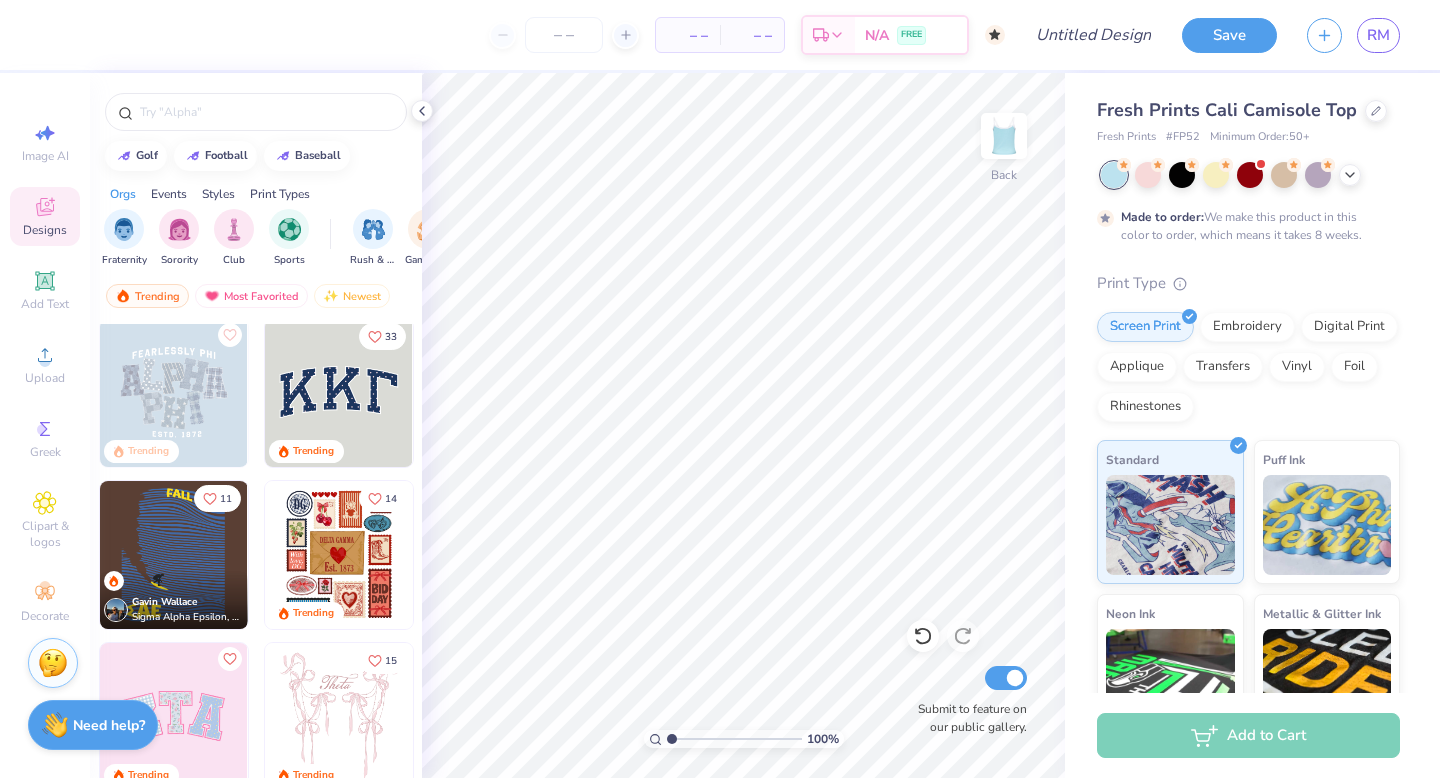 click at bounding box center (174, 393) 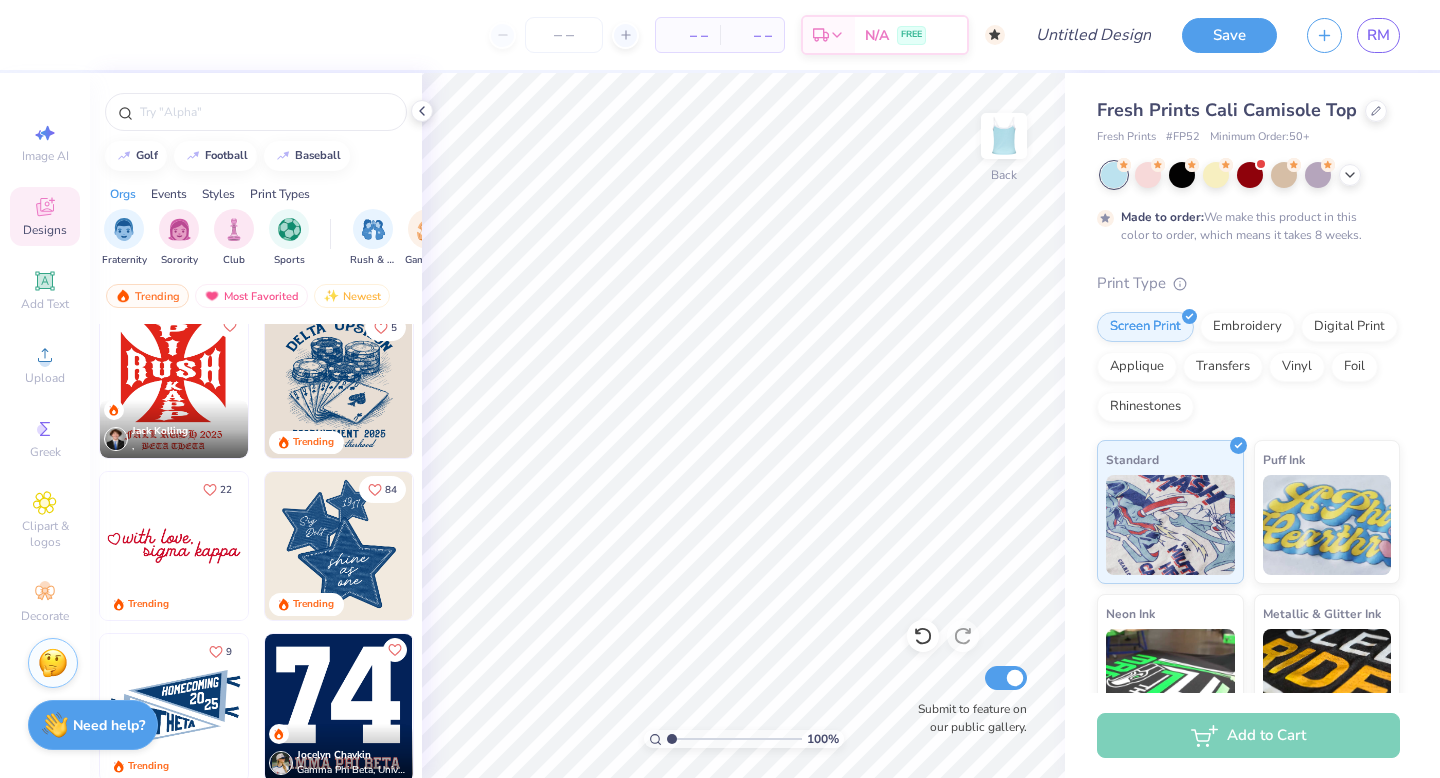 scroll, scrollTop: 1800, scrollLeft: 0, axis: vertical 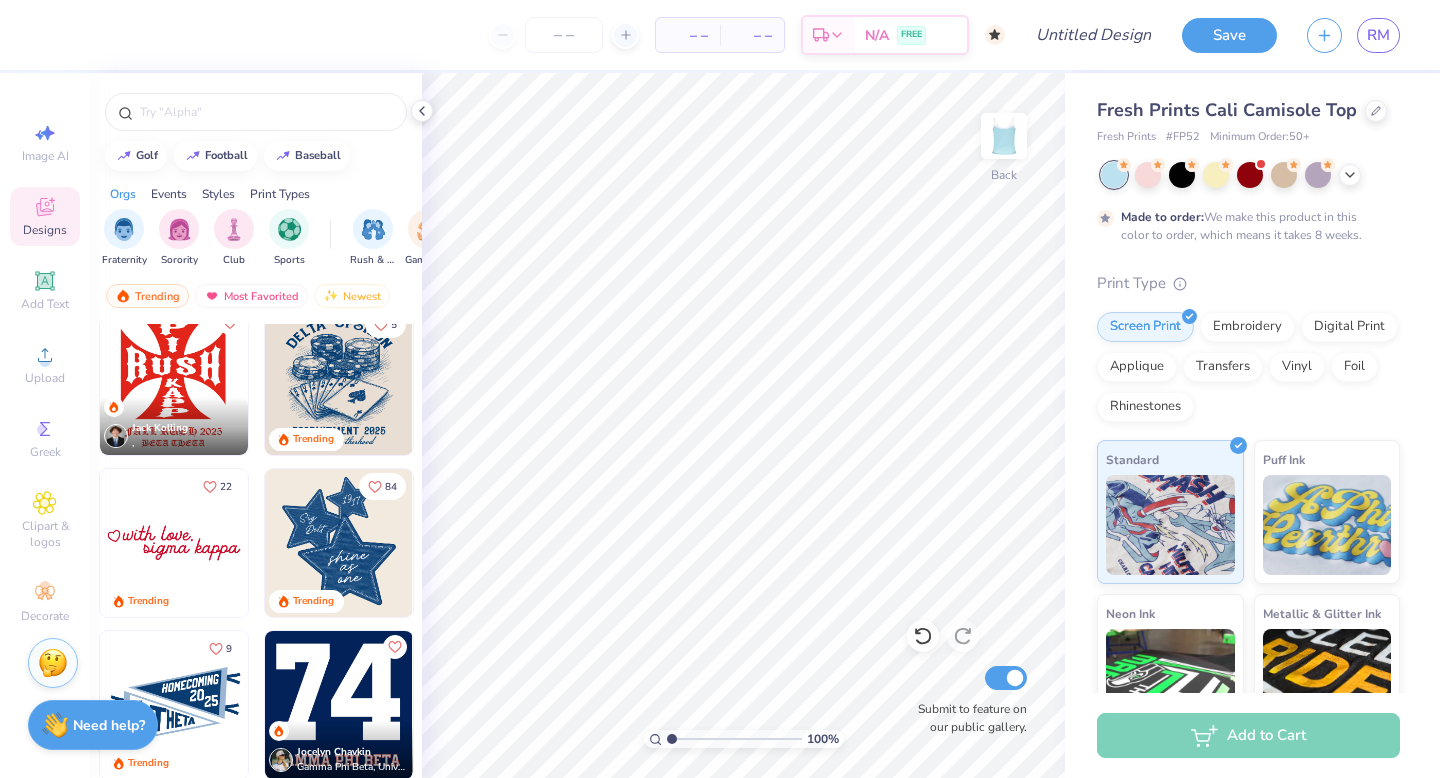 click at bounding box center (174, 543) 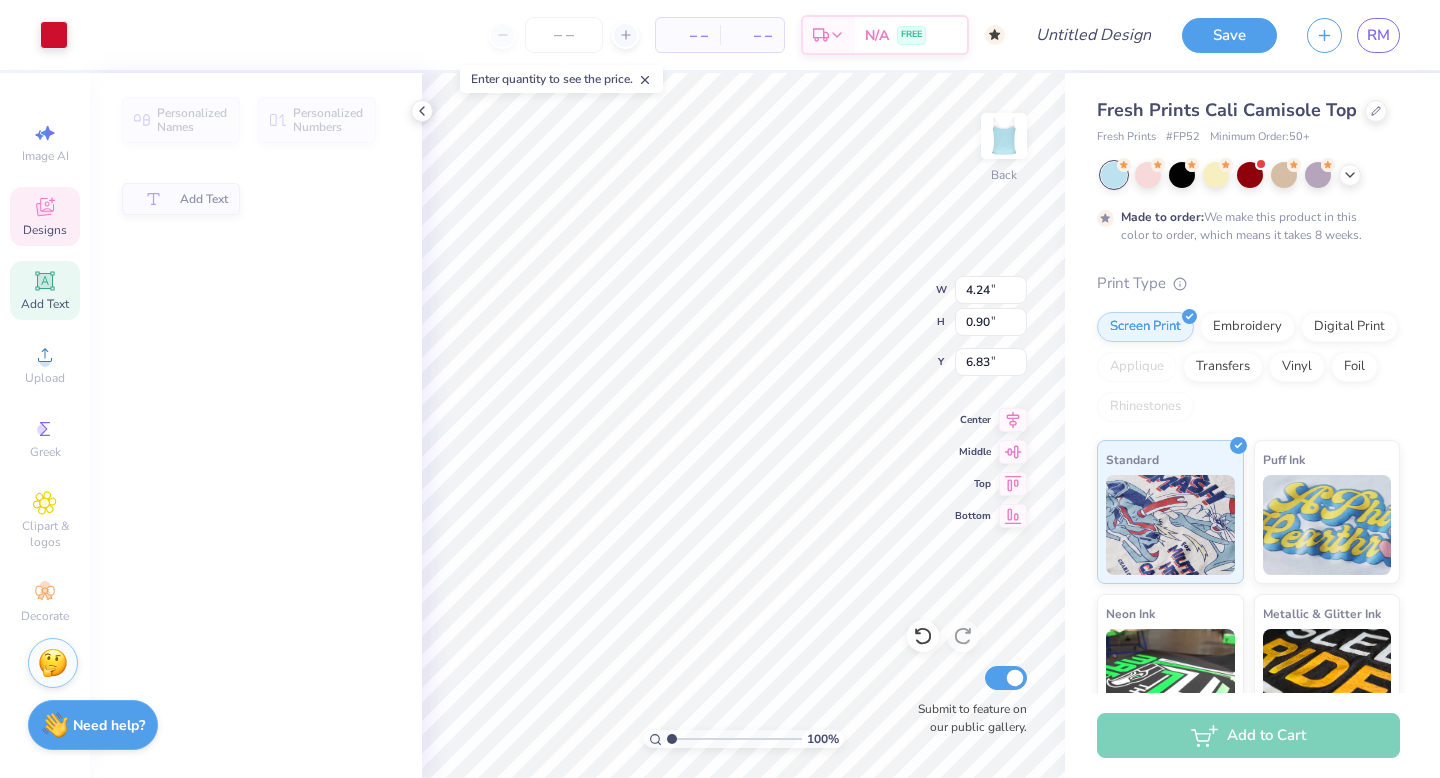 type on "4.24" 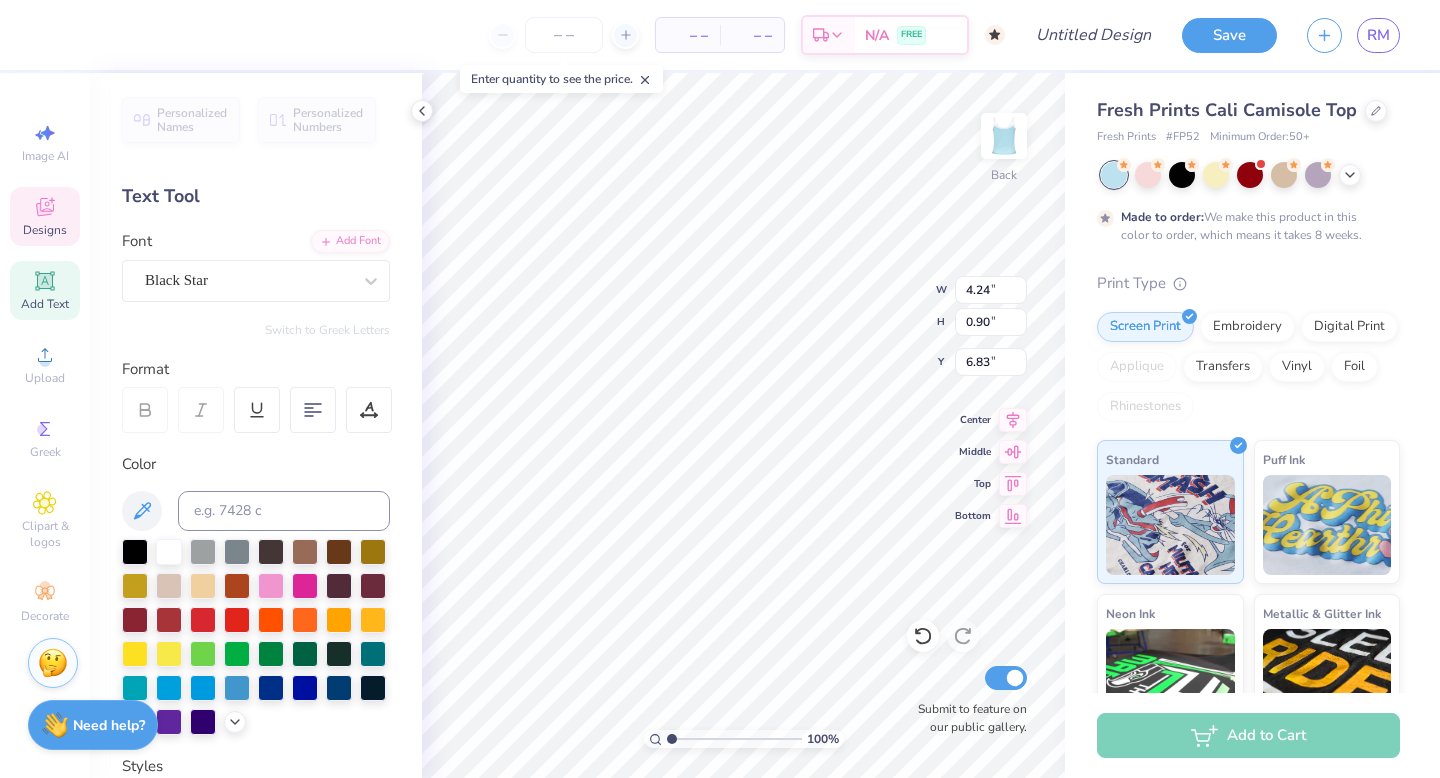 type on "P" 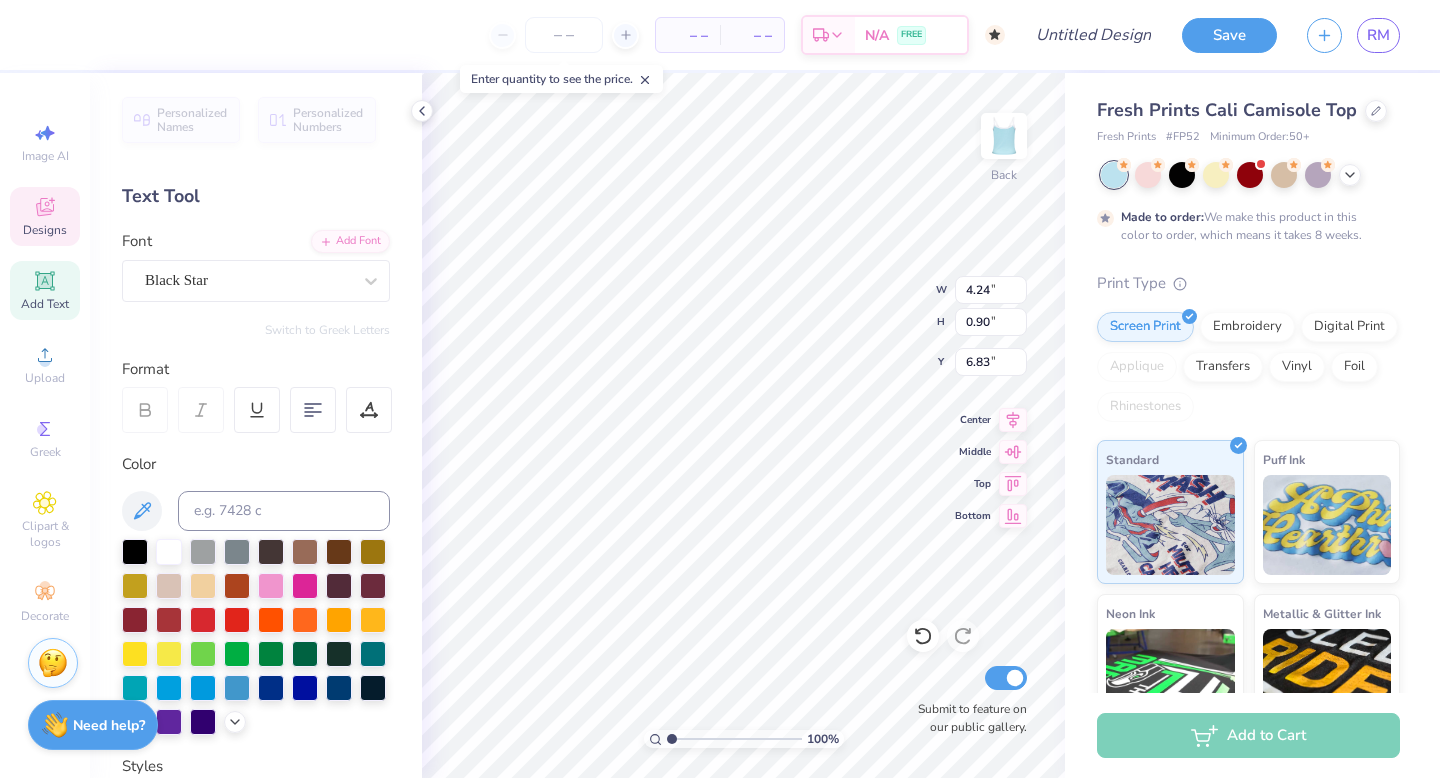 scroll, scrollTop: 0, scrollLeft: 0, axis: both 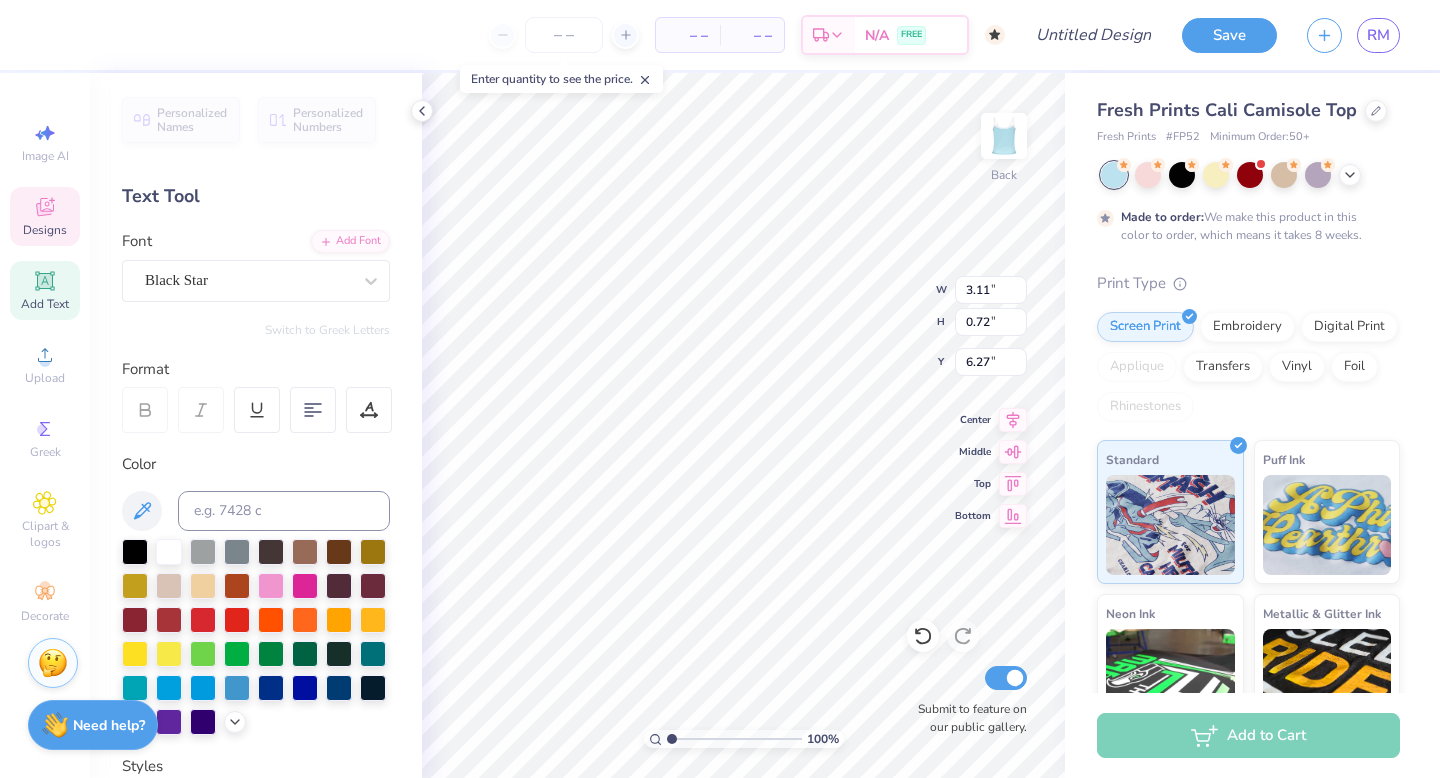 type on "6.02" 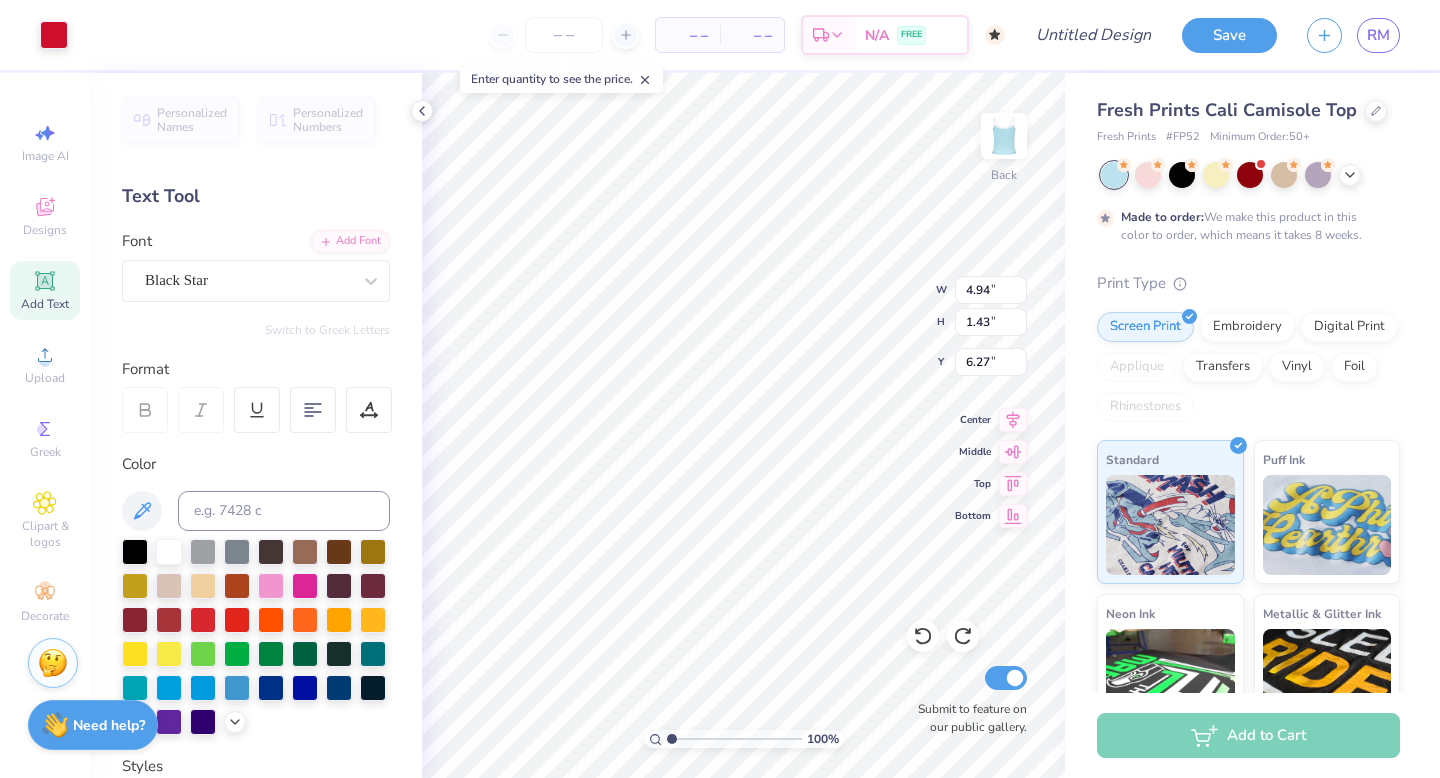 type on "5.25" 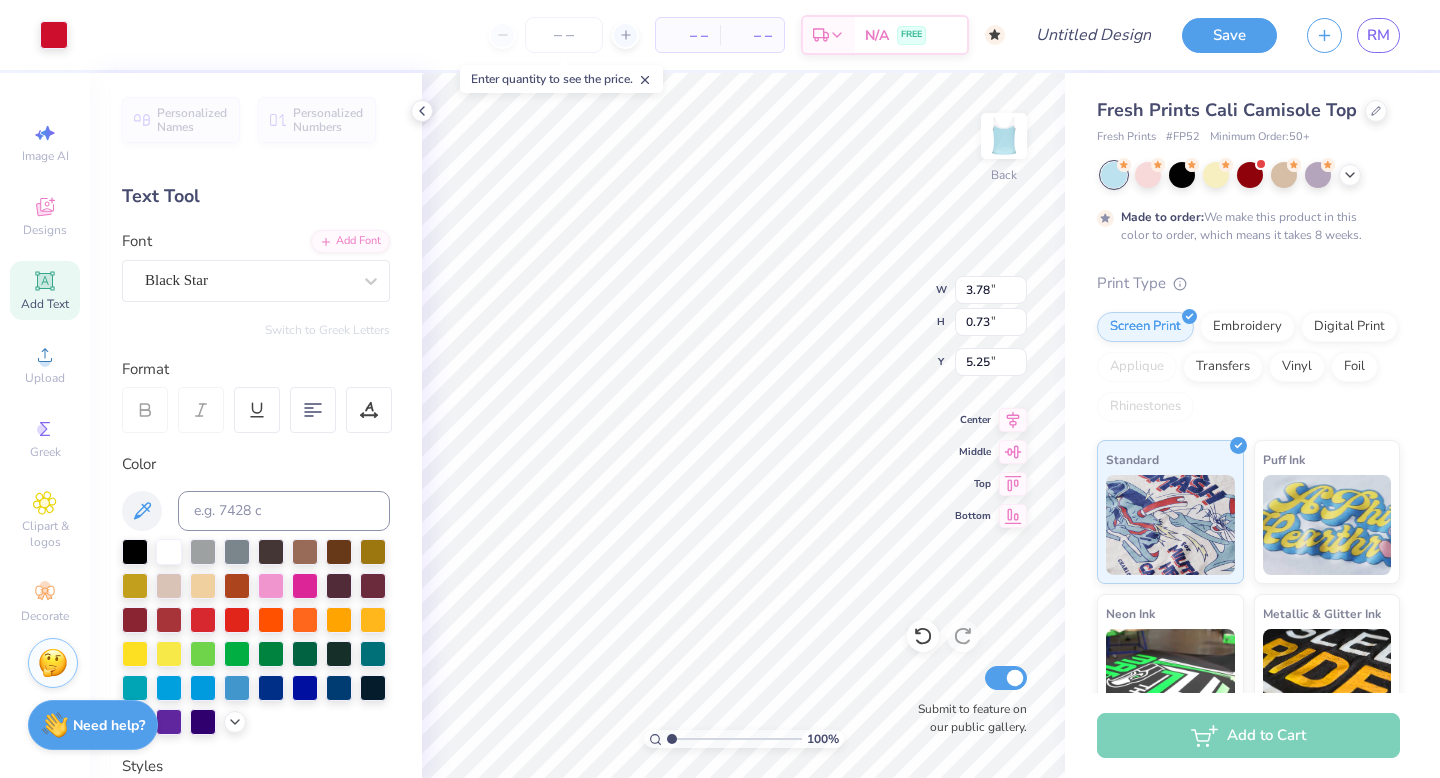 type on "4.97" 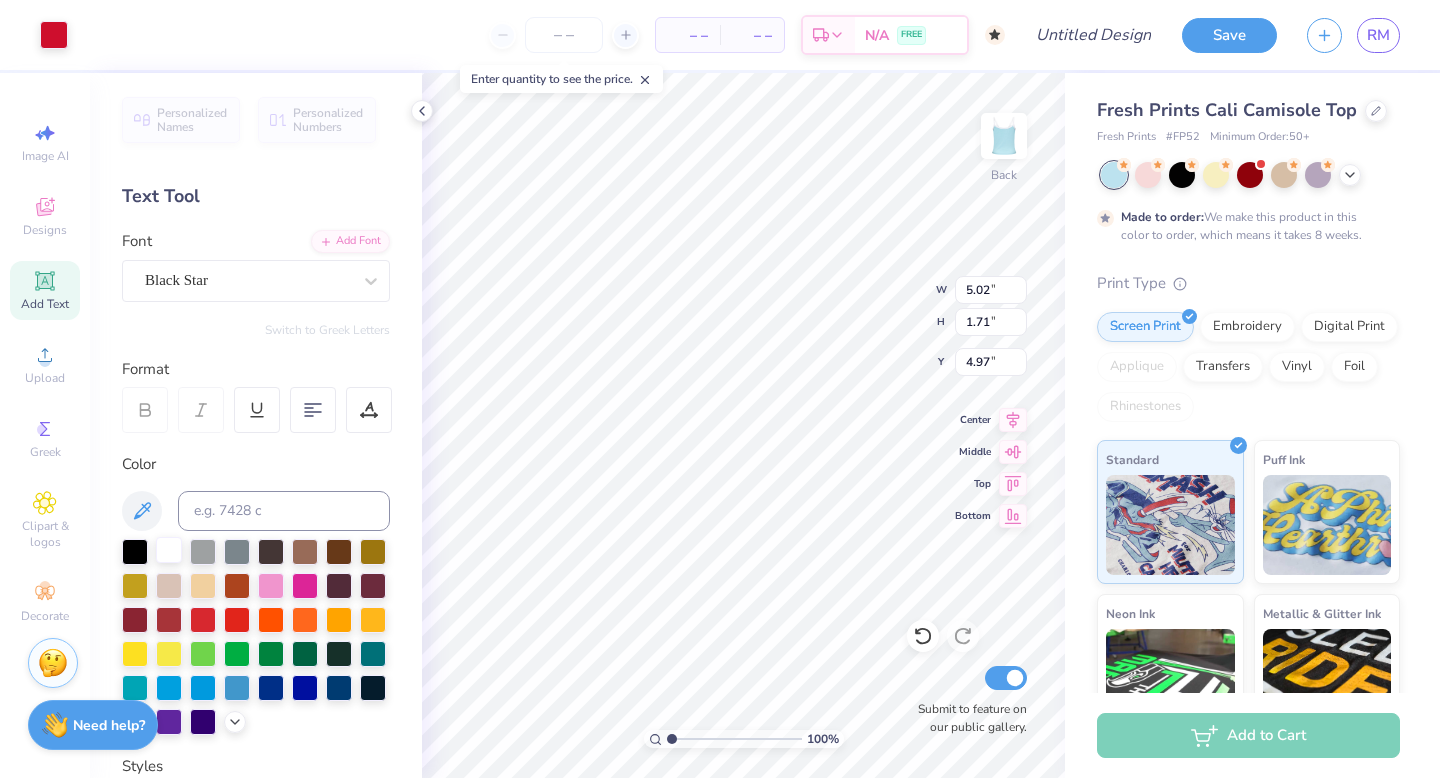 click at bounding box center (169, 550) 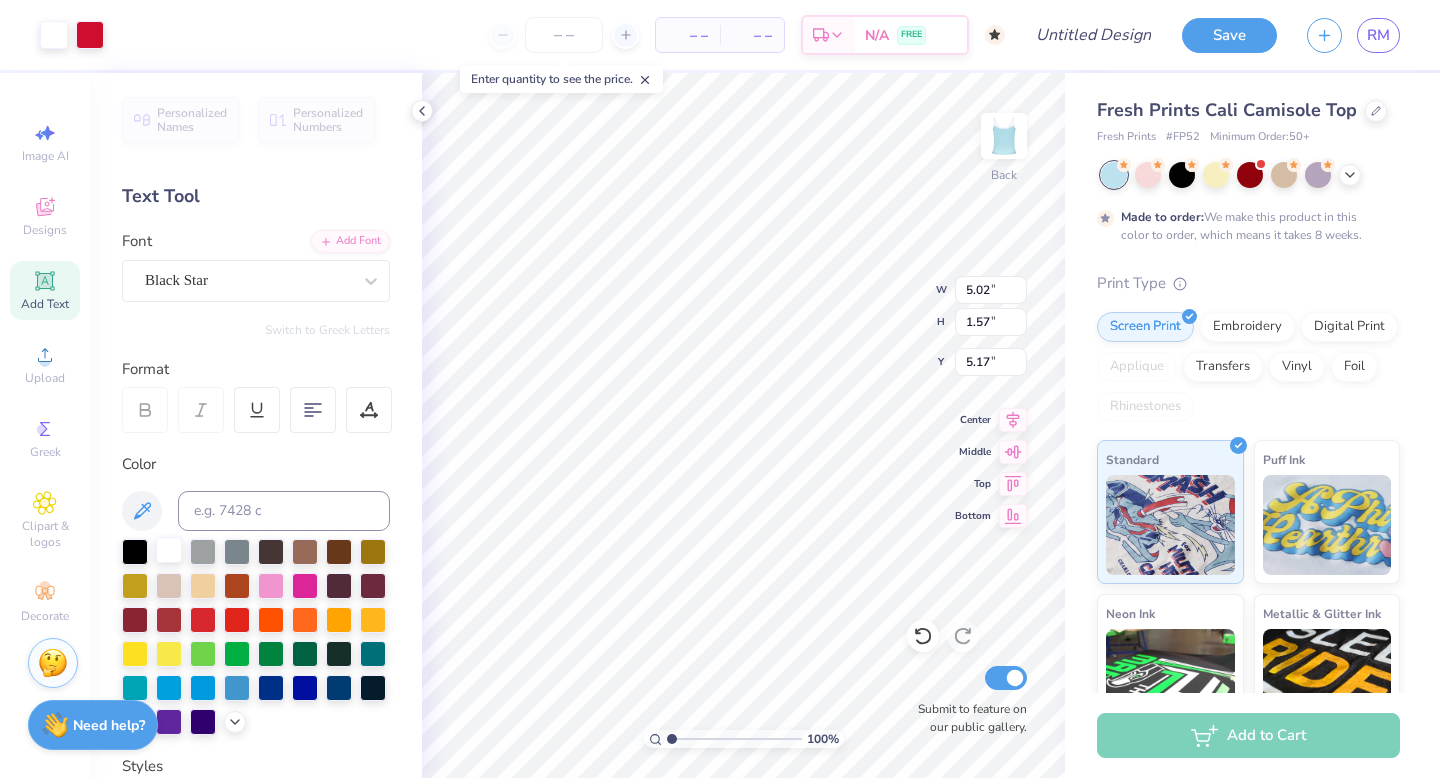 type on "1.57" 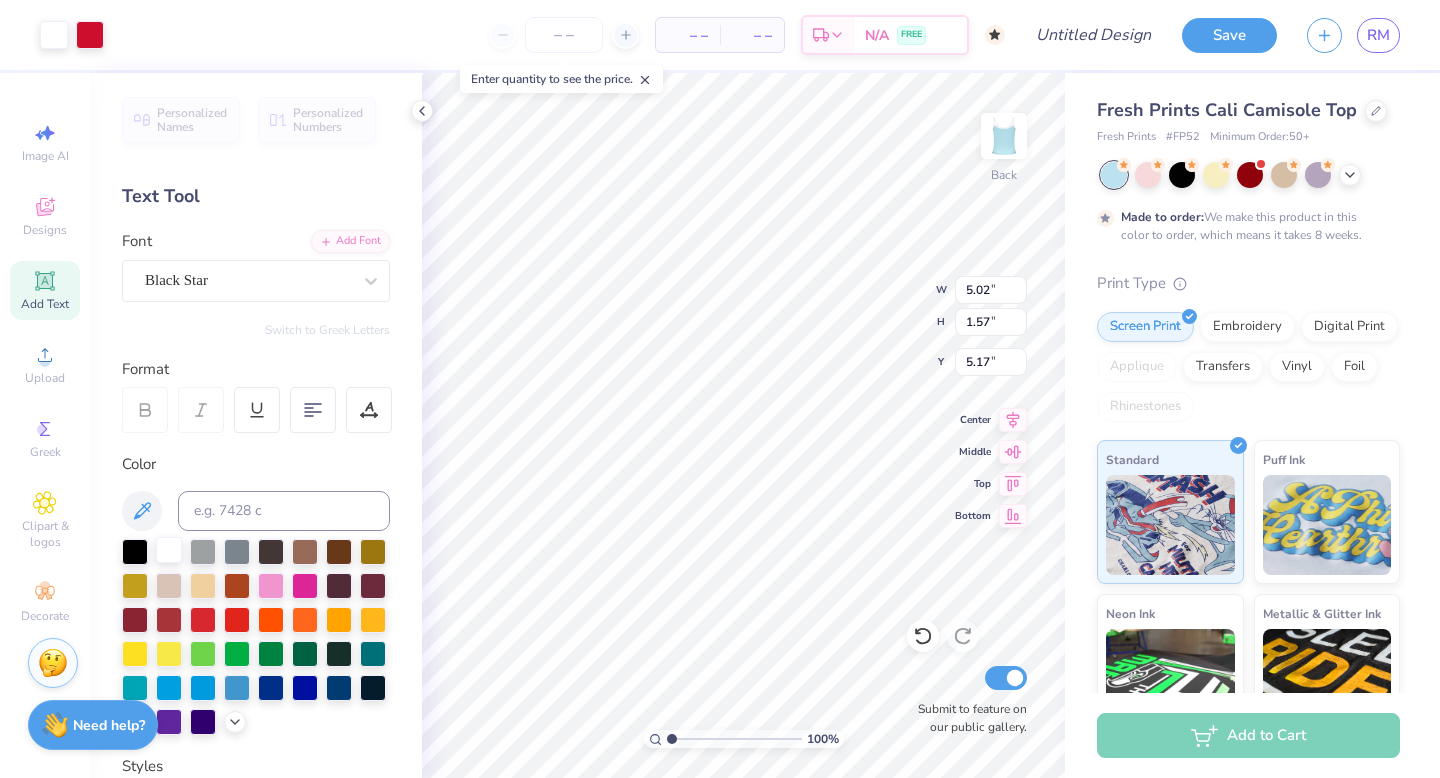 click at bounding box center (169, 550) 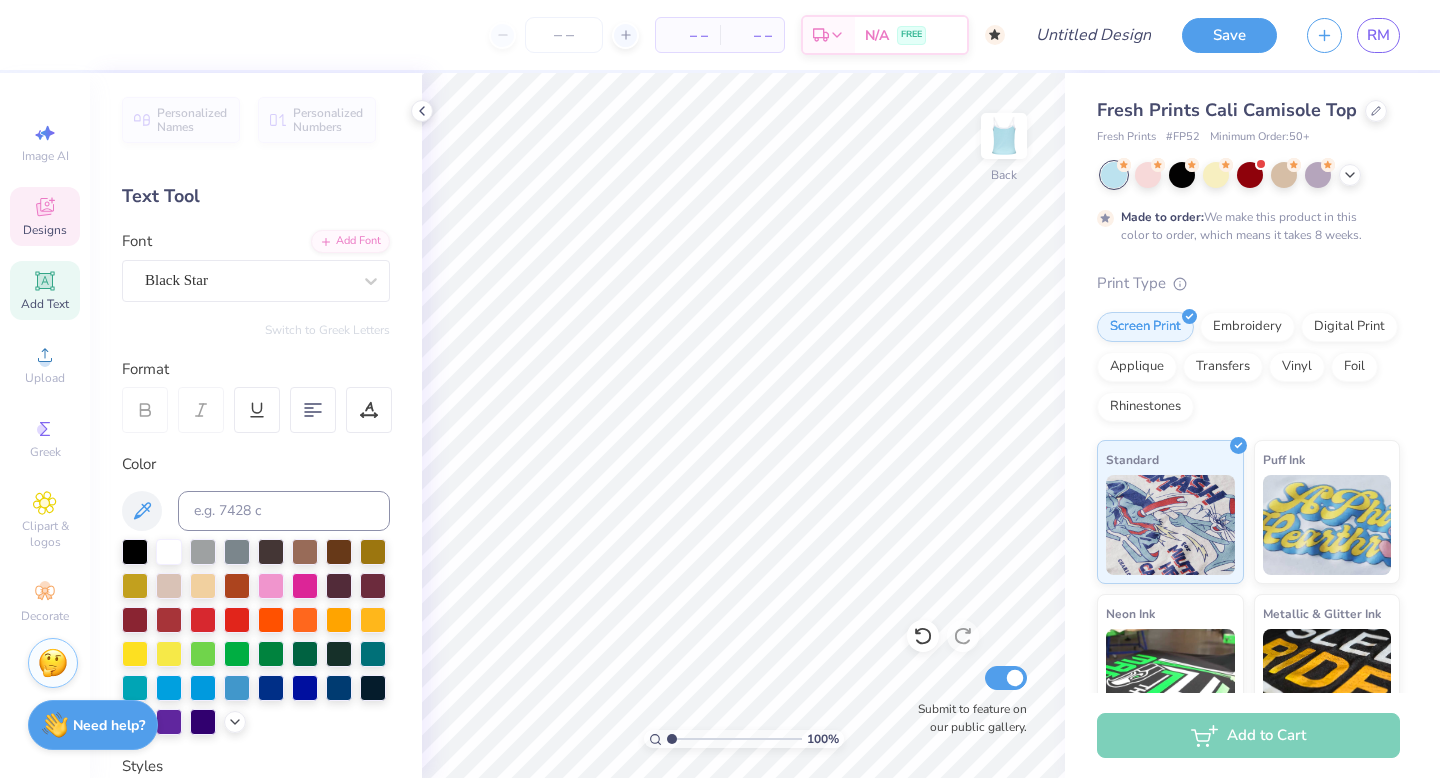 click on "Designs" at bounding box center [45, 230] 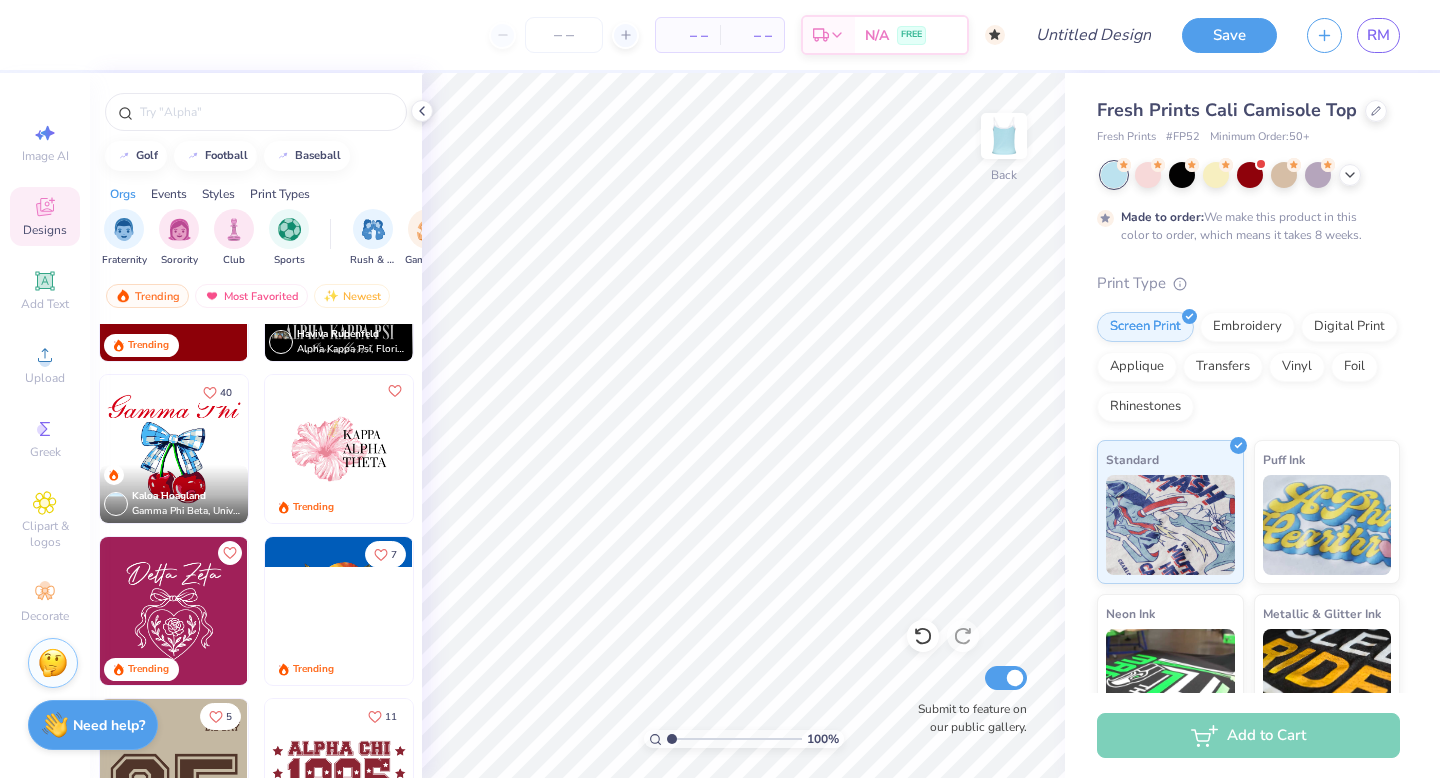 scroll, scrollTop: 3513, scrollLeft: 0, axis: vertical 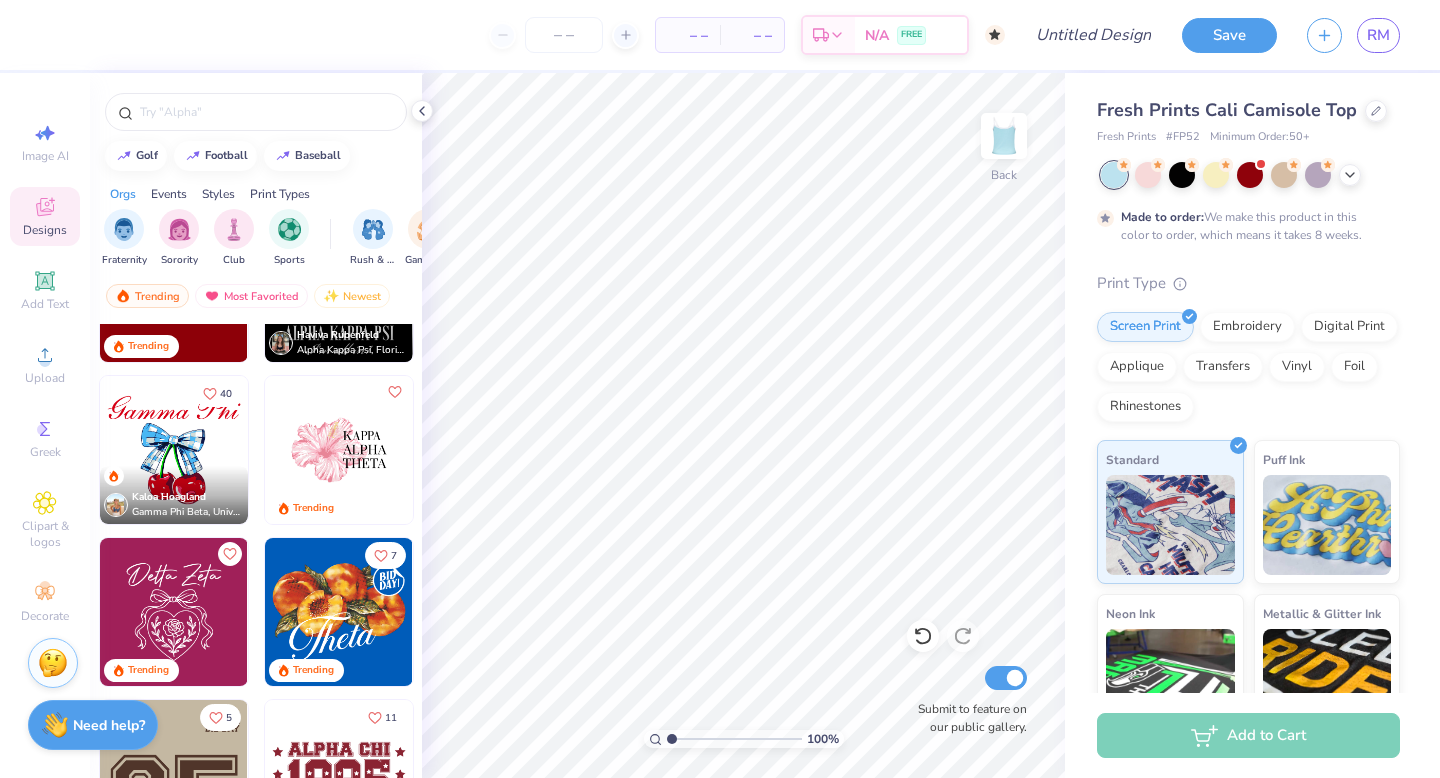 click at bounding box center [339, 450] 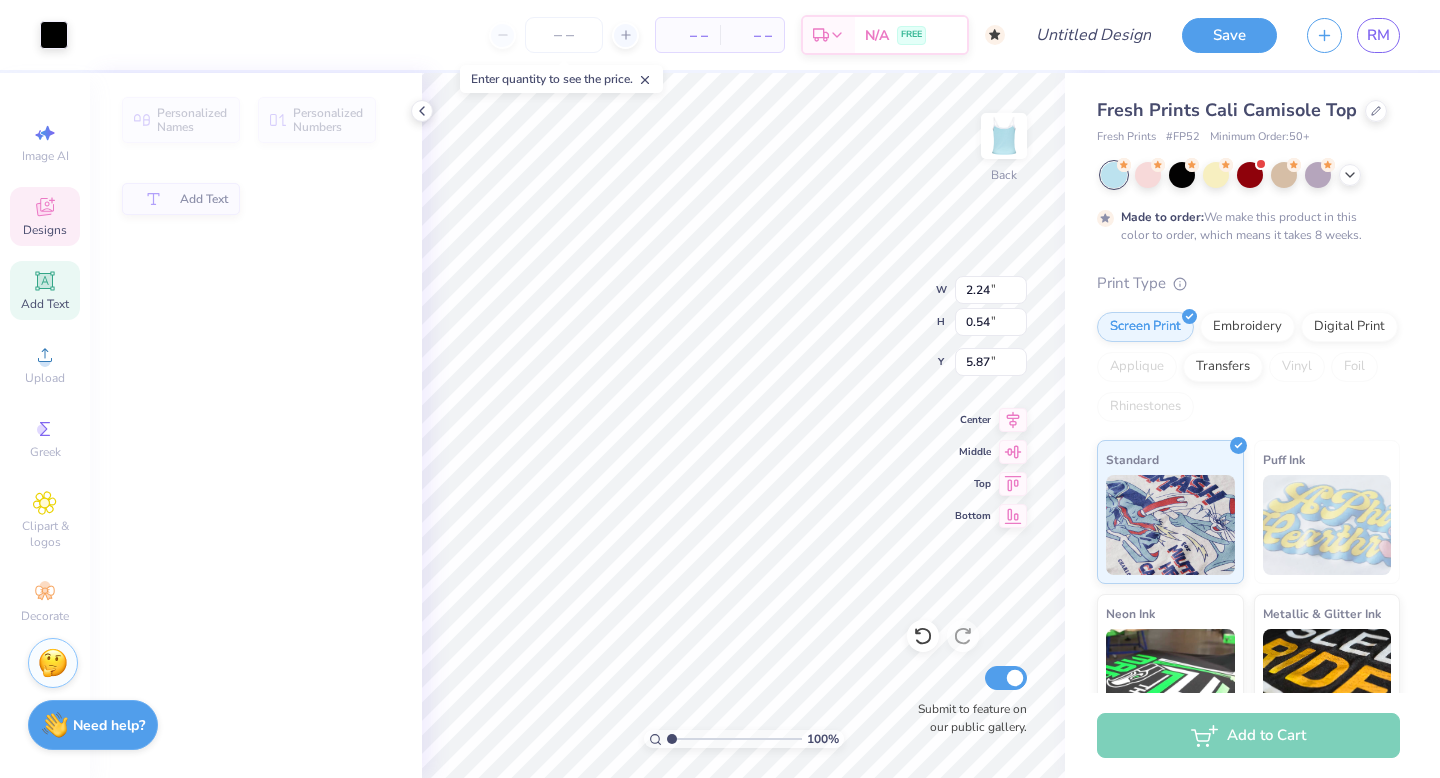 type on "2.24" 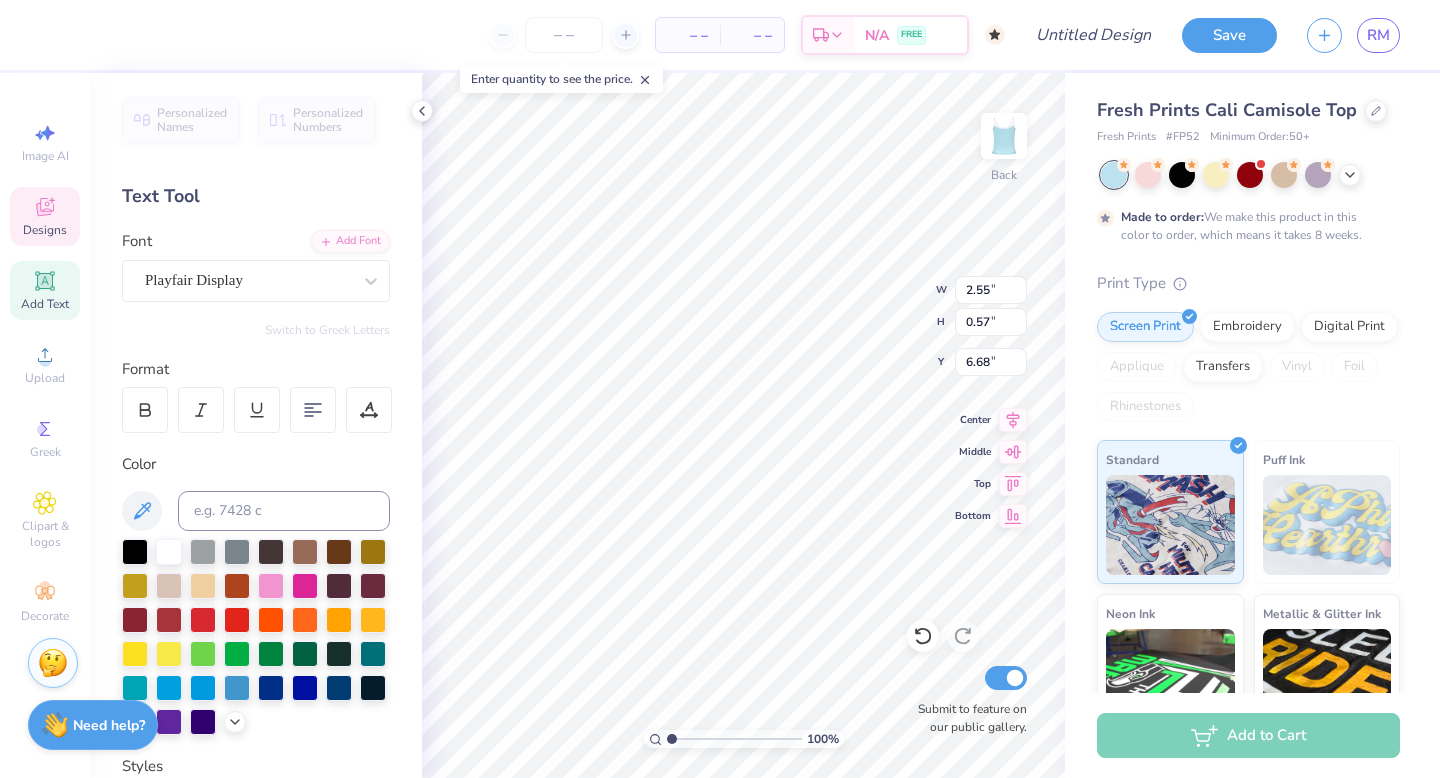 type on "Phi" 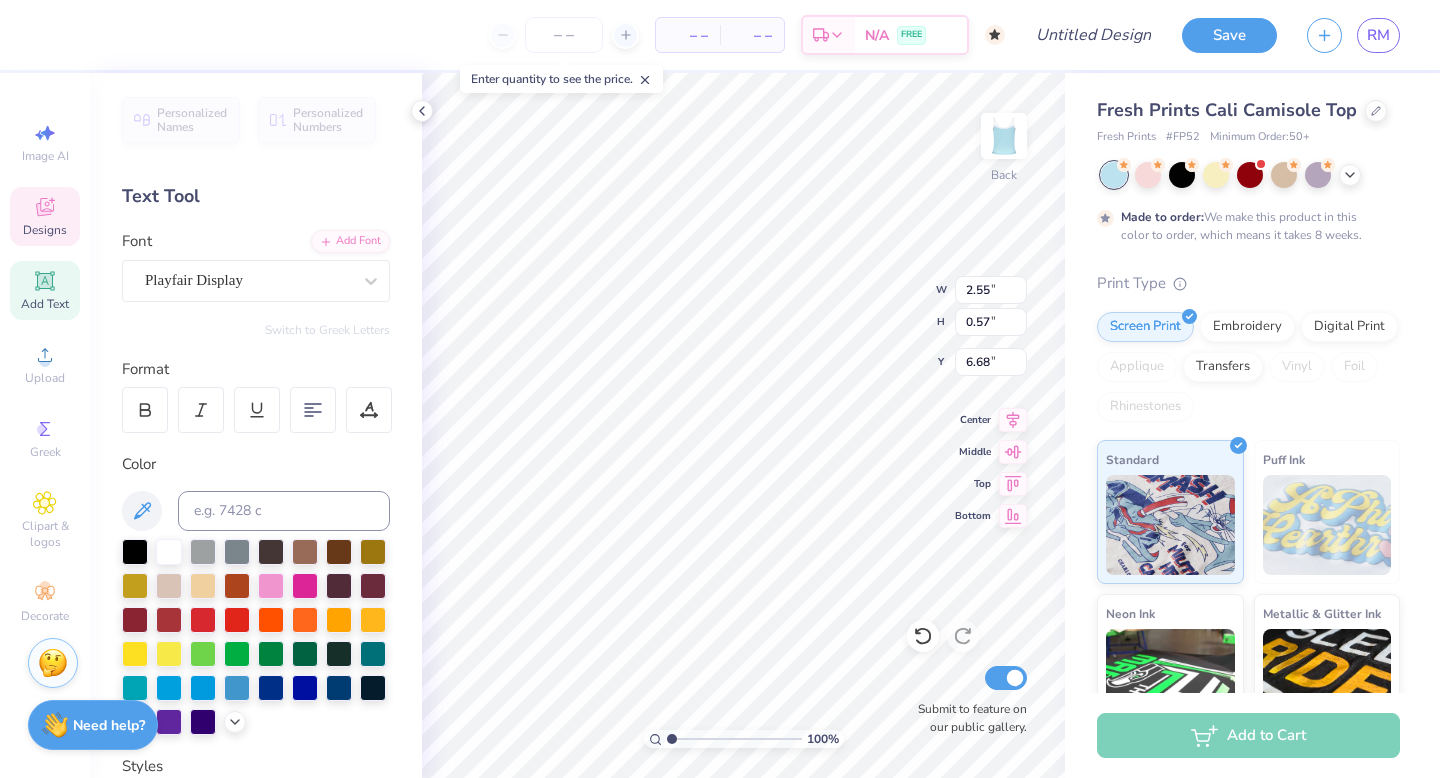 type on "2.54" 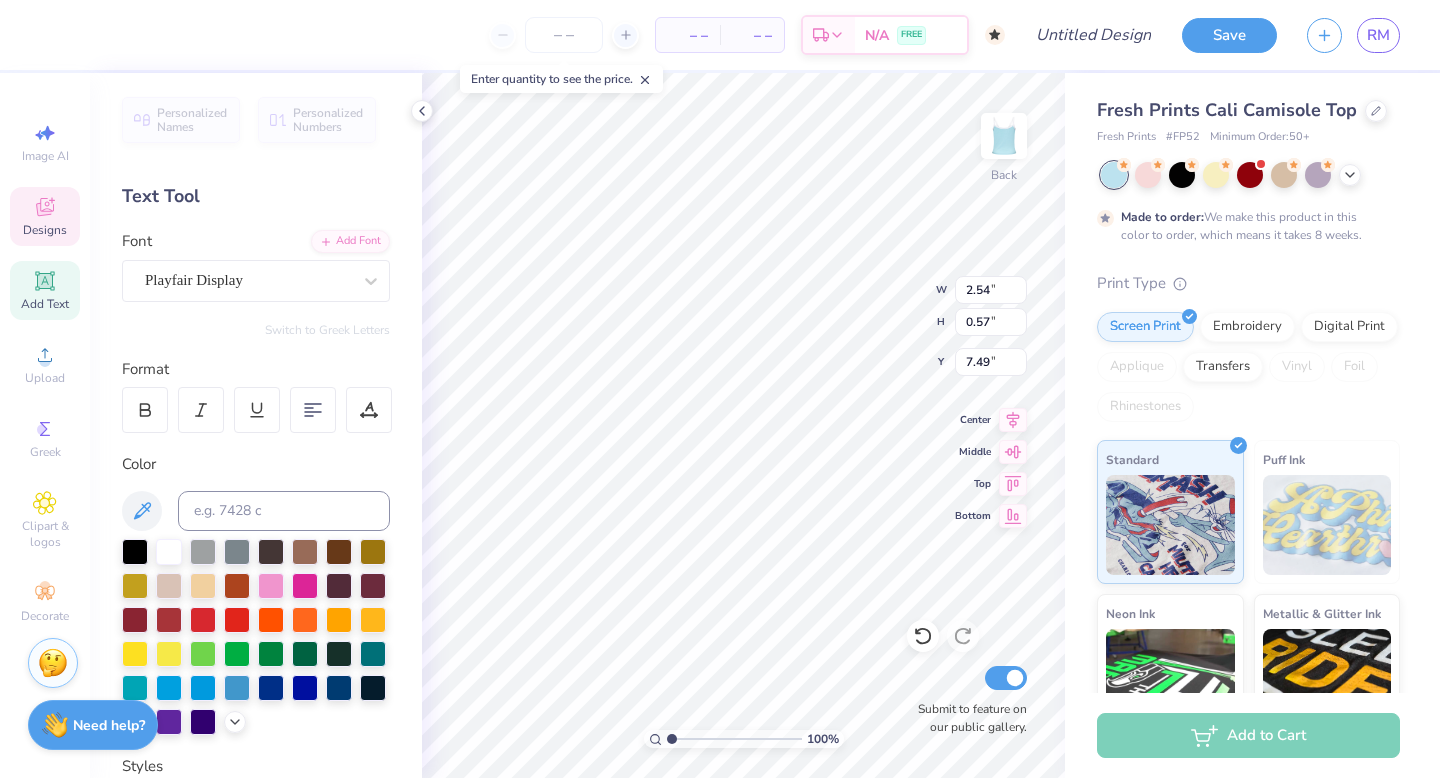 scroll, scrollTop: 0, scrollLeft: 1, axis: horizontal 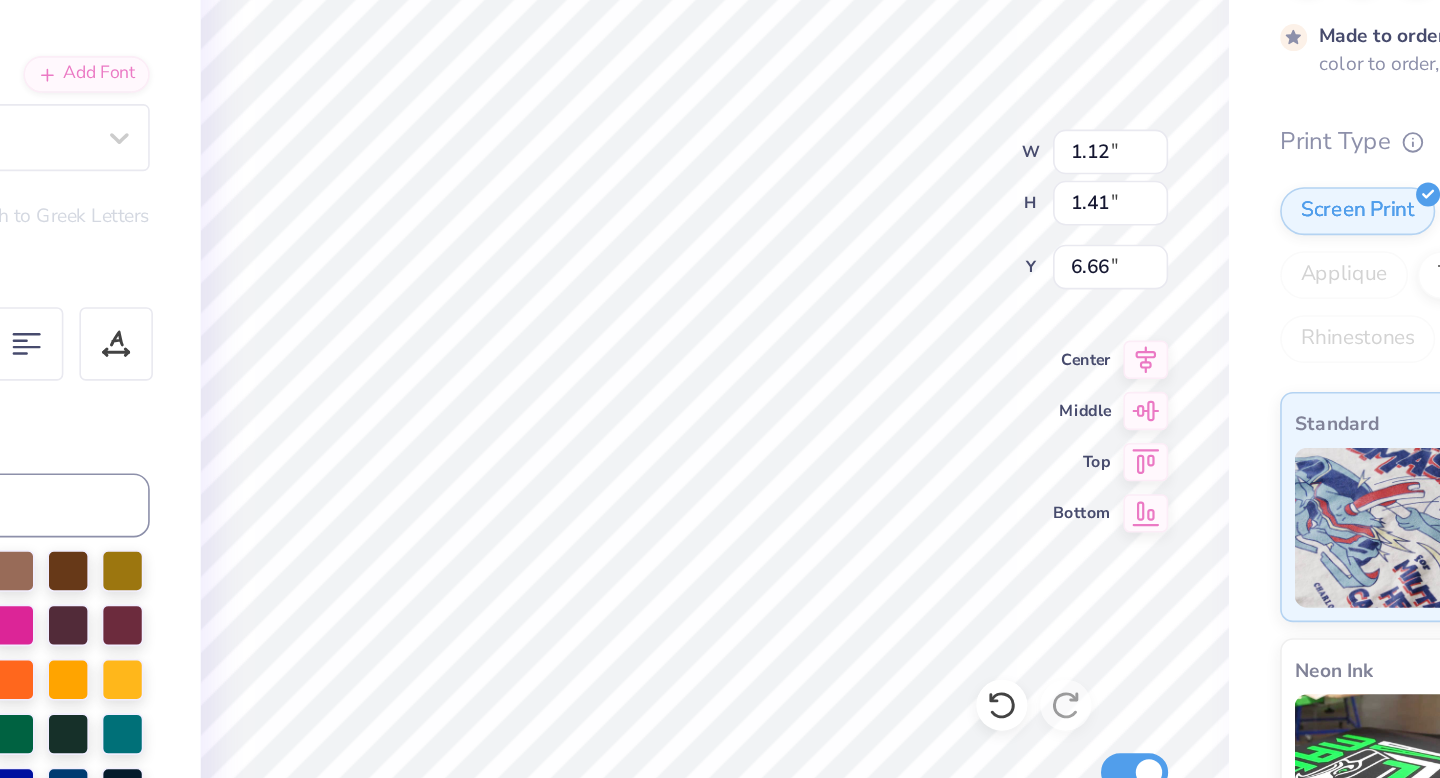 type on "6.29" 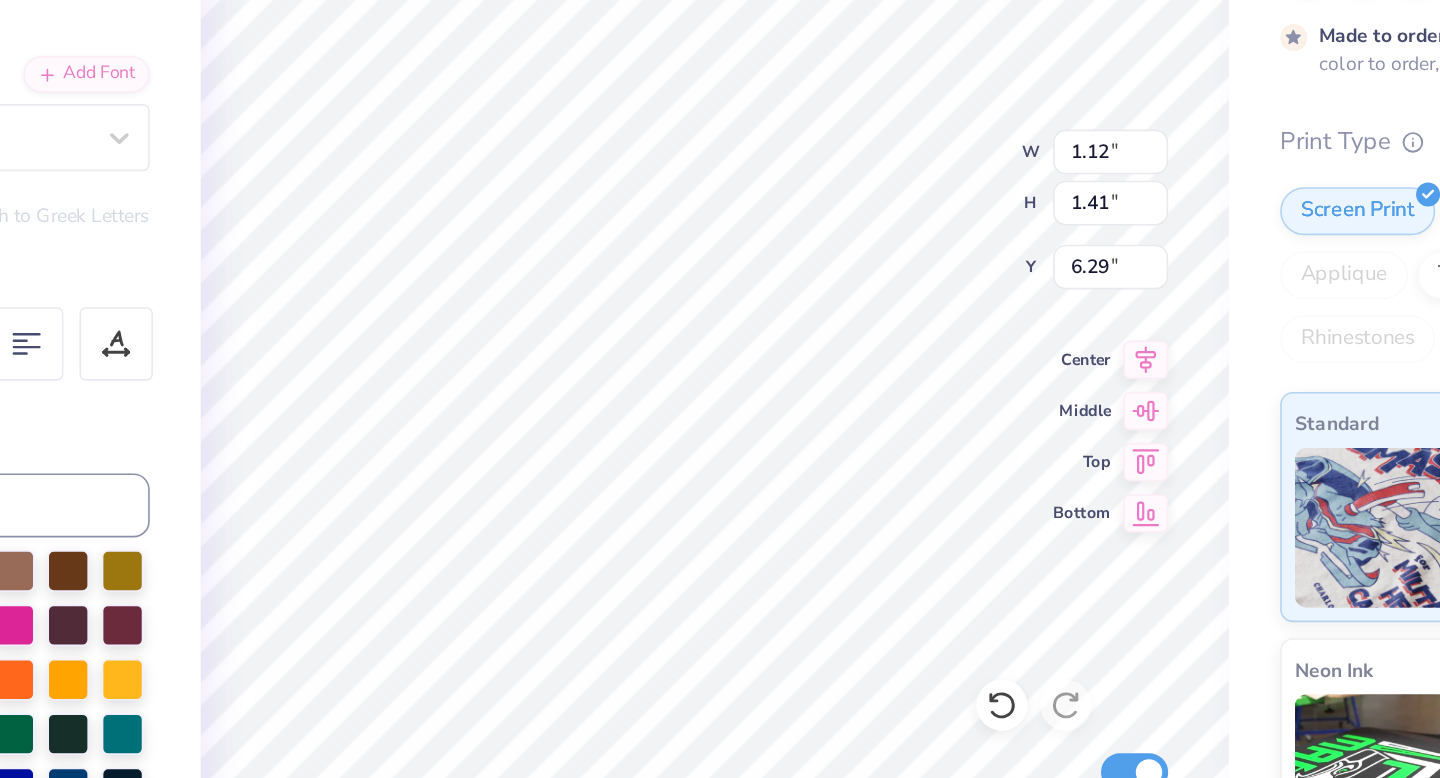 type on "1.64" 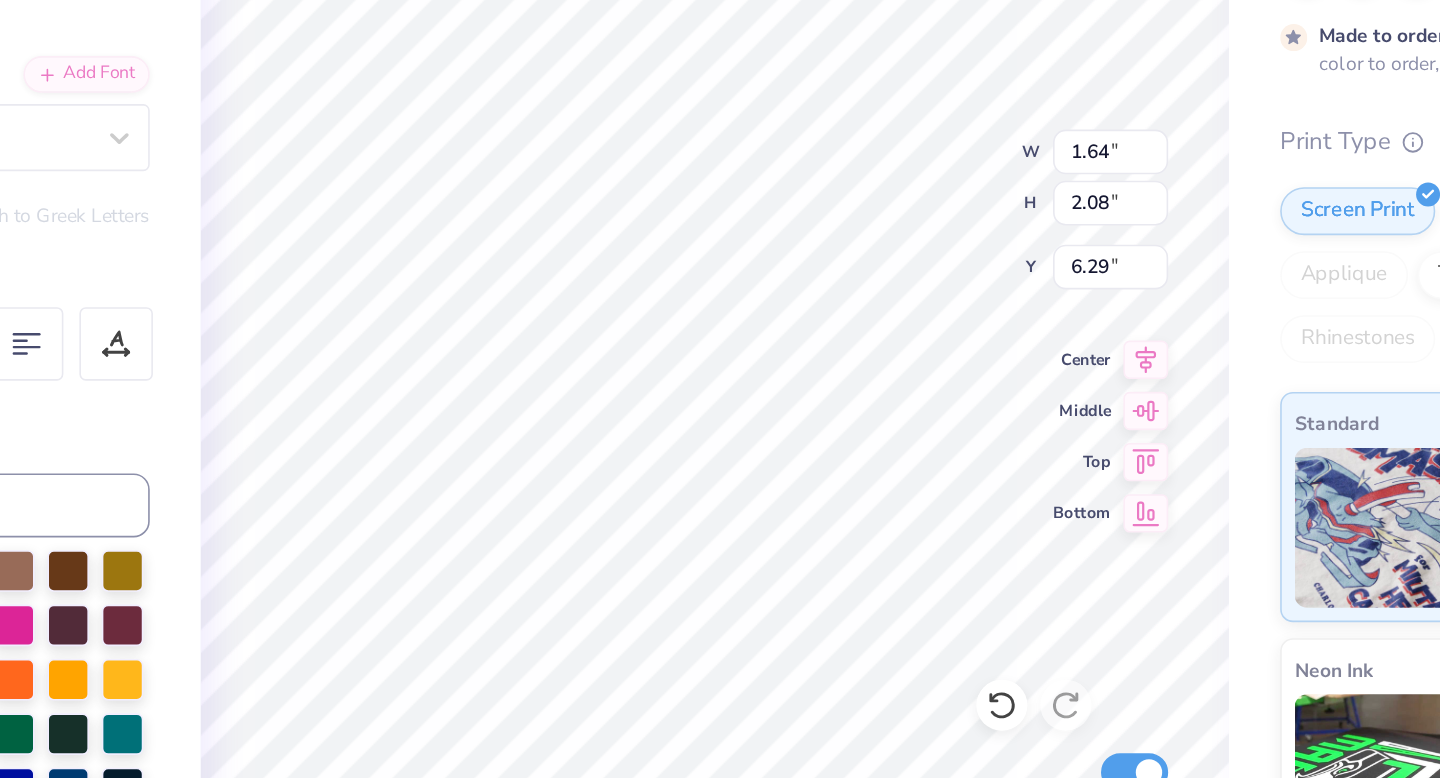 type on "1.50" 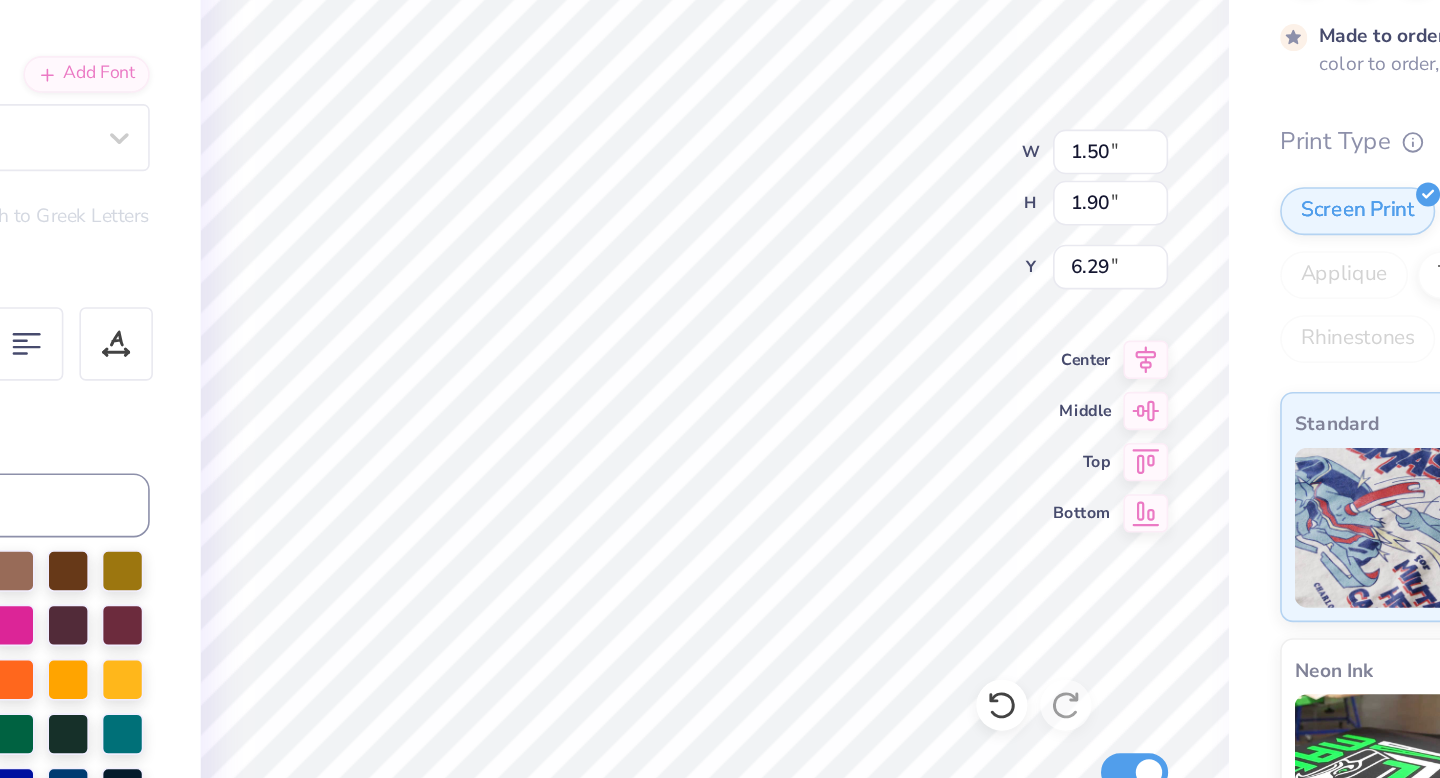 type on "6.05" 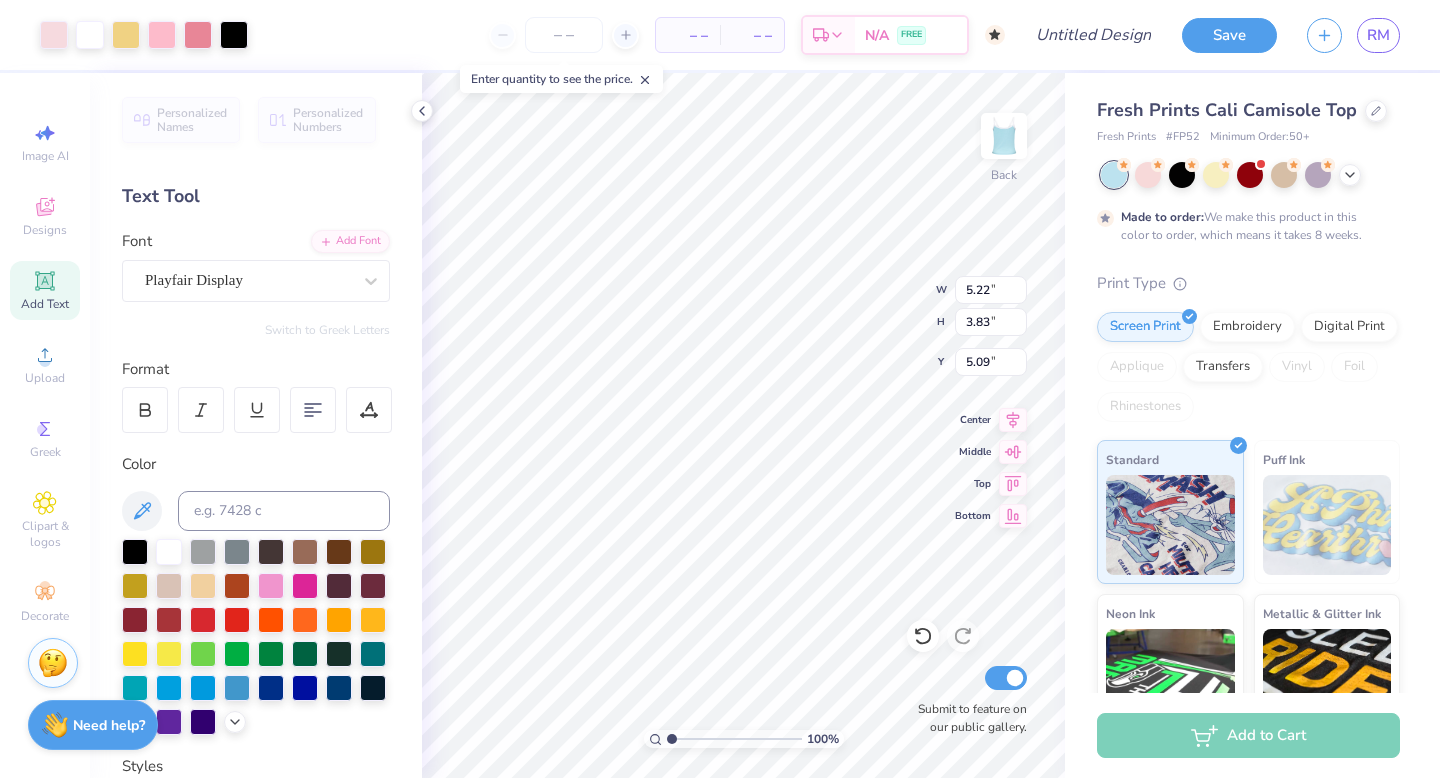 type on "3.17" 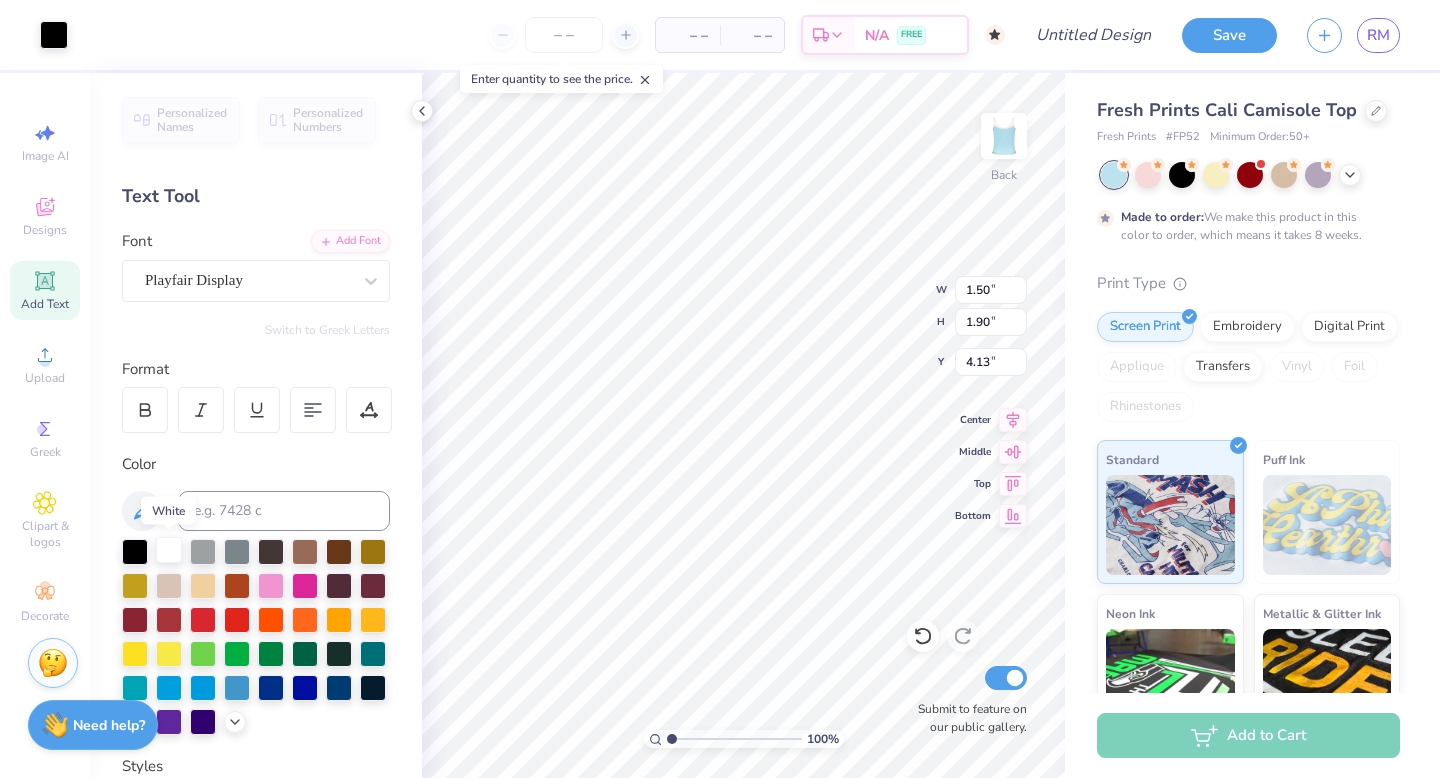 click at bounding box center (169, 550) 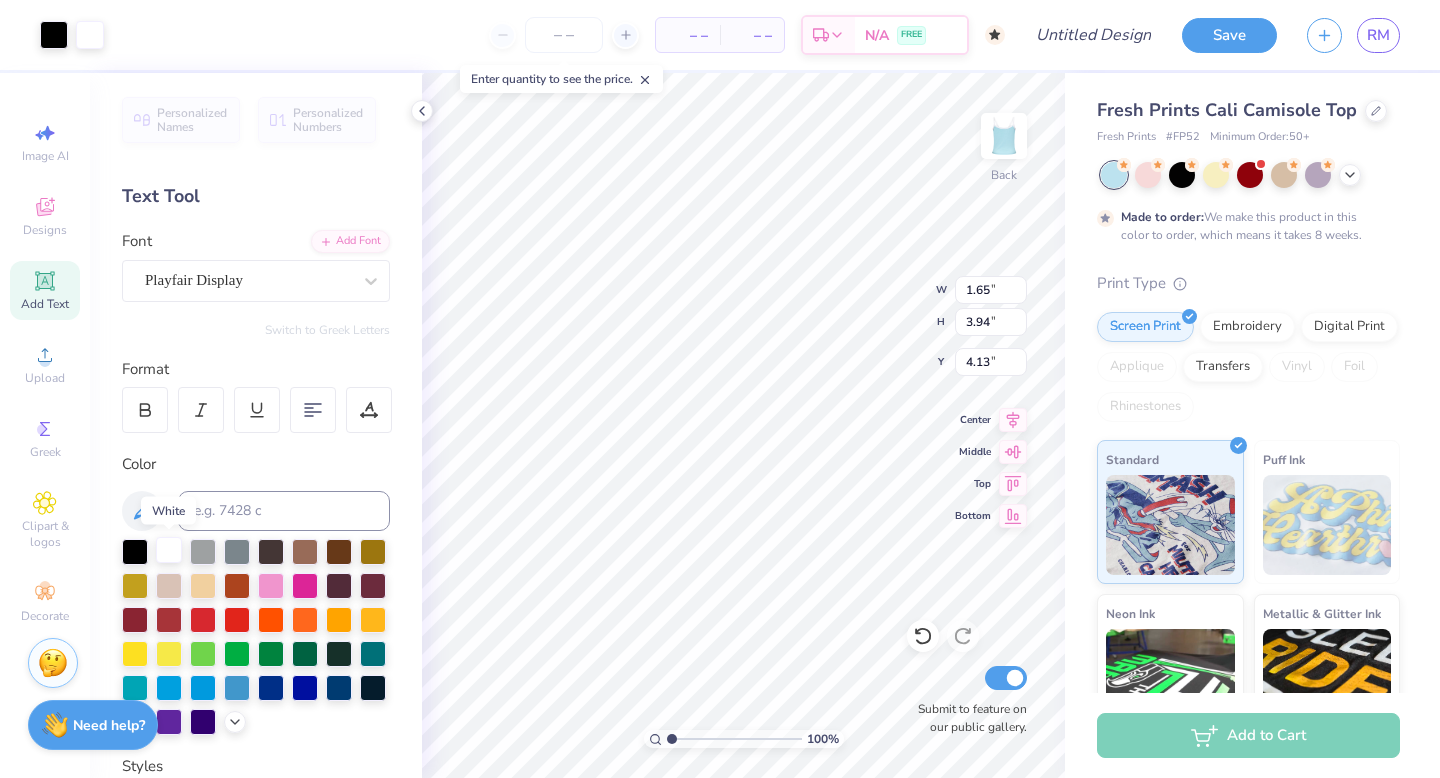 type on "1.65" 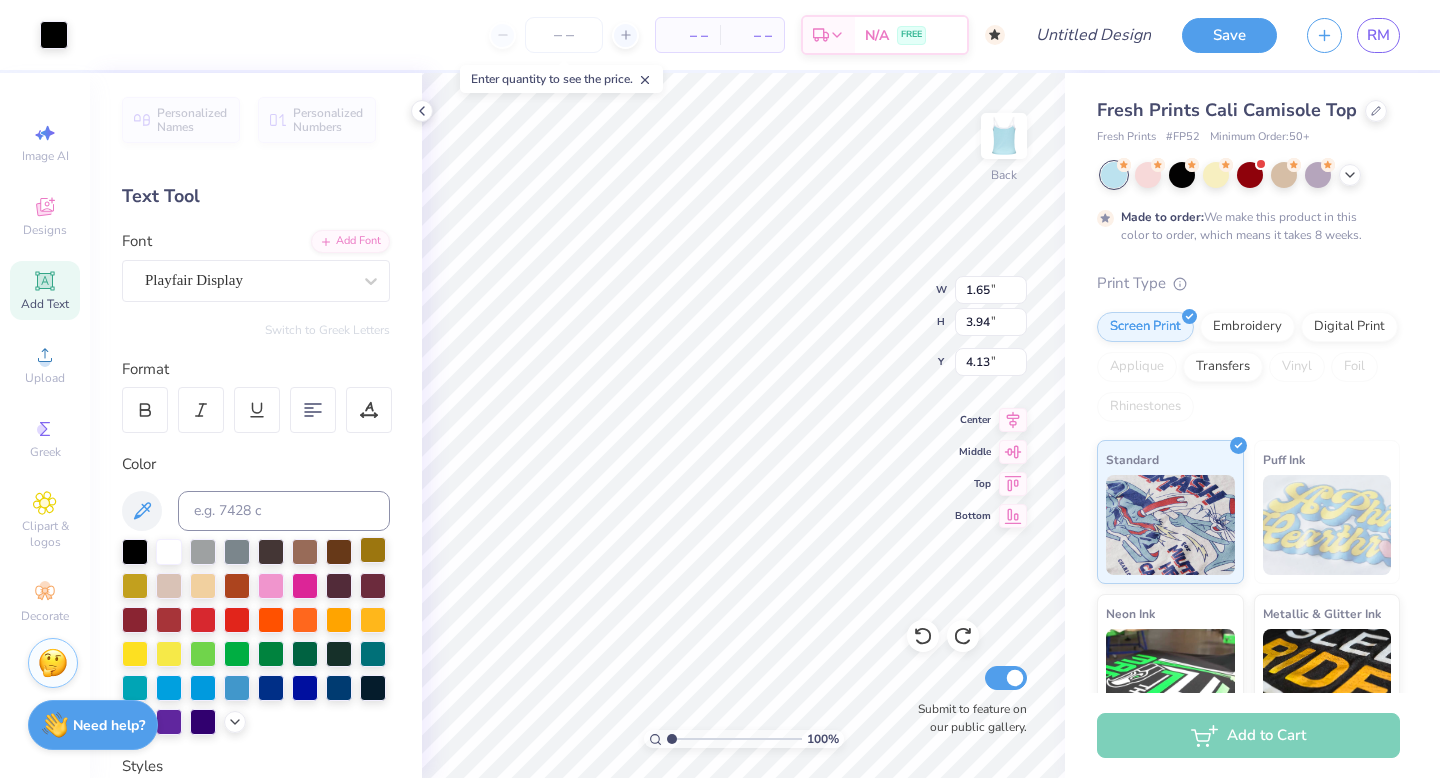 type on "1.50" 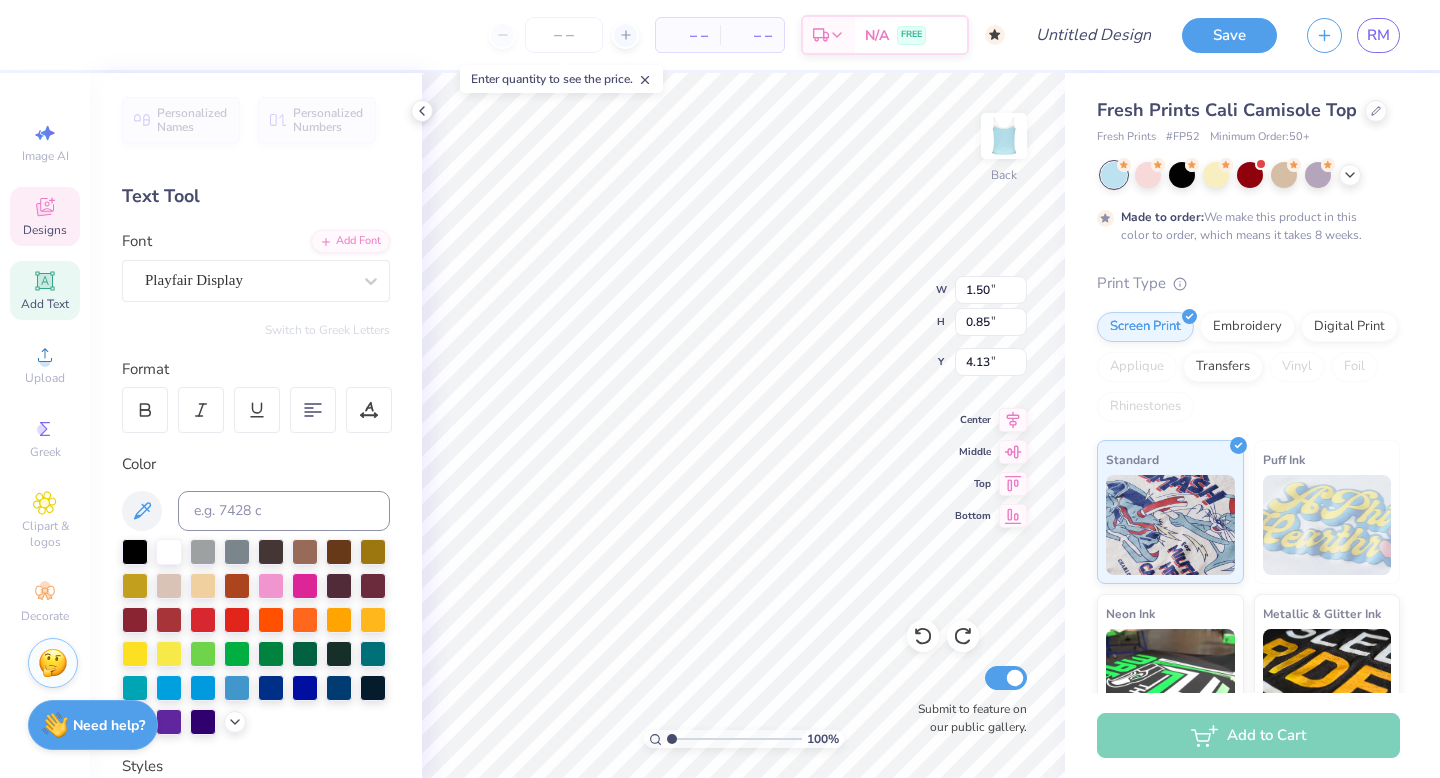 click at bounding box center [256, 637] 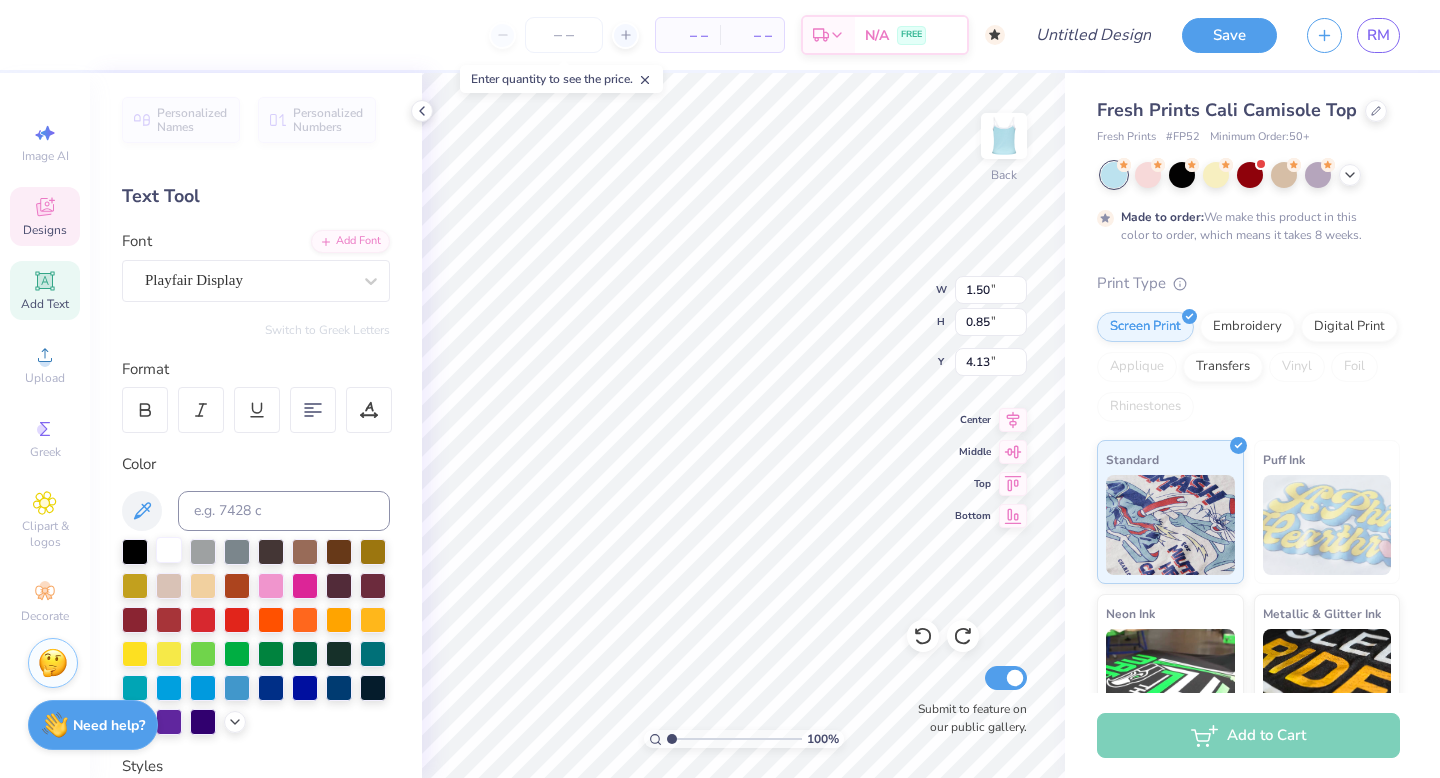 click at bounding box center (169, 550) 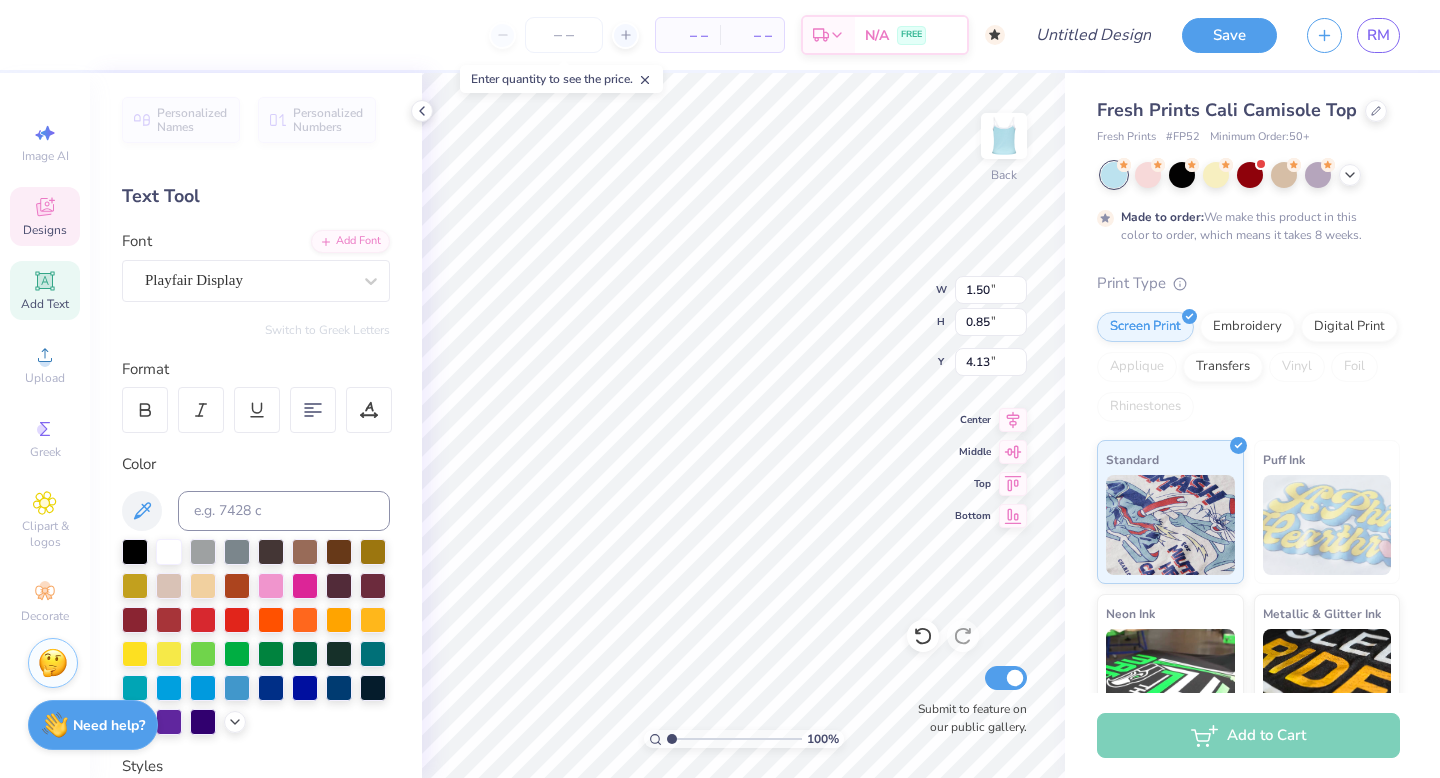 type on "1.49" 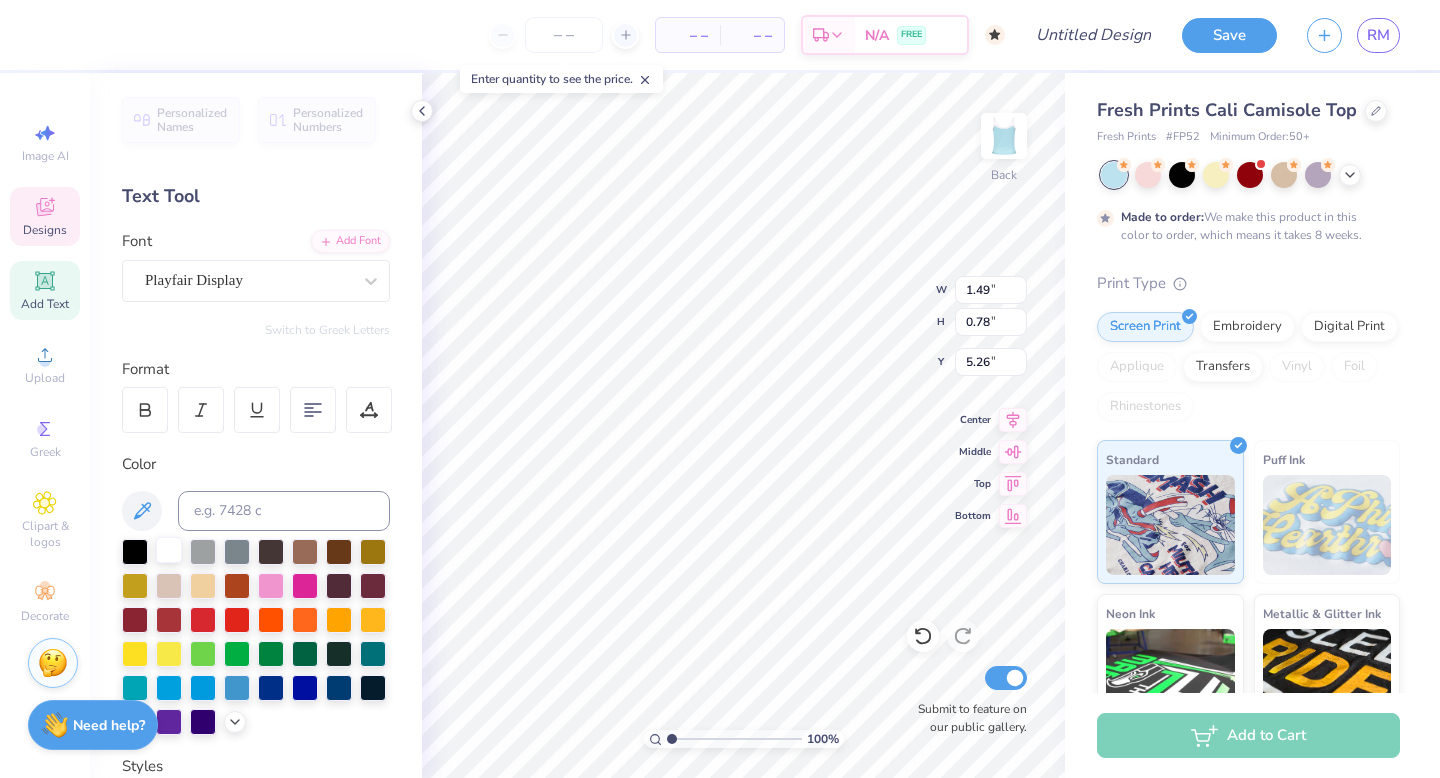 click at bounding box center (169, 550) 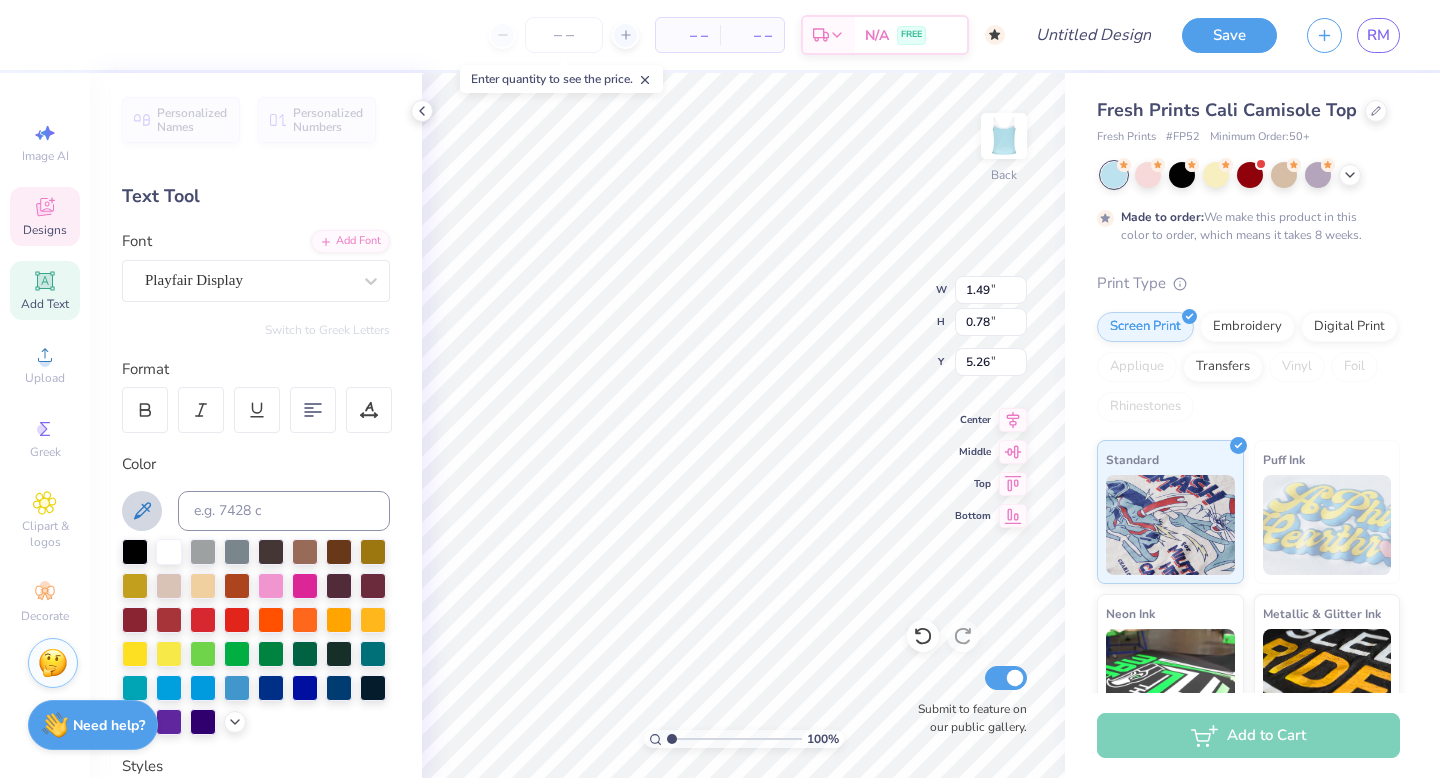 click 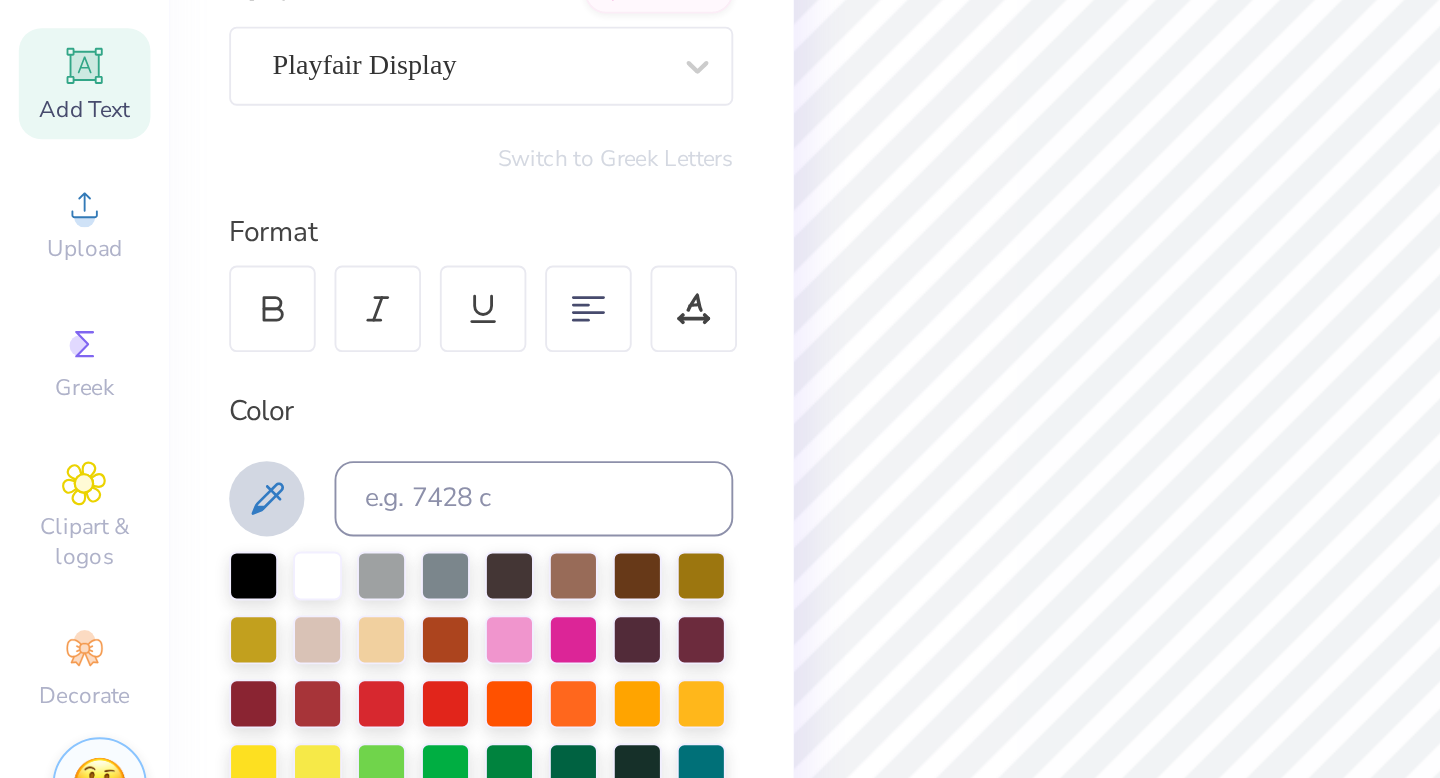 click 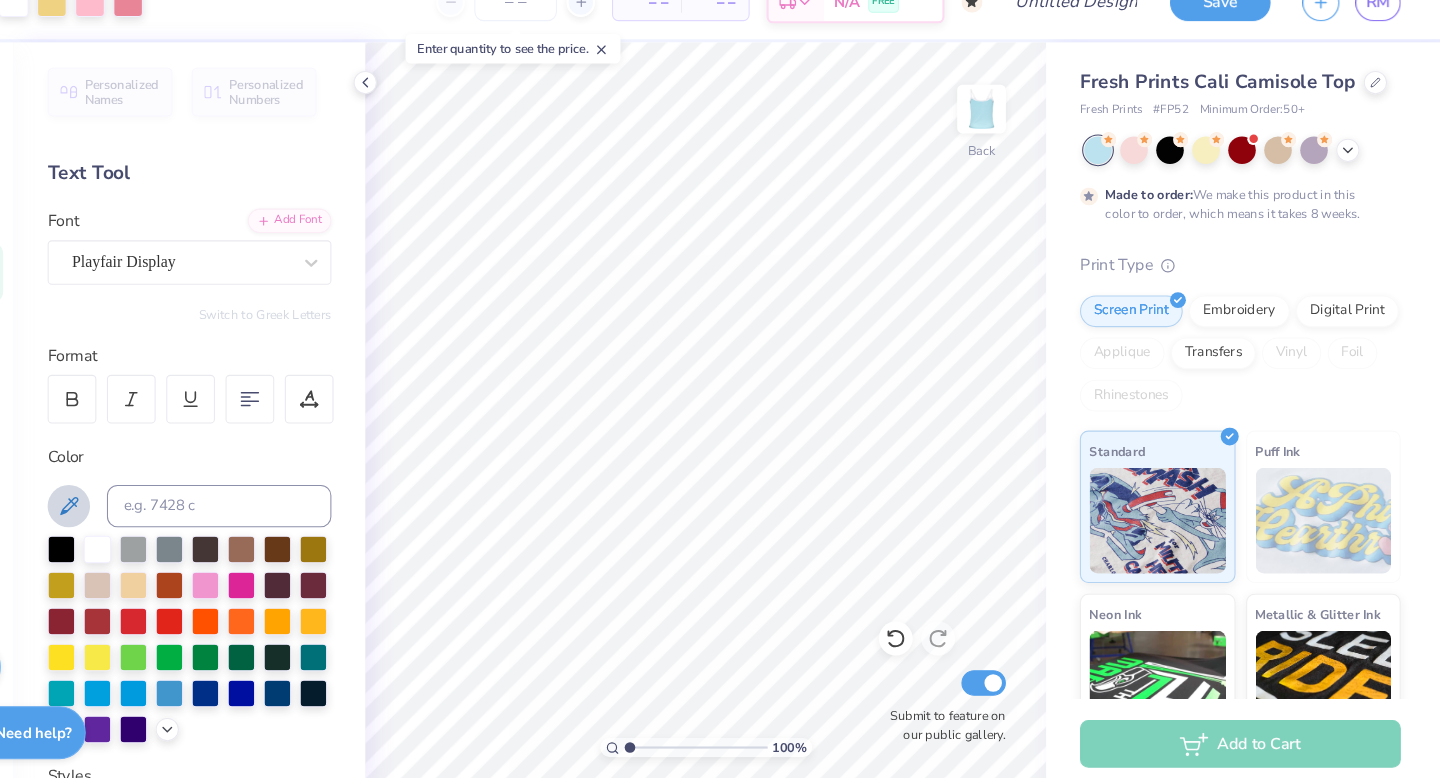click 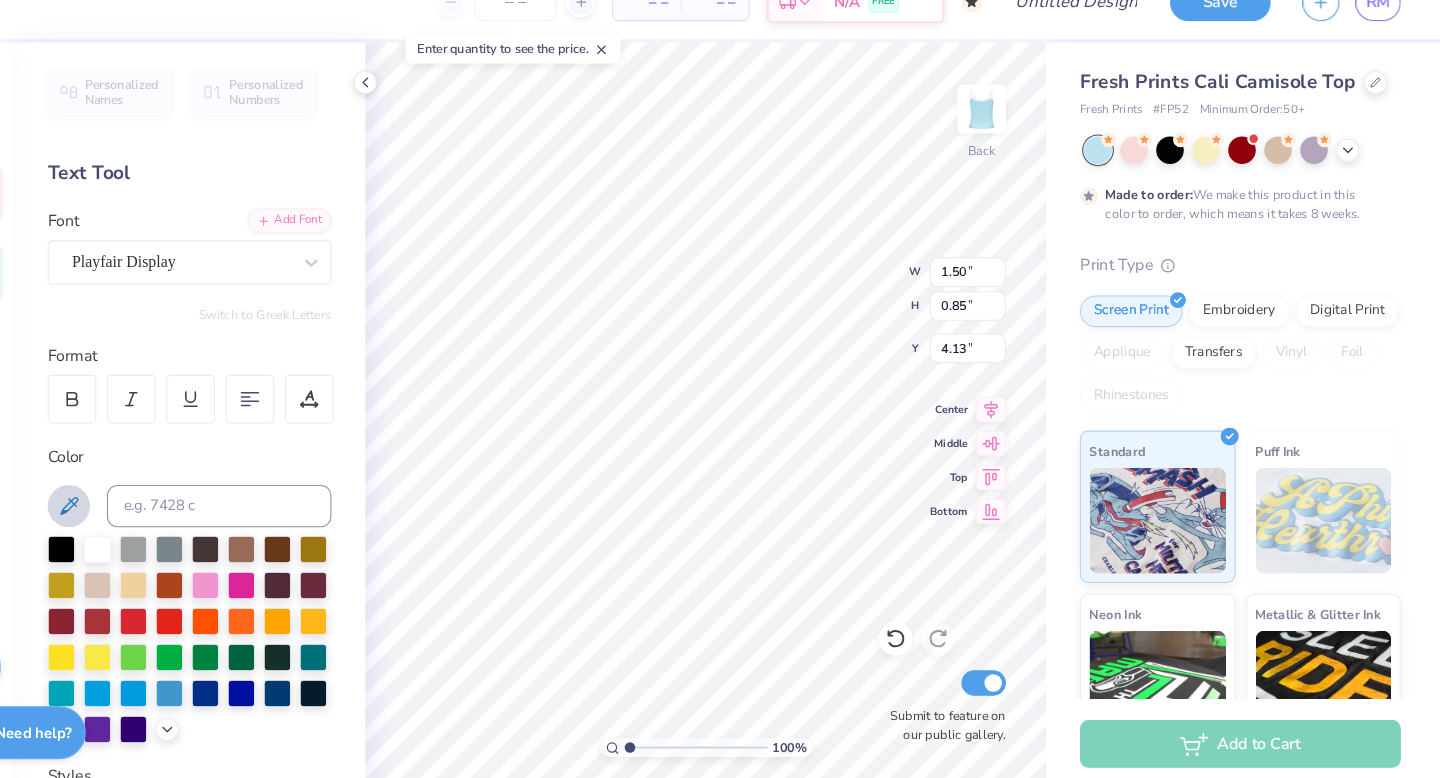 click 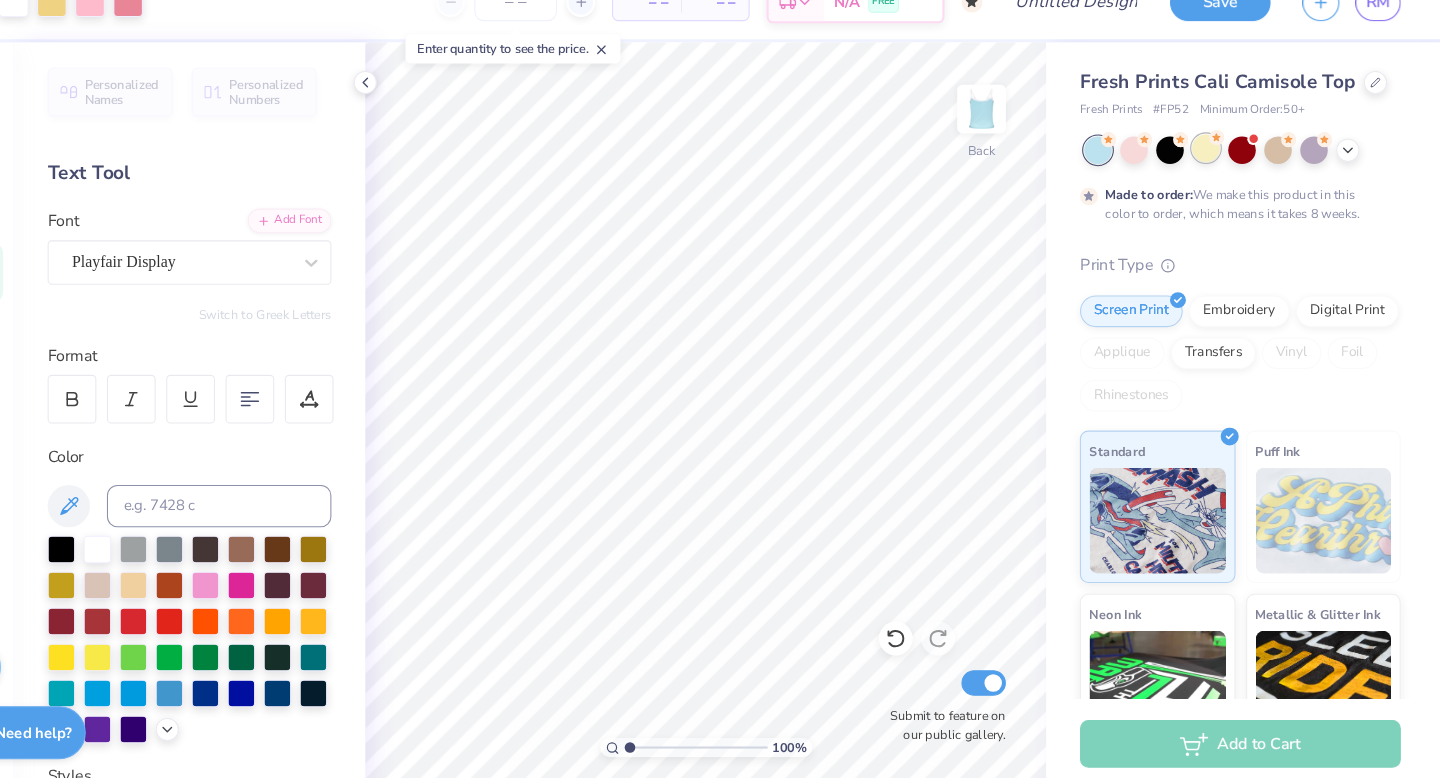 click at bounding box center (1216, 173) 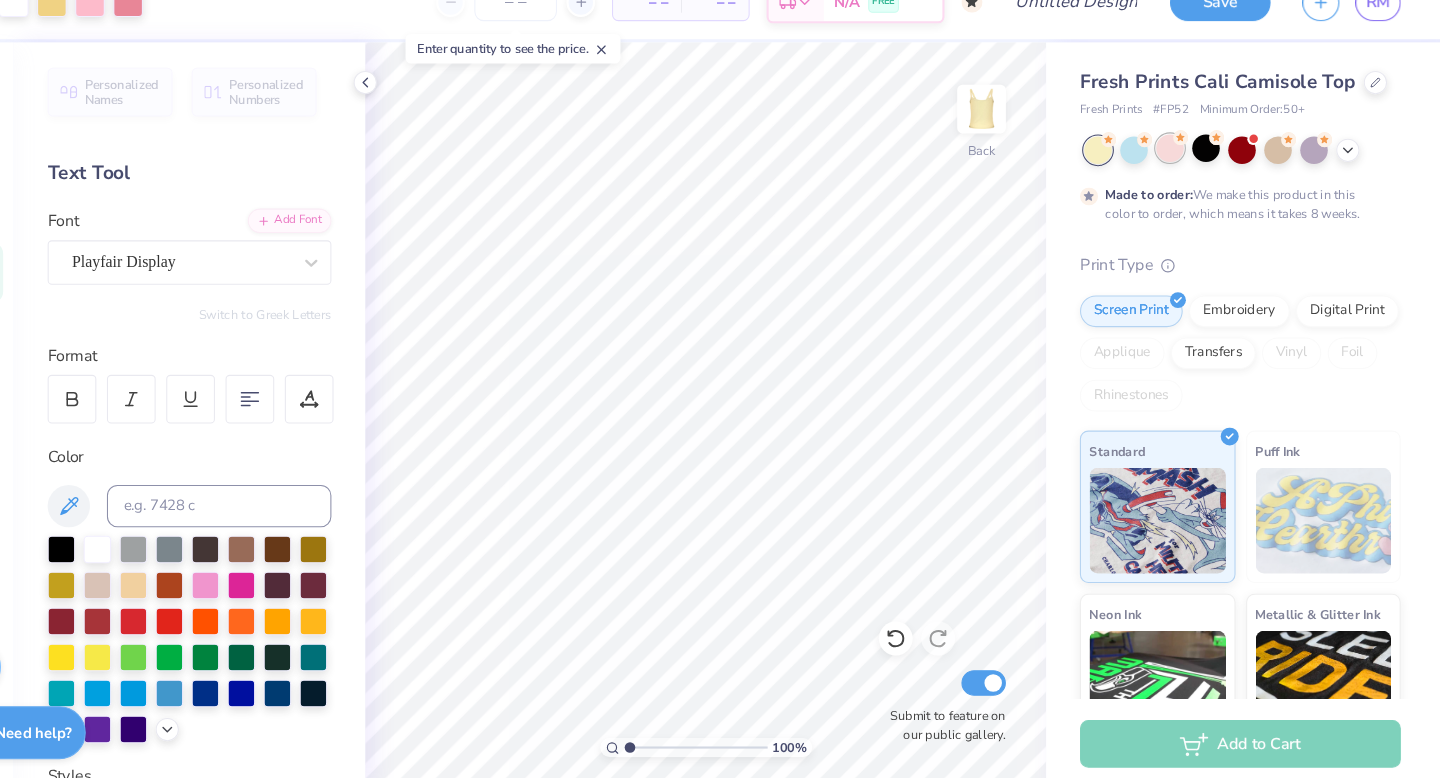 click at bounding box center [1182, 173] 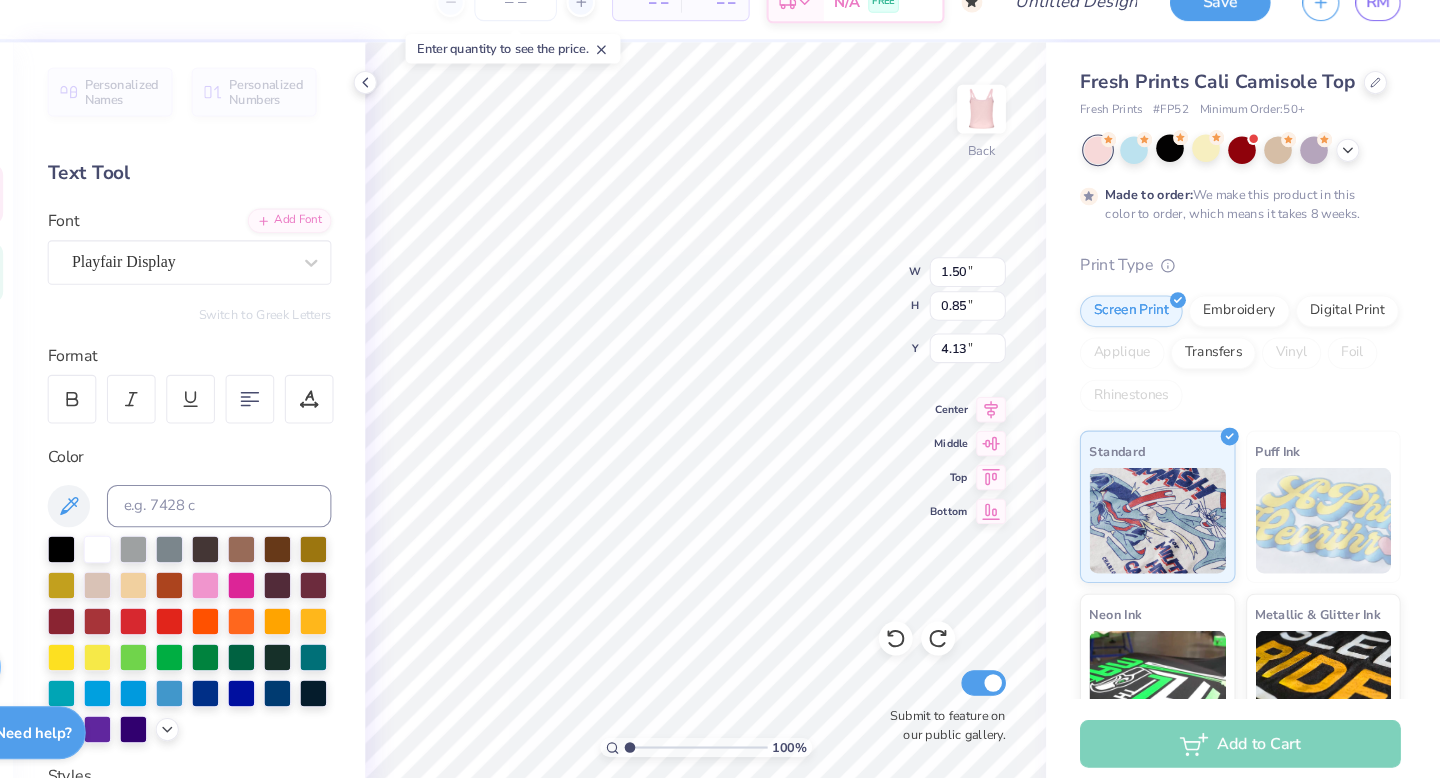 type on "4.13" 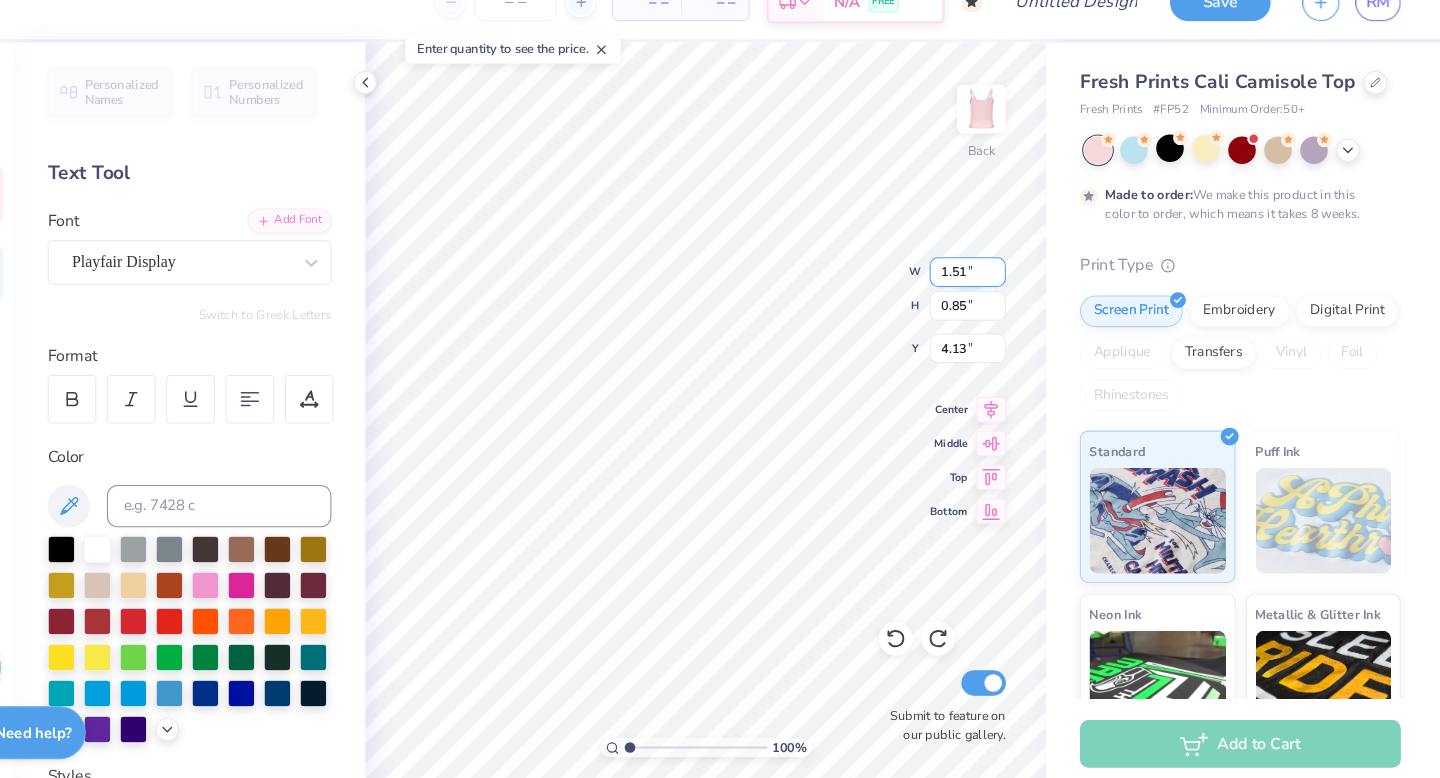 click on "1.51" at bounding box center [991, 290] 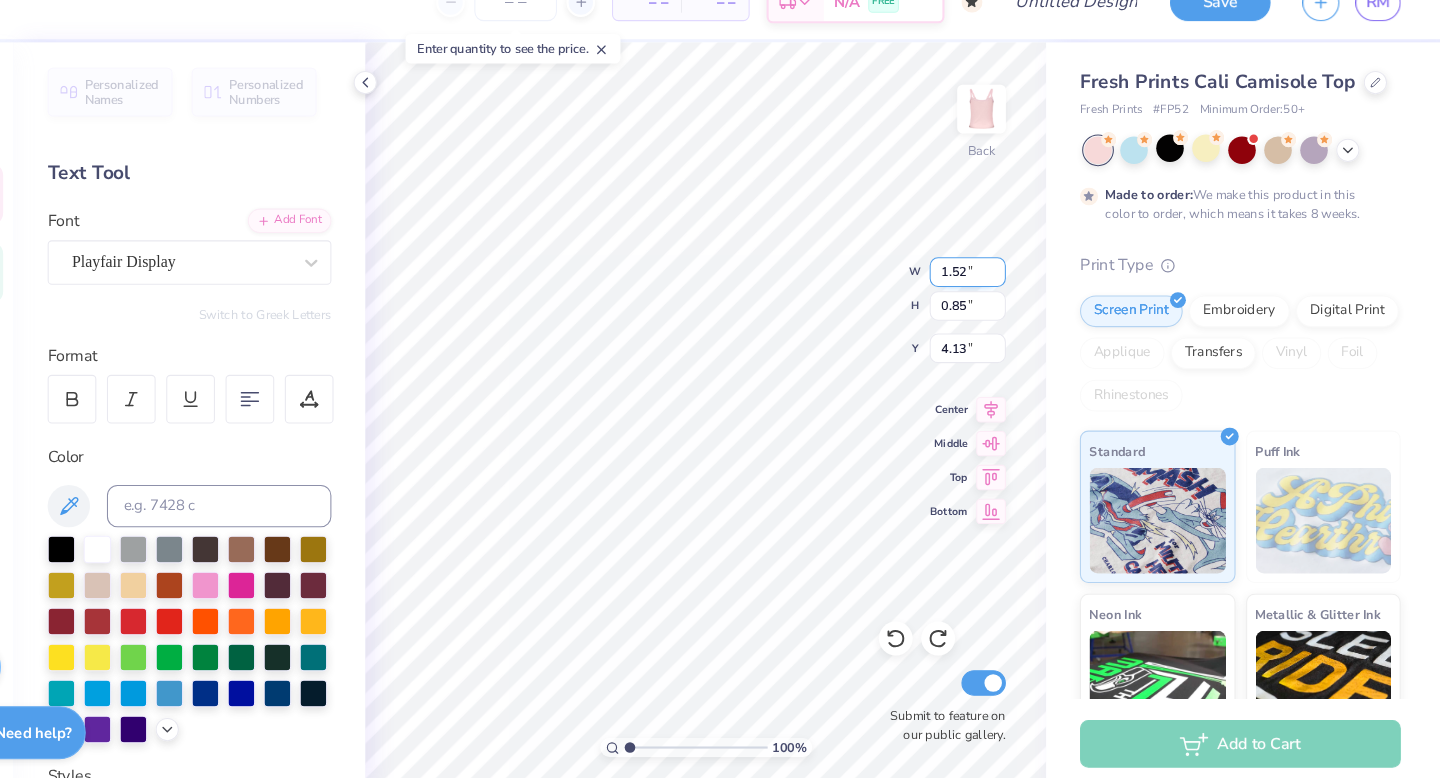 click on "1.52" at bounding box center (991, 290) 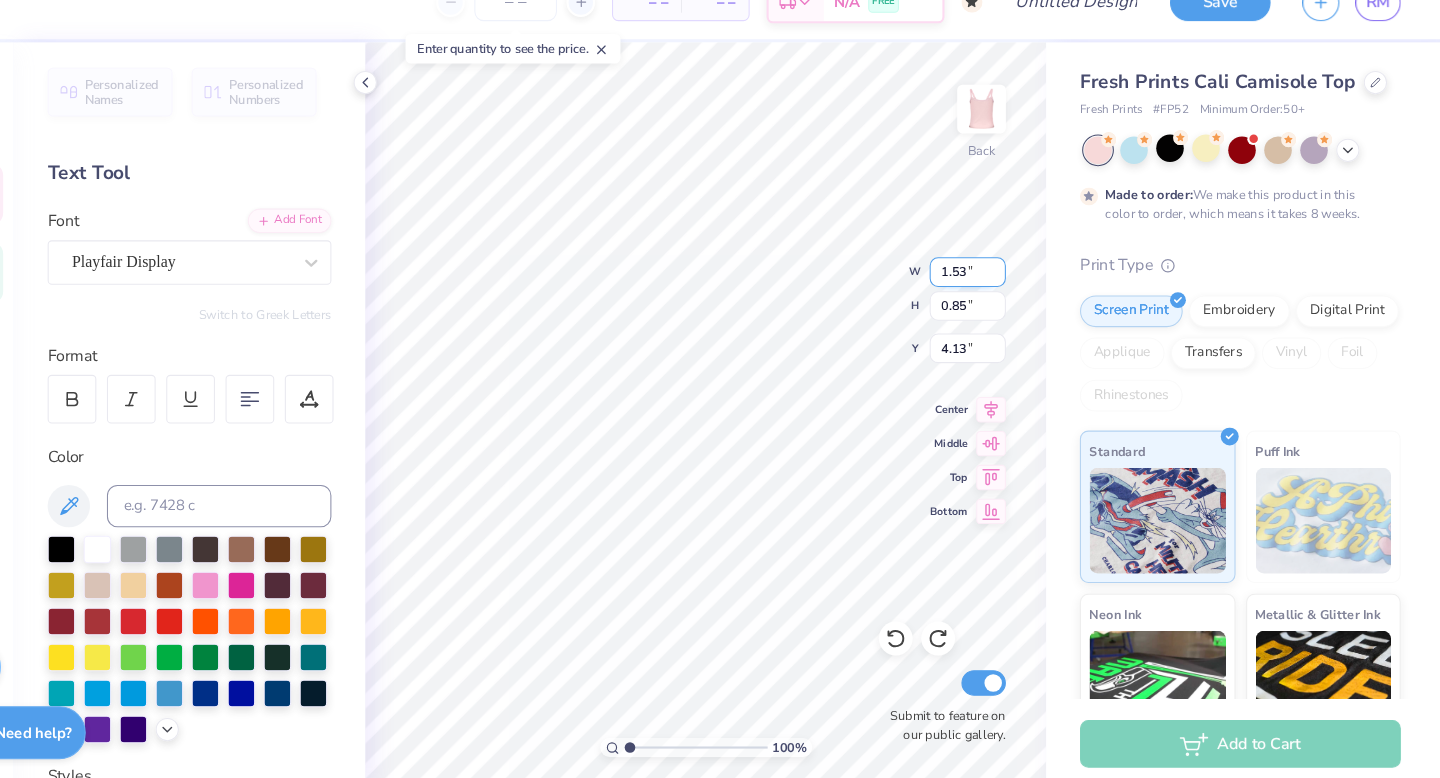 click on "1.53" at bounding box center (991, 290) 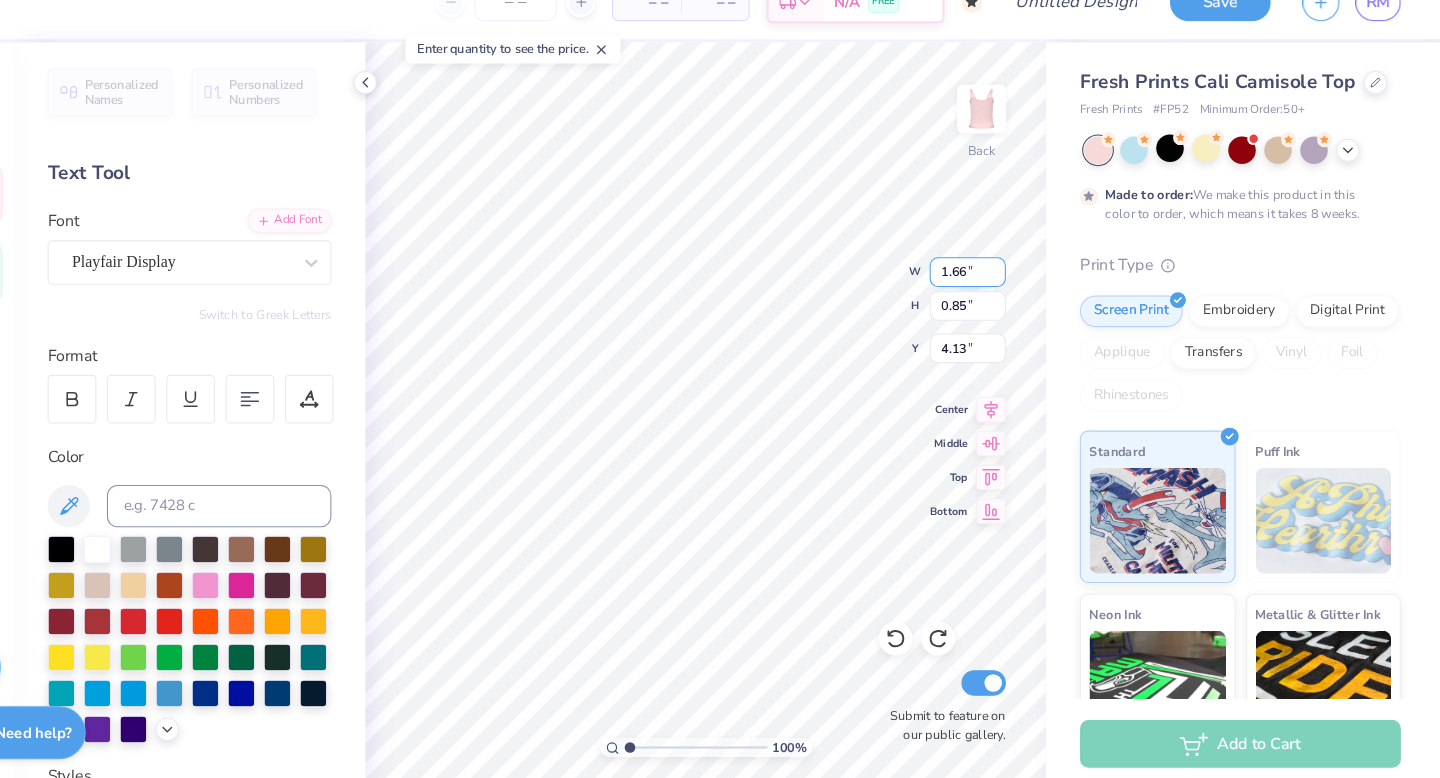 click on "1.66" at bounding box center (991, 290) 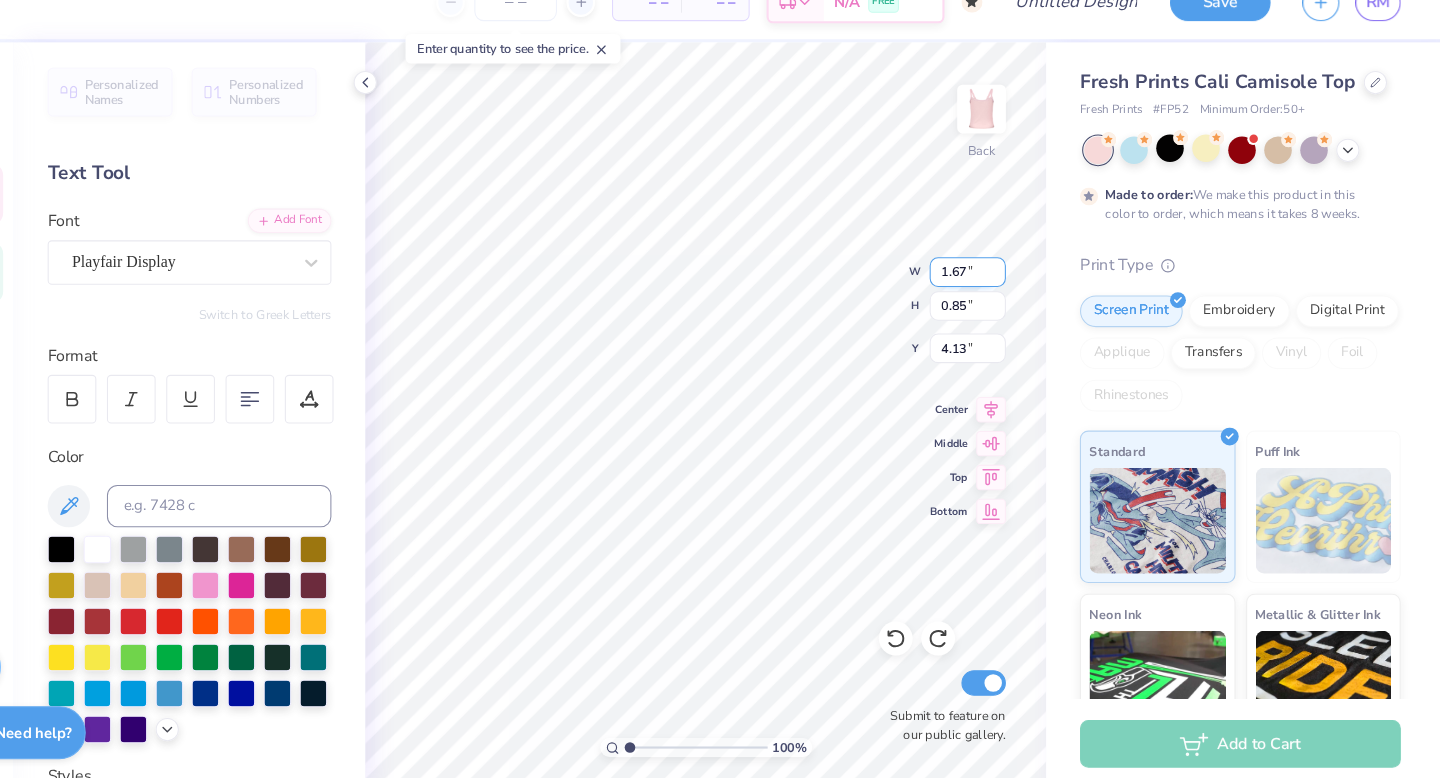 click on "1.67" at bounding box center (991, 290) 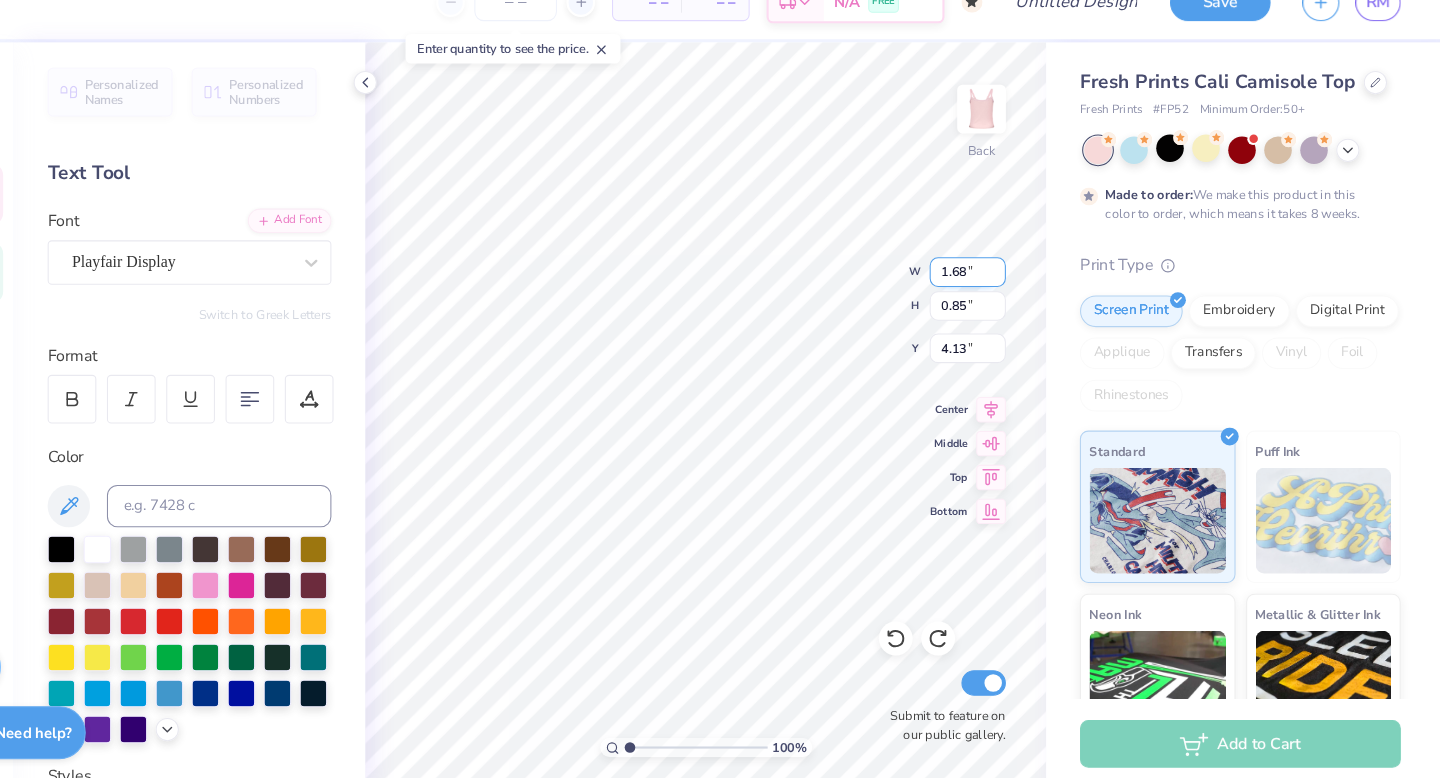 click on "1.68" at bounding box center [991, 290] 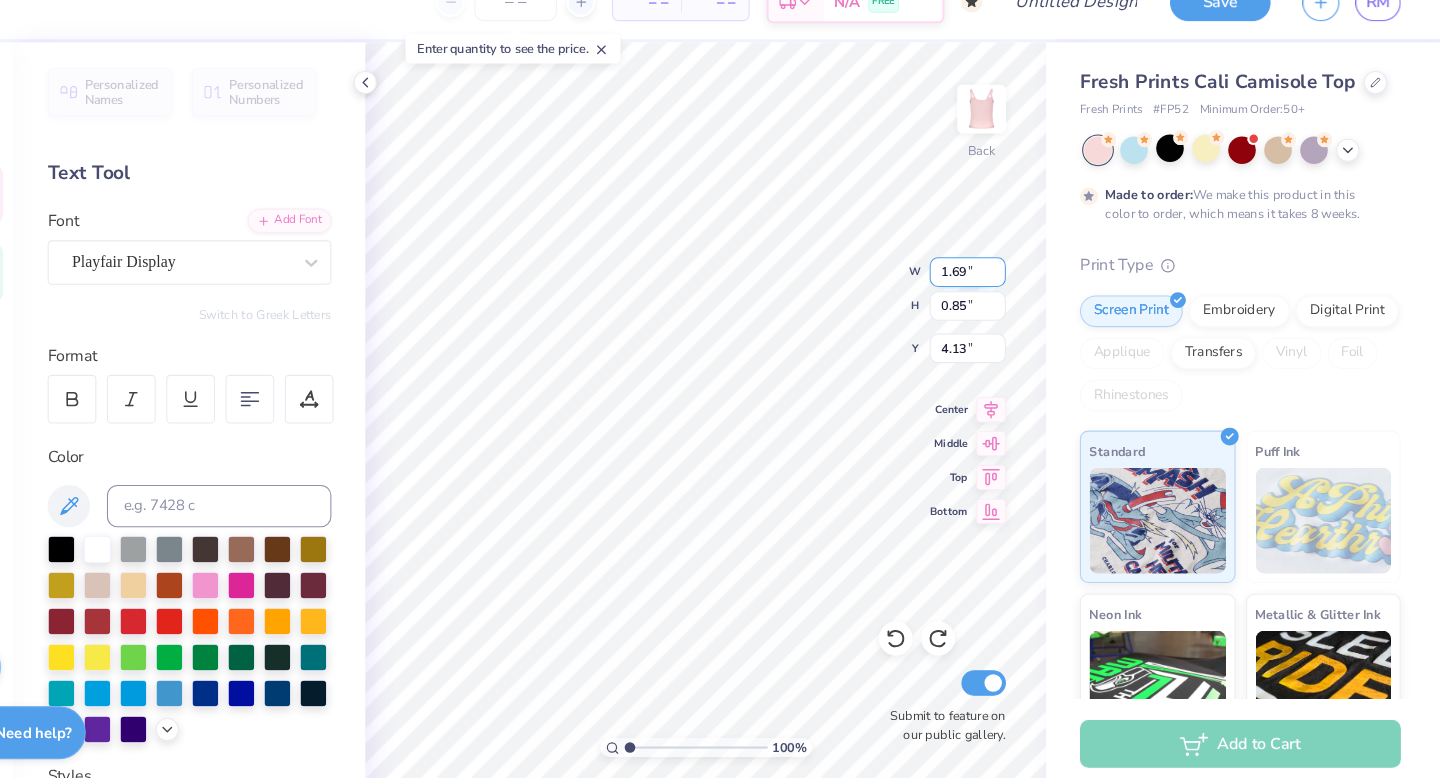 click on "1.69" at bounding box center [991, 290] 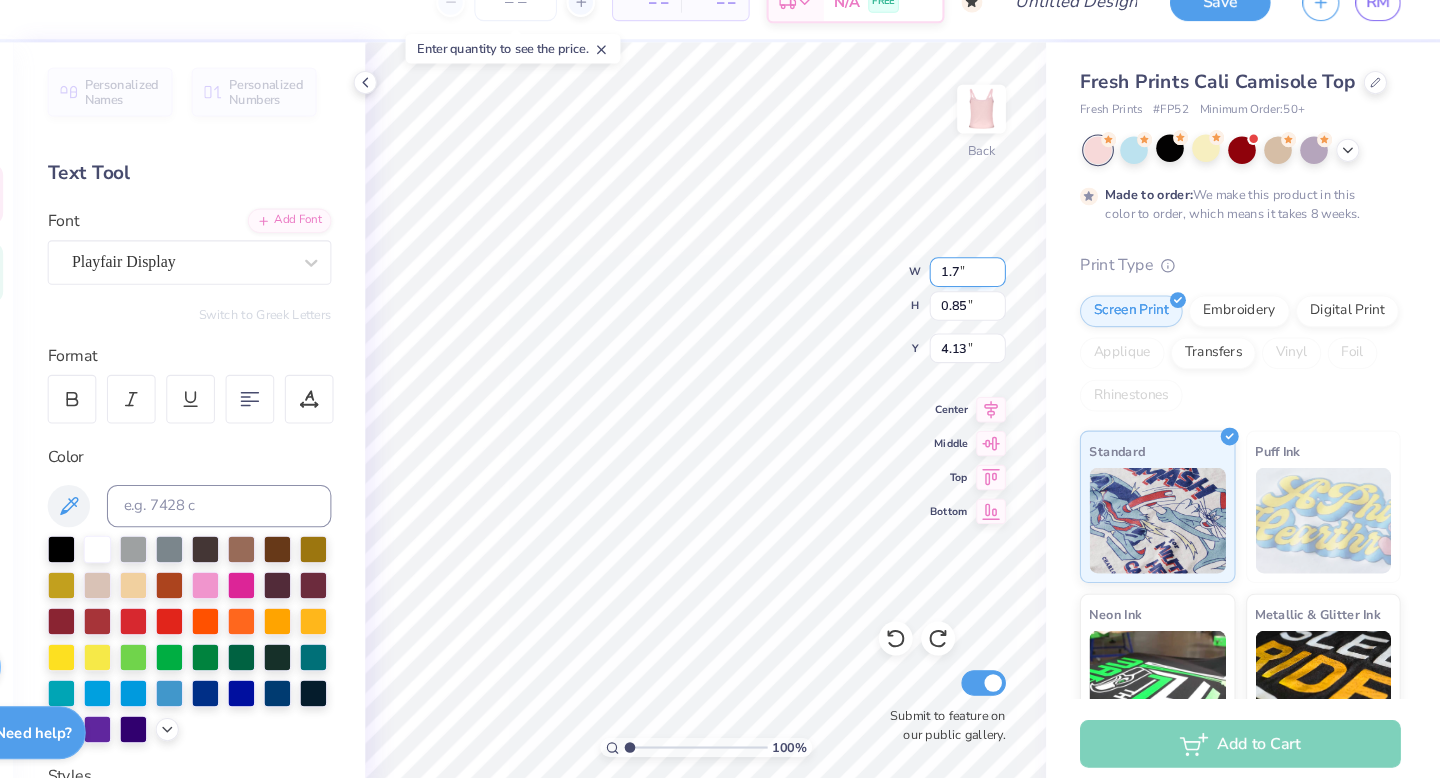 click on "1.7" at bounding box center (991, 290) 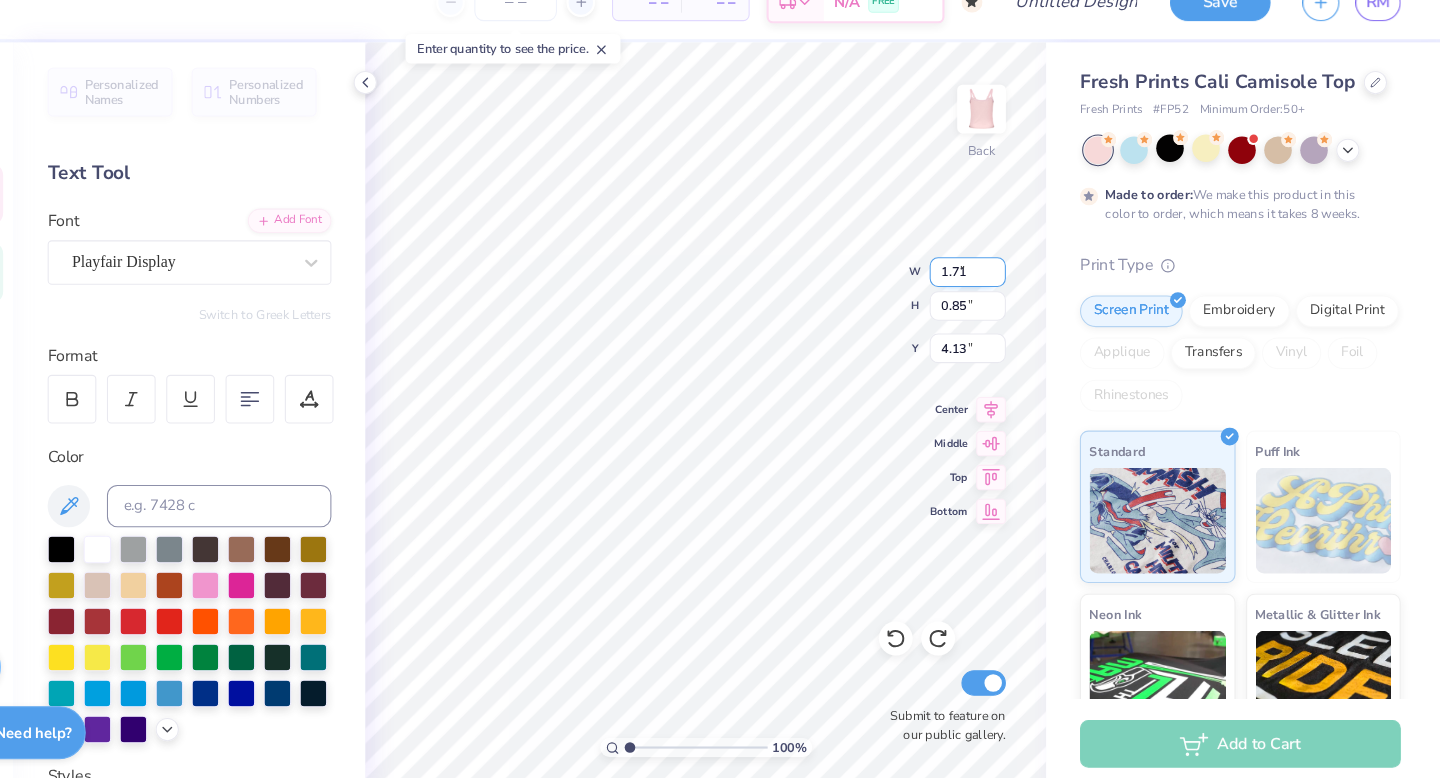 type on "1.71" 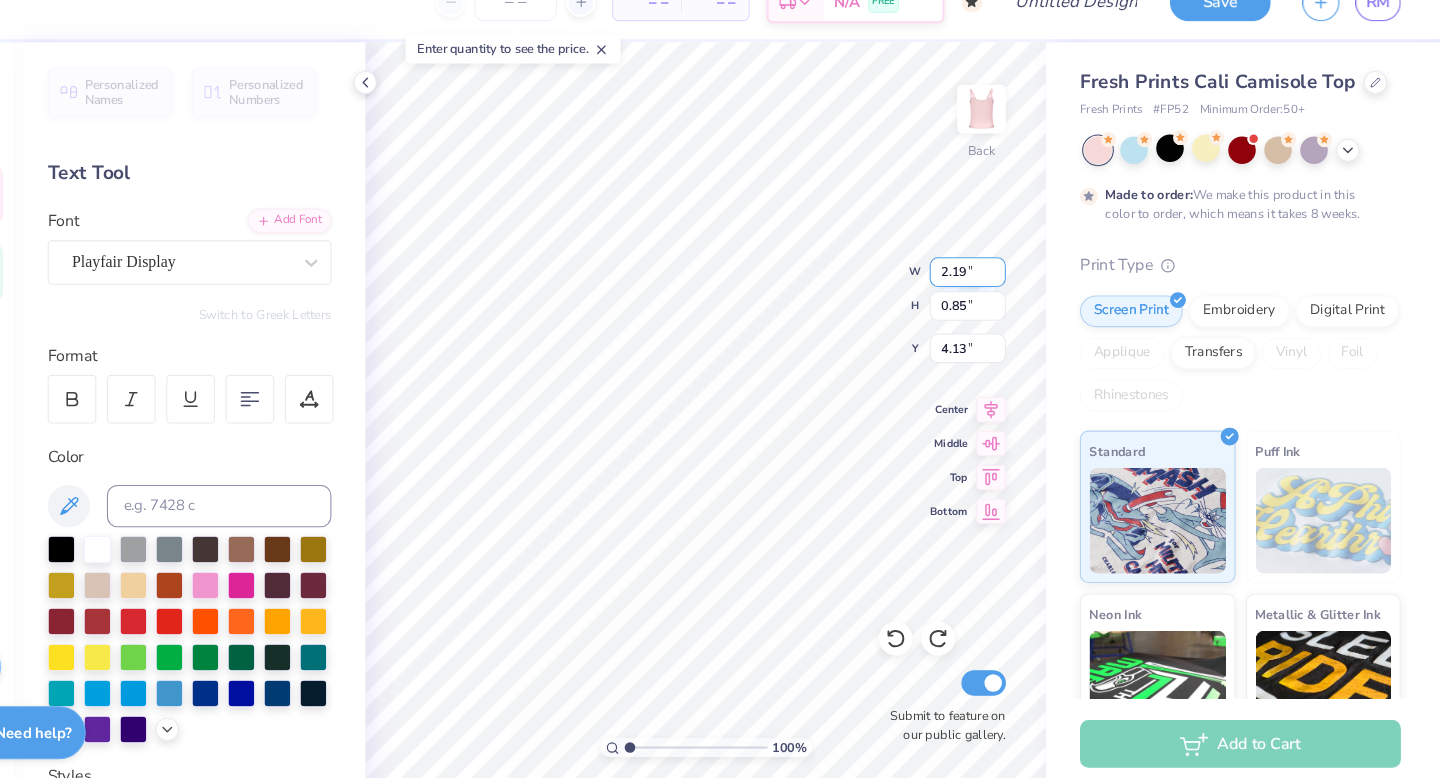 type on "2.19" 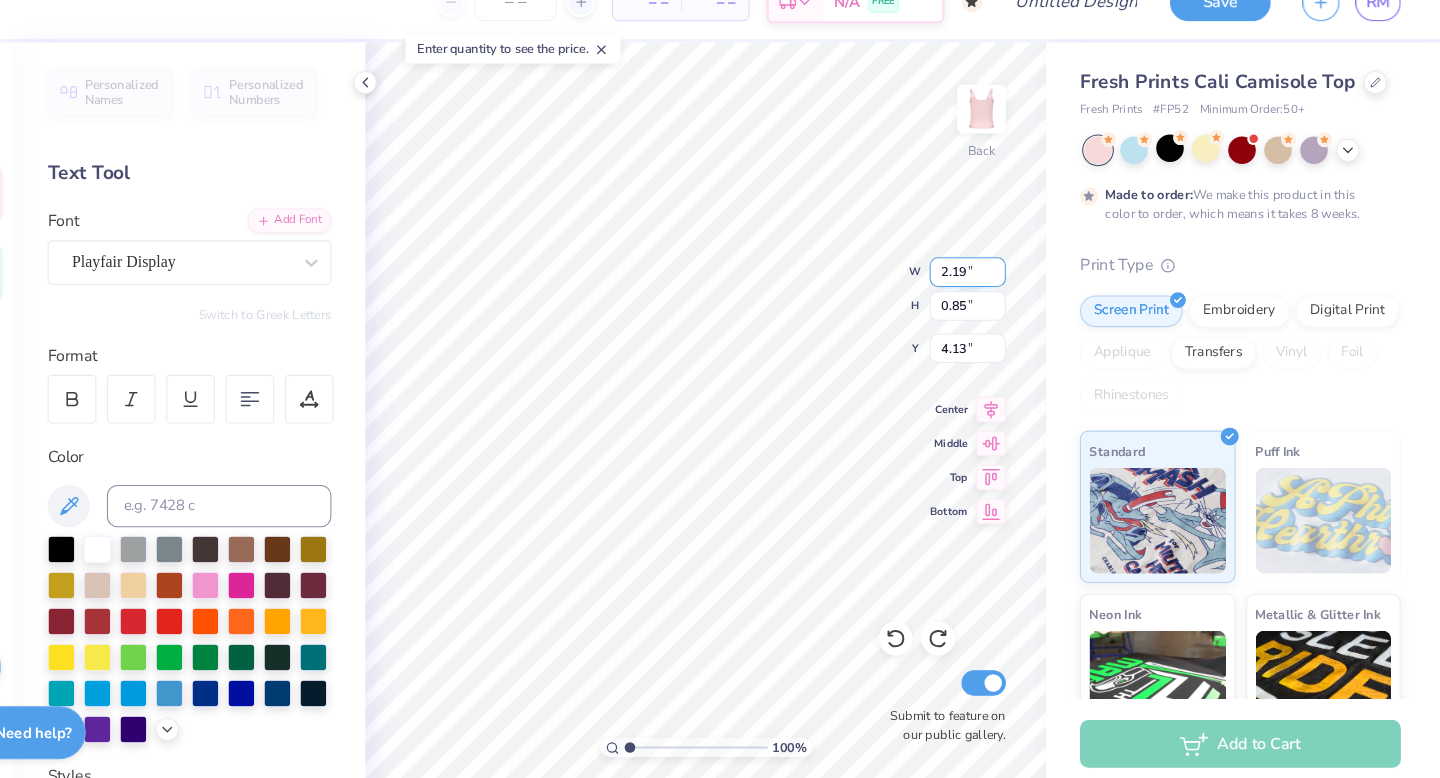 click on "2.19" at bounding box center [991, 290] 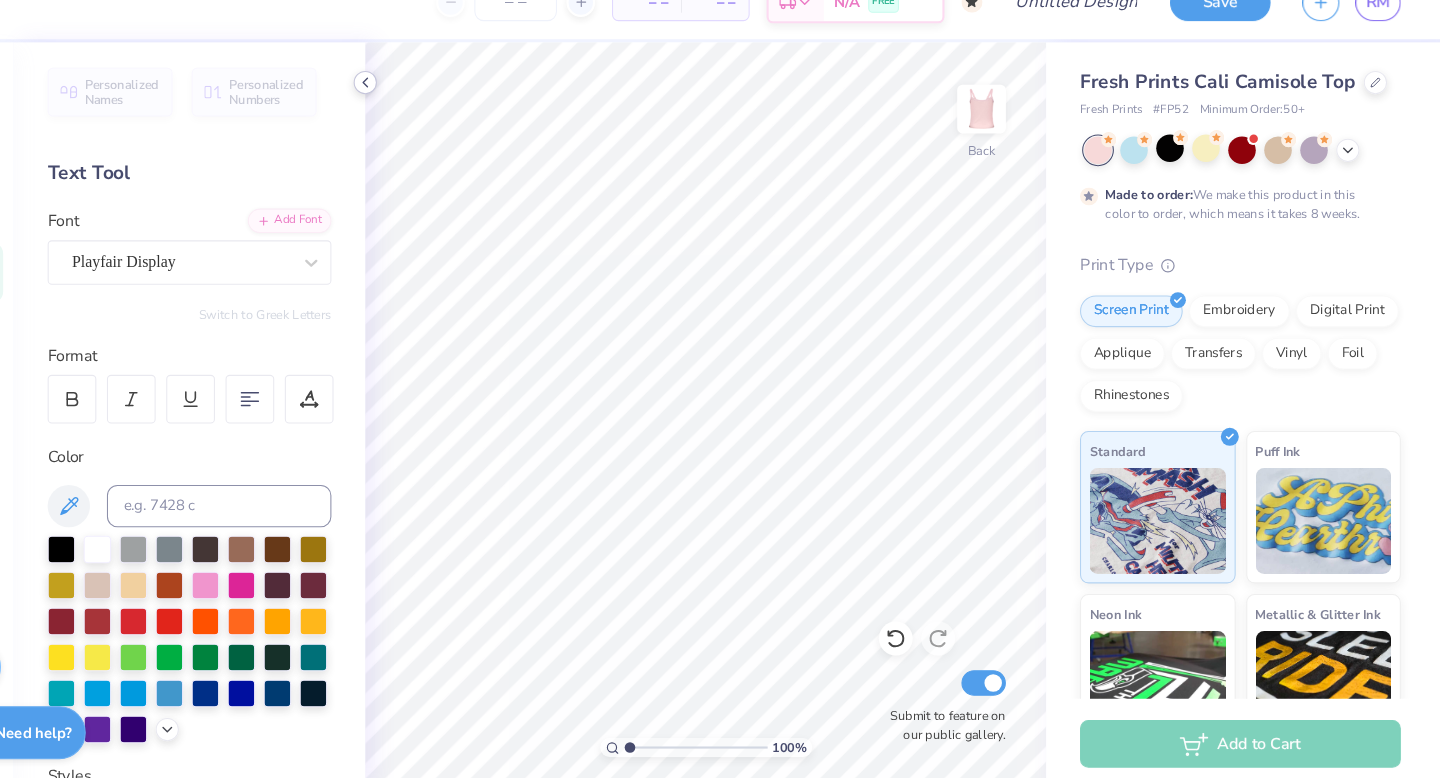 click 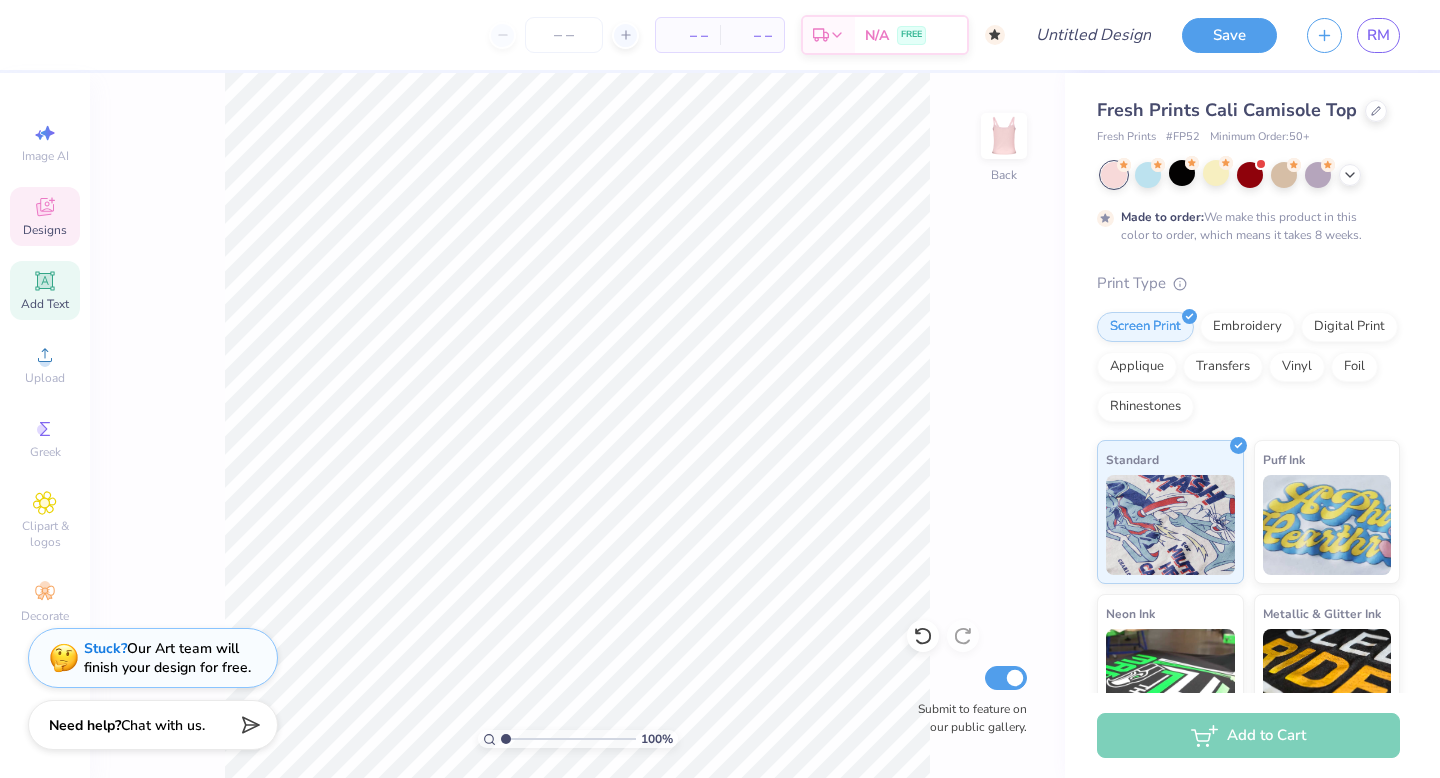 click on "Designs" at bounding box center (45, 230) 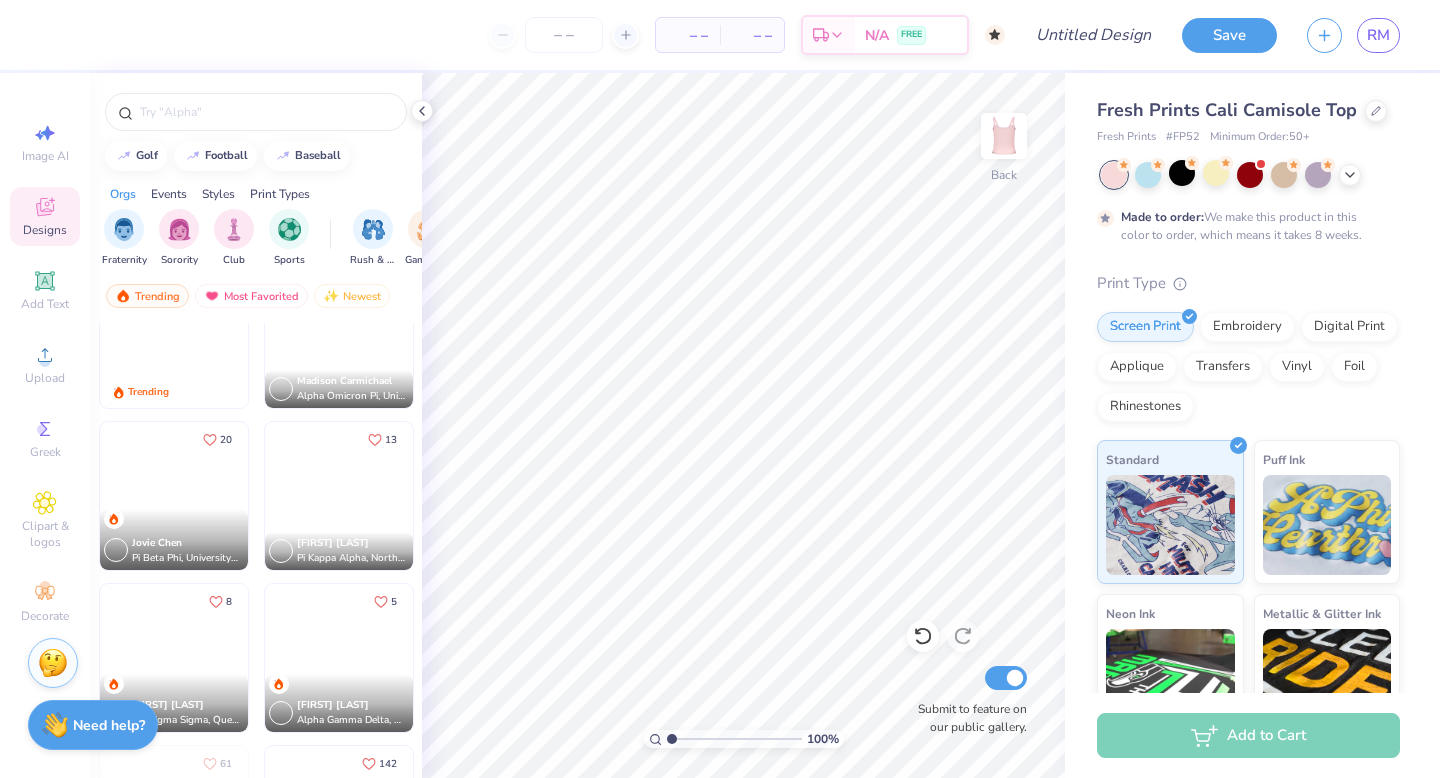 scroll, scrollTop: 13854, scrollLeft: 0, axis: vertical 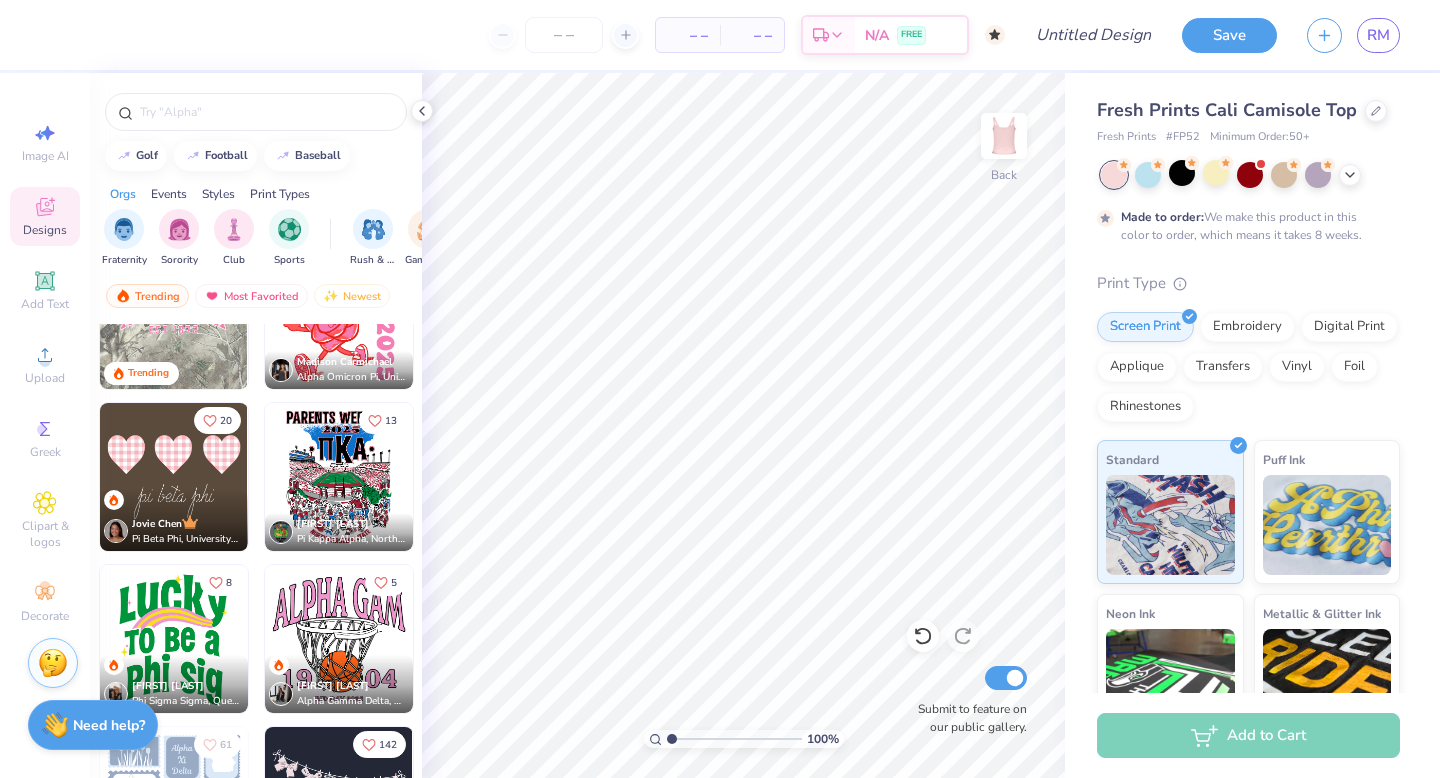 click at bounding box center (174, 477) 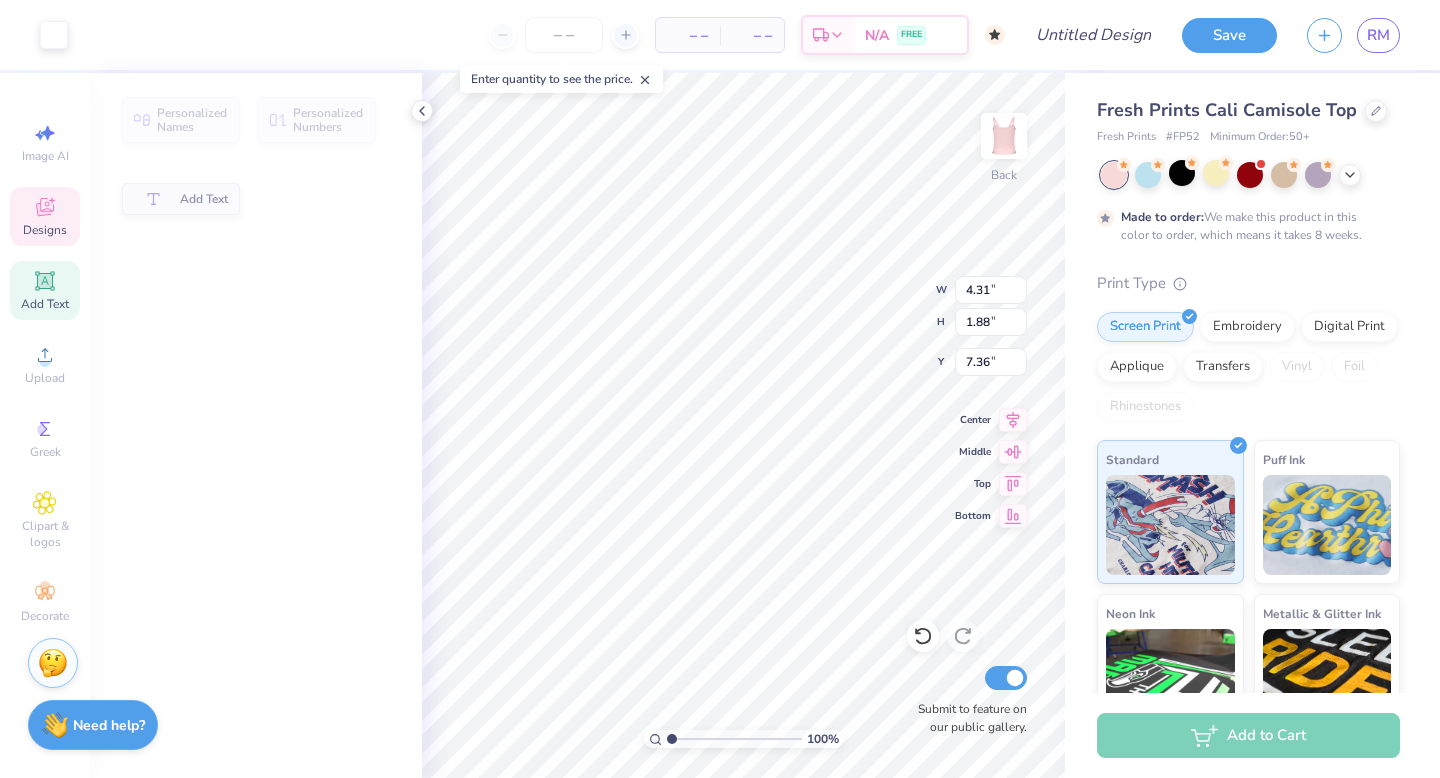 type on "4.31" 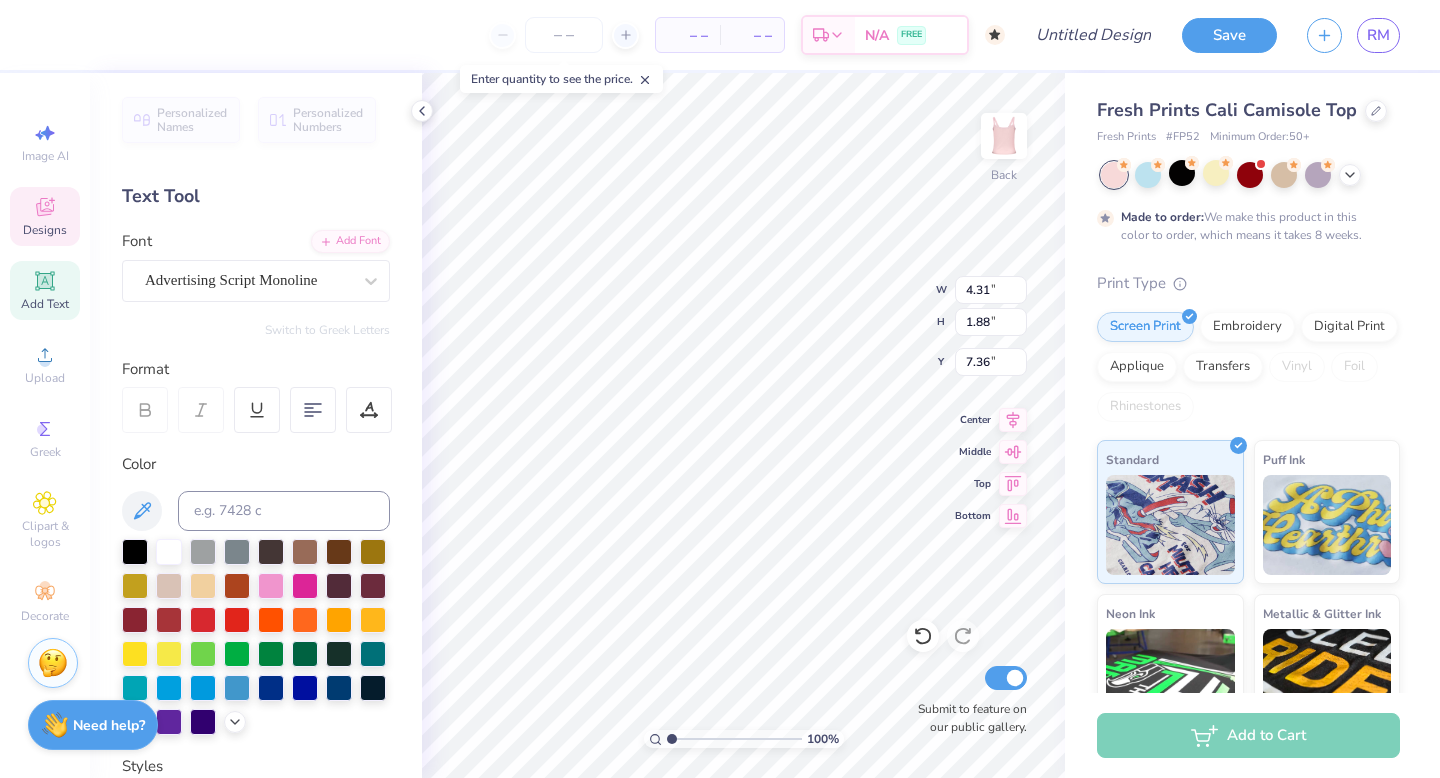 scroll, scrollTop: 0, scrollLeft: 0, axis: both 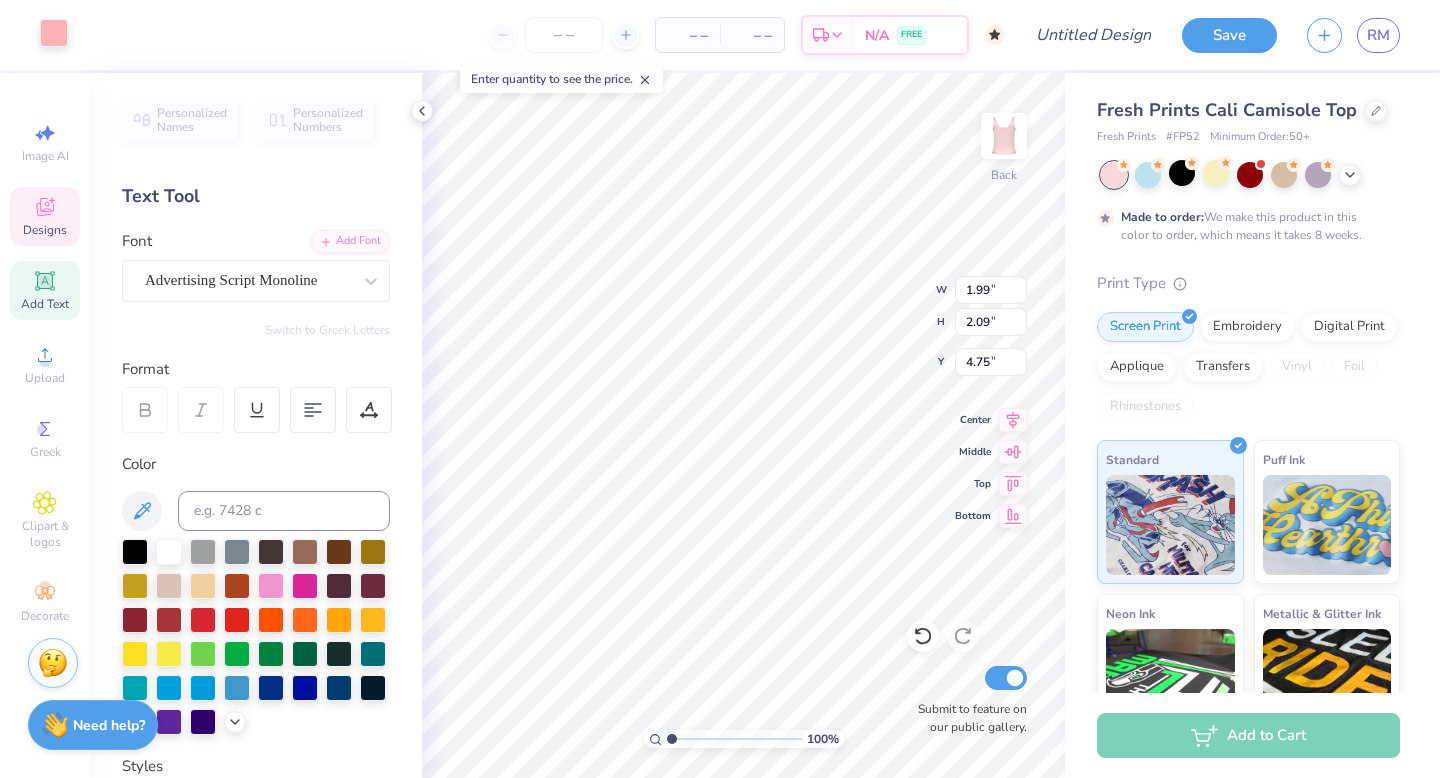 click at bounding box center (54, 33) 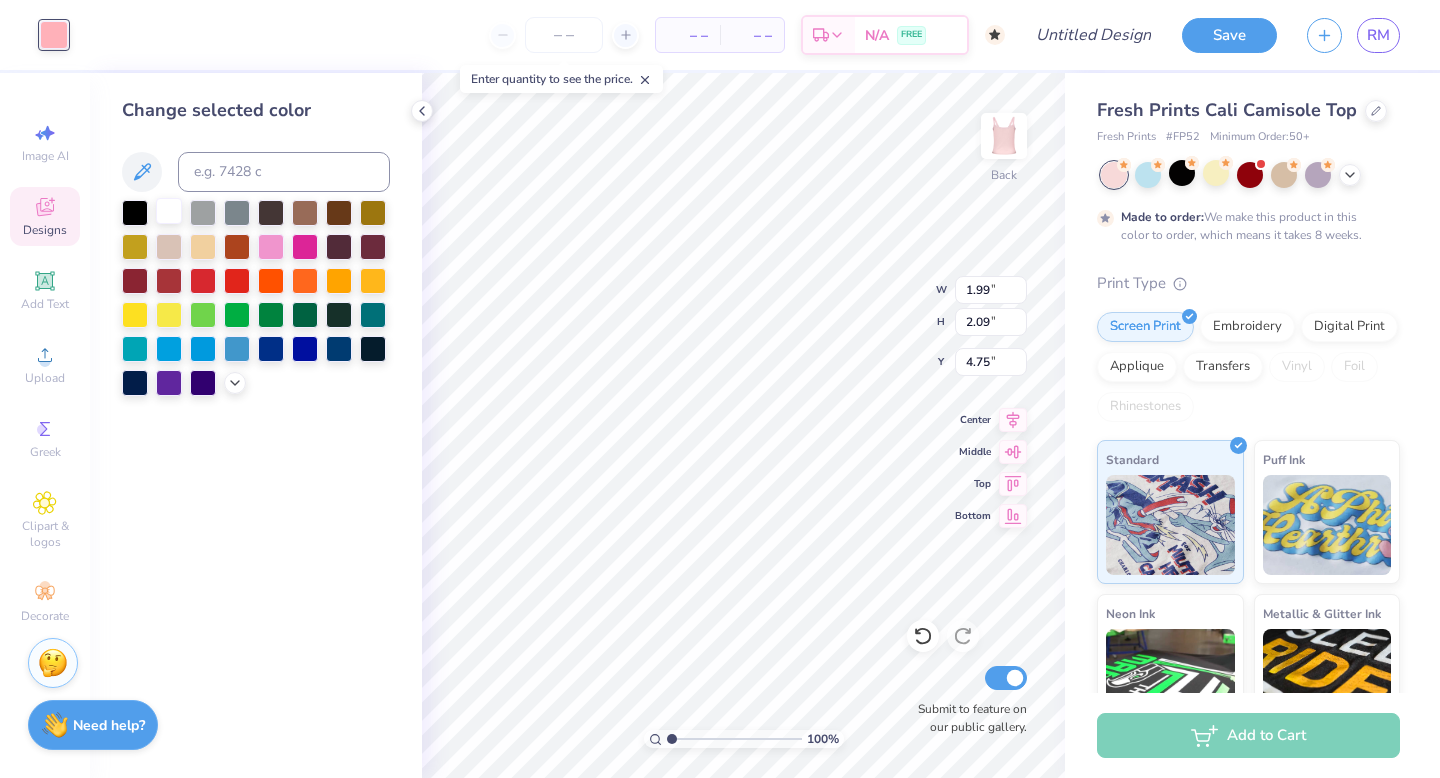 click at bounding box center (169, 211) 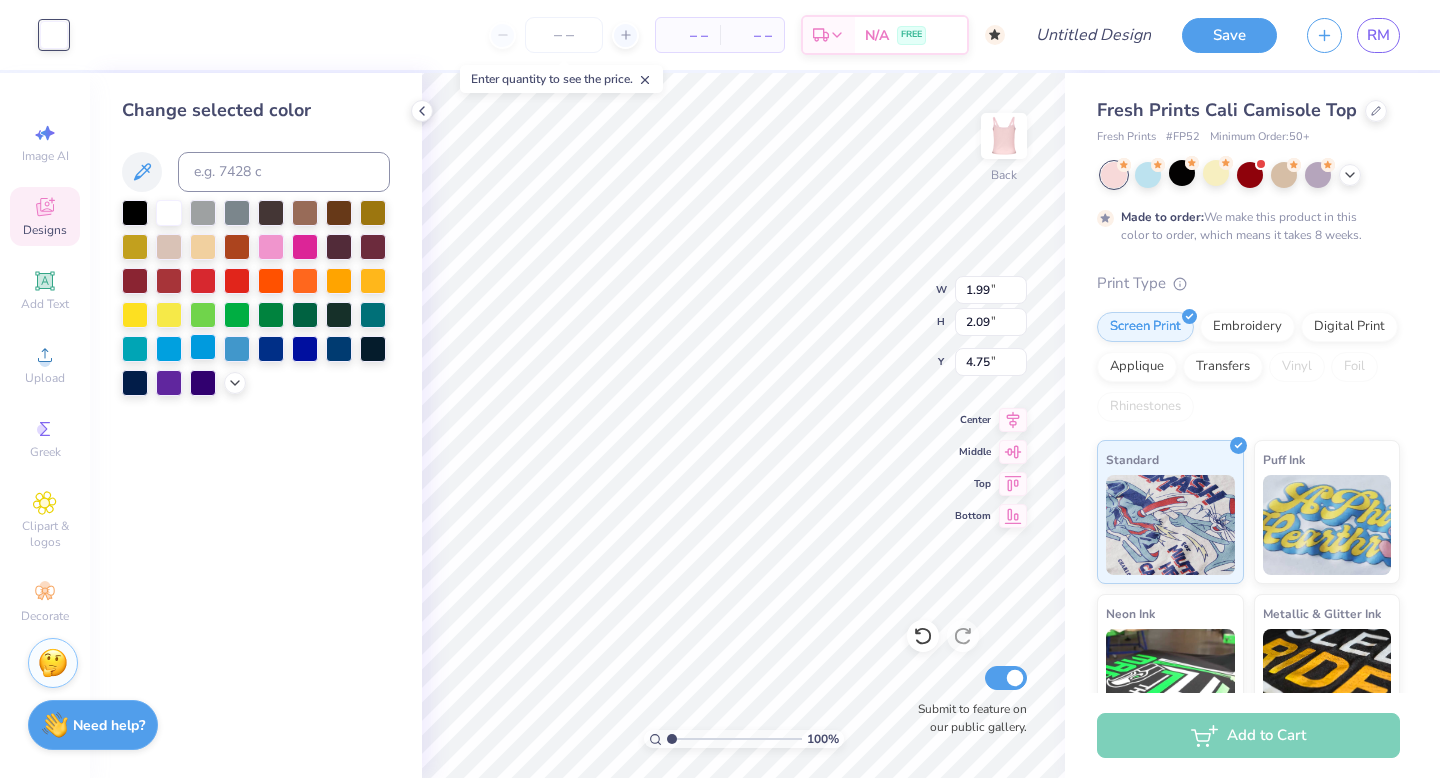 click at bounding box center (203, 347) 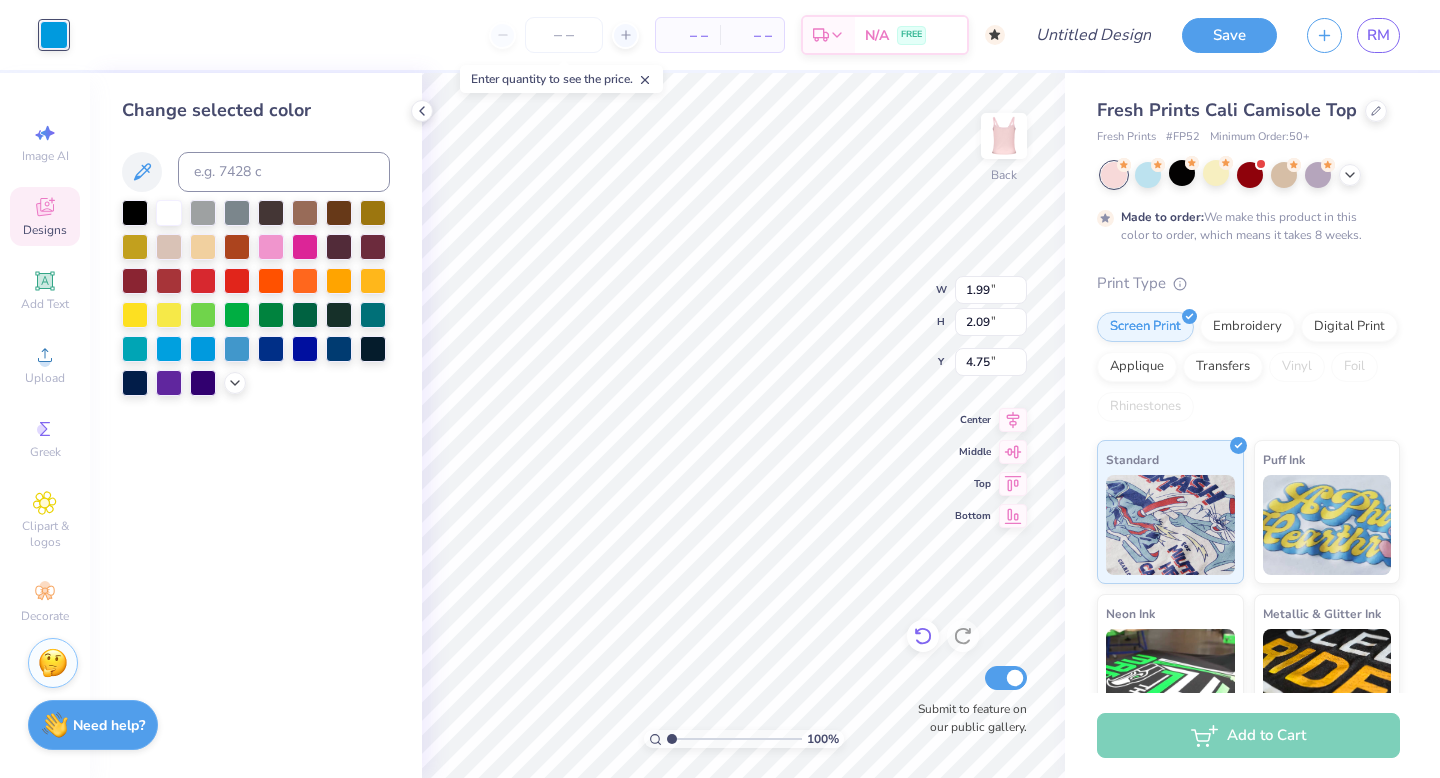 click 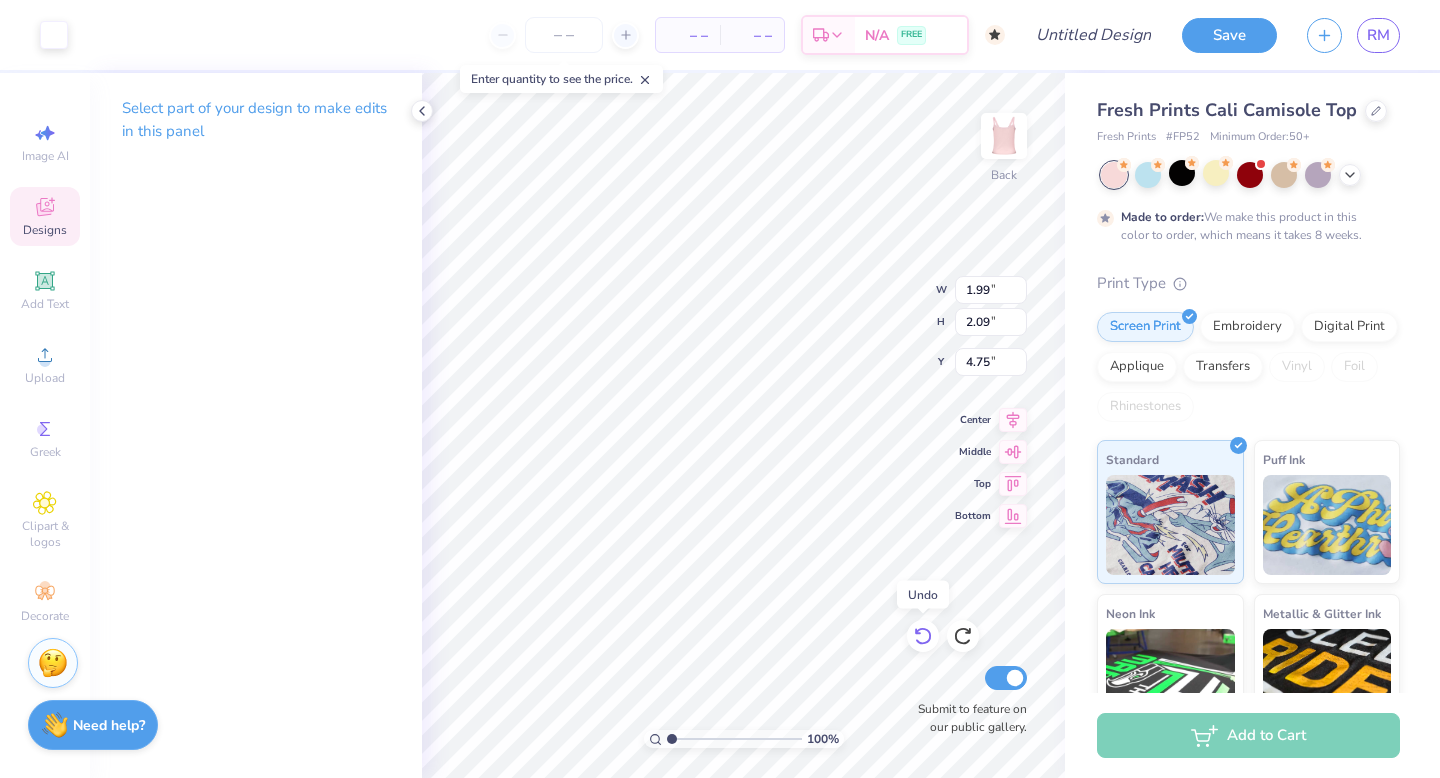 click 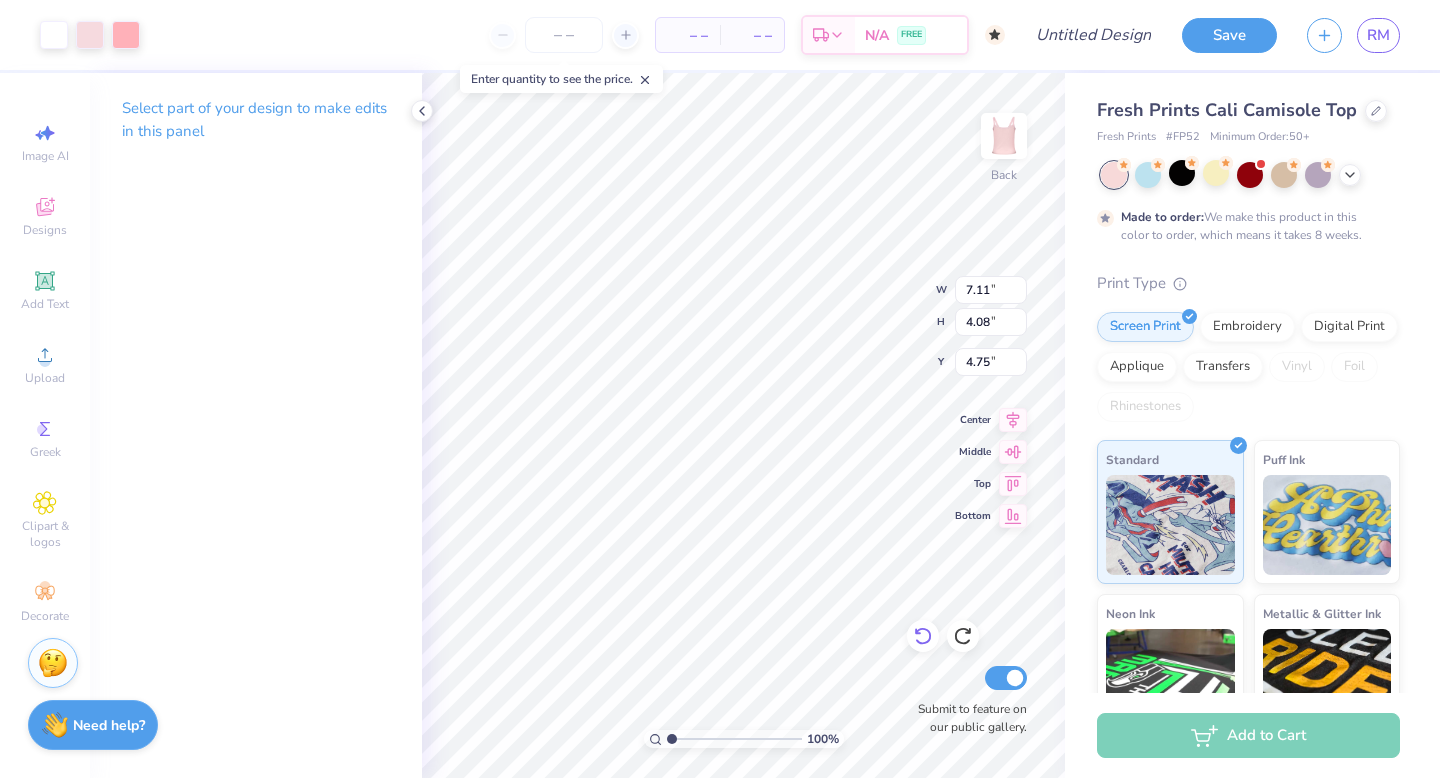 type on "2.44" 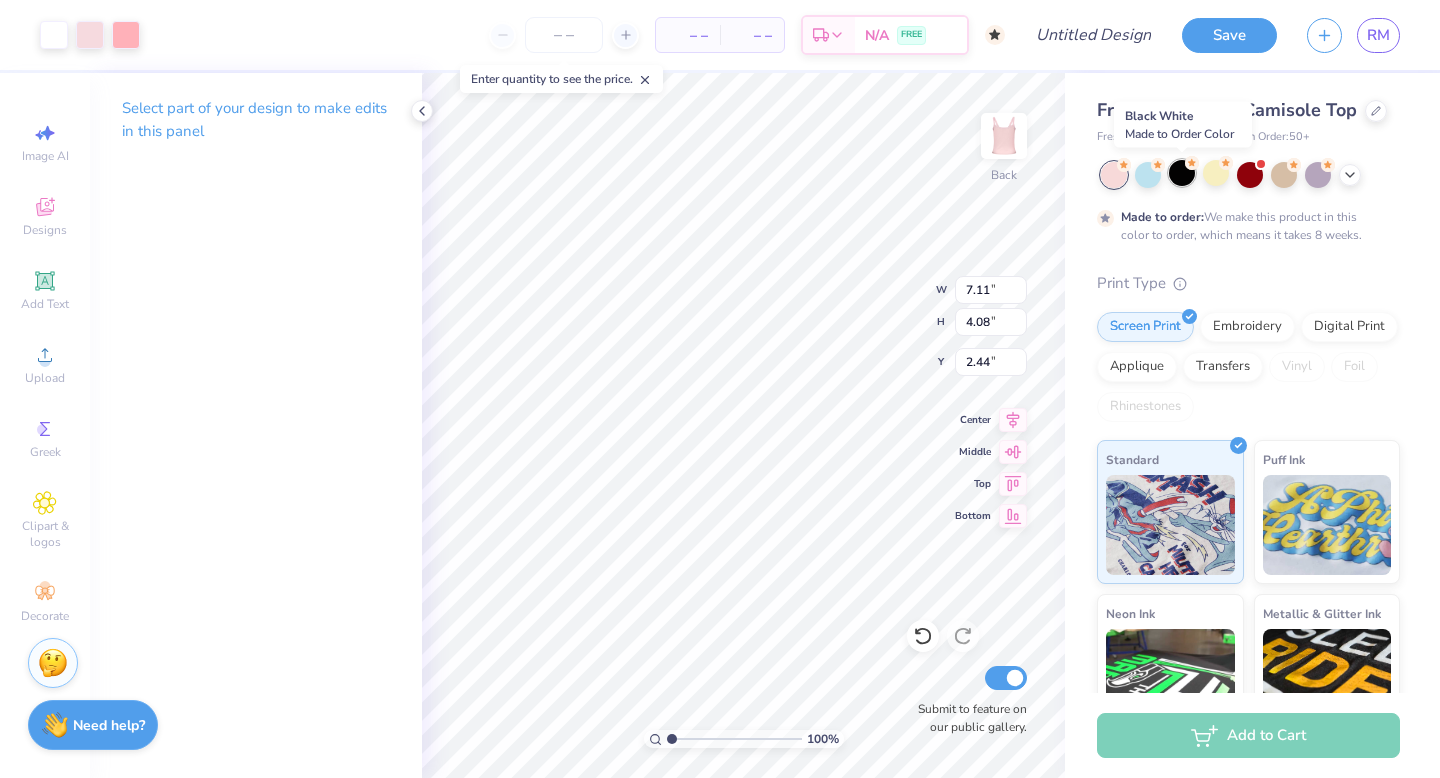 click at bounding box center (1182, 173) 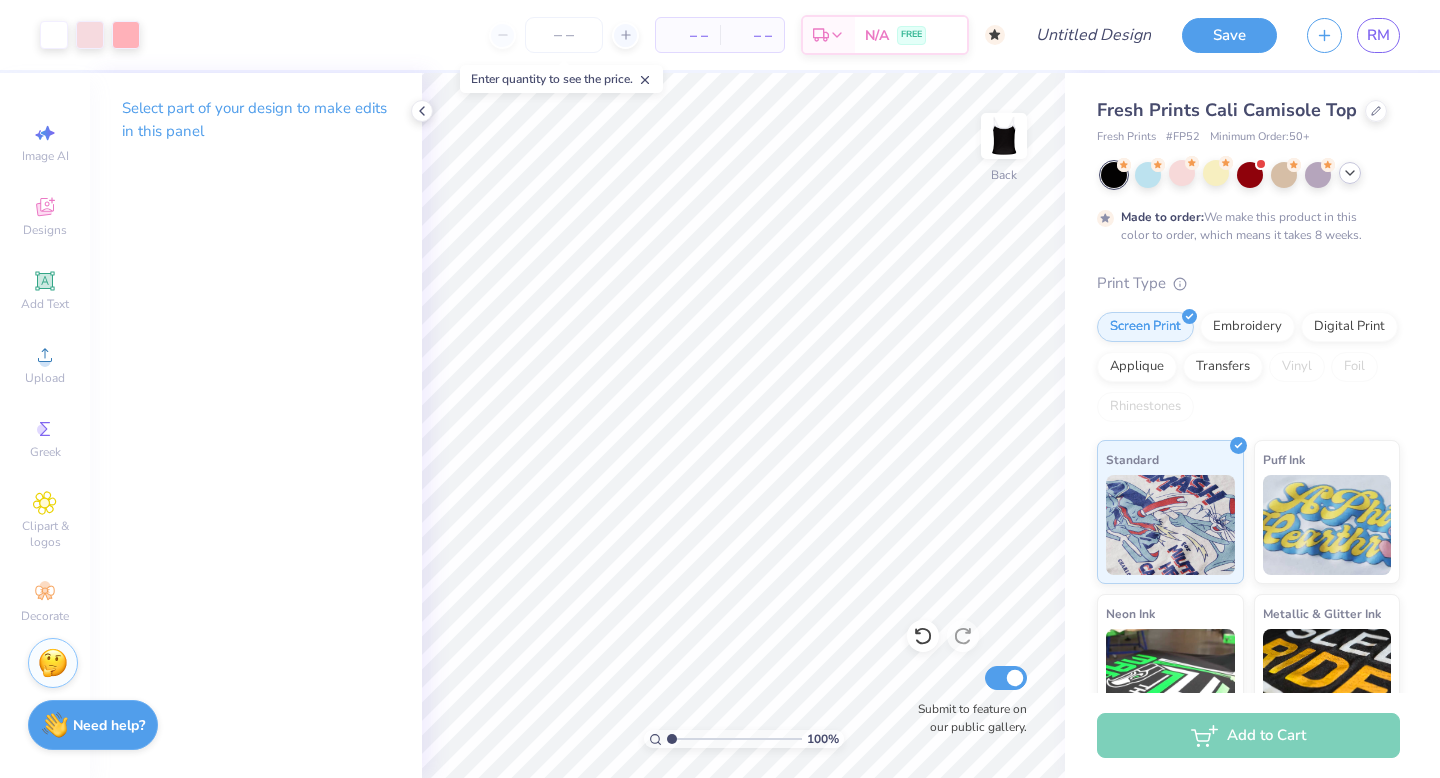 click 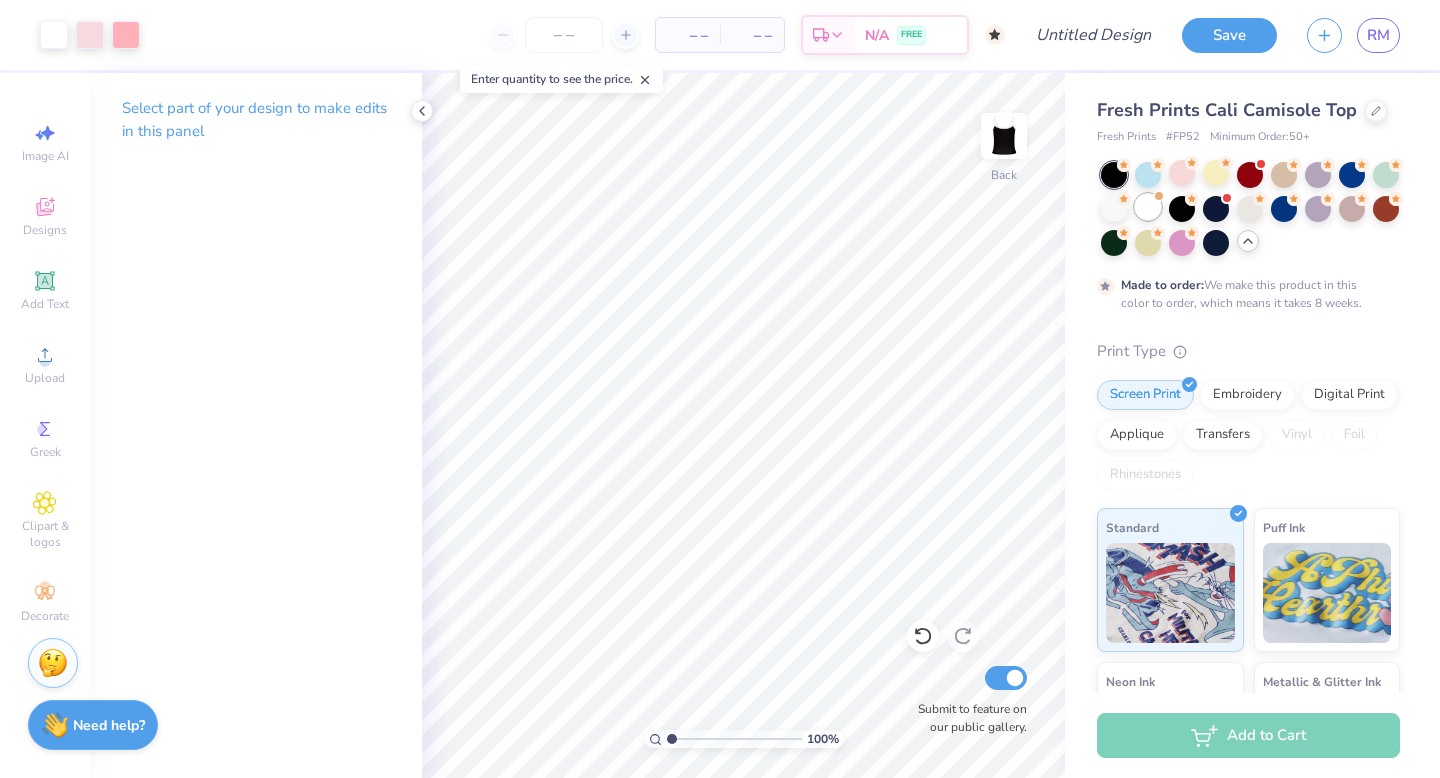 click at bounding box center (1148, 207) 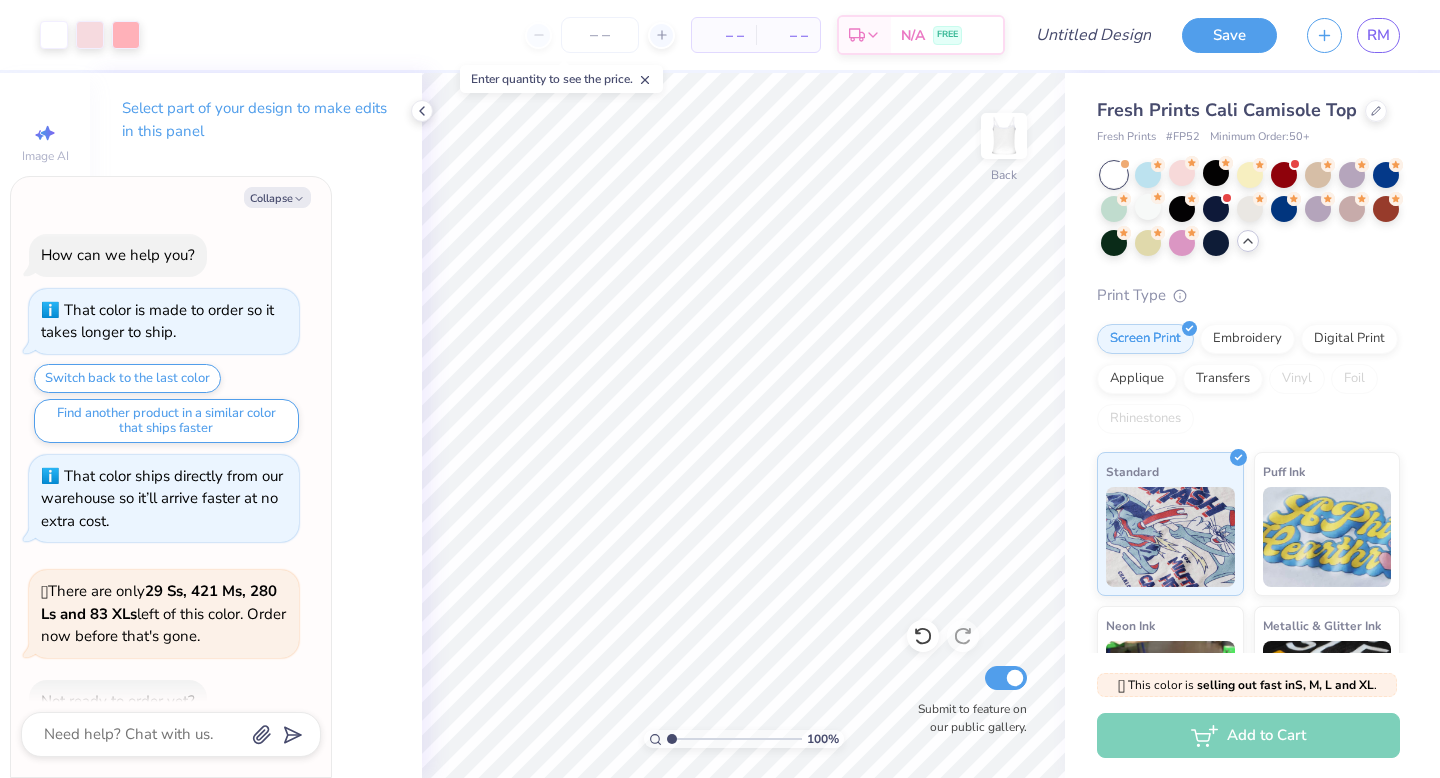 scroll, scrollTop: 116, scrollLeft: 0, axis: vertical 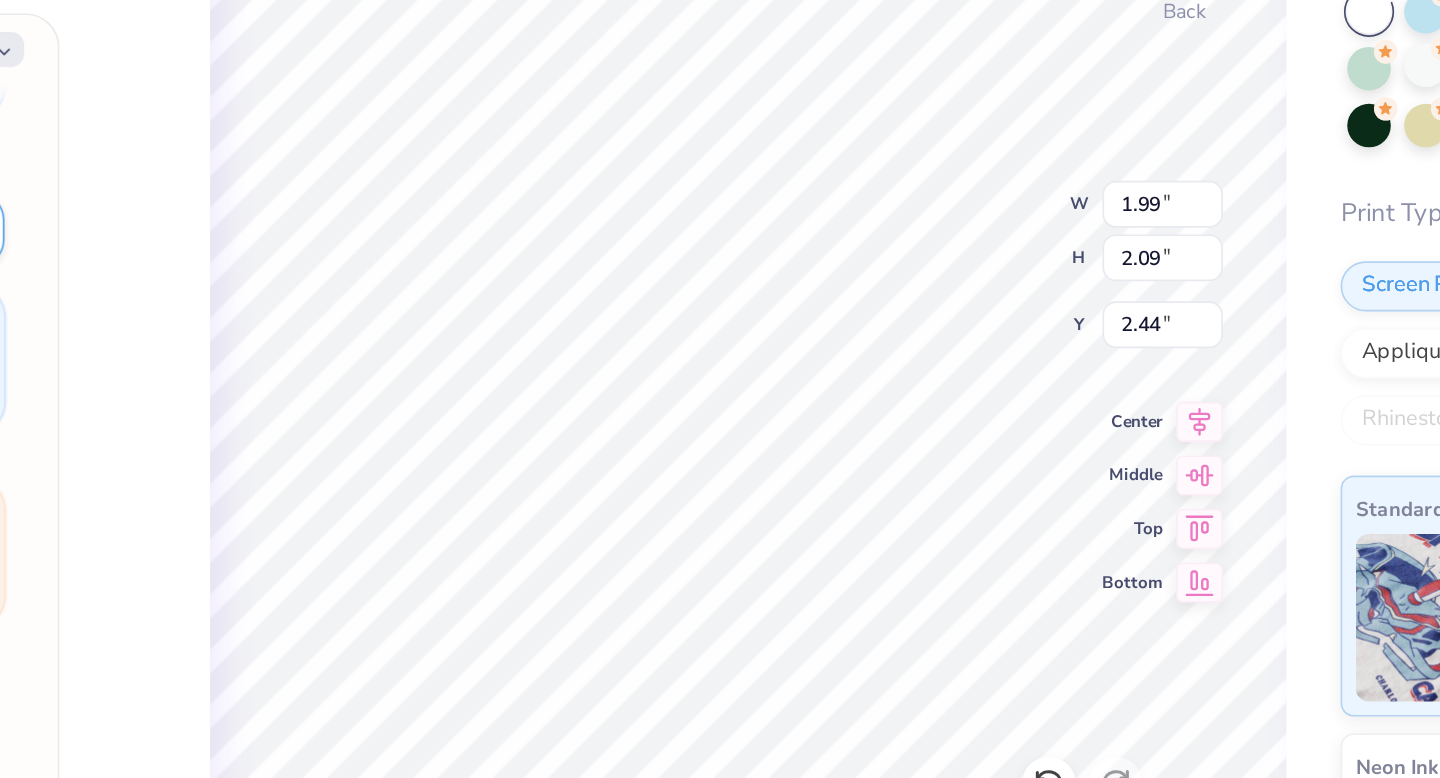 type on "x" 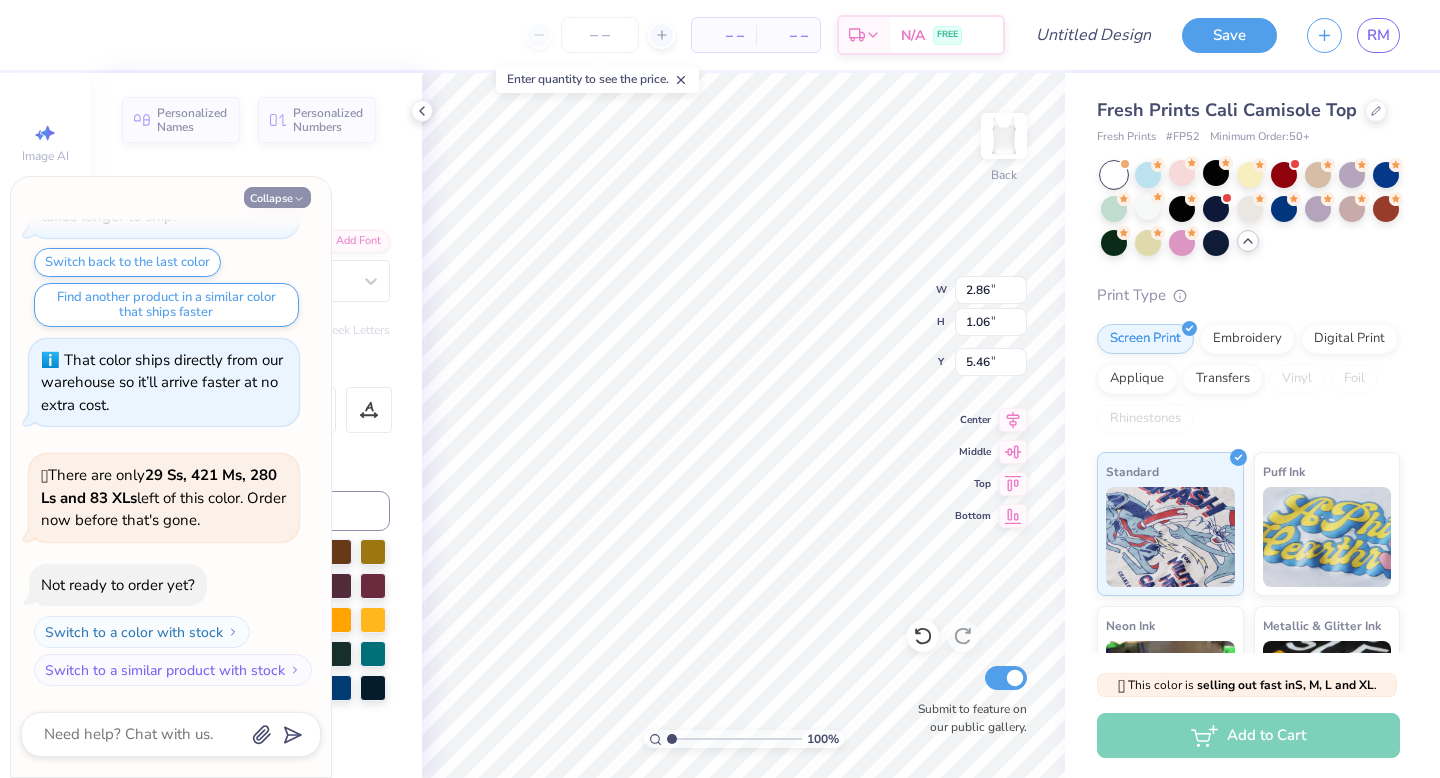 click 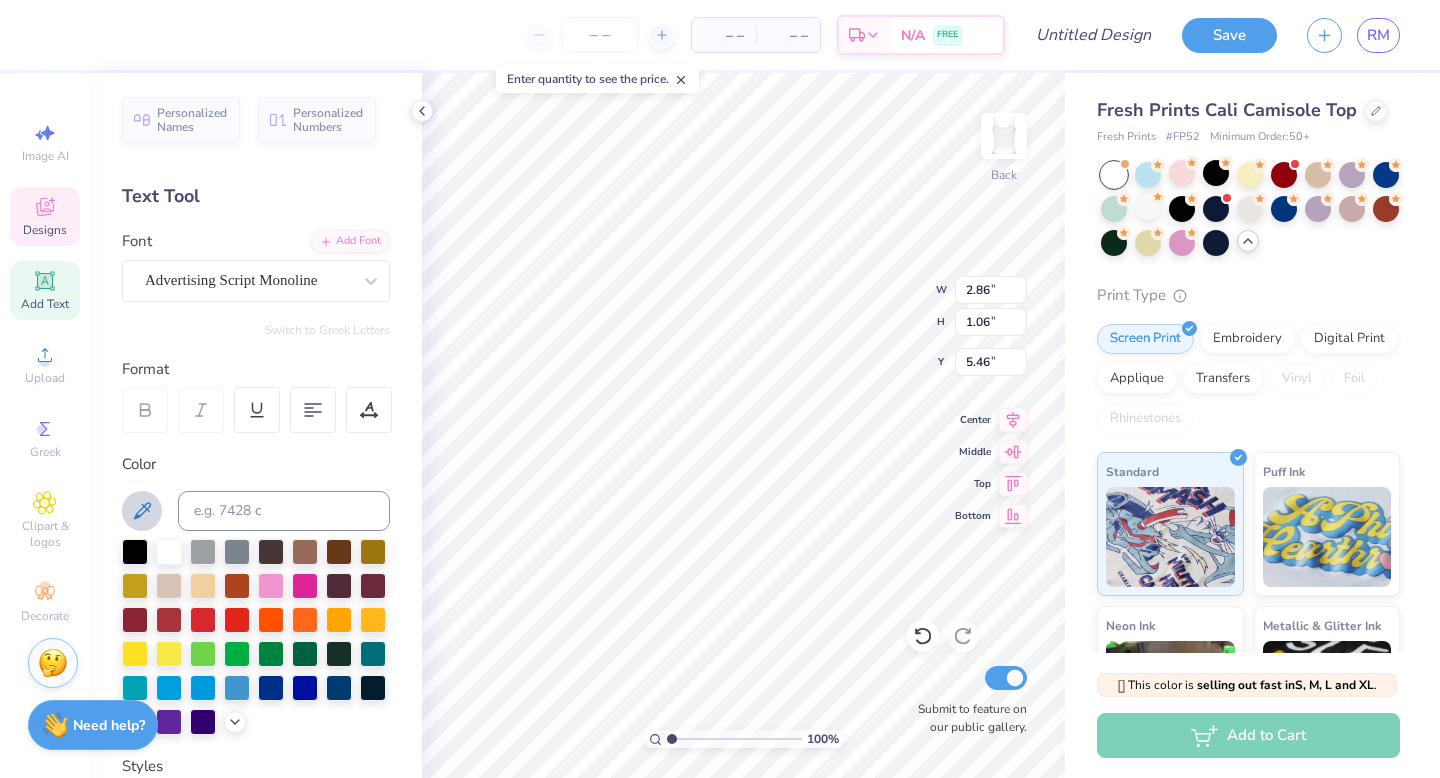 click 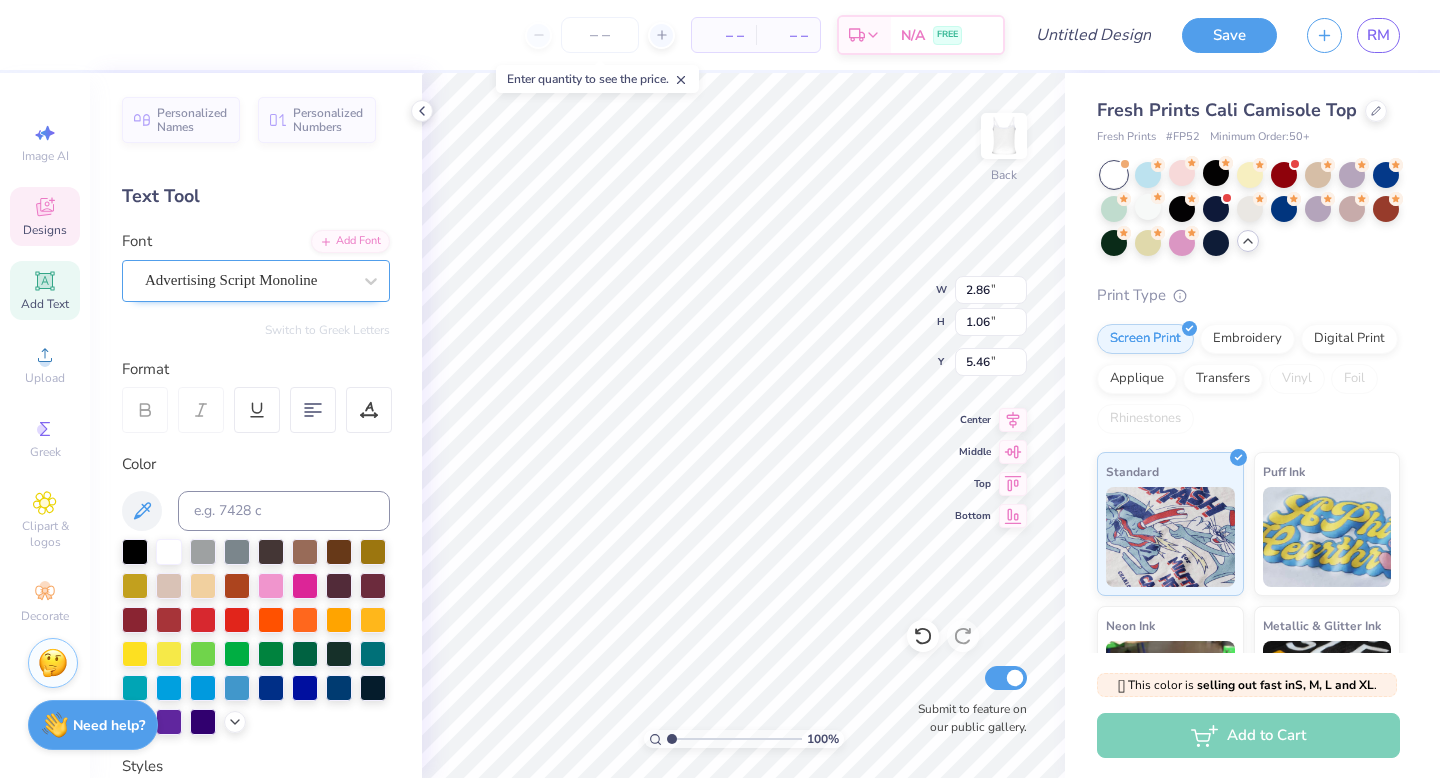 click on "Advertising Script Monoline" at bounding box center (248, 280) 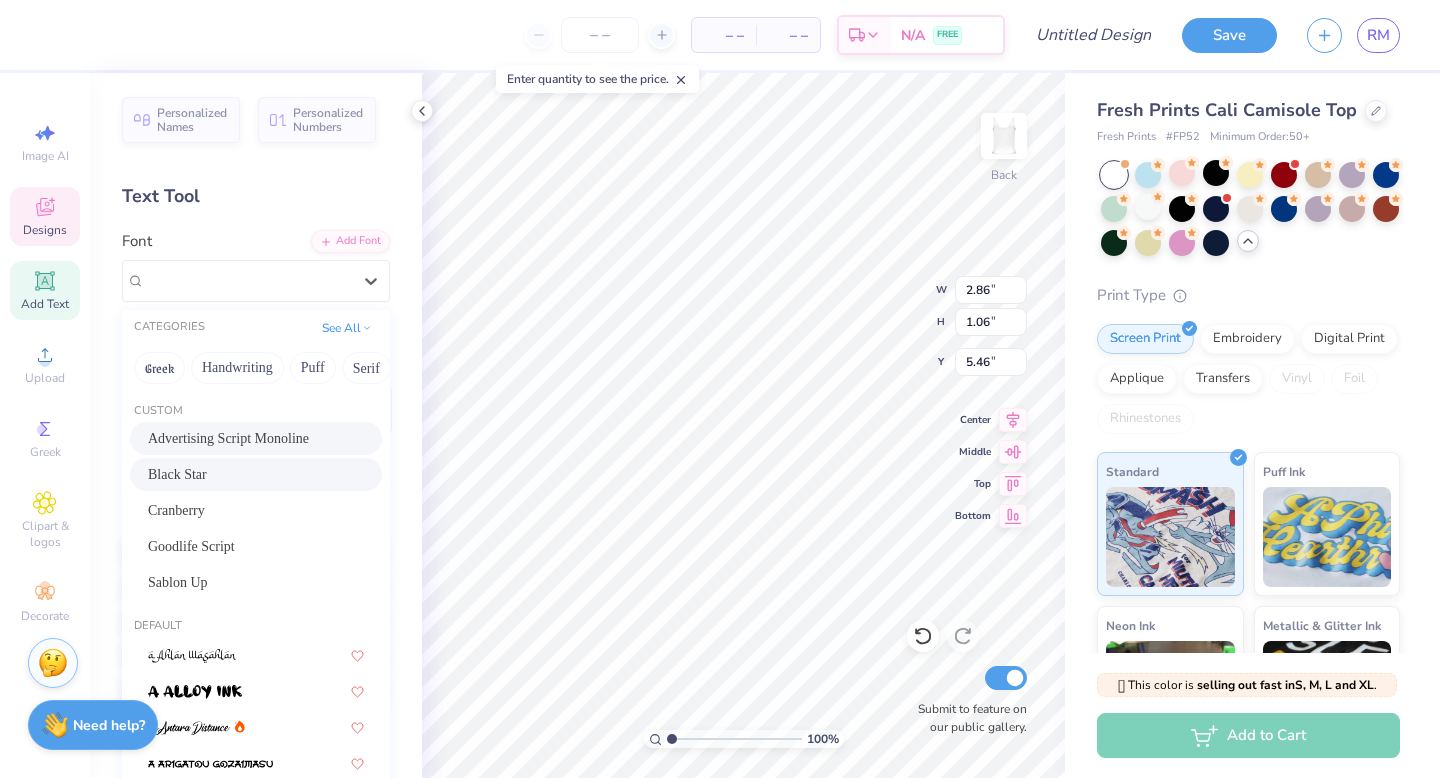 click on "Black Star" at bounding box center (256, 474) 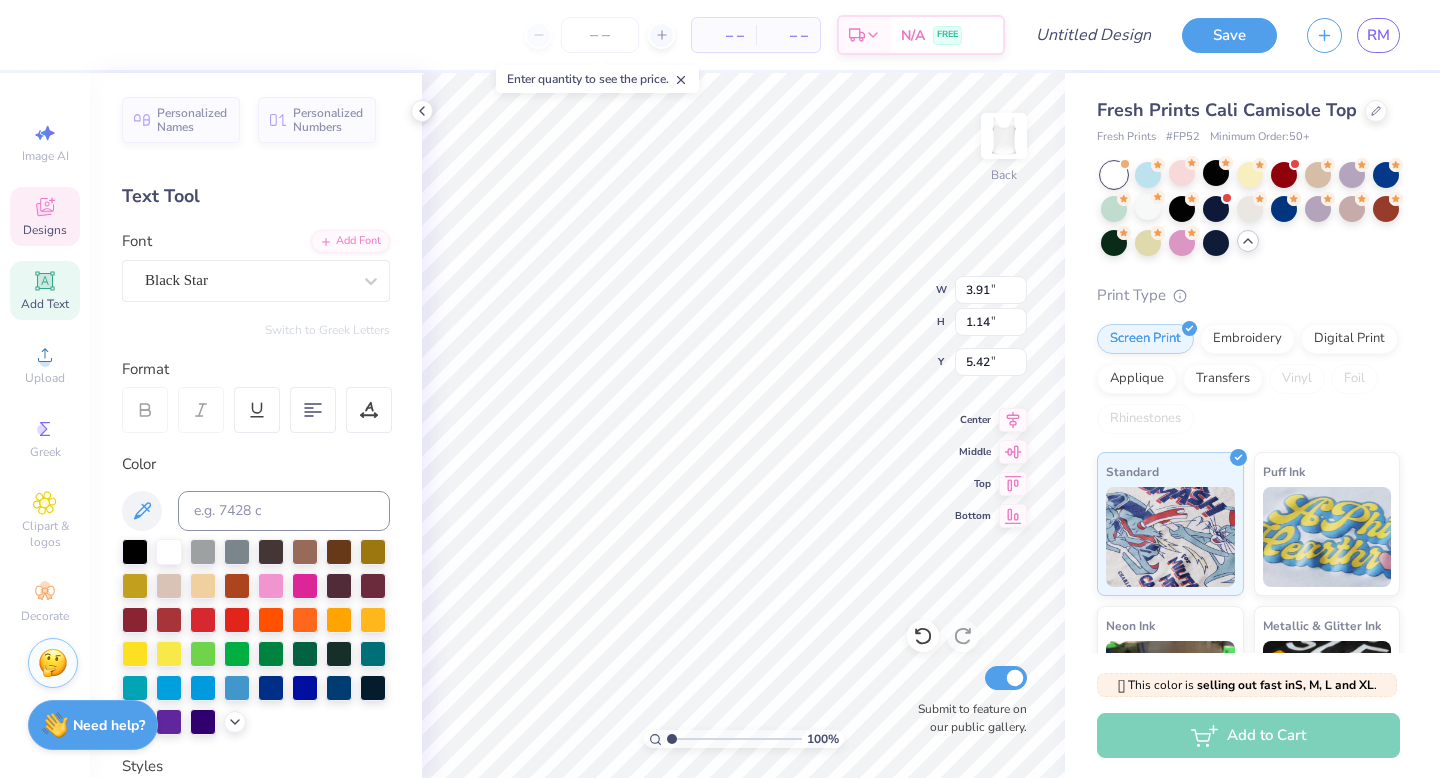 type on "3.91" 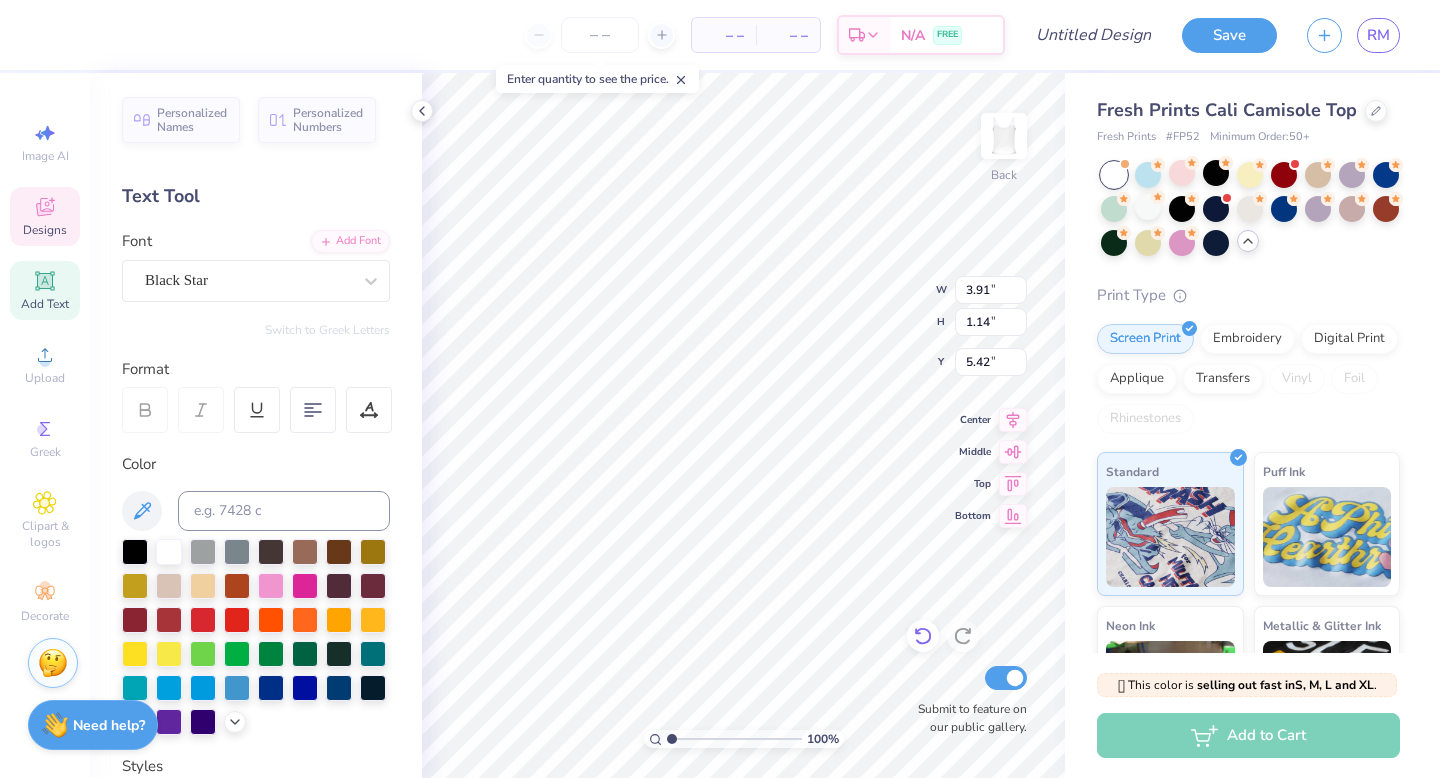 click at bounding box center [923, 636] 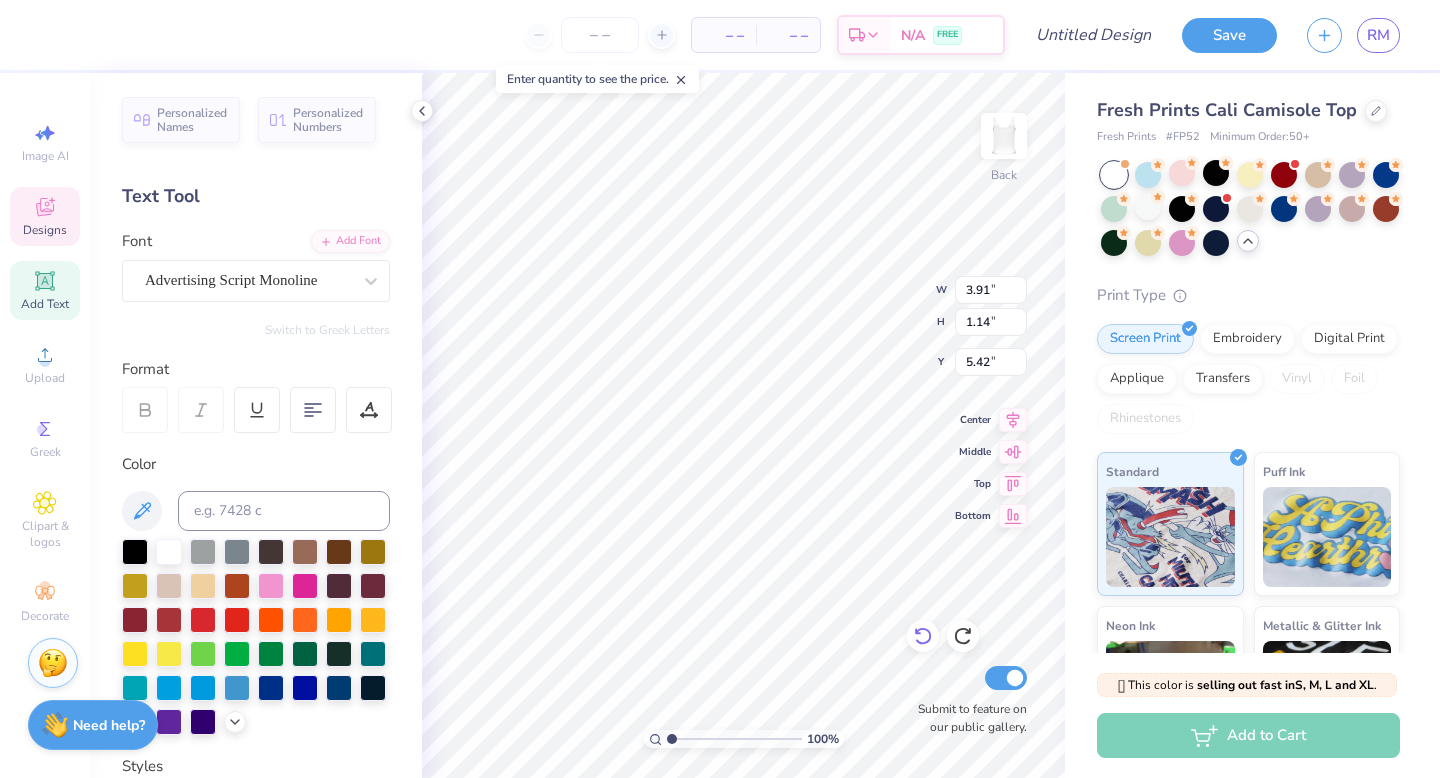 type on "2.86" 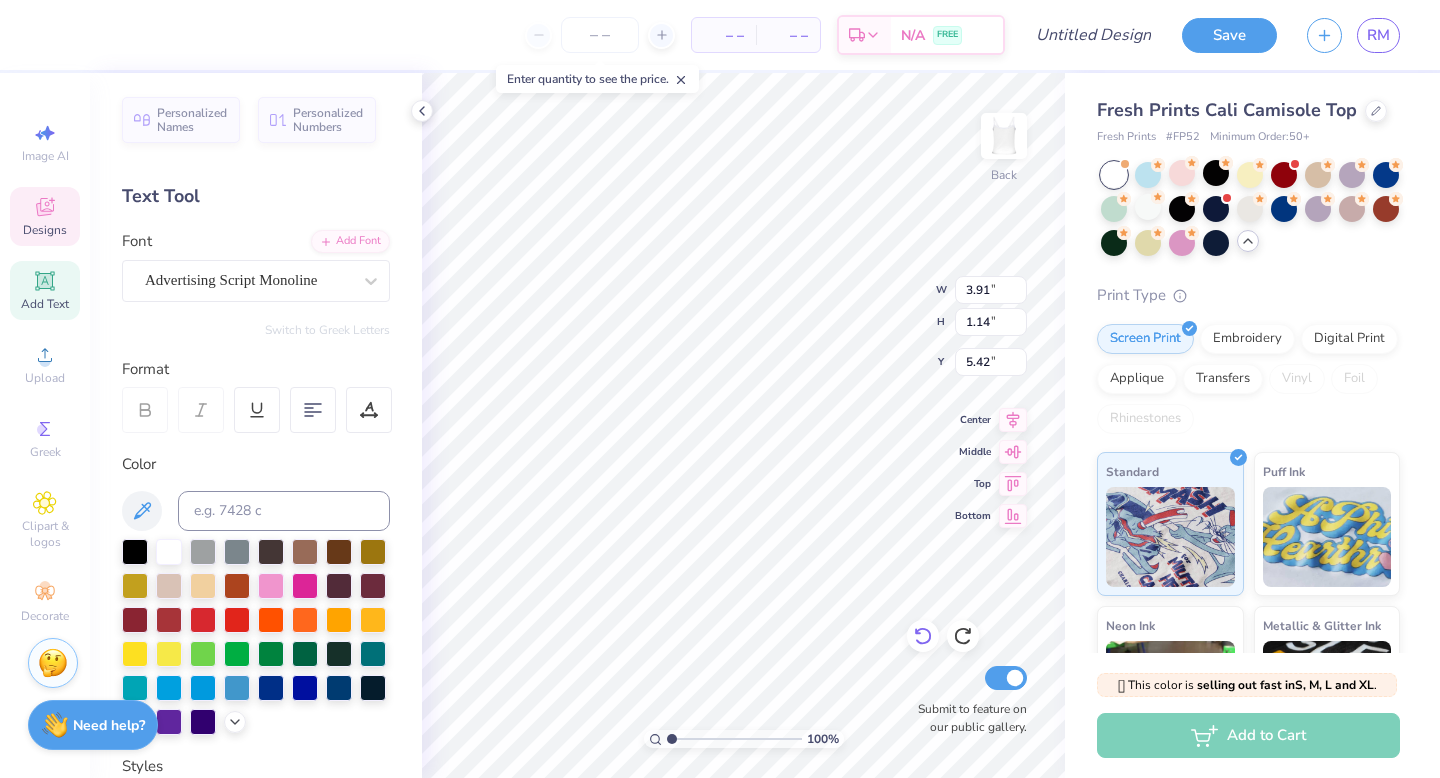 type on "5.46" 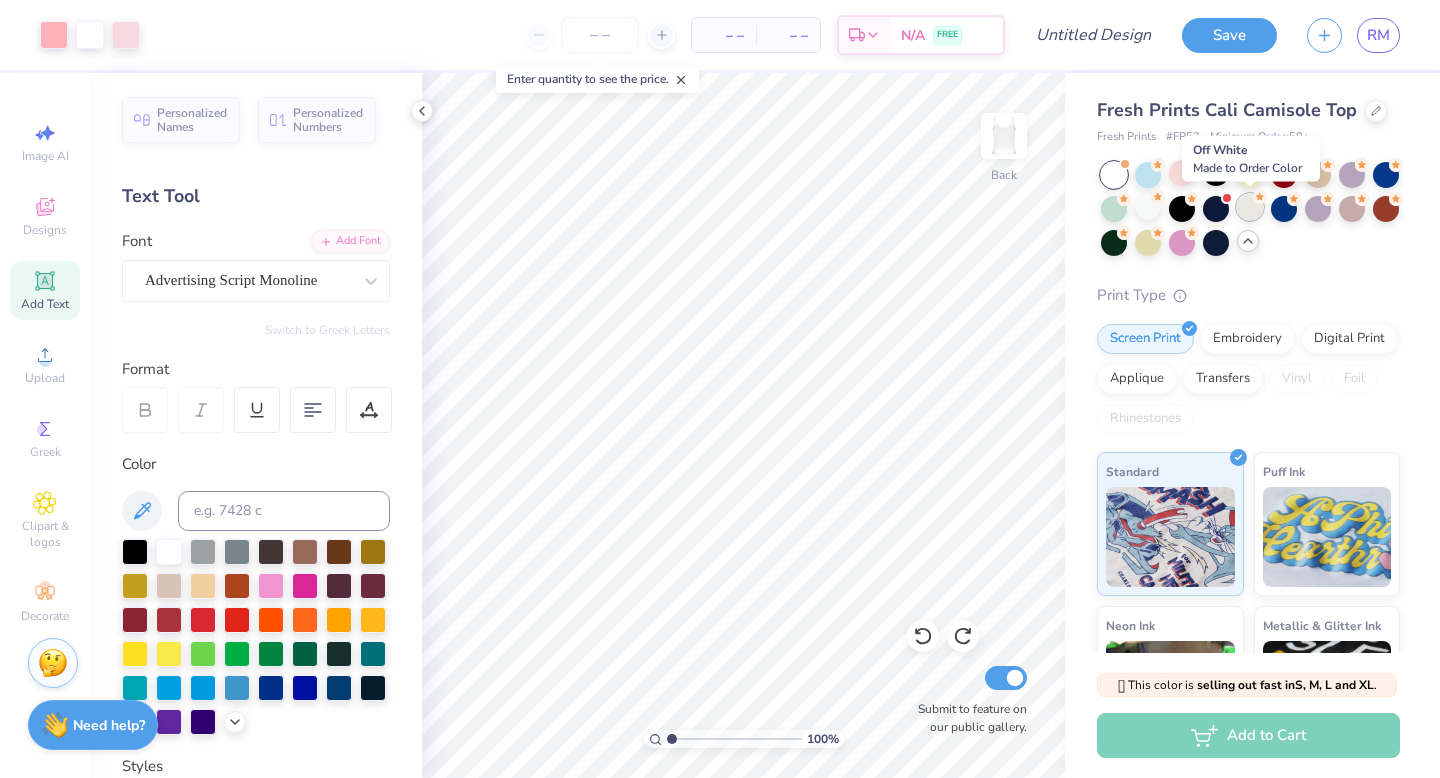 click at bounding box center [1250, 207] 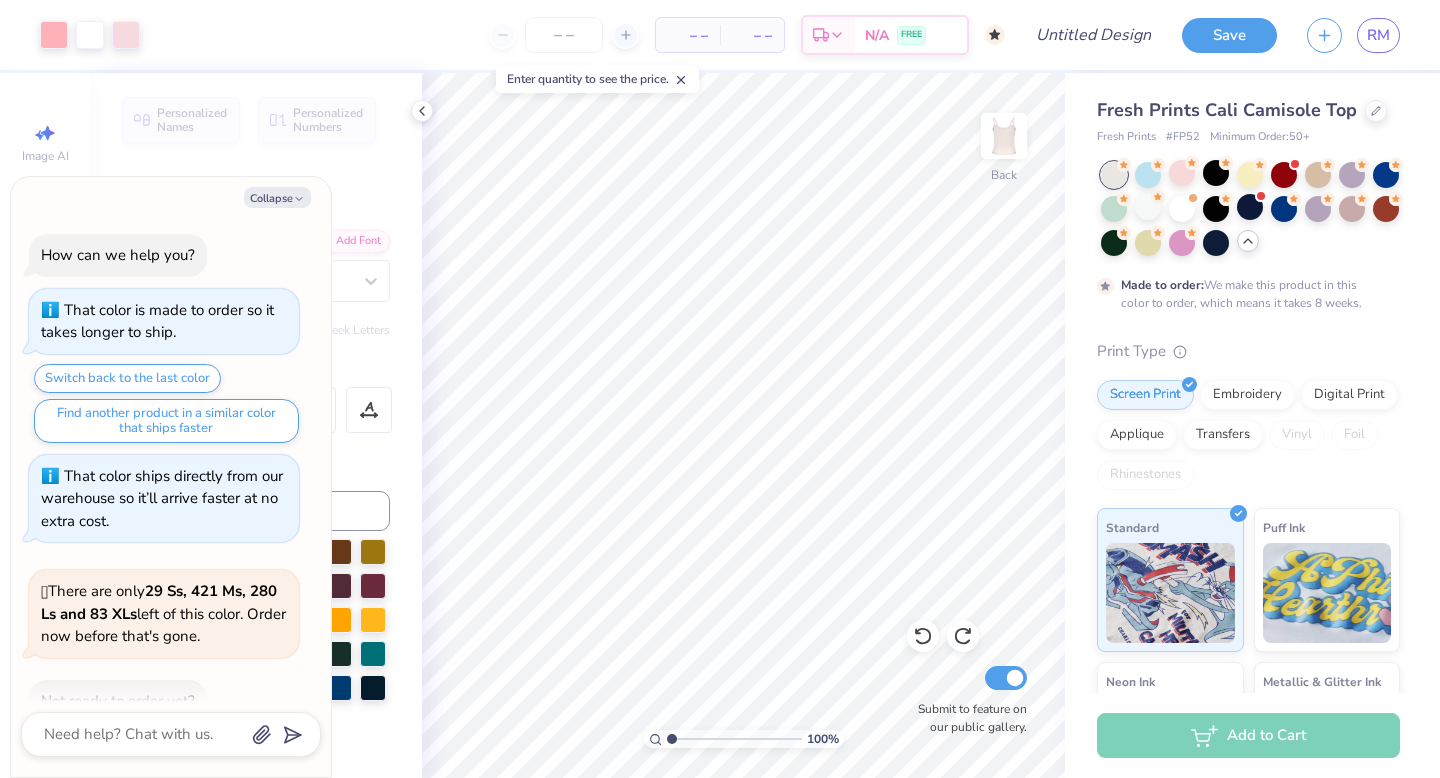 scroll, scrollTop: 282, scrollLeft: 0, axis: vertical 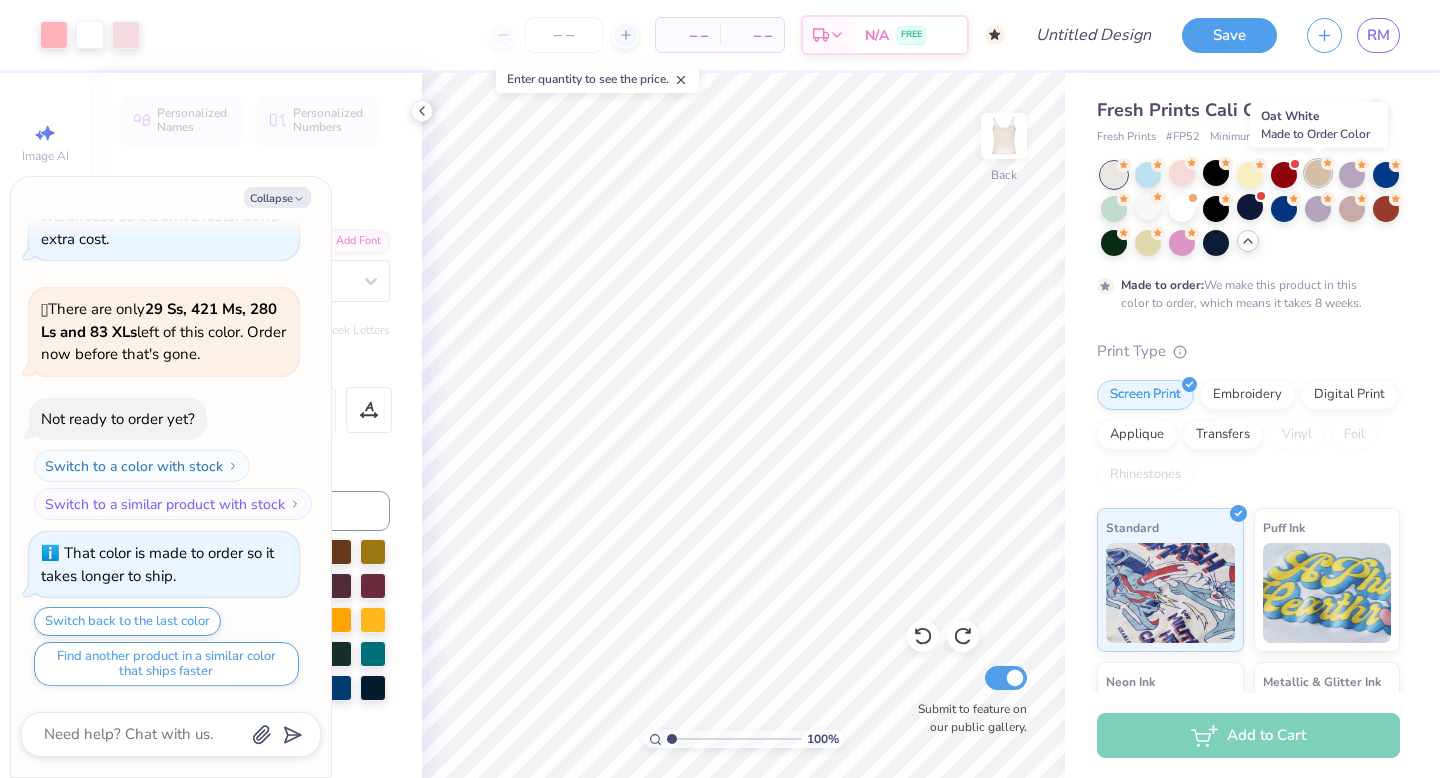 click at bounding box center (1318, 173) 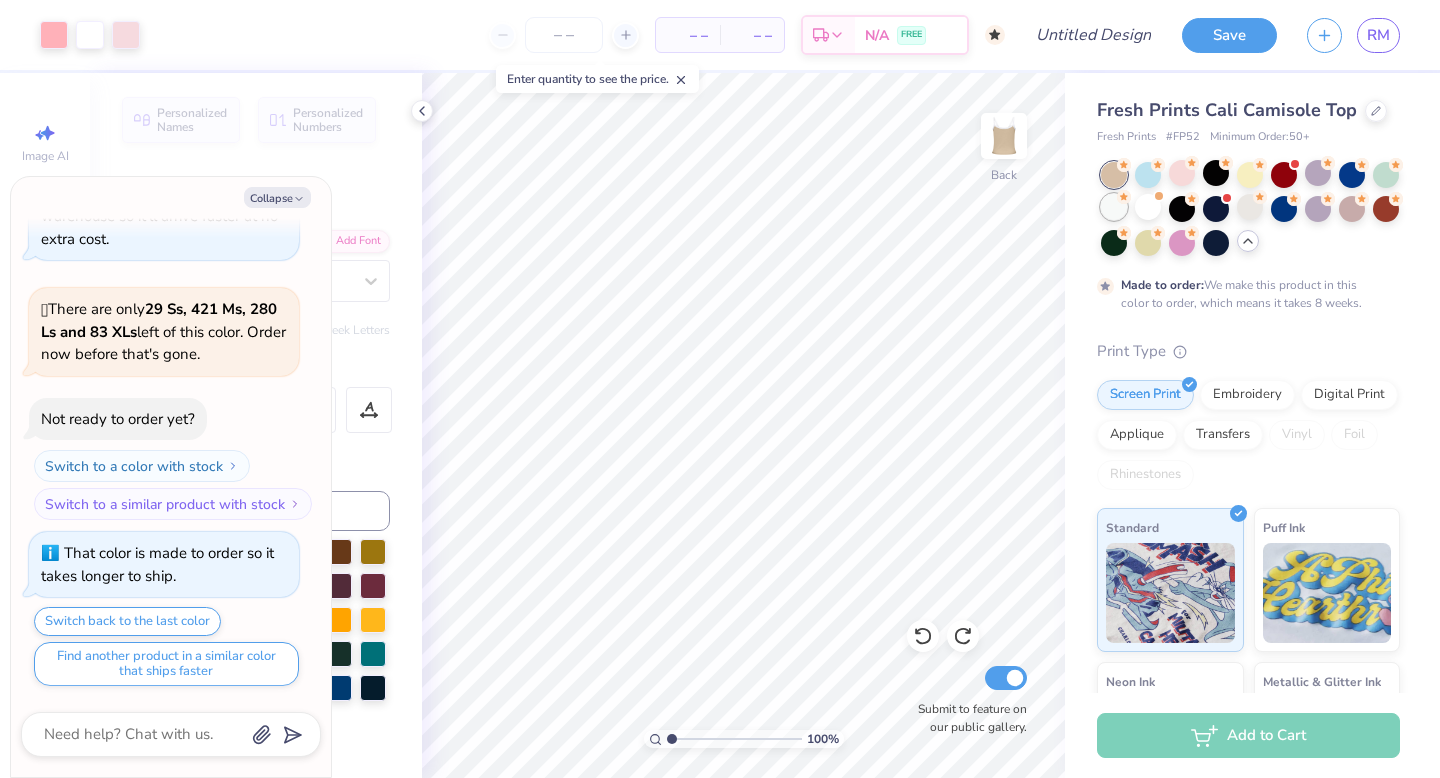 click at bounding box center (1114, 207) 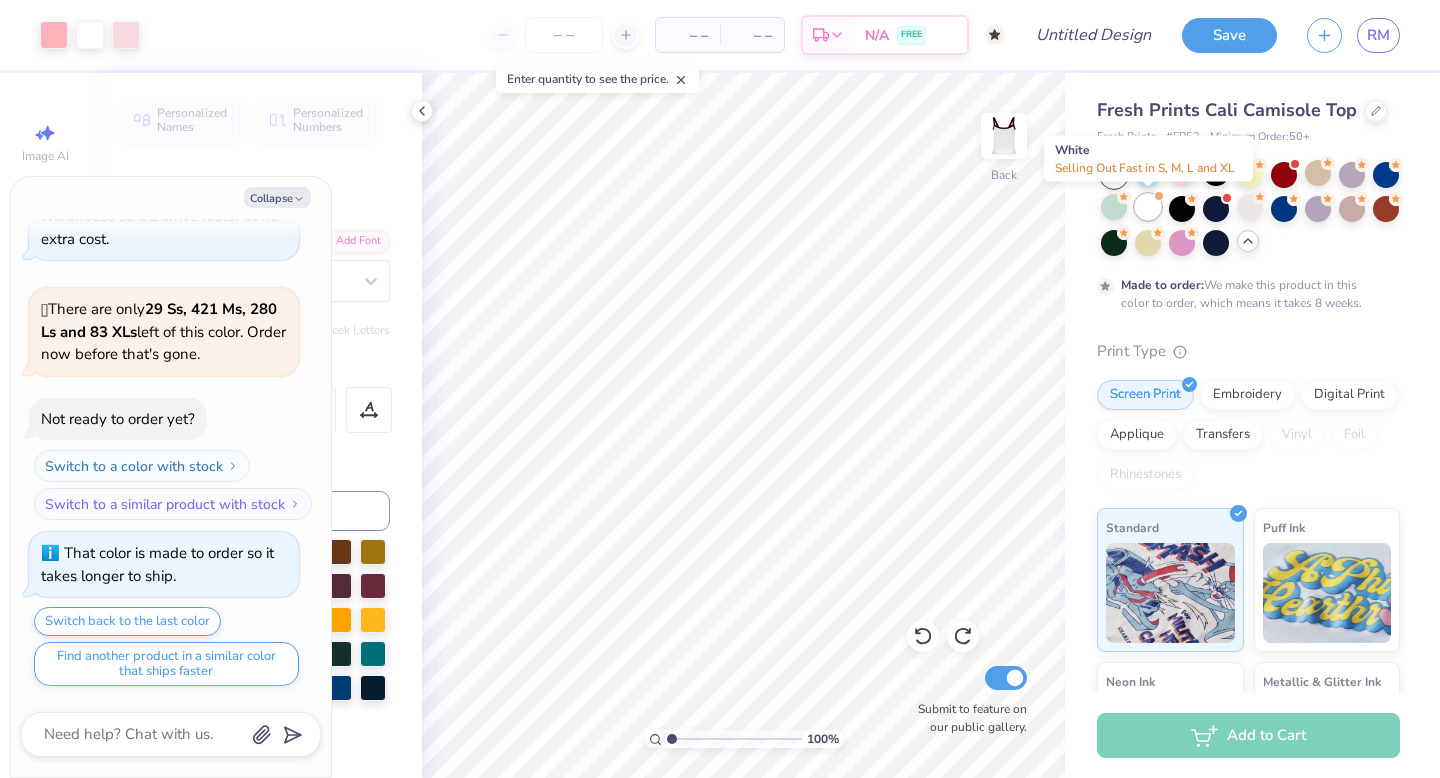 click at bounding box center (1148, 207) 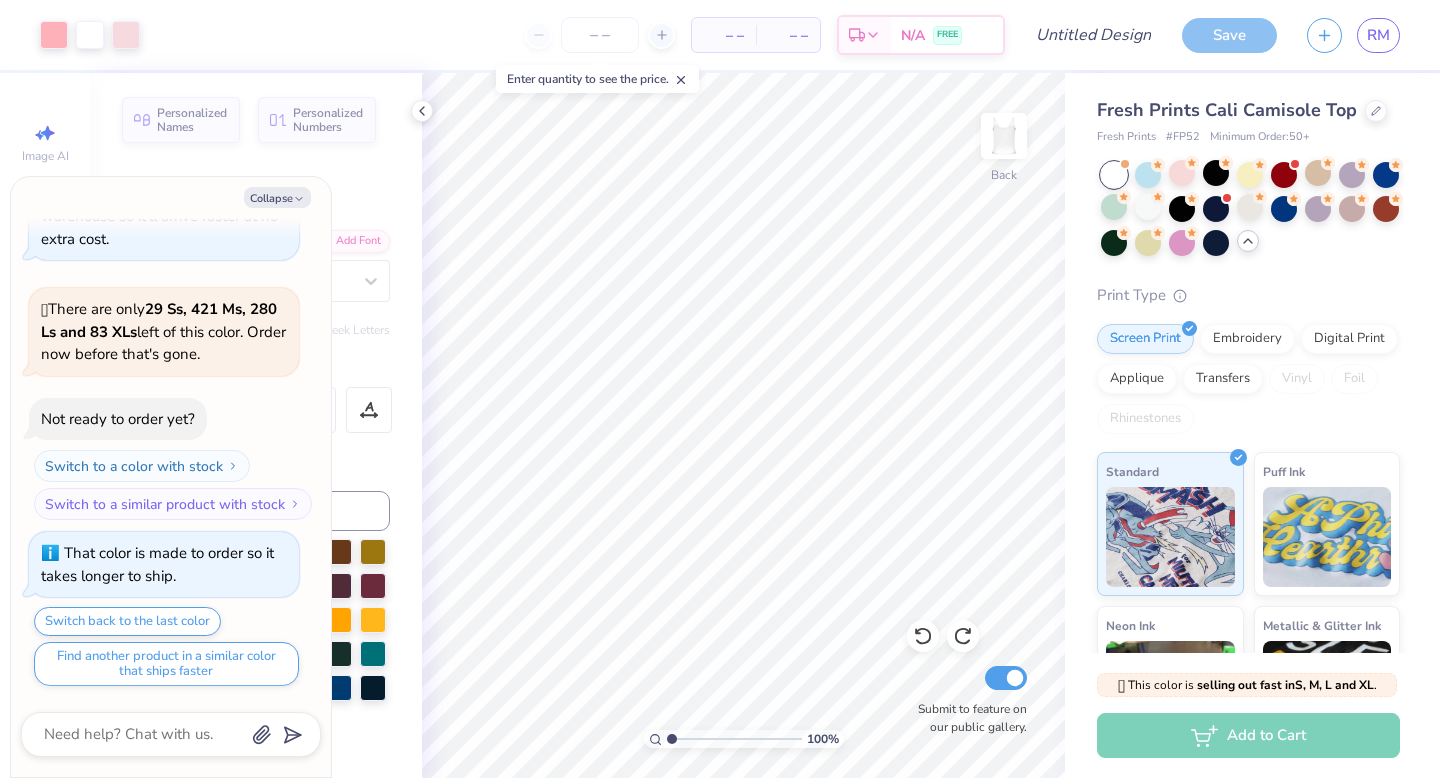 scroll, scrollTop: 641, scrollLeft: 0, axis: vertical 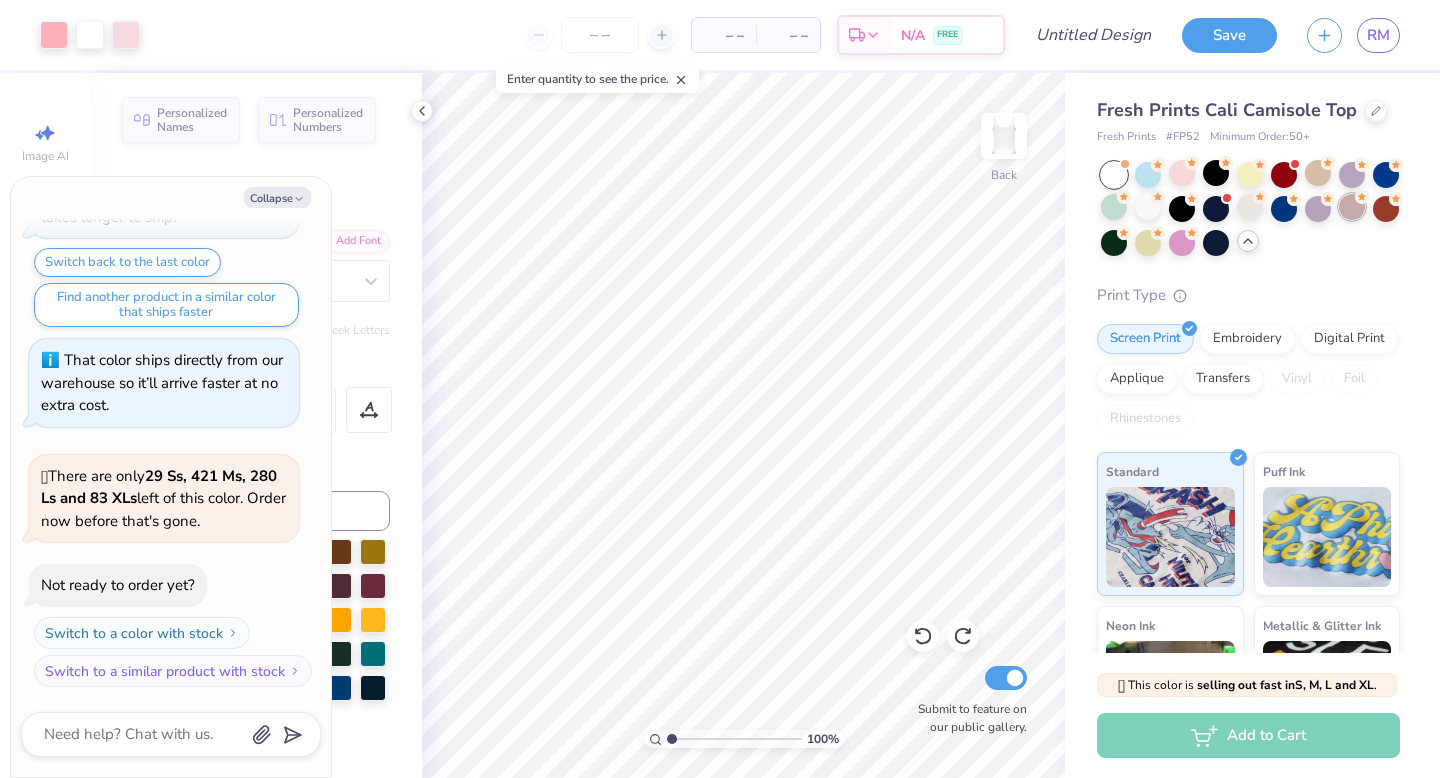click at bounding box center (1352, 207) 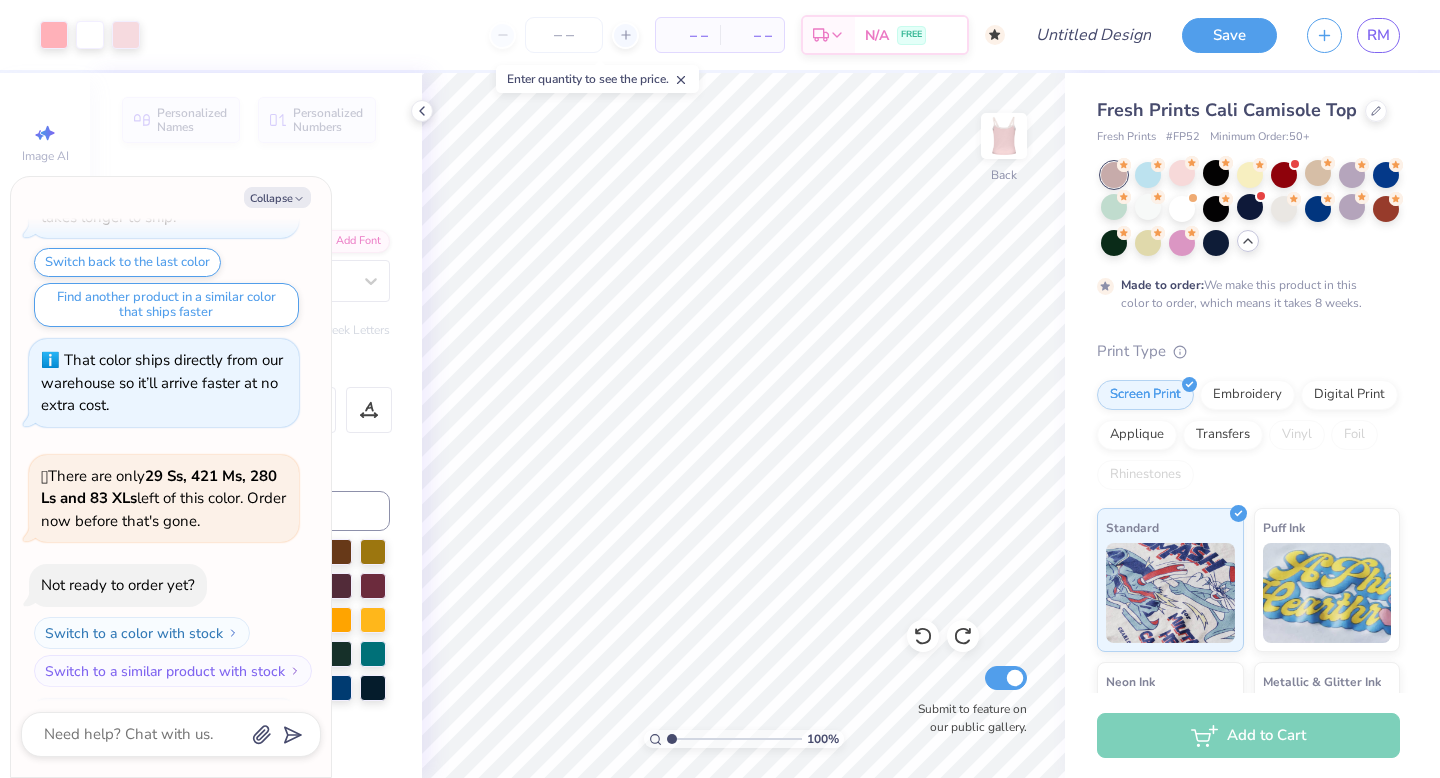 scroll, scrollTop: 807, scrollLeft: 0, axis: vertical 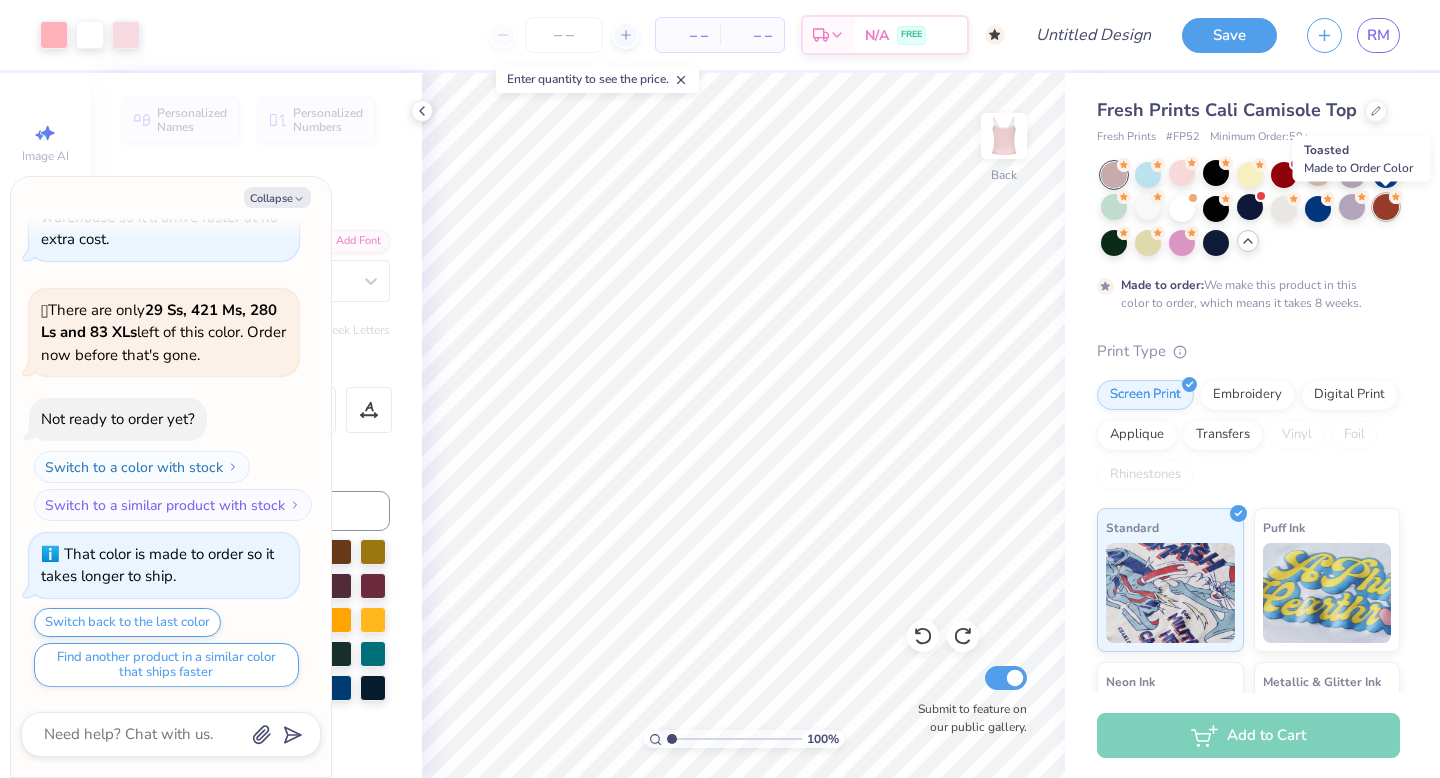 click at bounding box center [1386, 207] 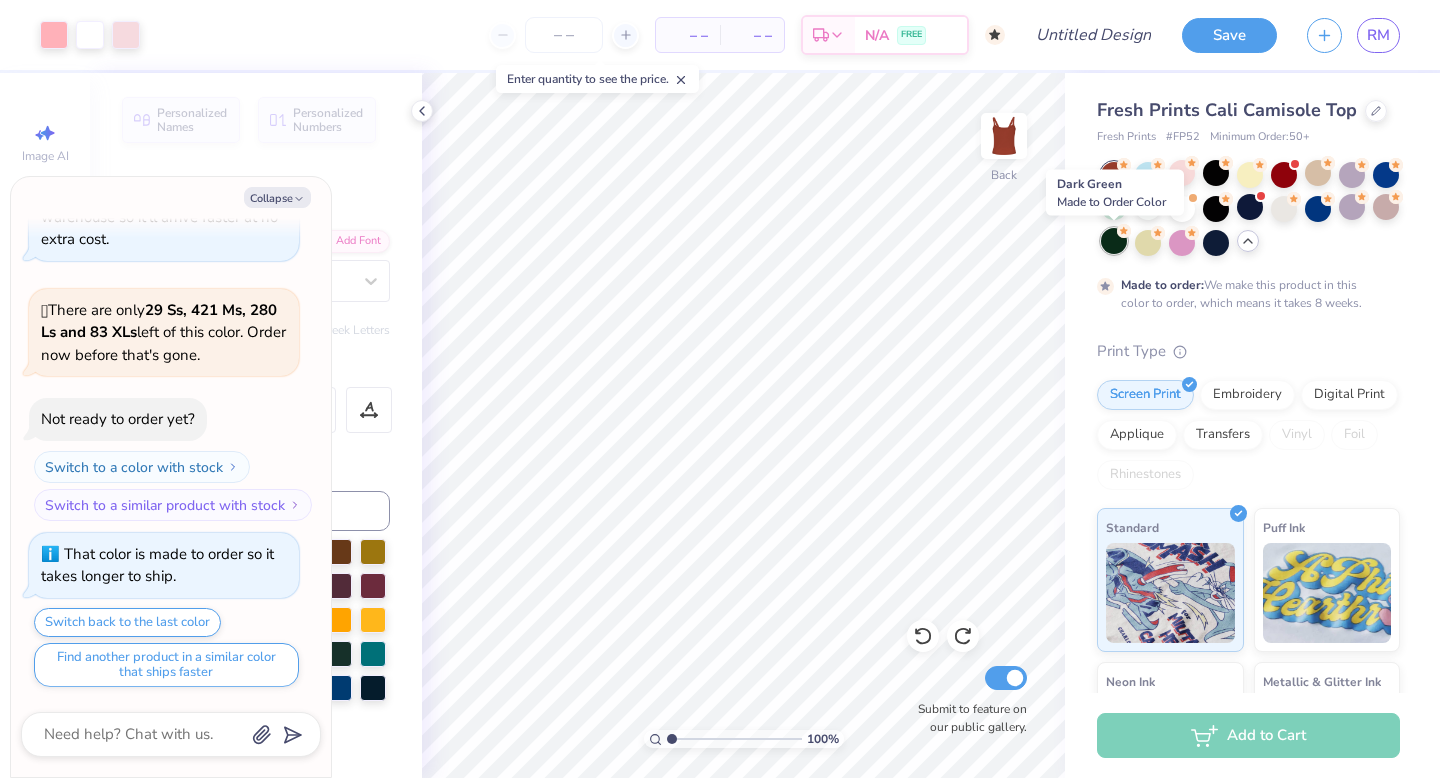 click at bounding box center [1114, 241] 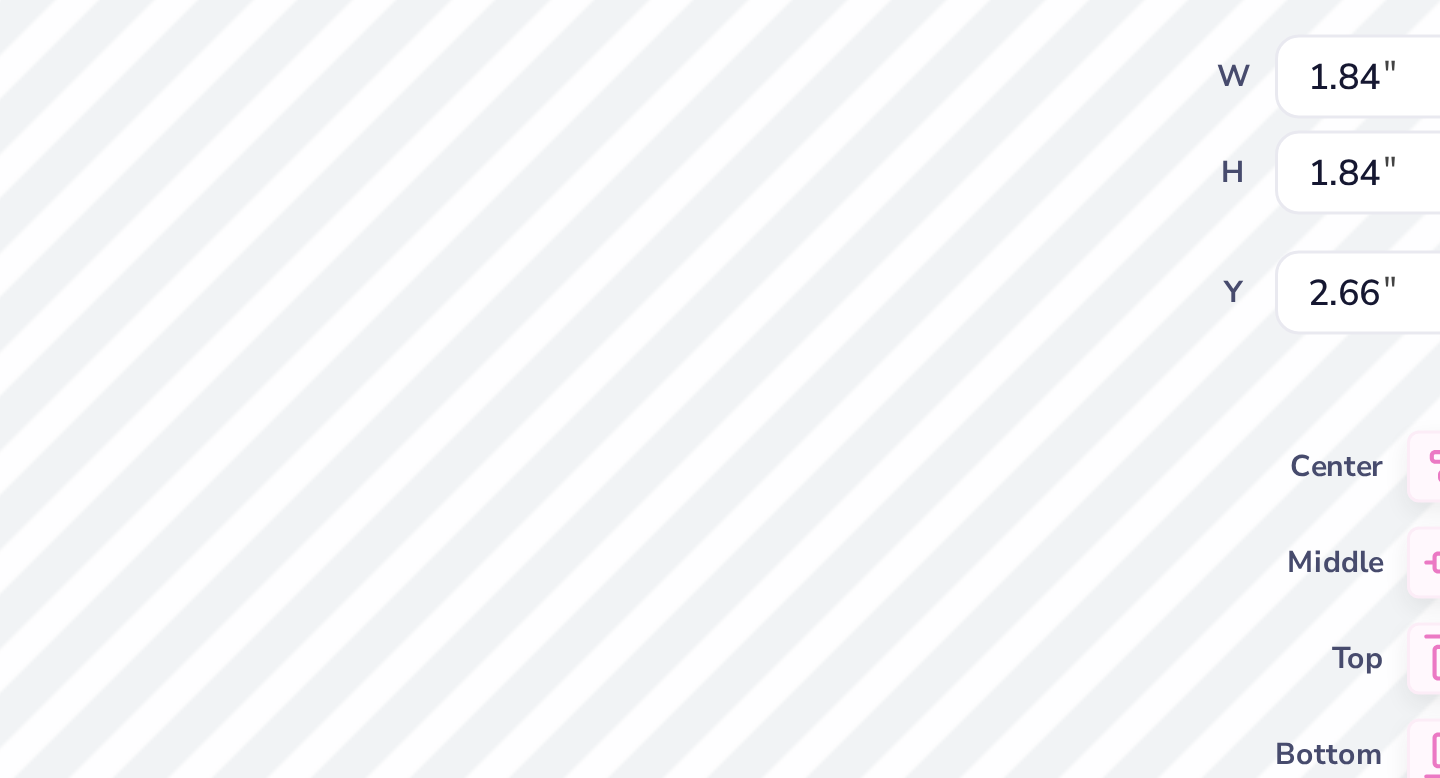 type on "x" 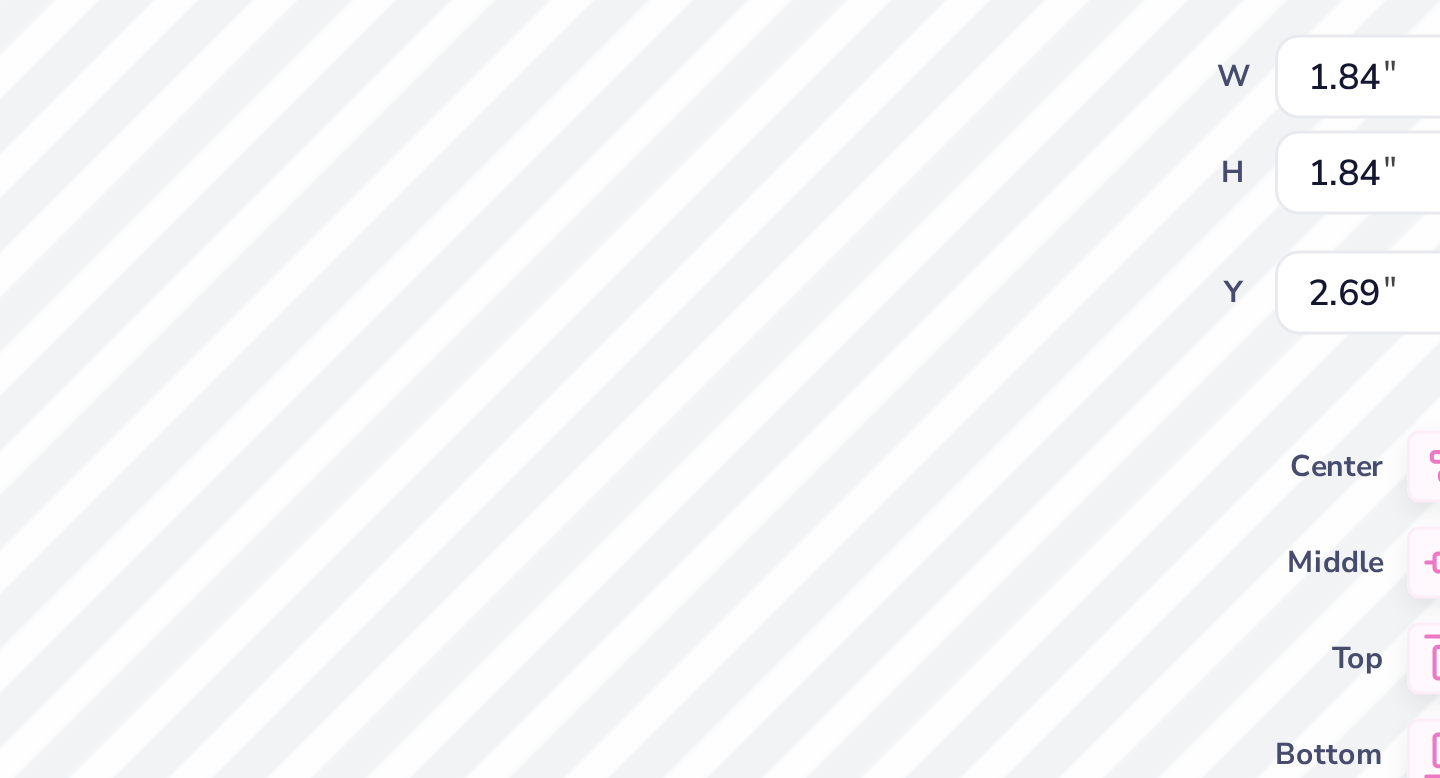 type on "x" 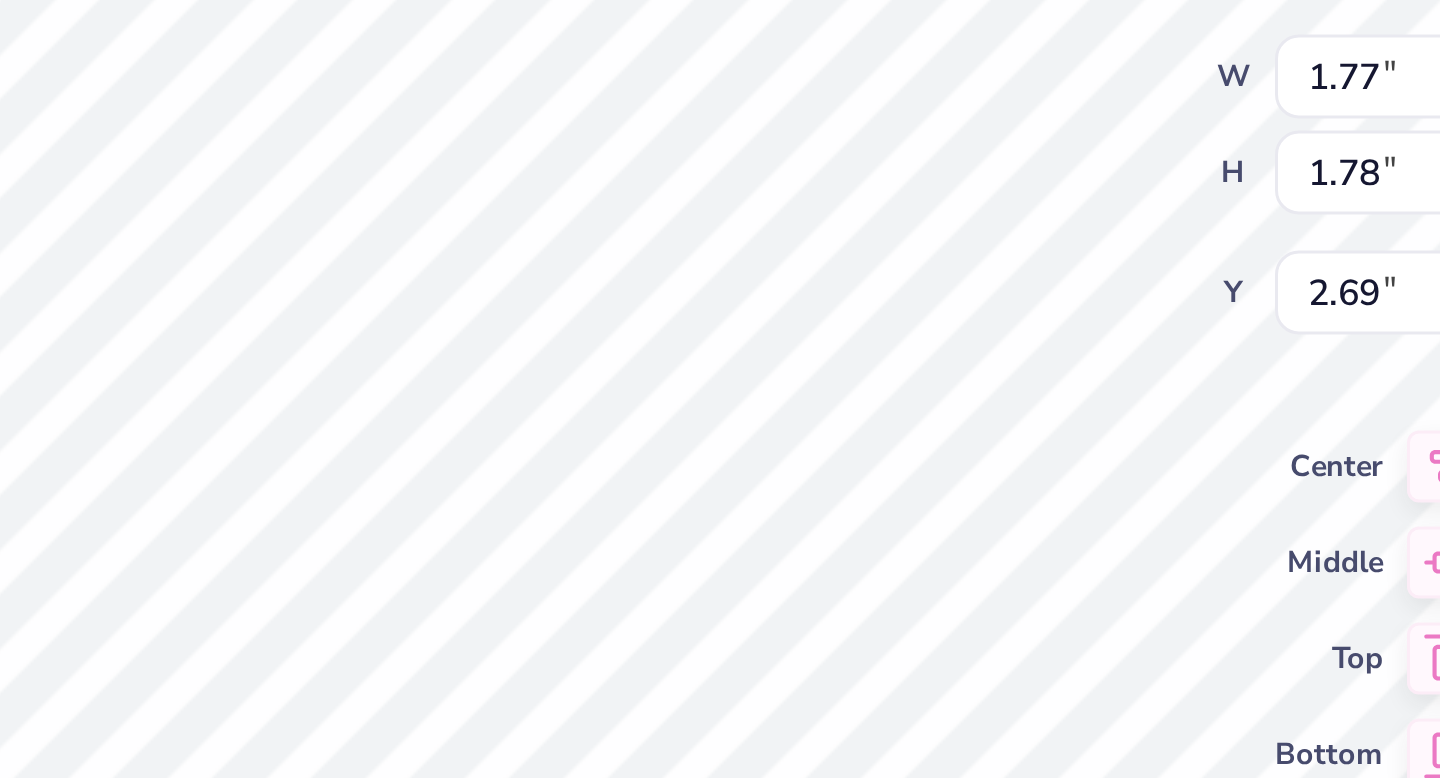 type on "x" 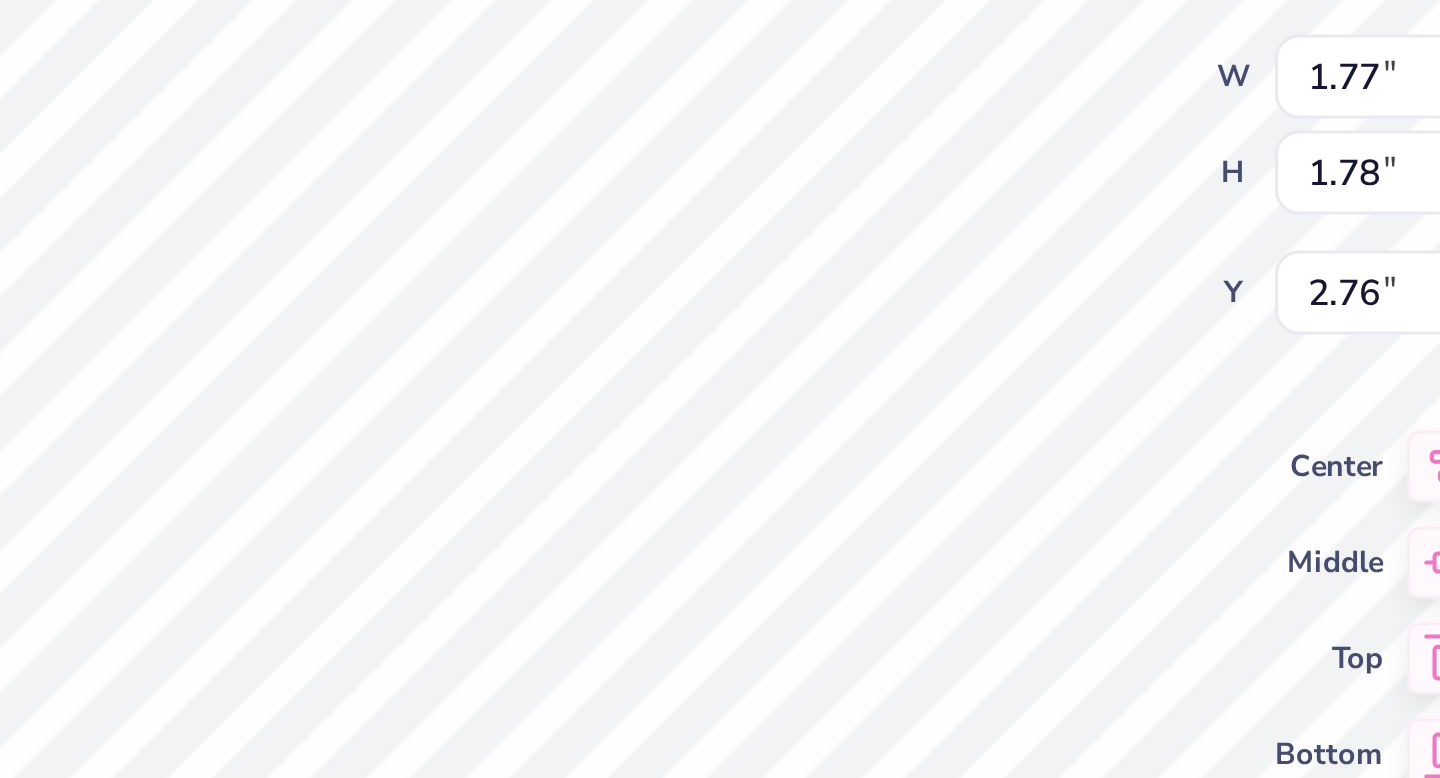 type on "x" 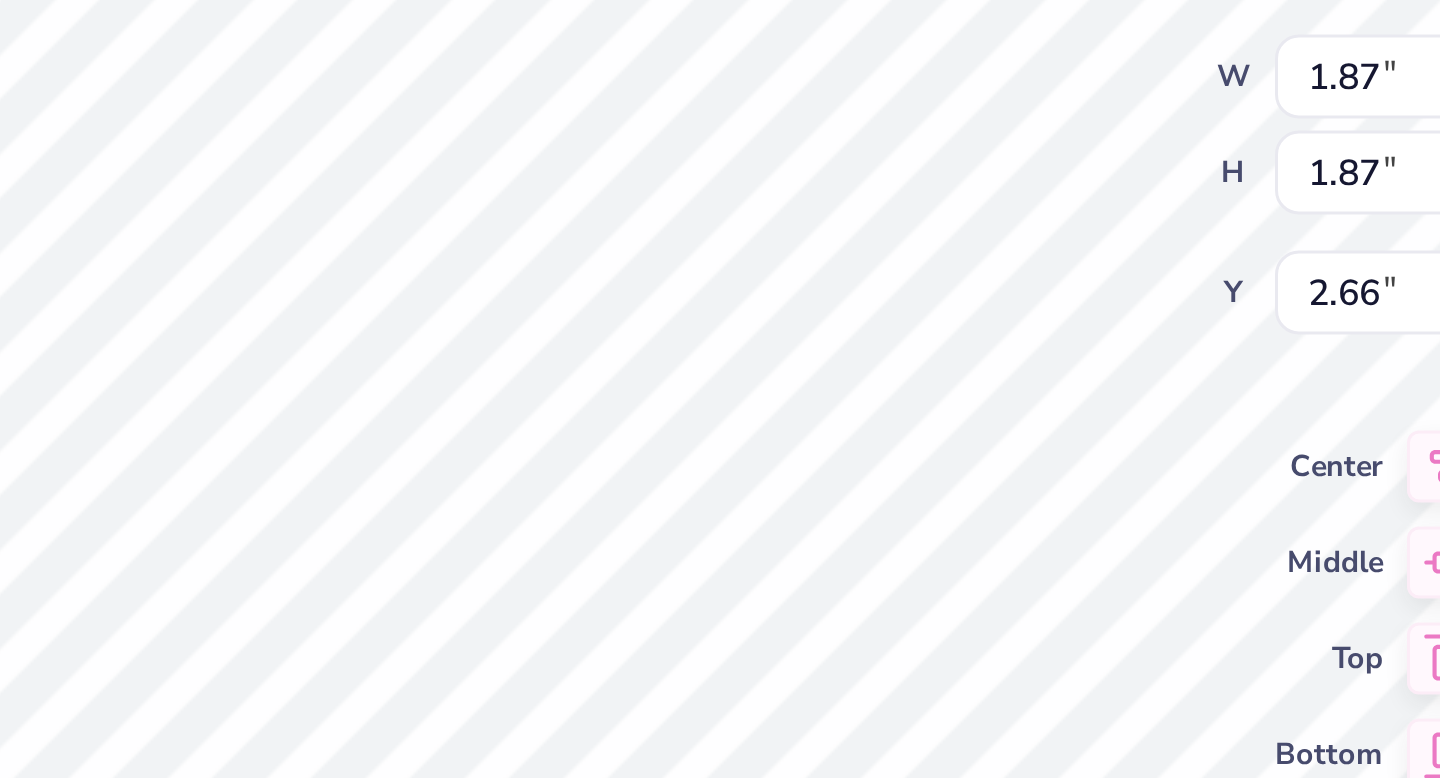 type on "x" 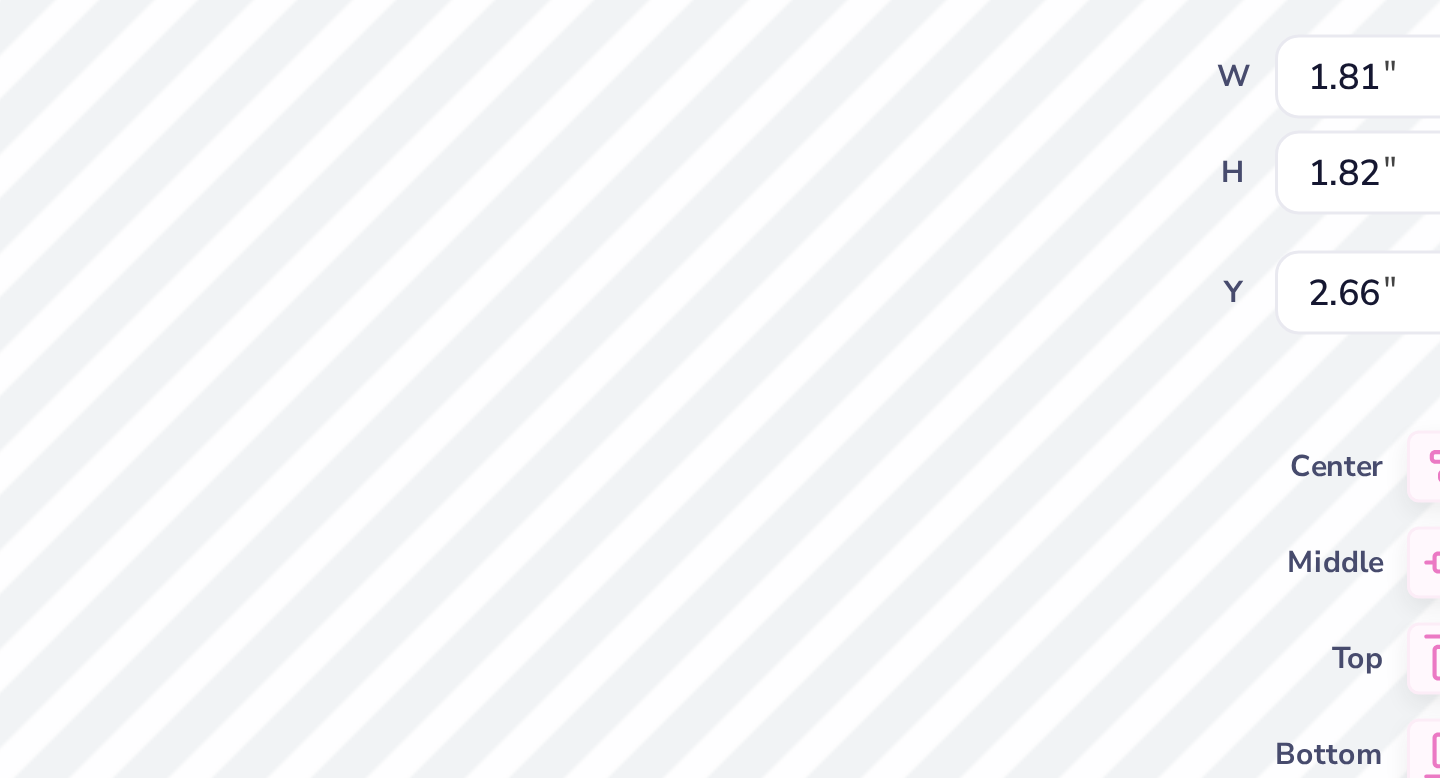 type on "x" 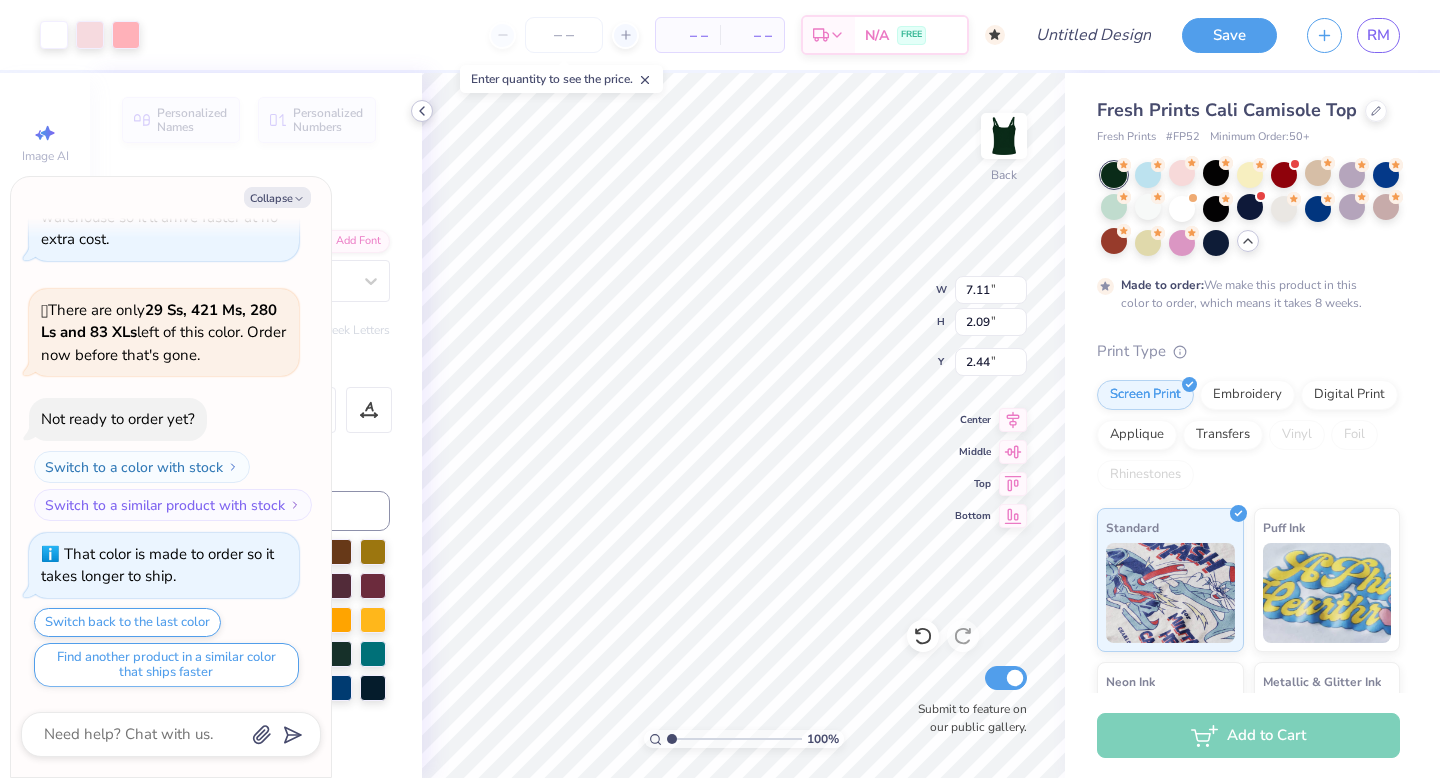 click 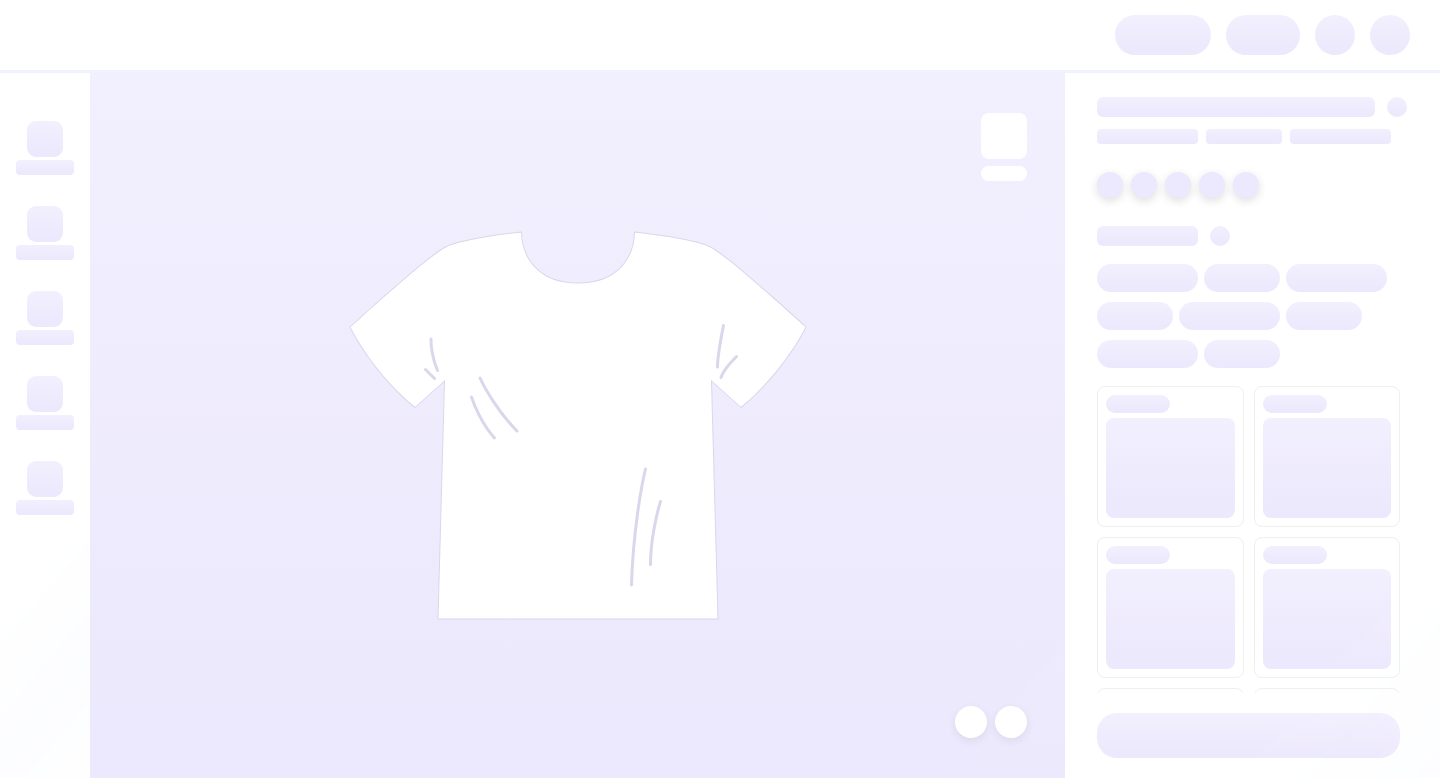 scroll, scrollTop: 0, scrollLeft: 0, axis: both 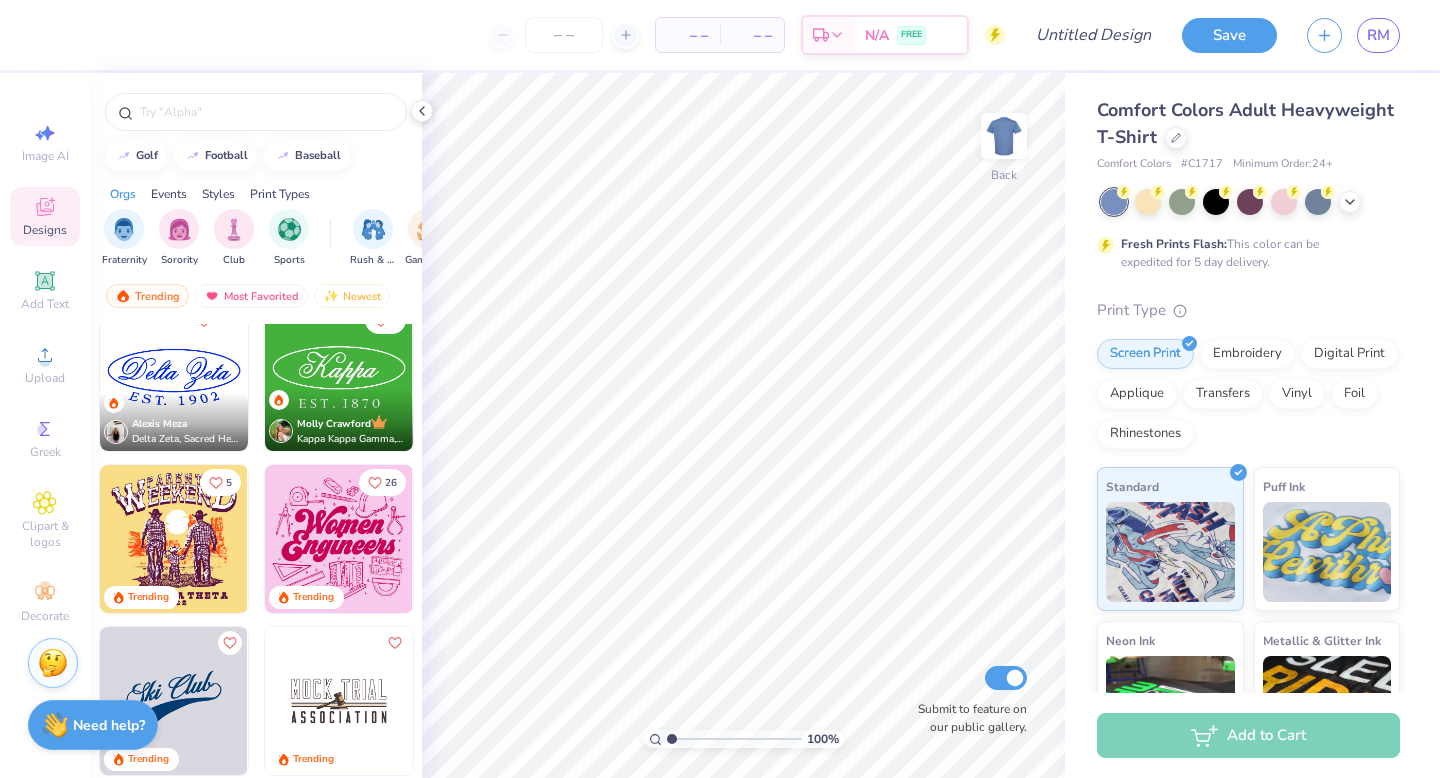 click at bounding box center (174, 377) 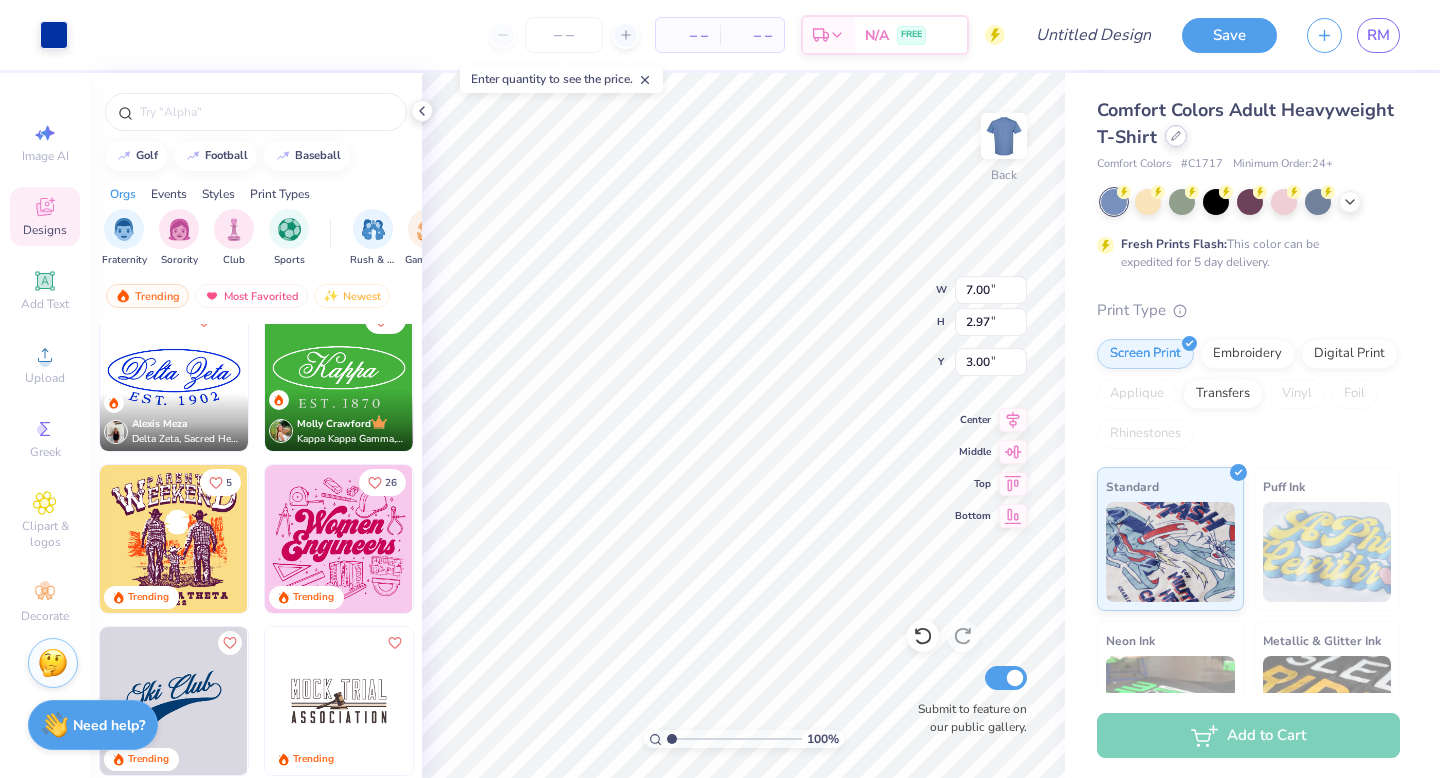 click 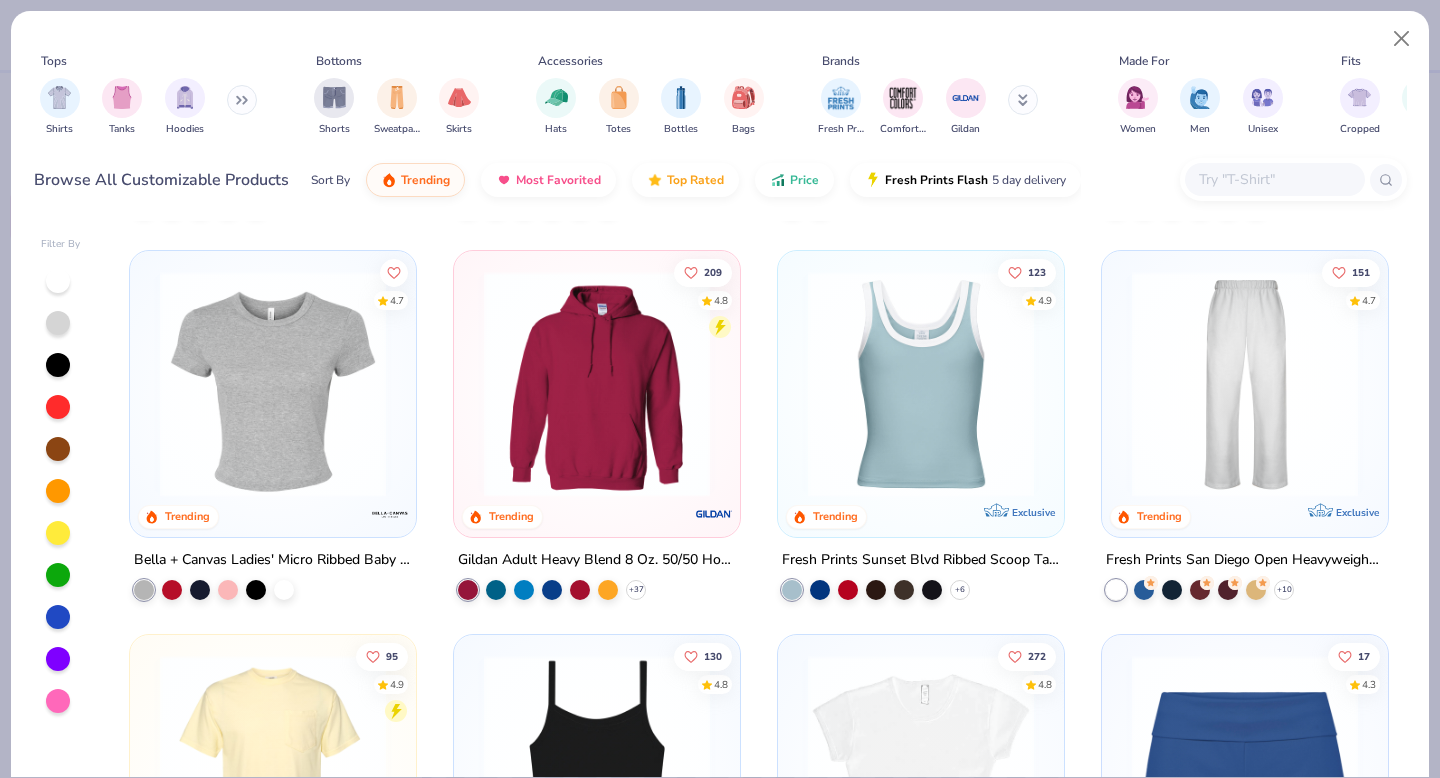 scroll, scrollTop: 380, scrollLeft: 0, axis: vertical 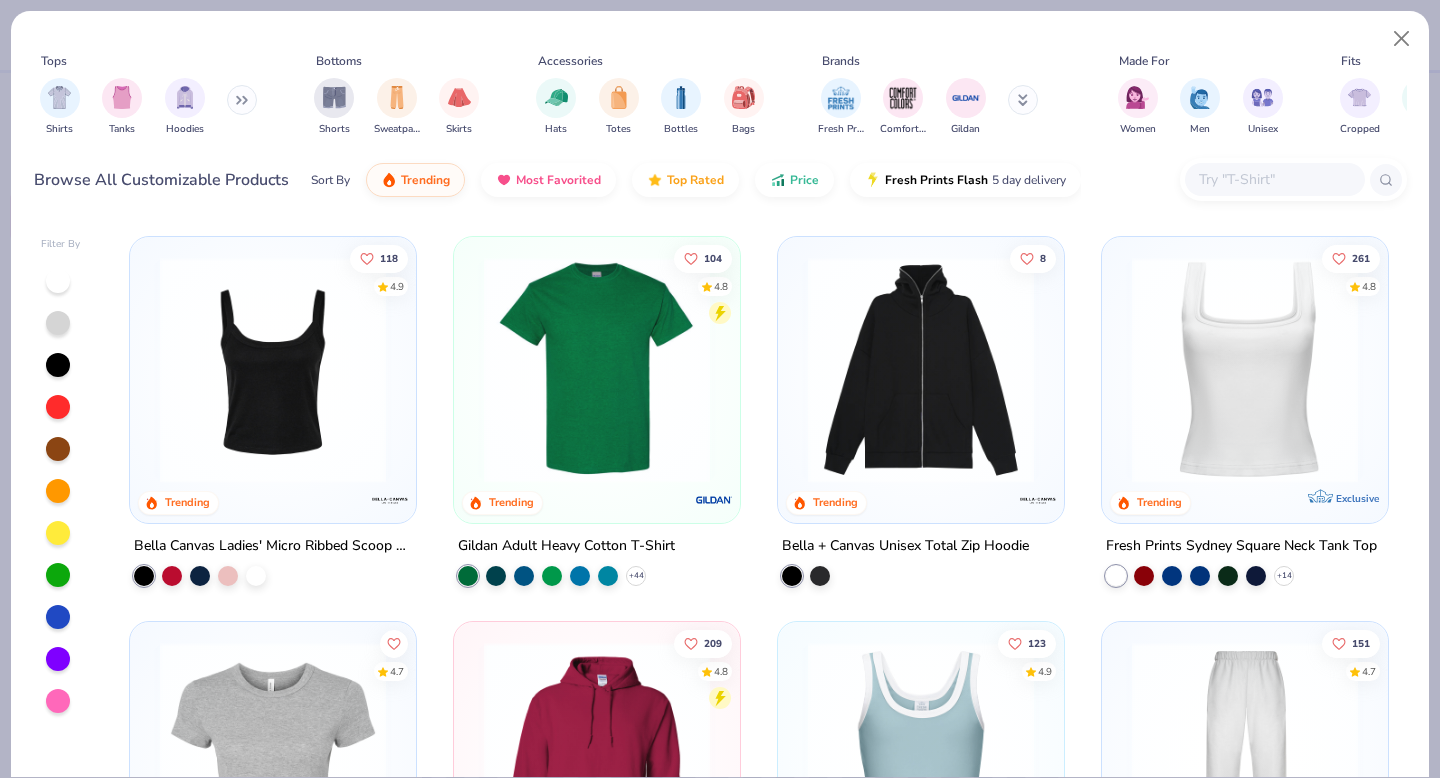 click at bounding box center [1245, 370] 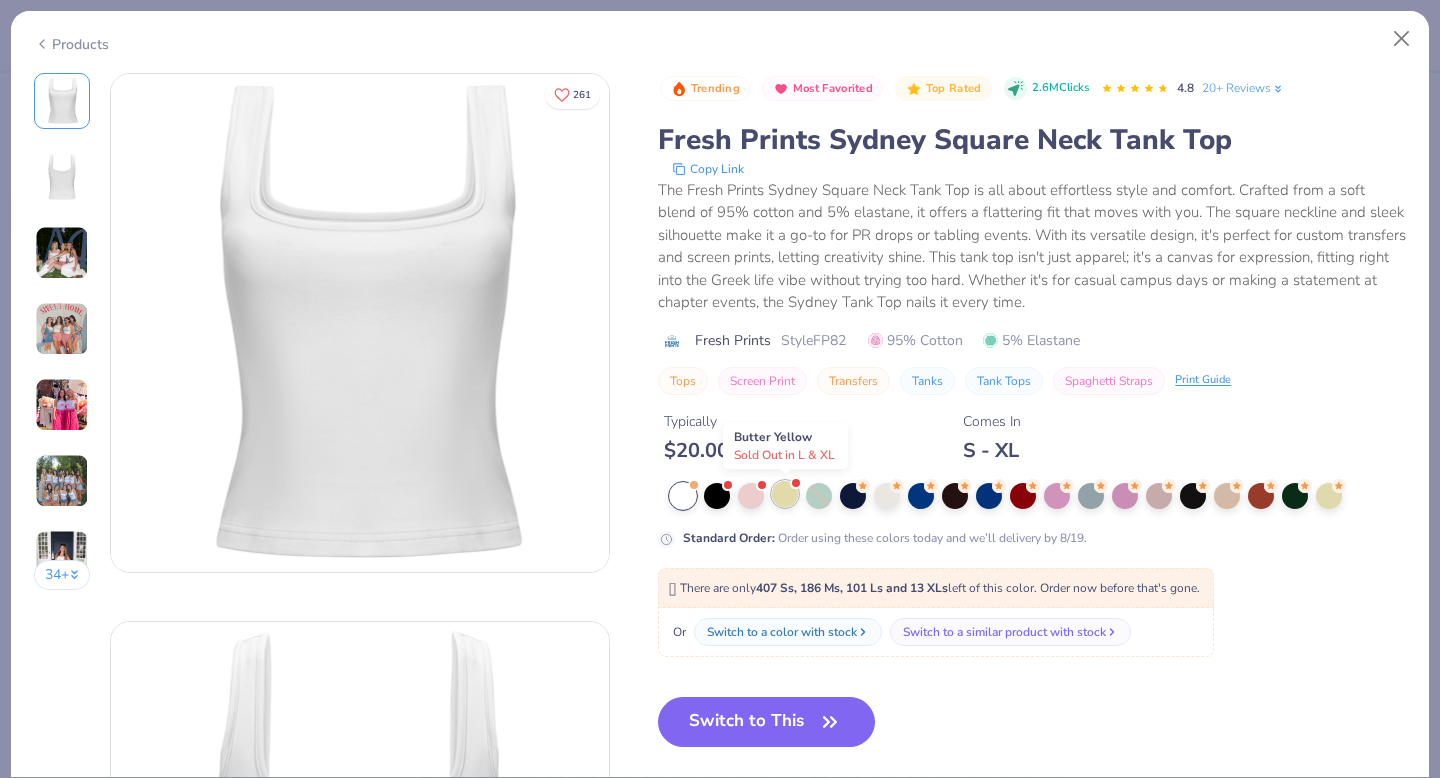 click at bounding box center (785, 494) 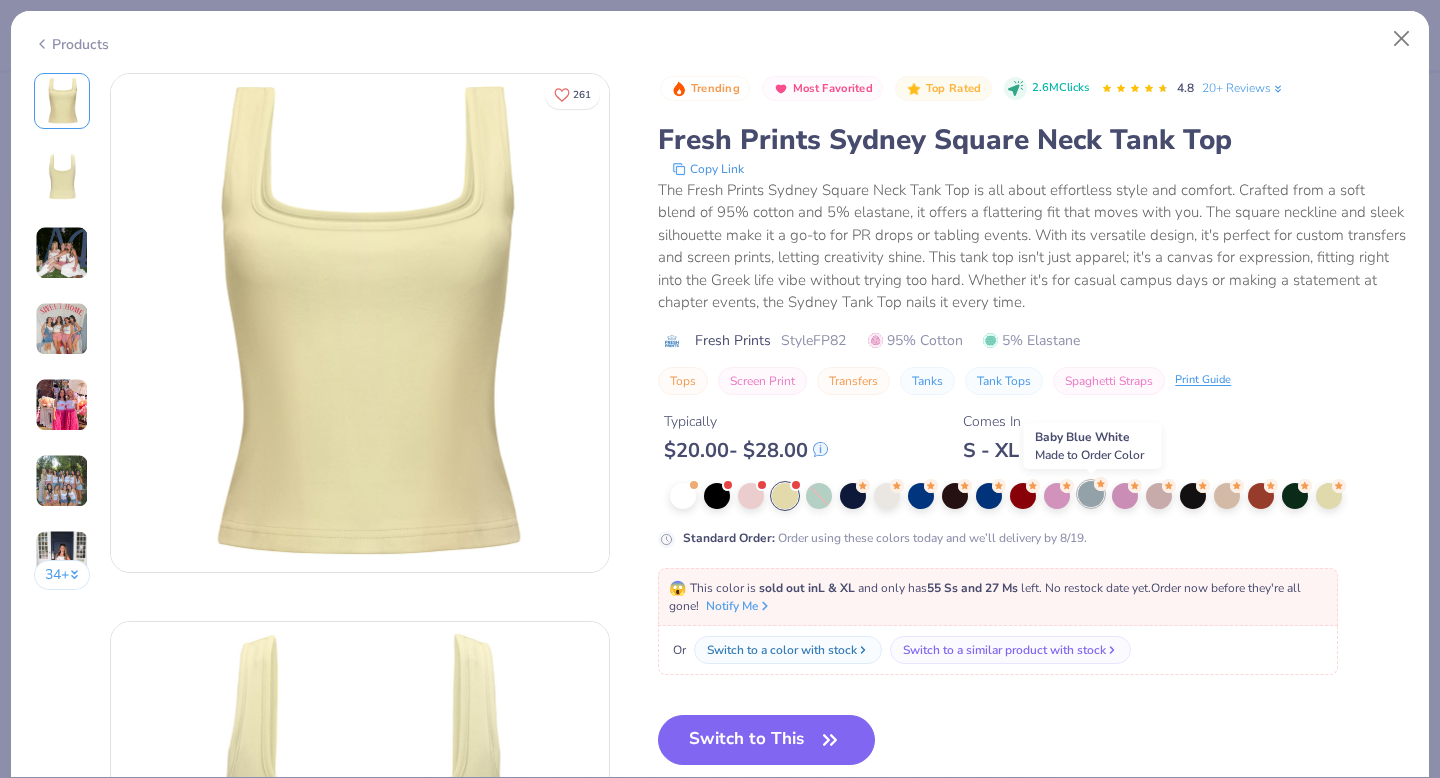 click at bounding box center (1091, 494) 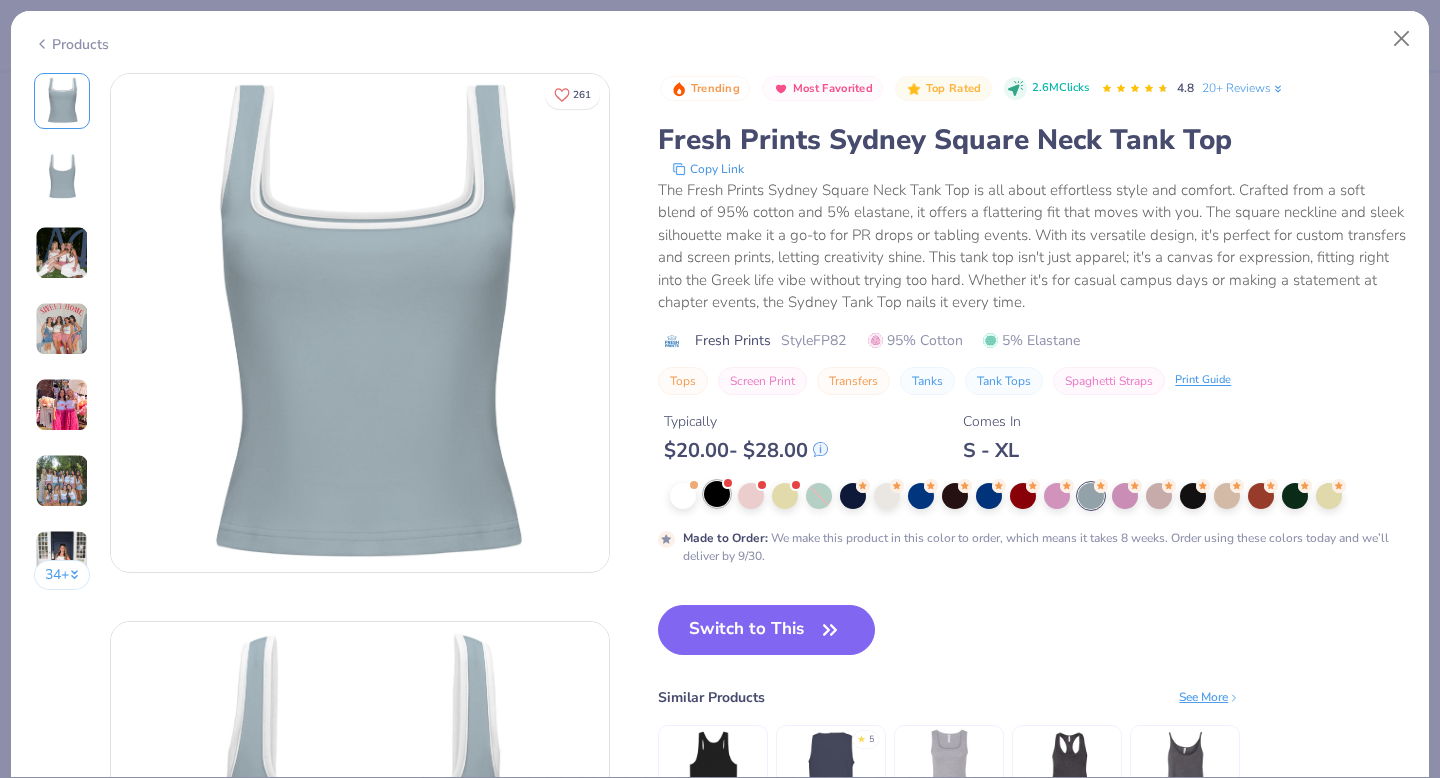 click at bounding box center (717, 494) 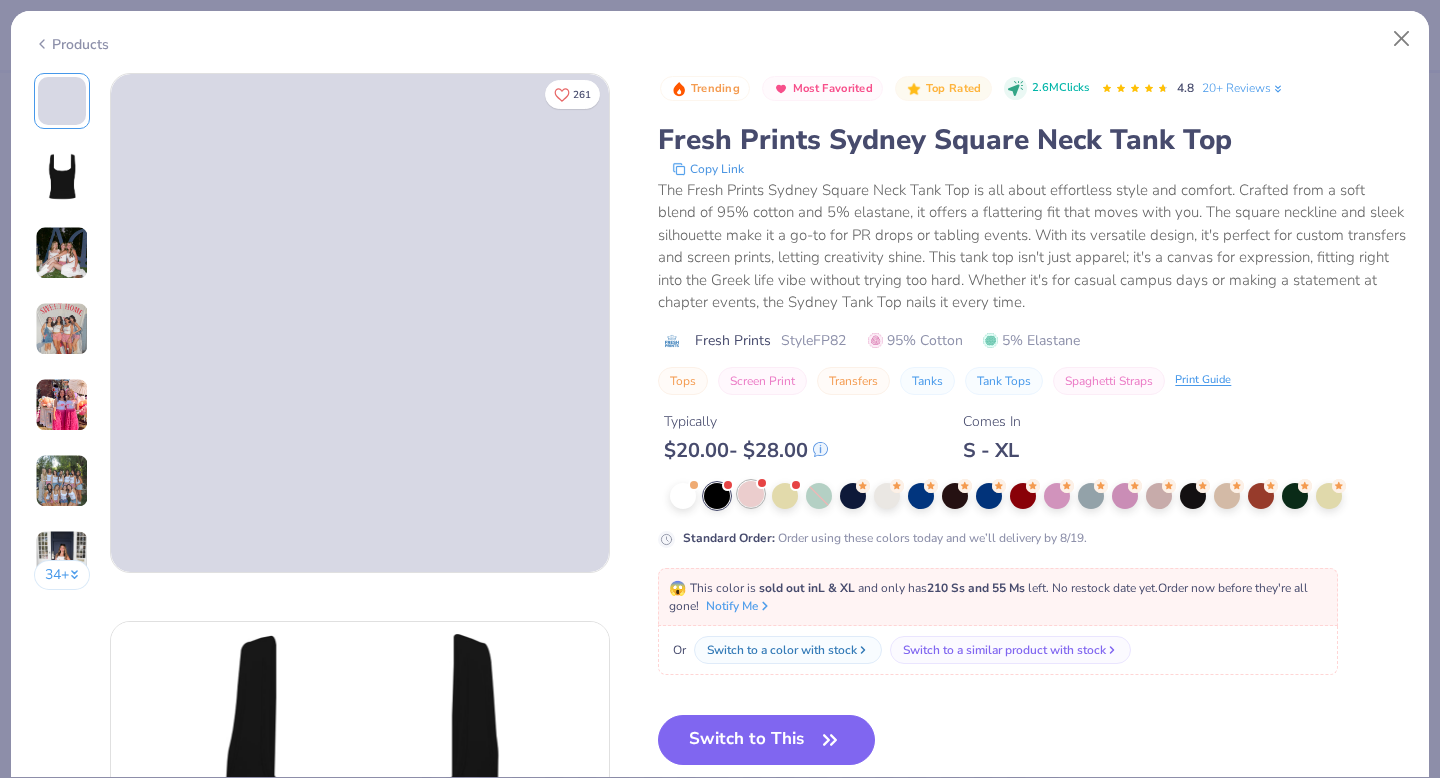 click at bounding box center [751, 494] 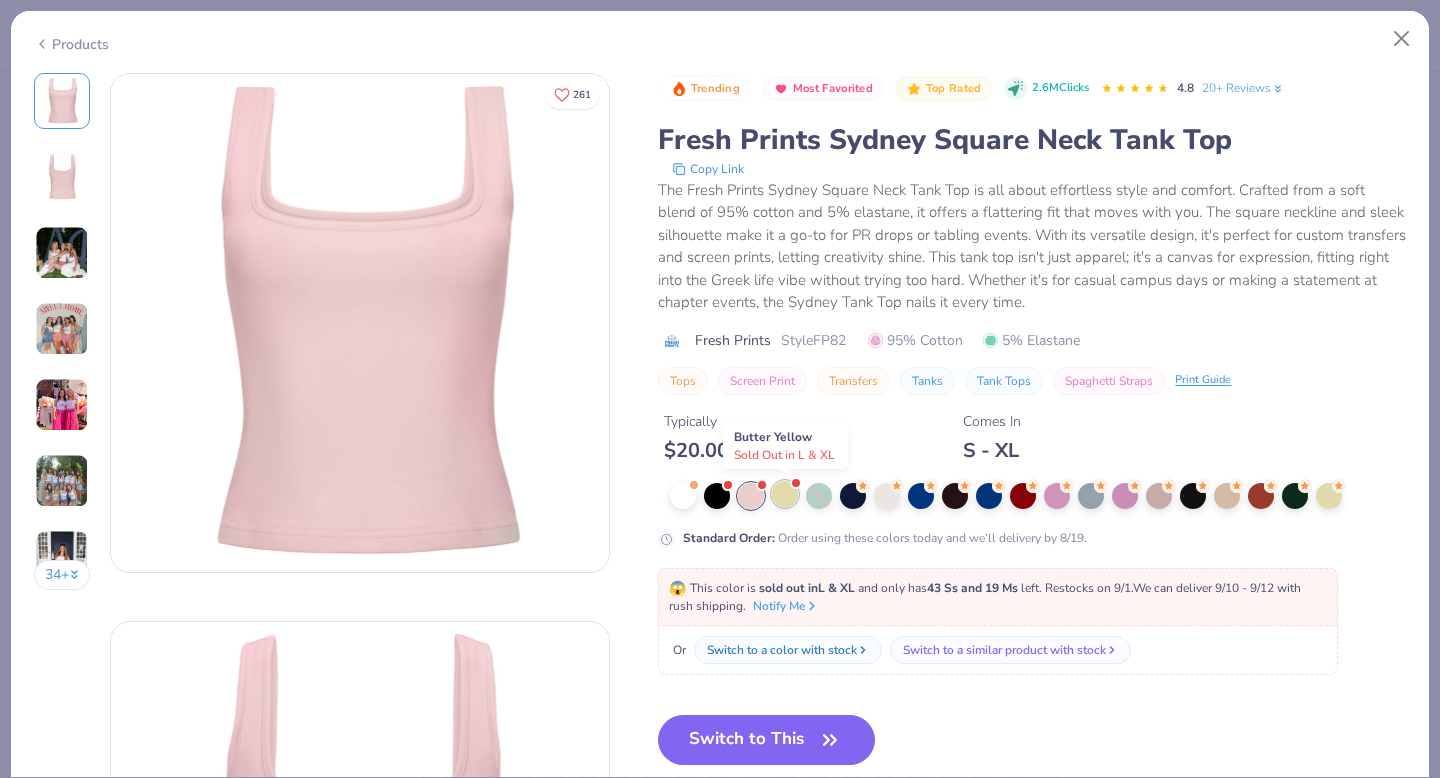 click at bounding box center [785, 494] 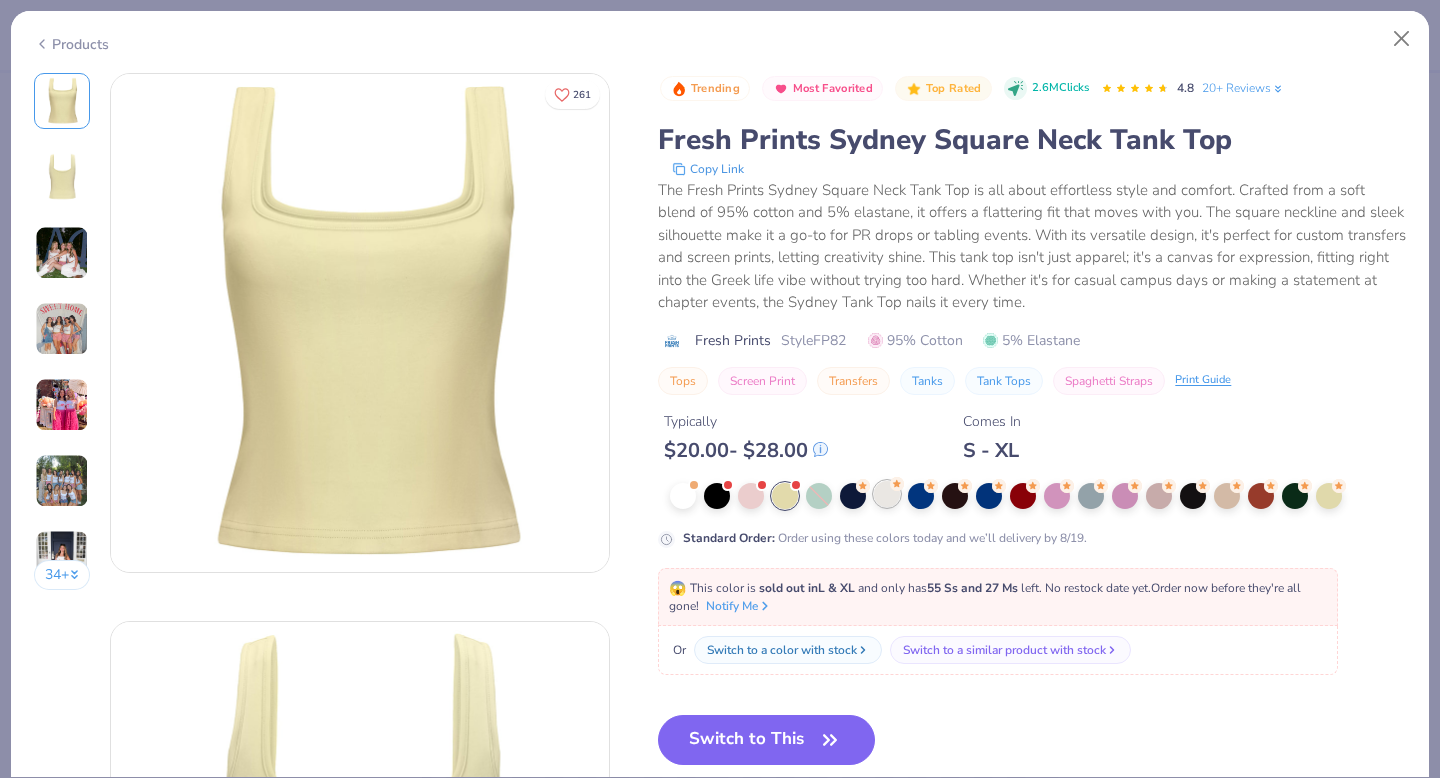 click at bounding box center (887, 494) 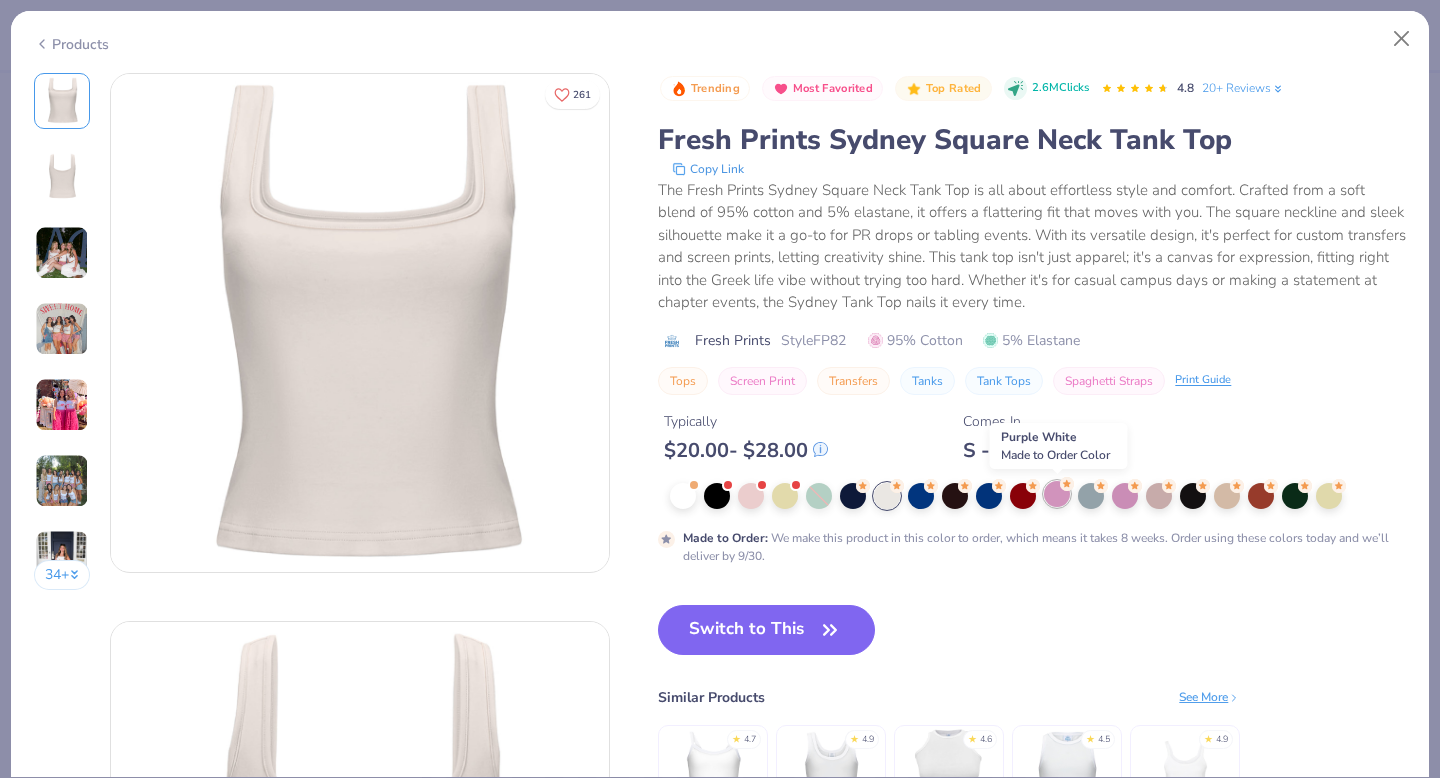 click at bounding box center [1057, 494] 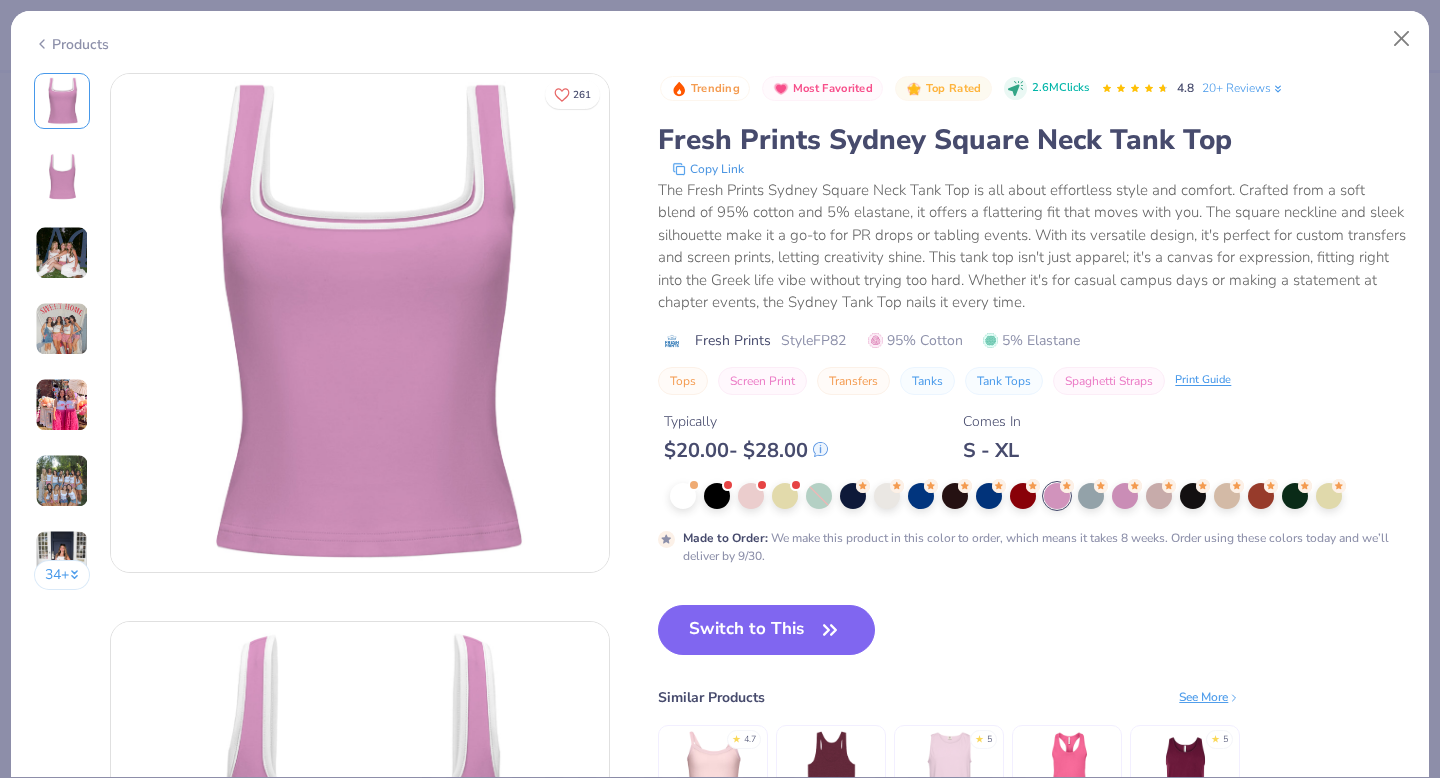 click at bounding box center (1038, 496) 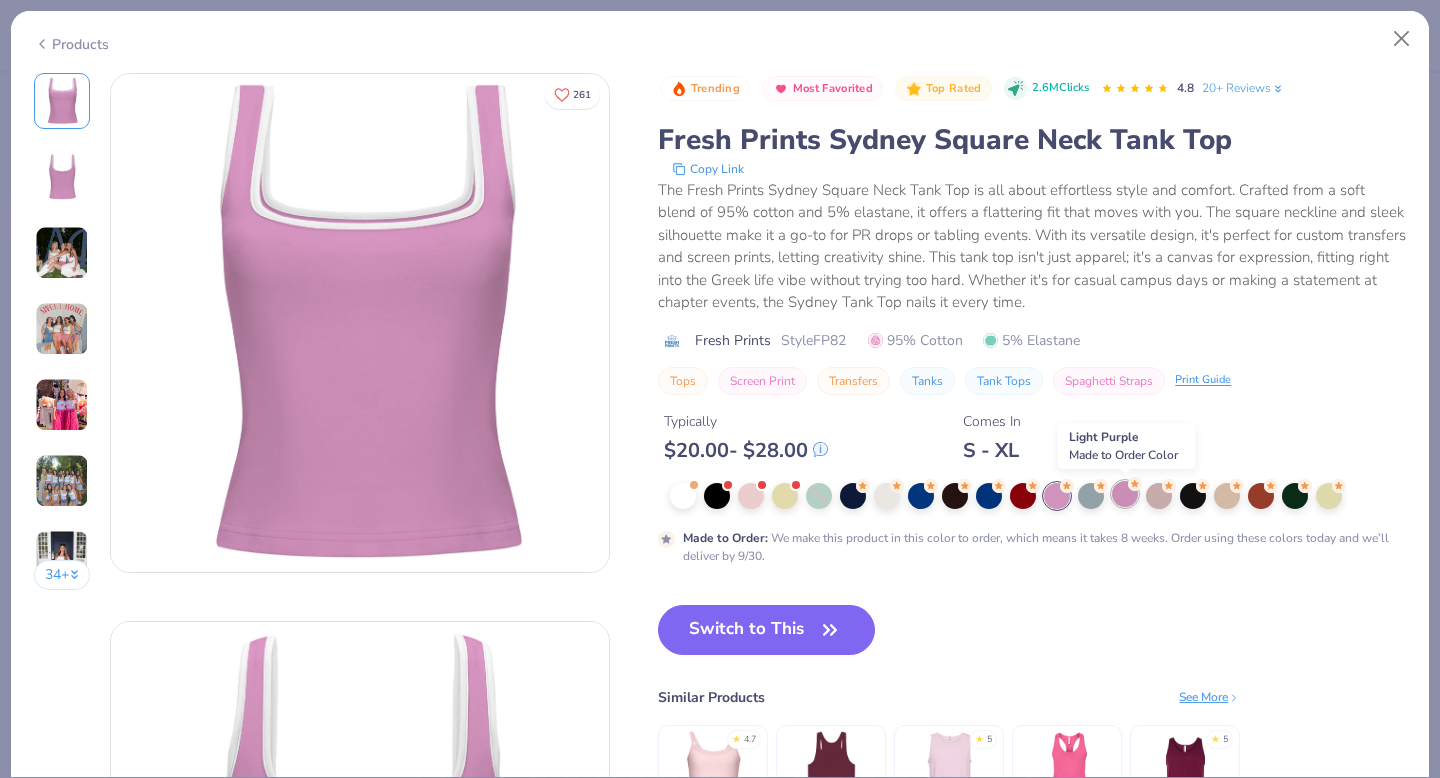 click at bounding box center [1125, 494] 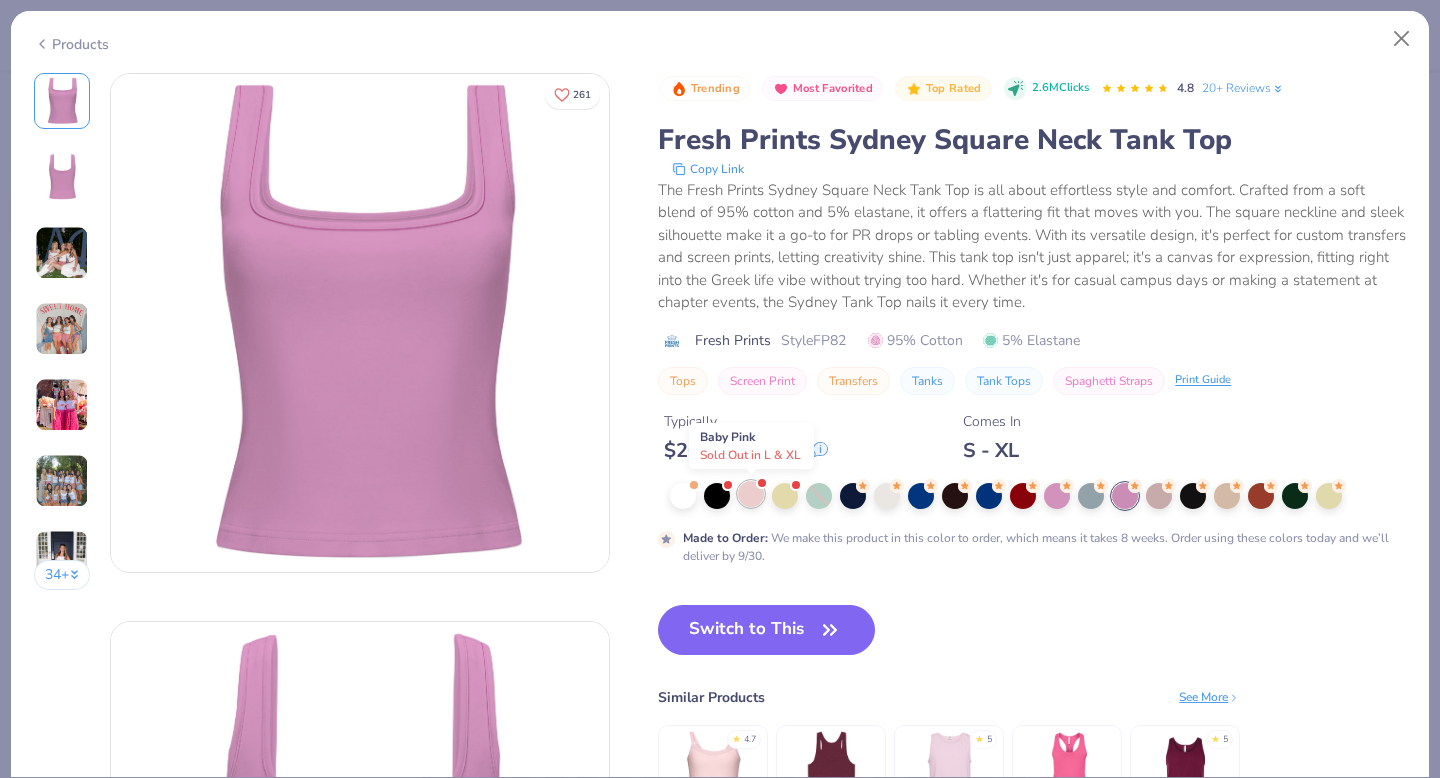 click at bounding box center (751, 494) 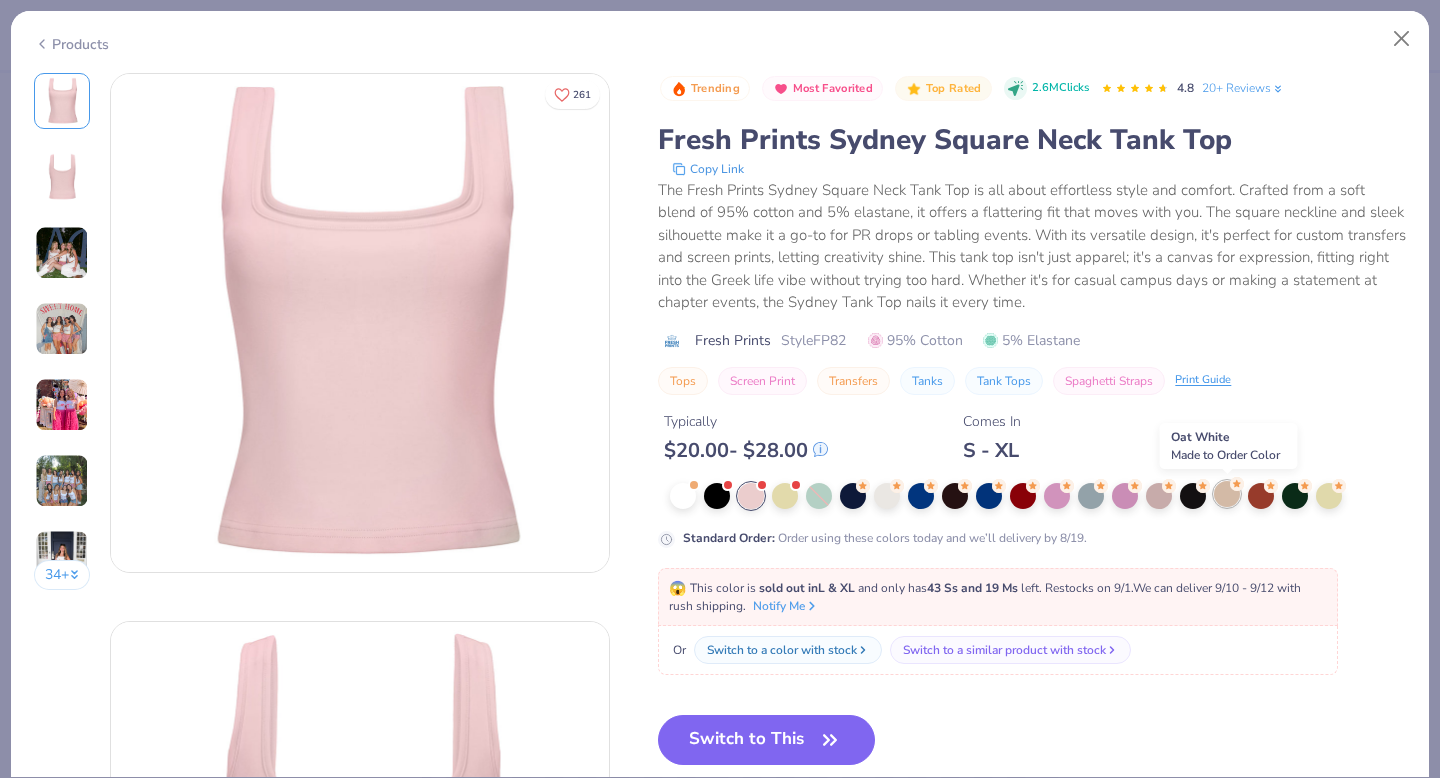 click at bounding box center [1227, 494] 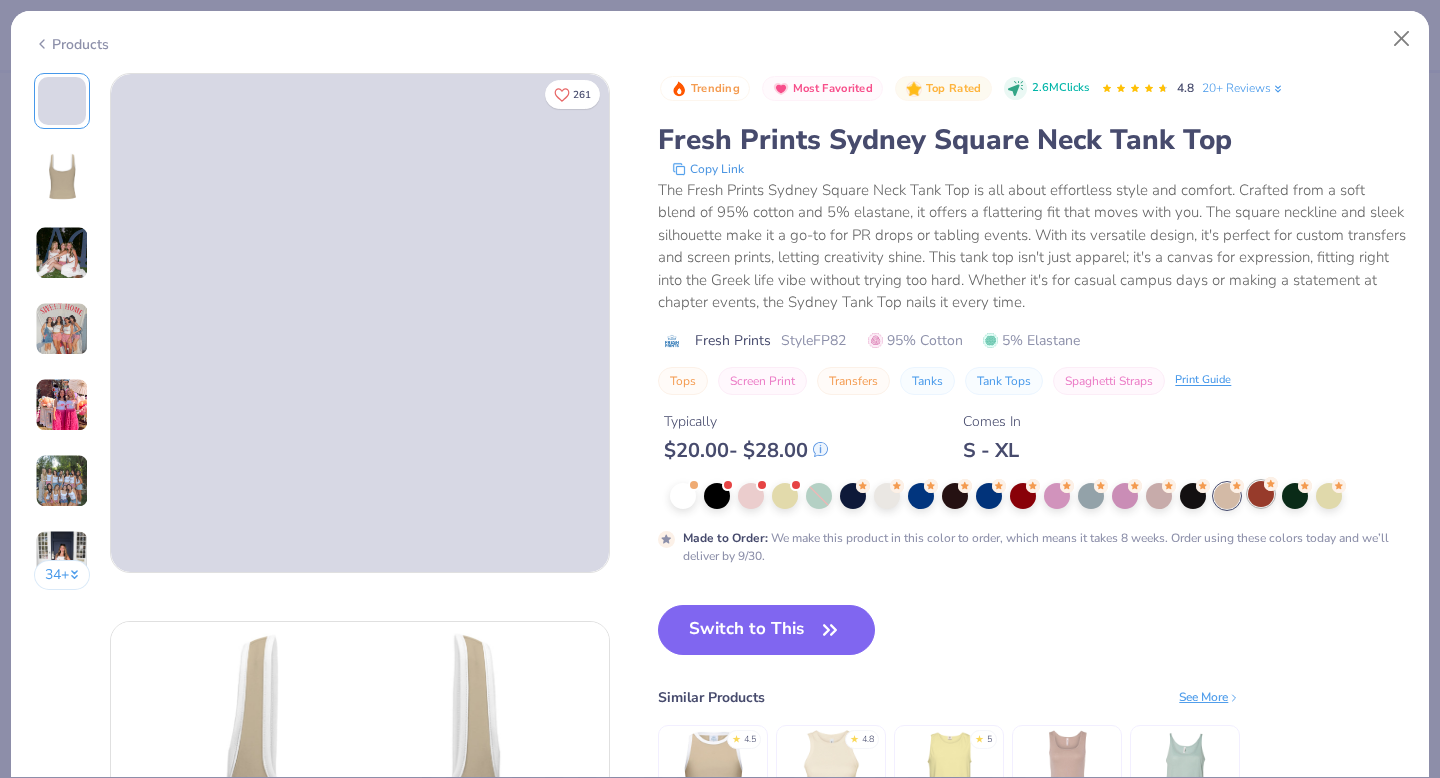 click at bounding box center (1261, 494) 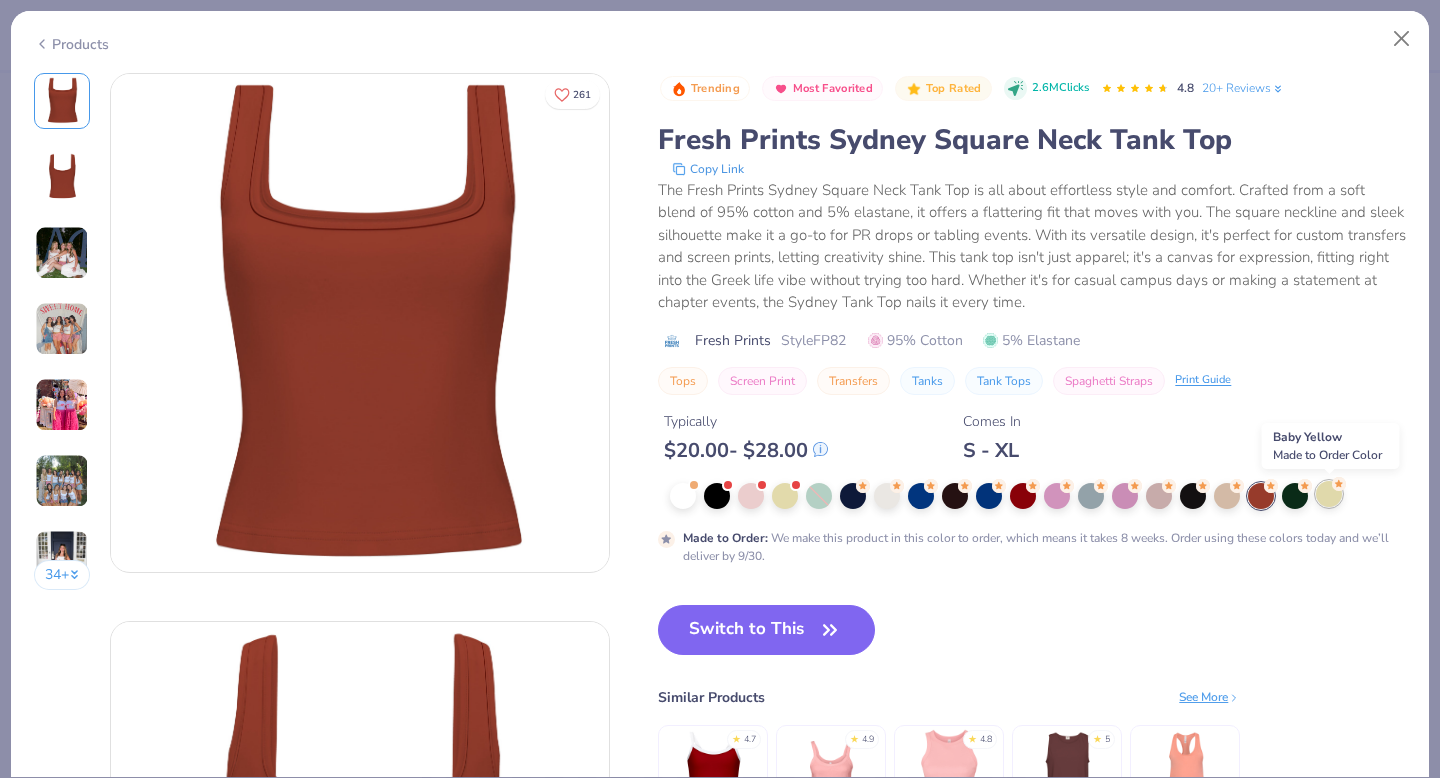 click at bounding box center (1329, 494) 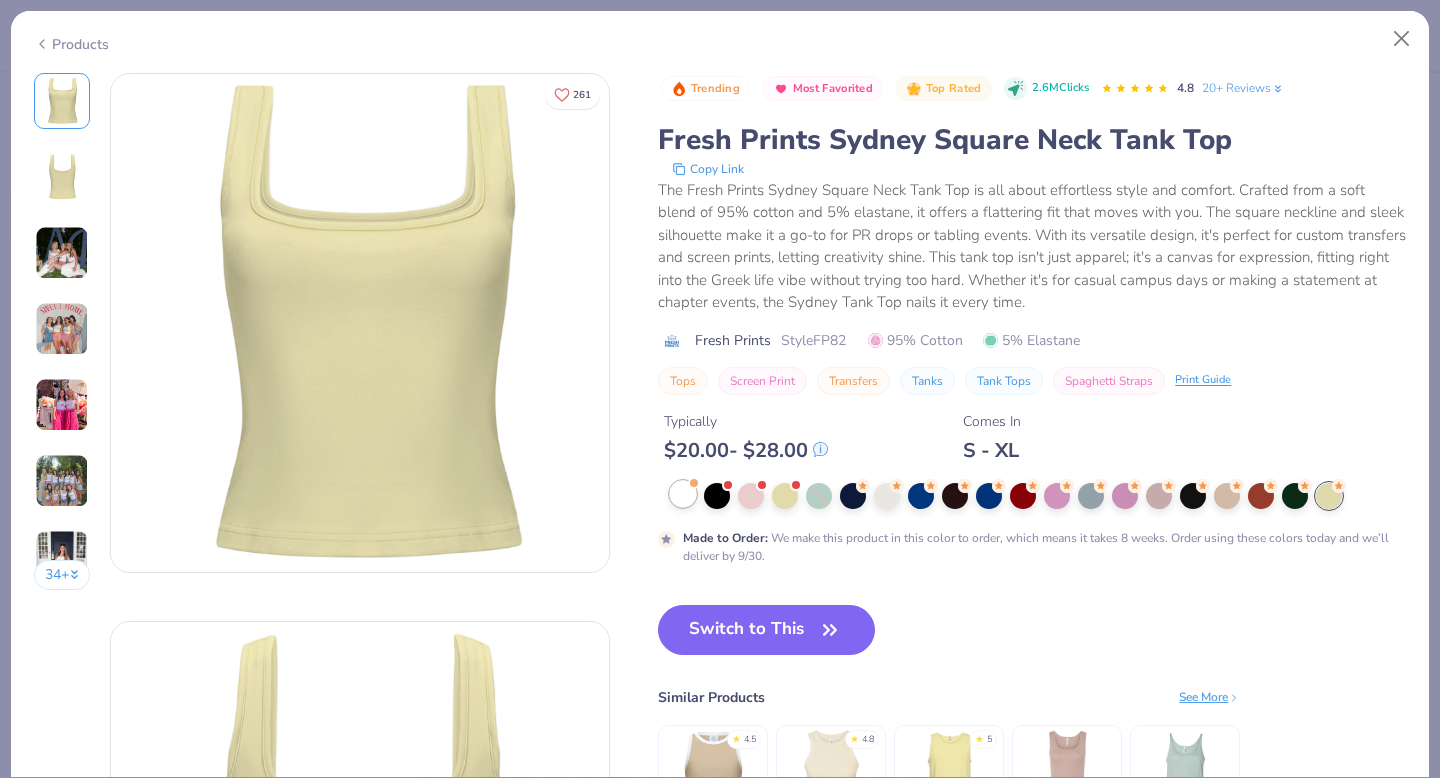 click at bounding box center (683, 494) 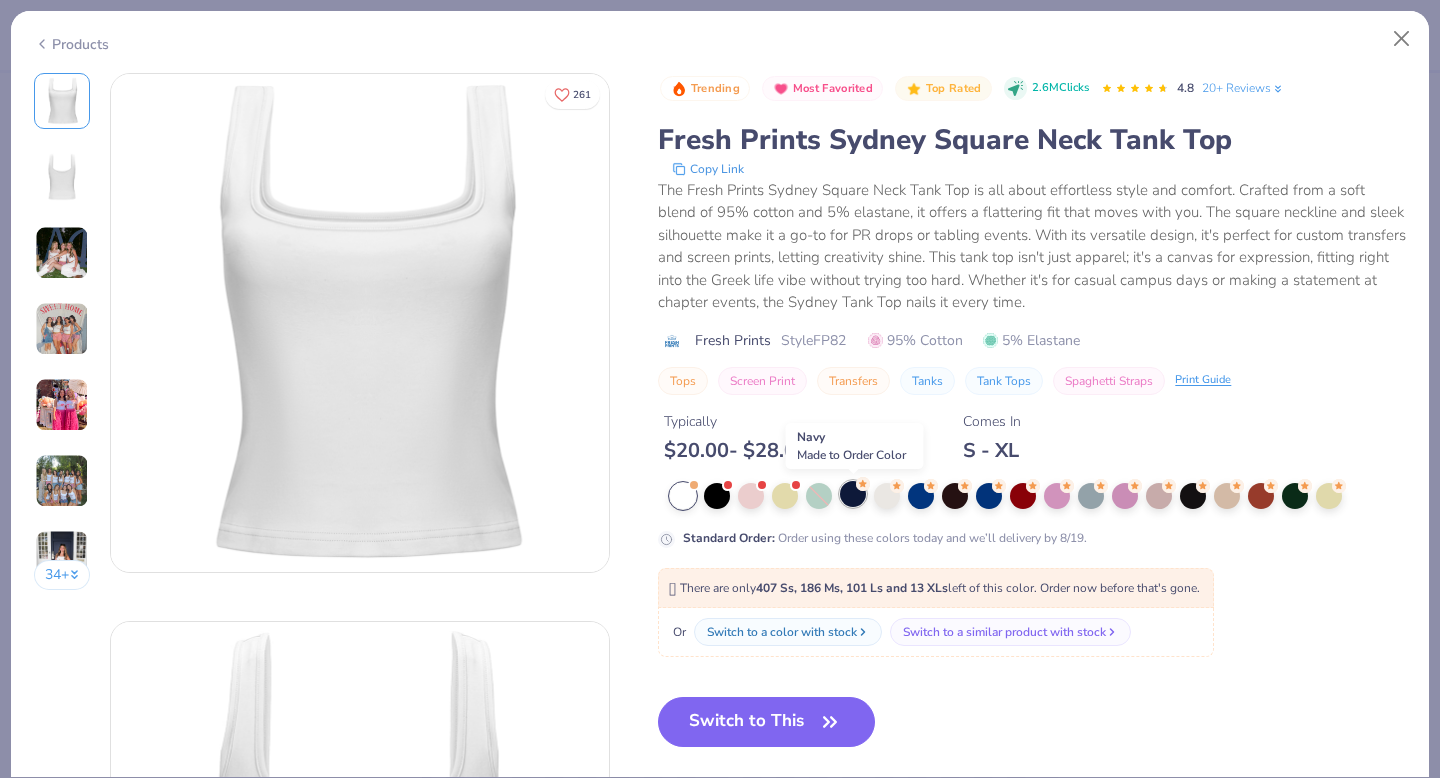 click at bounding box center (853, 494) 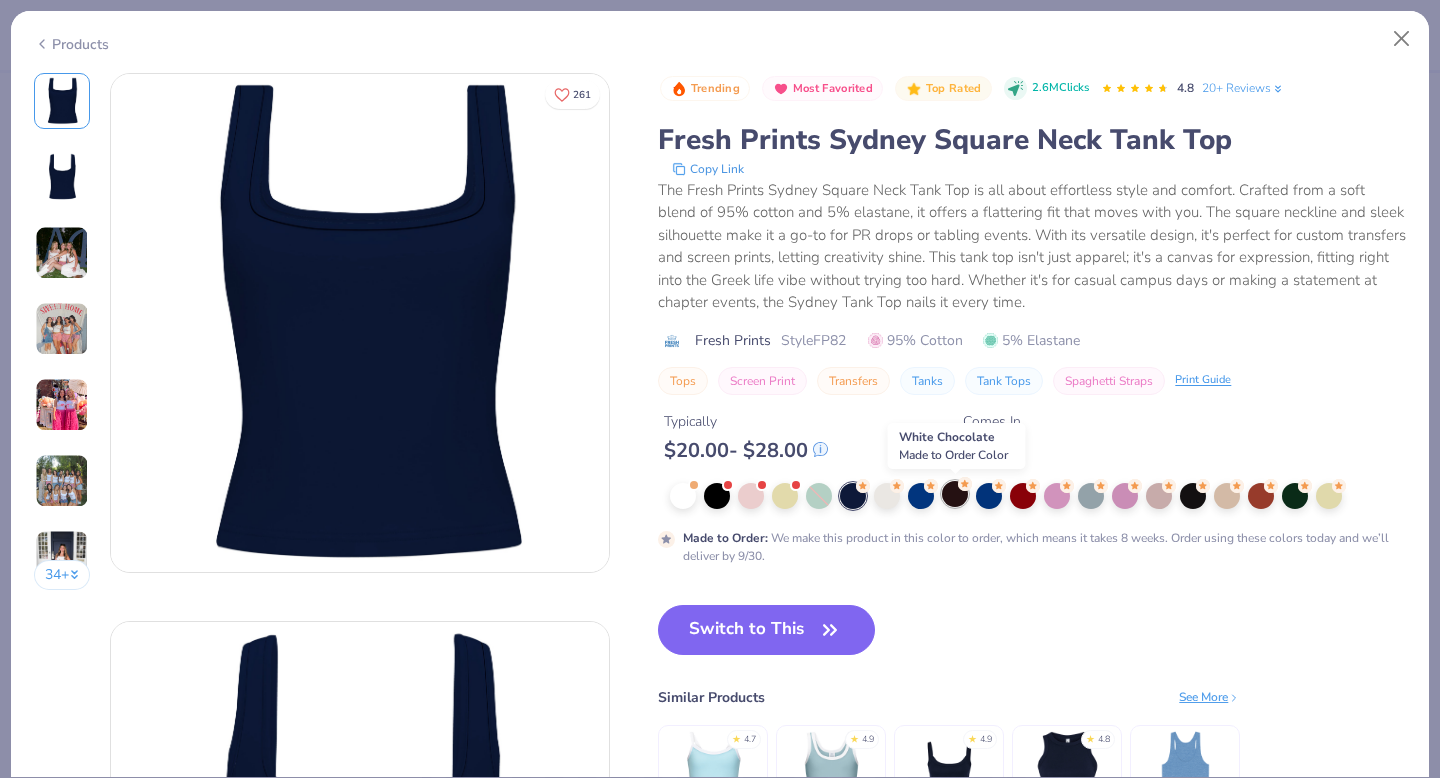 click at bounding box center (955, 494) 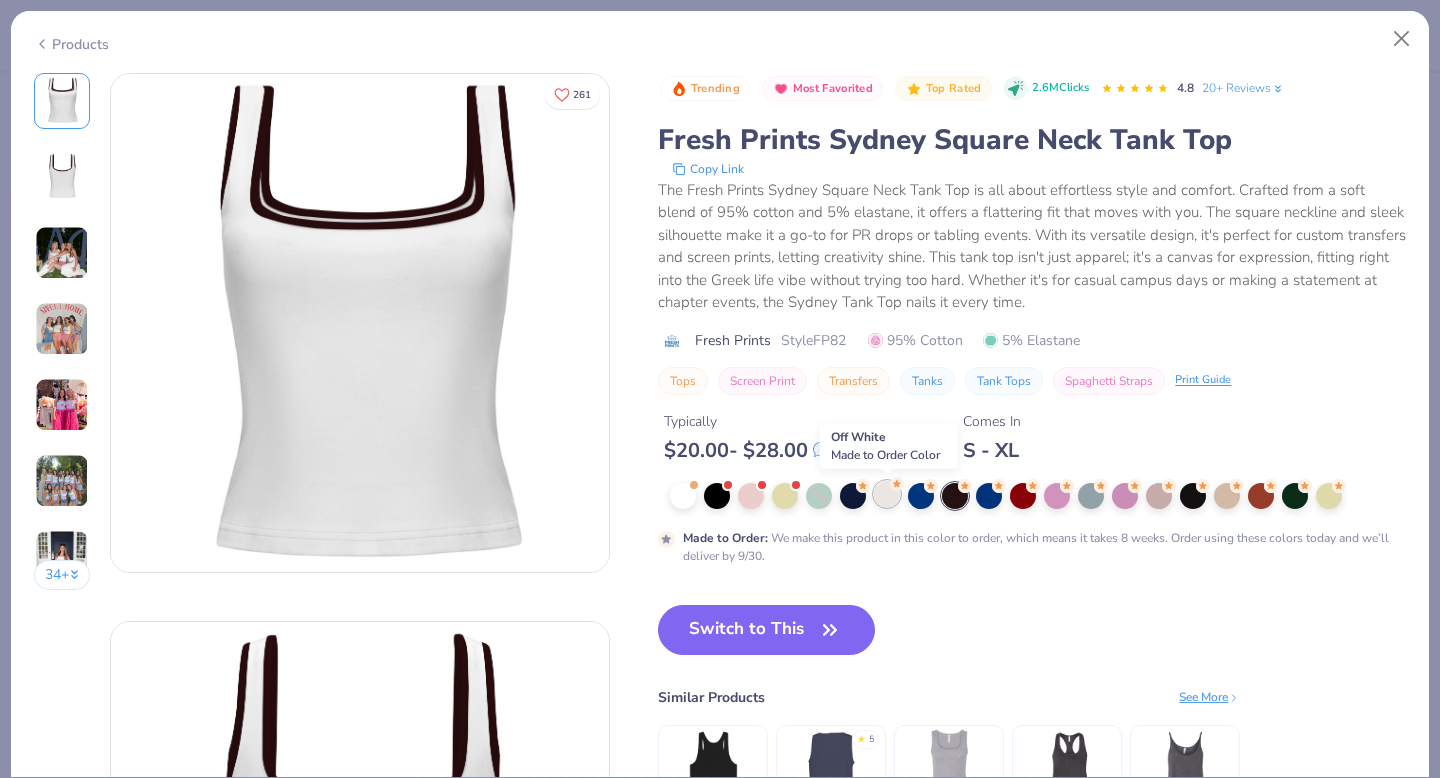click at bounding box center [887, 494] 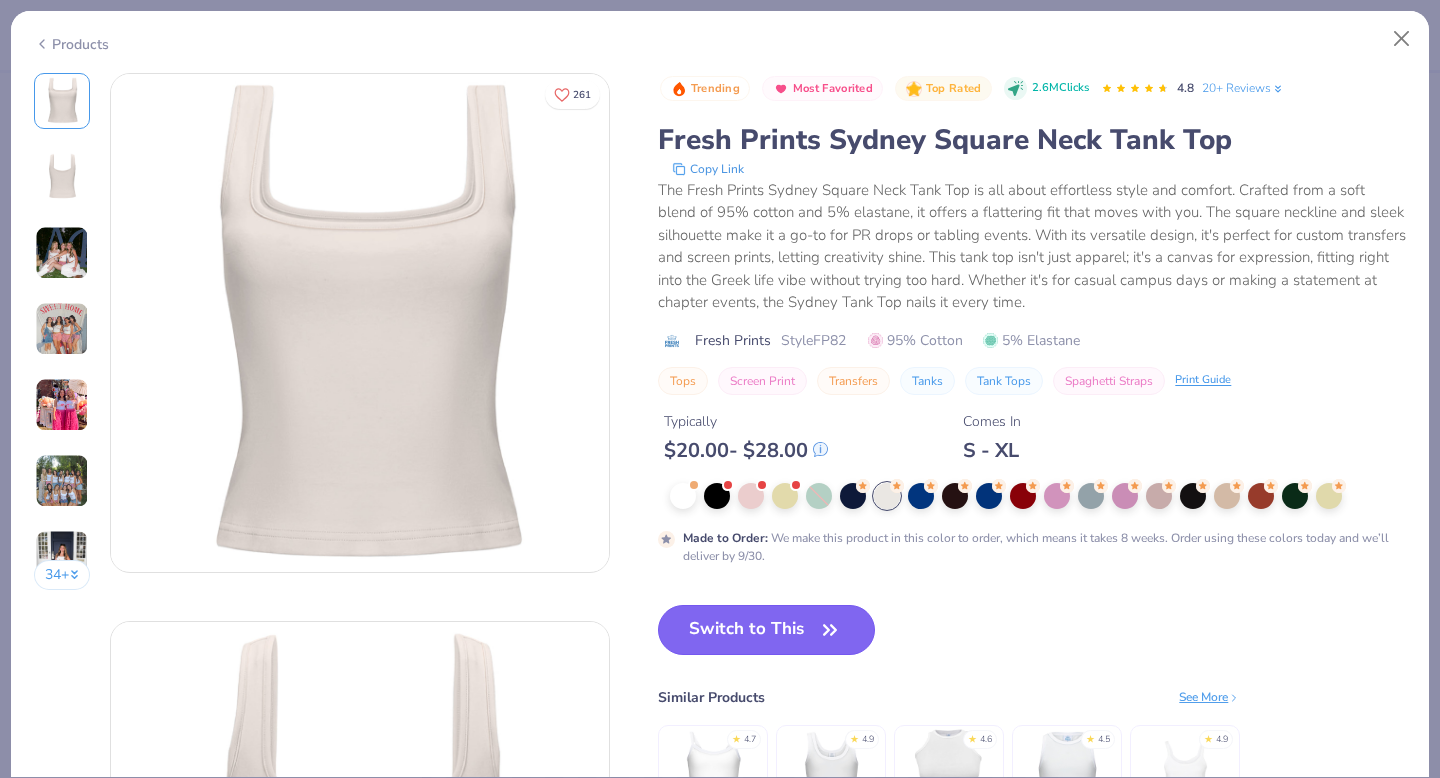 click on "Switch to This" at bounding box center (766, 630) 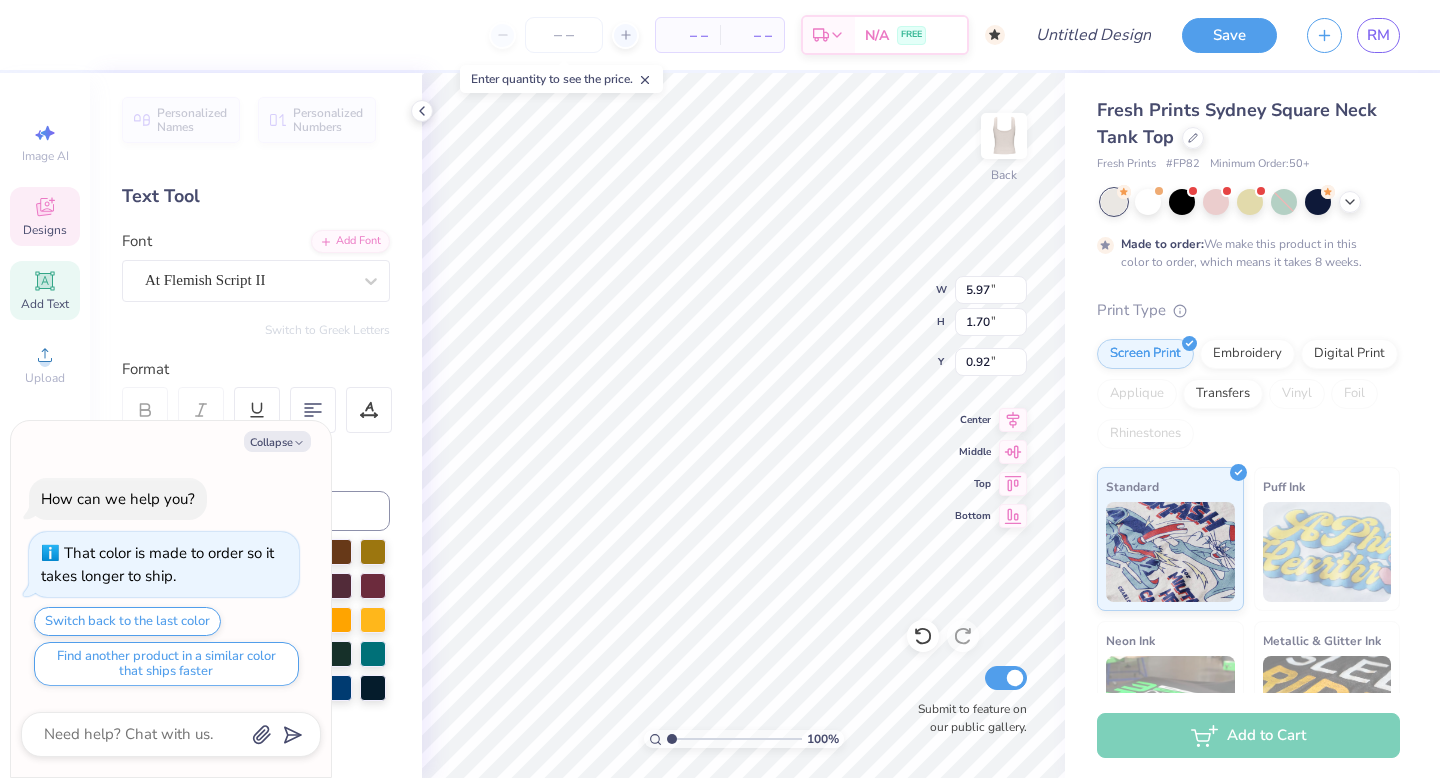 type on "x" 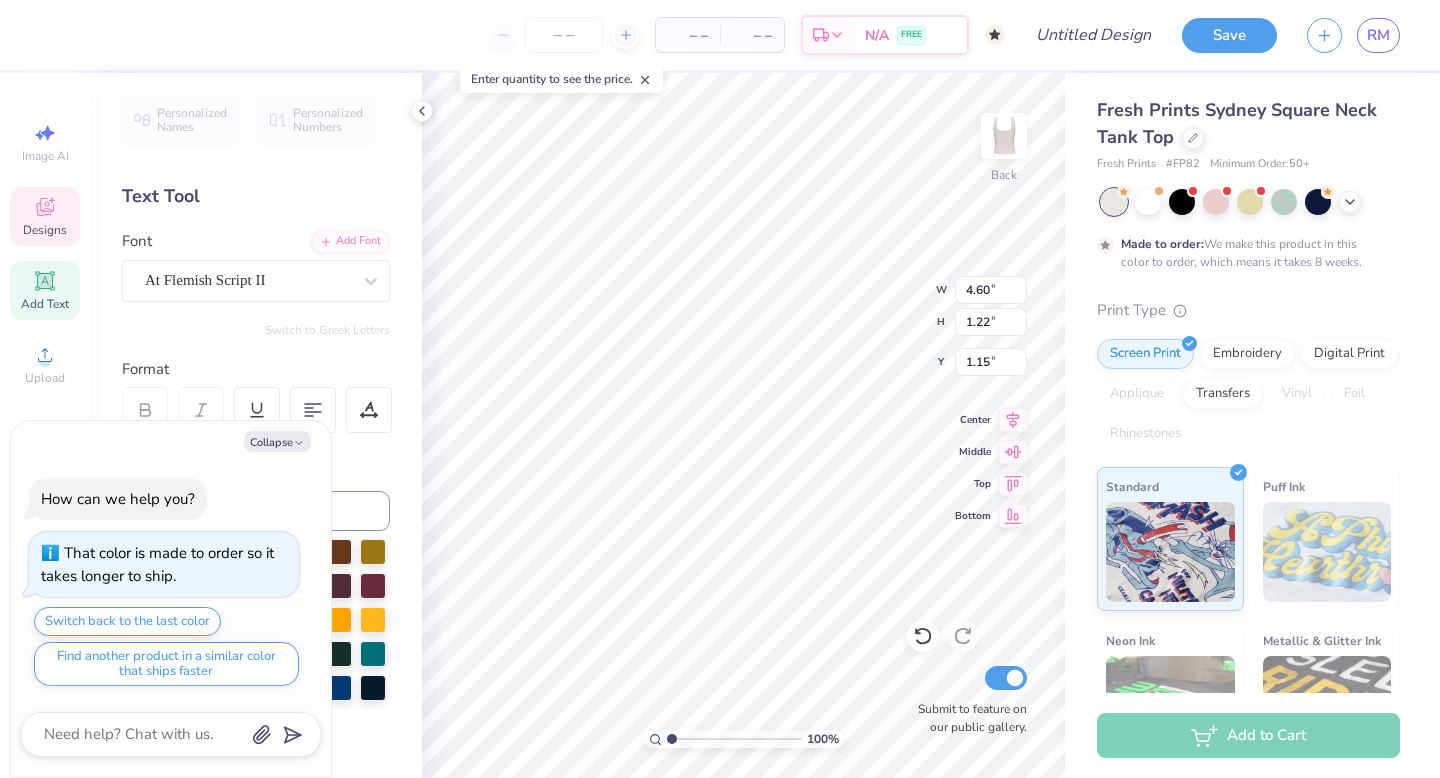 type on "x" 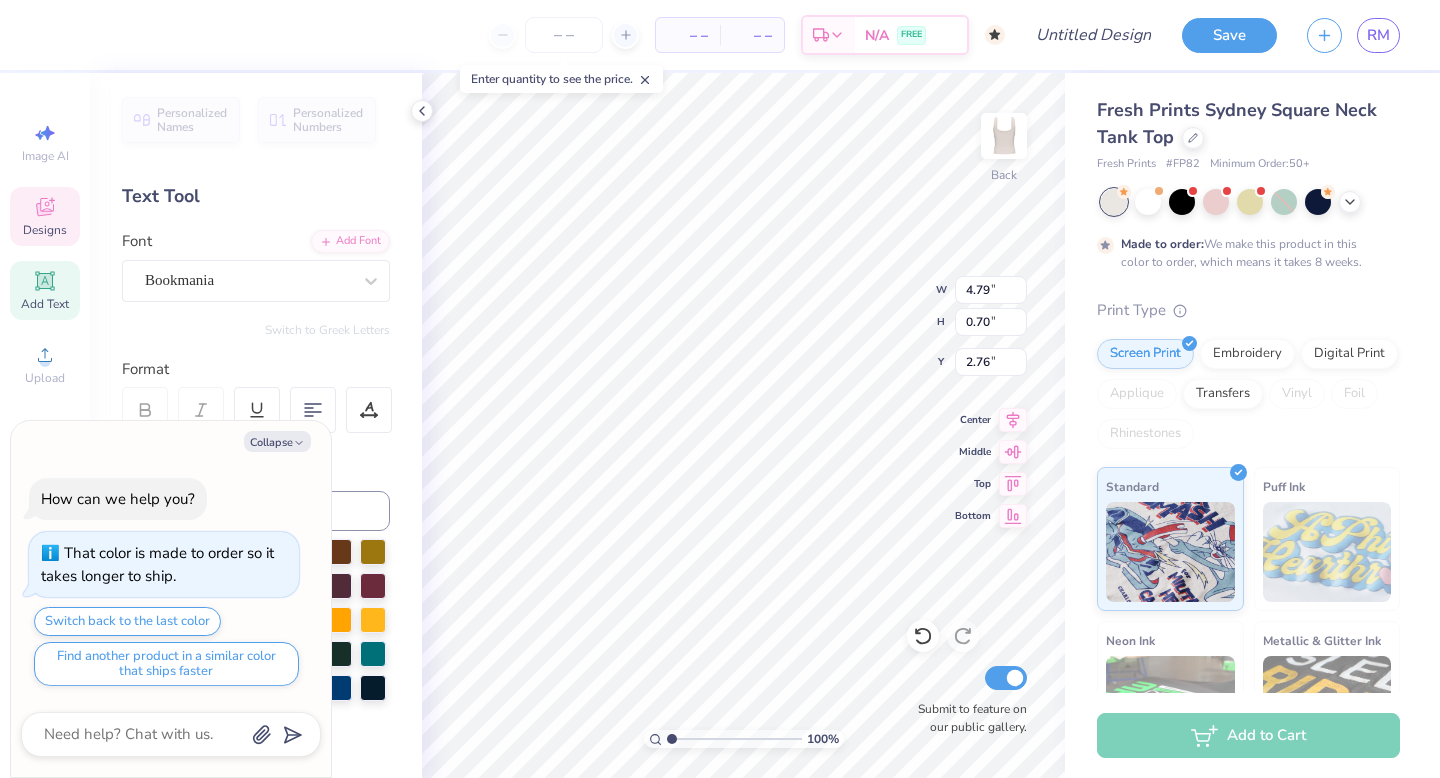 scroll, scrollTop: 0, scrollLeft: 4, axis: horizontal 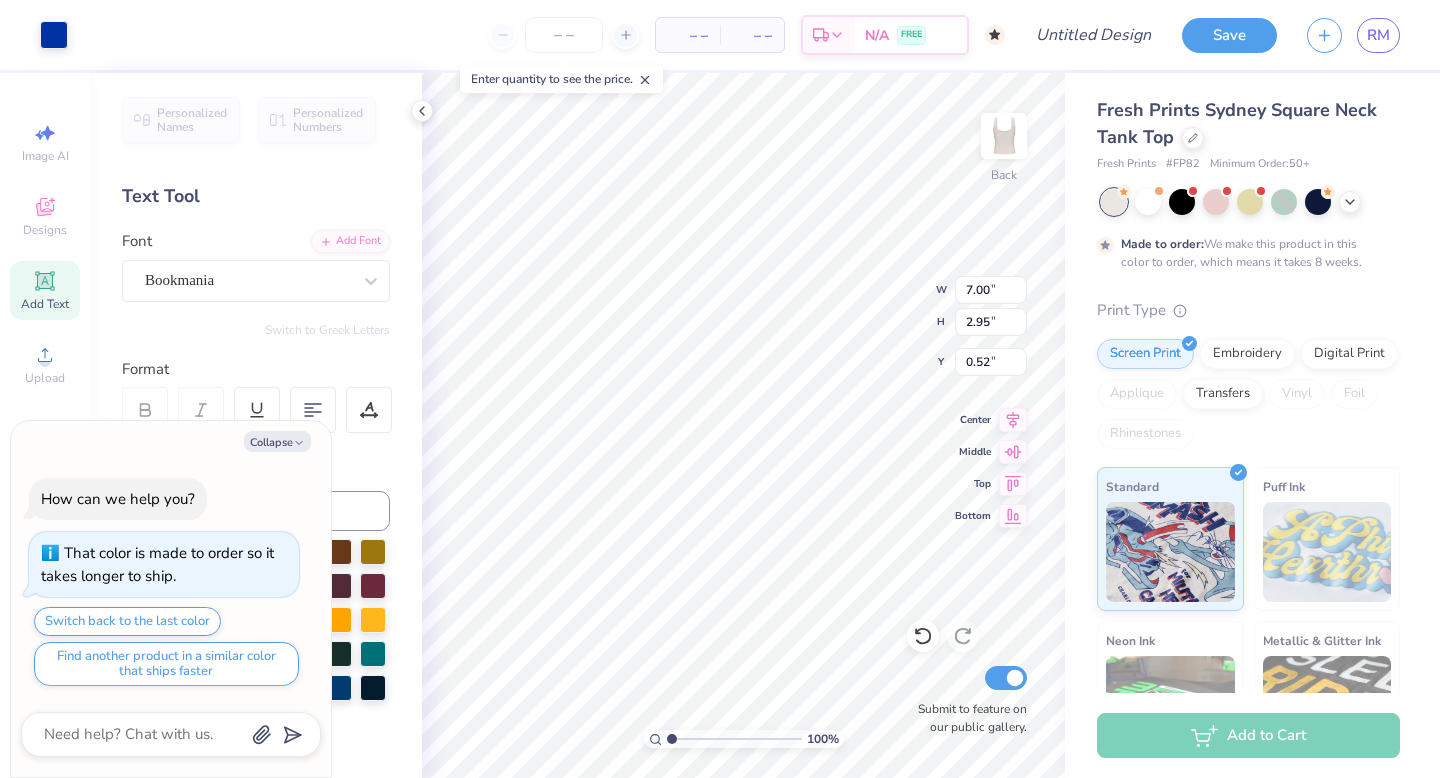 type on "x" 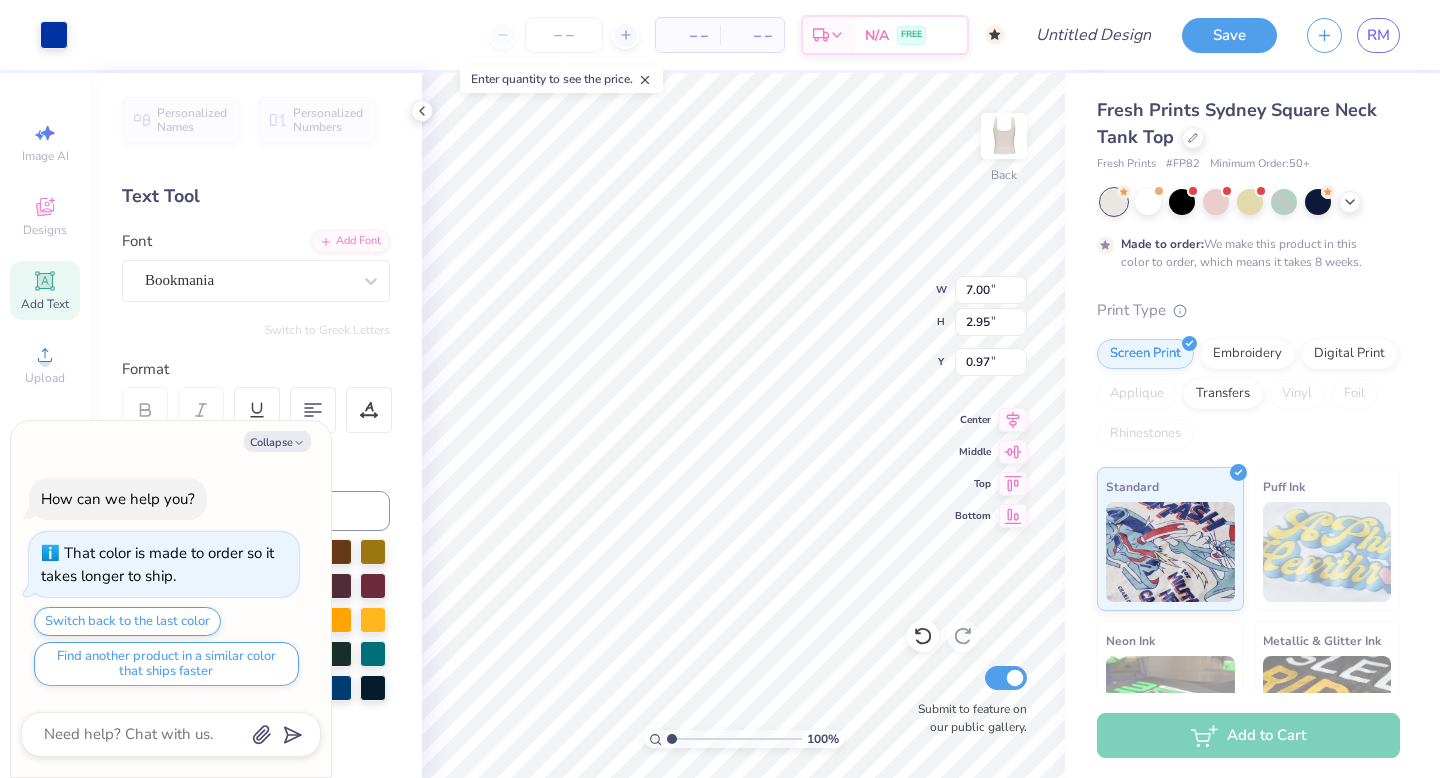 type on "x" 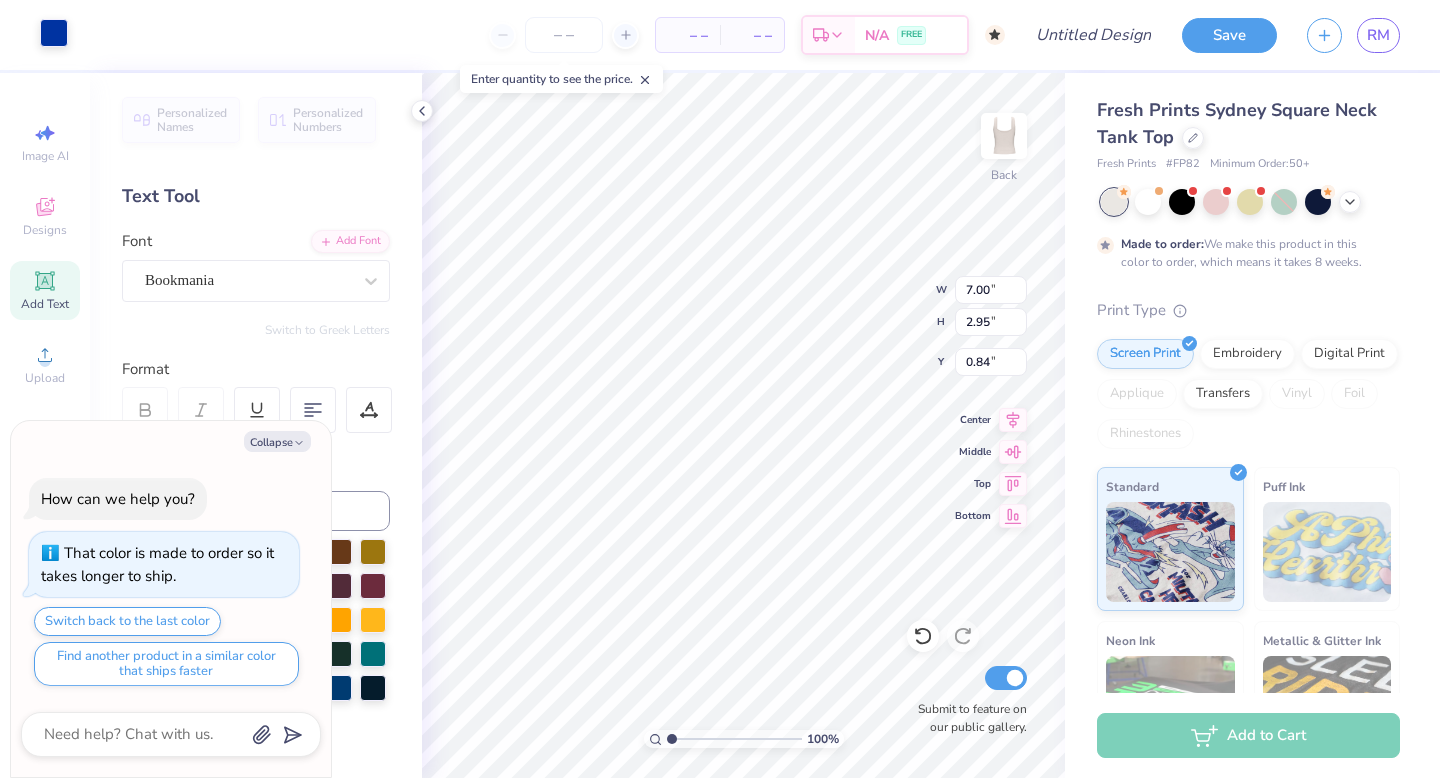 click at bounding box center [54, 33] 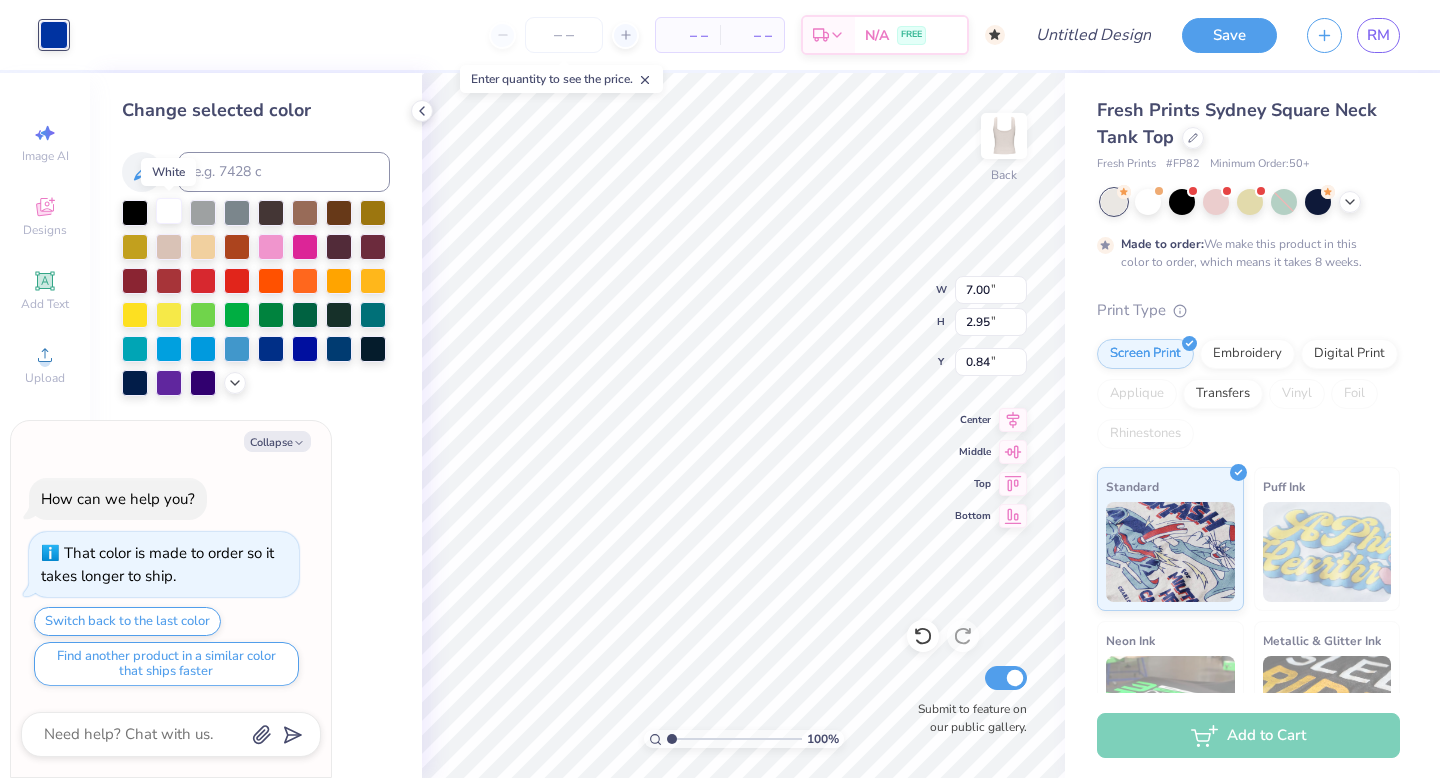 click at bounding box center (169, 211) 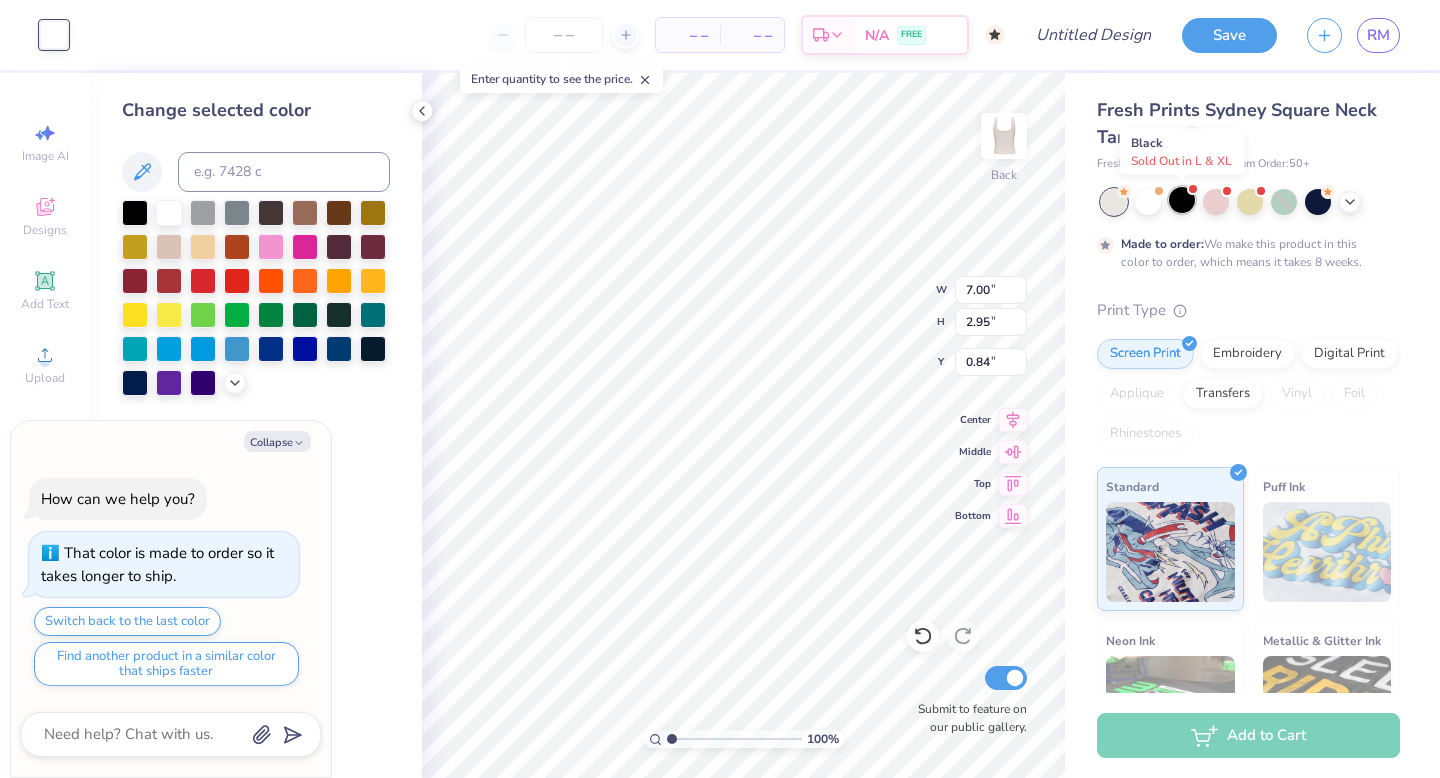 click at bounding box center (1182, 200) 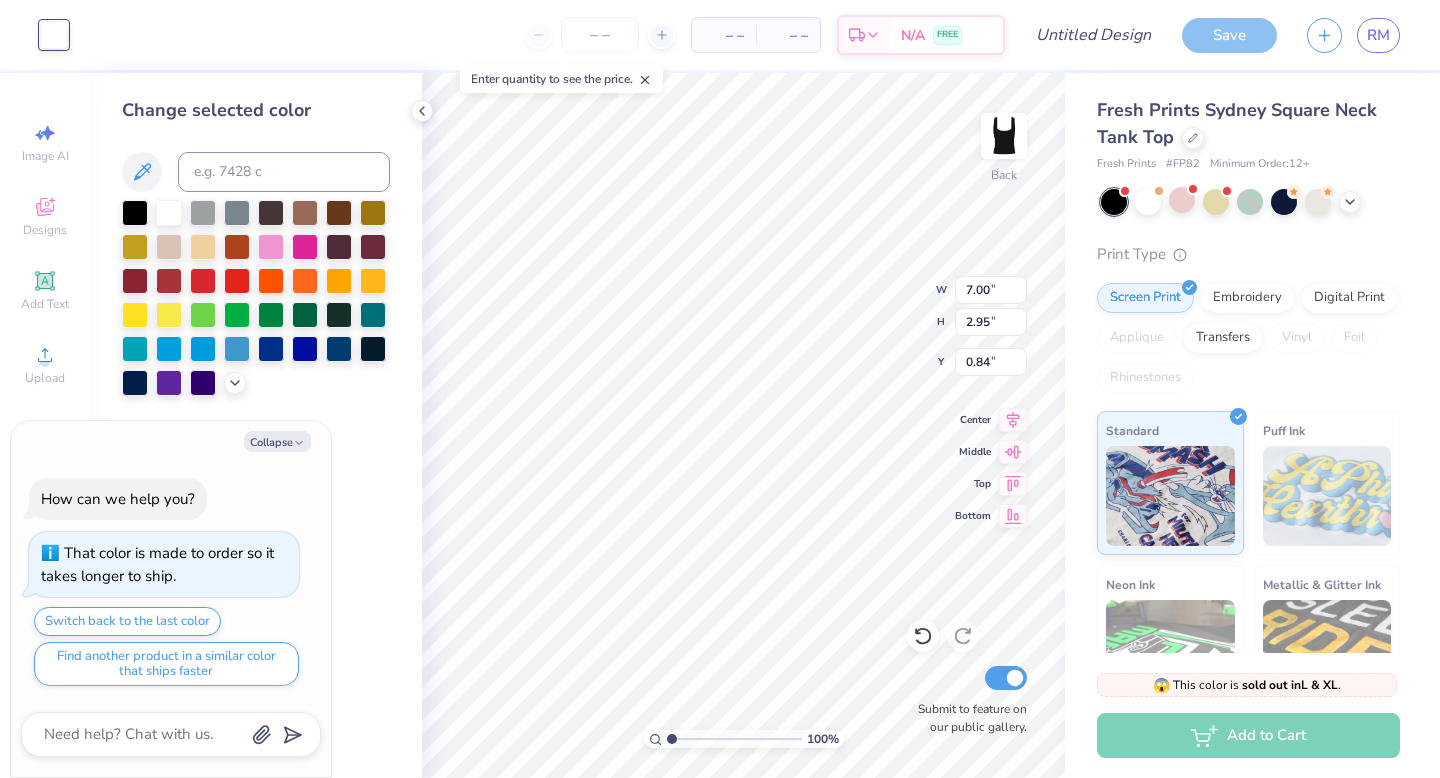 scroll, scrollTop: 138, scrollLeft: 0, axis: vertical 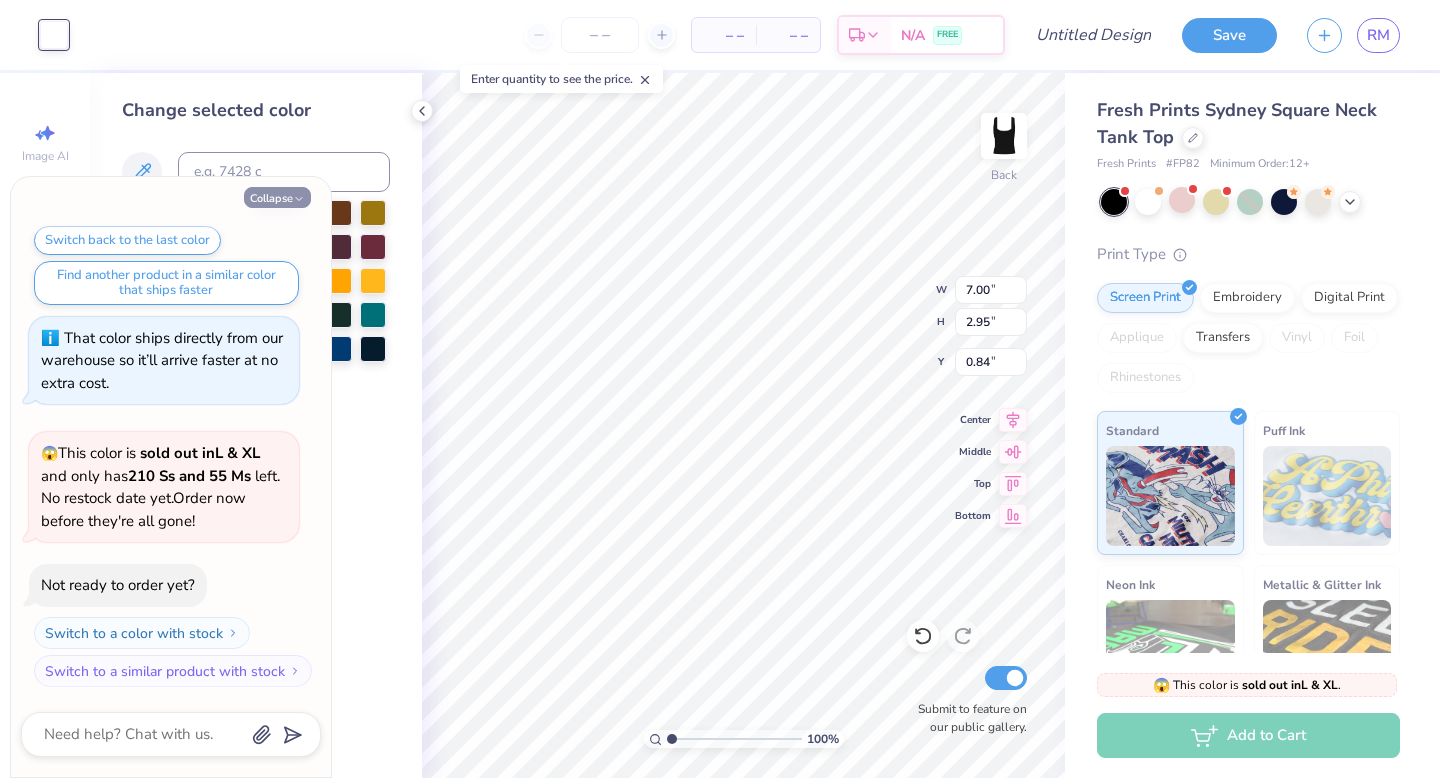 click 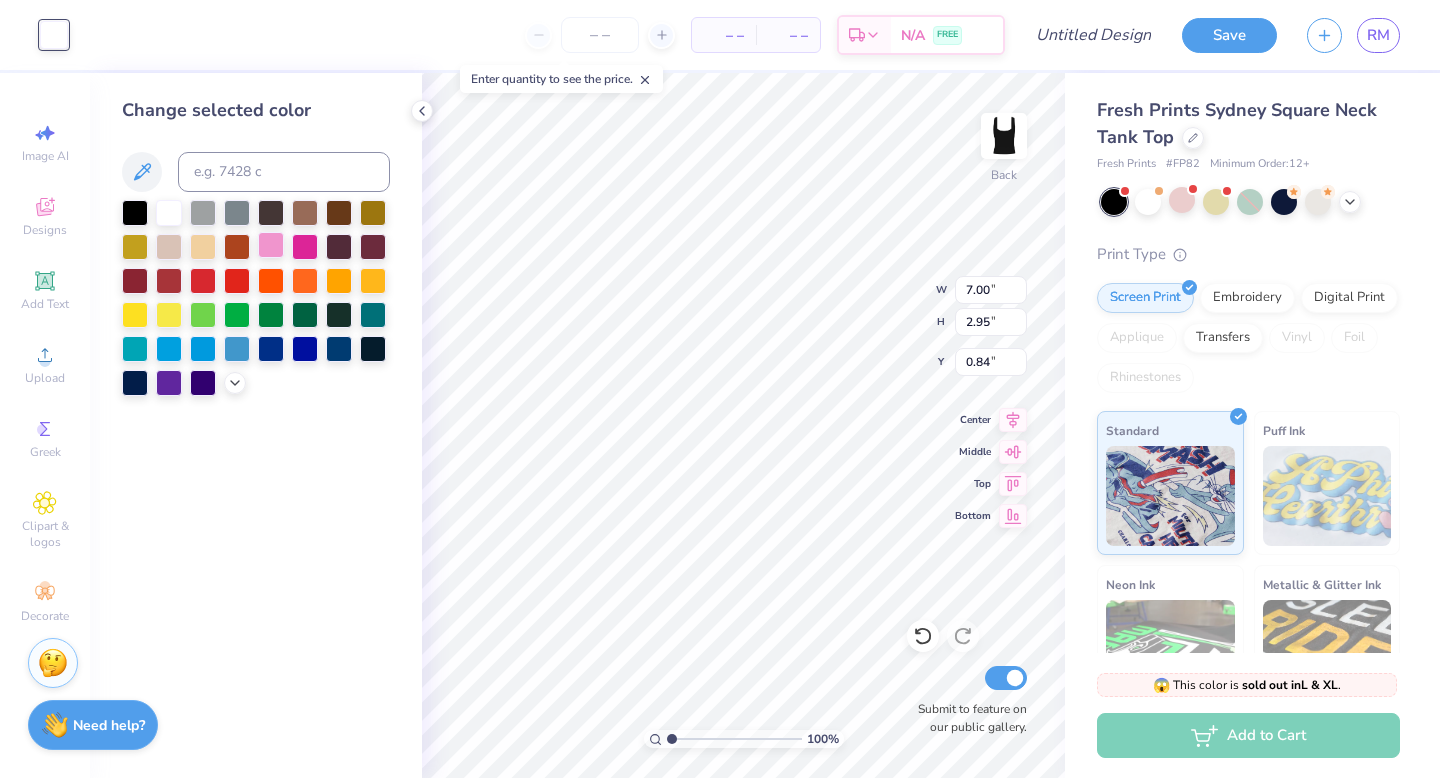 click at bounding box center [271, 245] 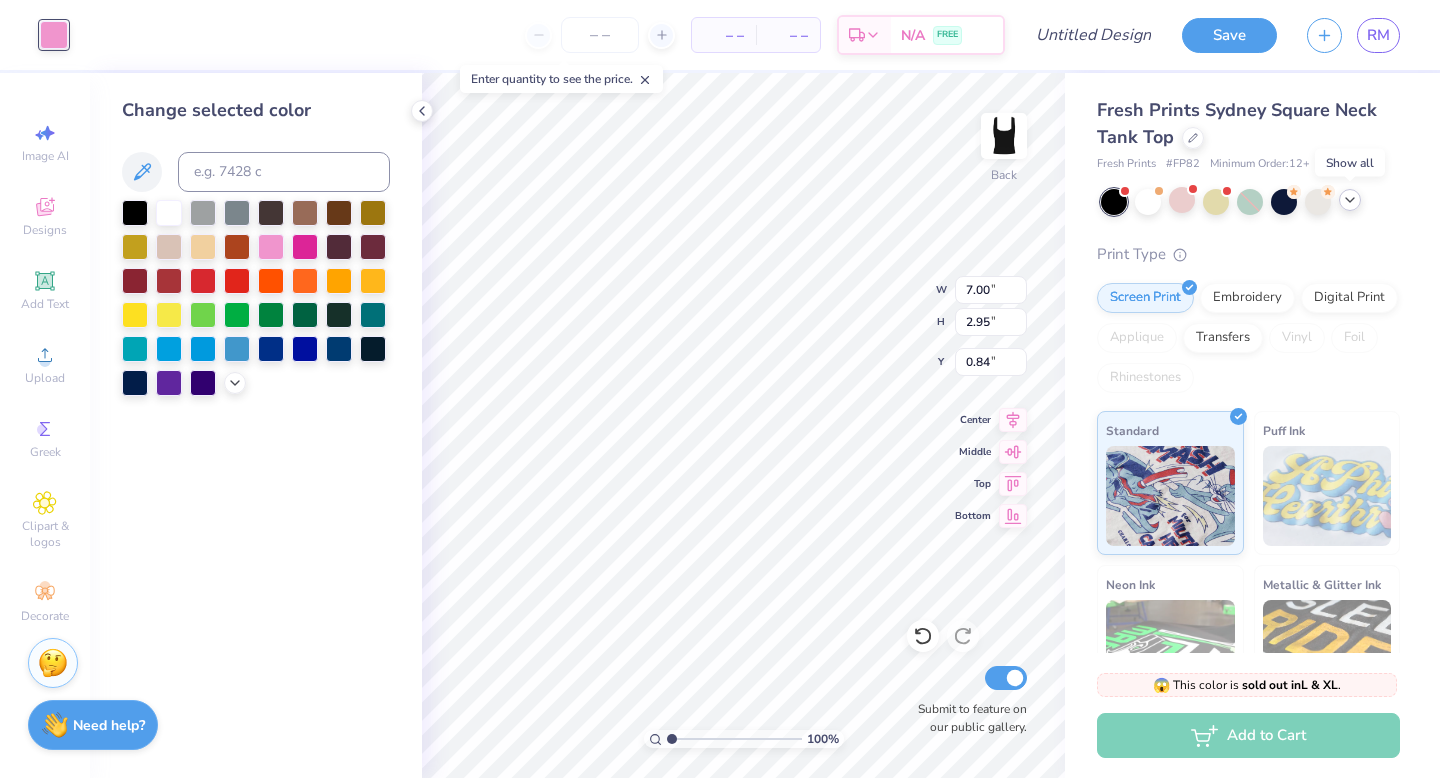 click 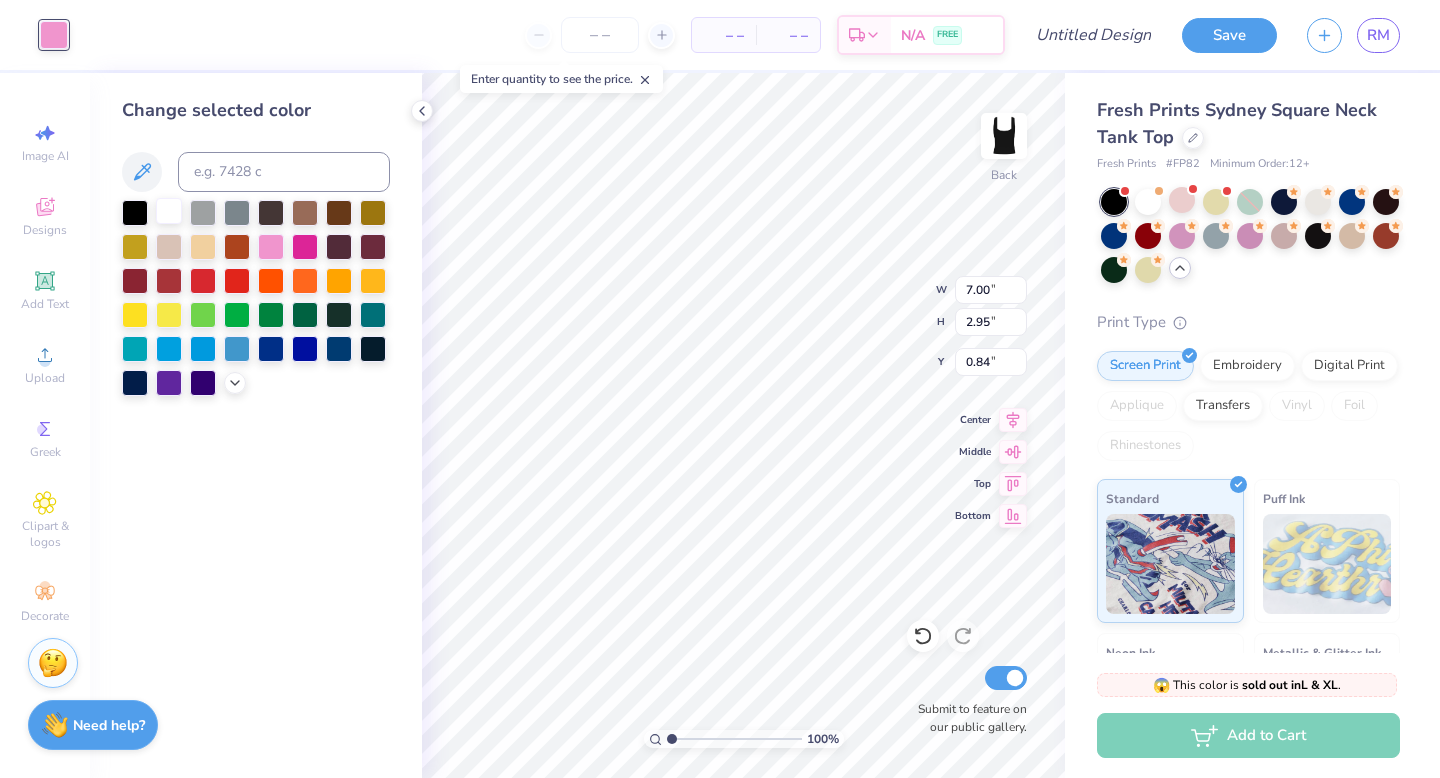 click at bounding box center (169, 211) 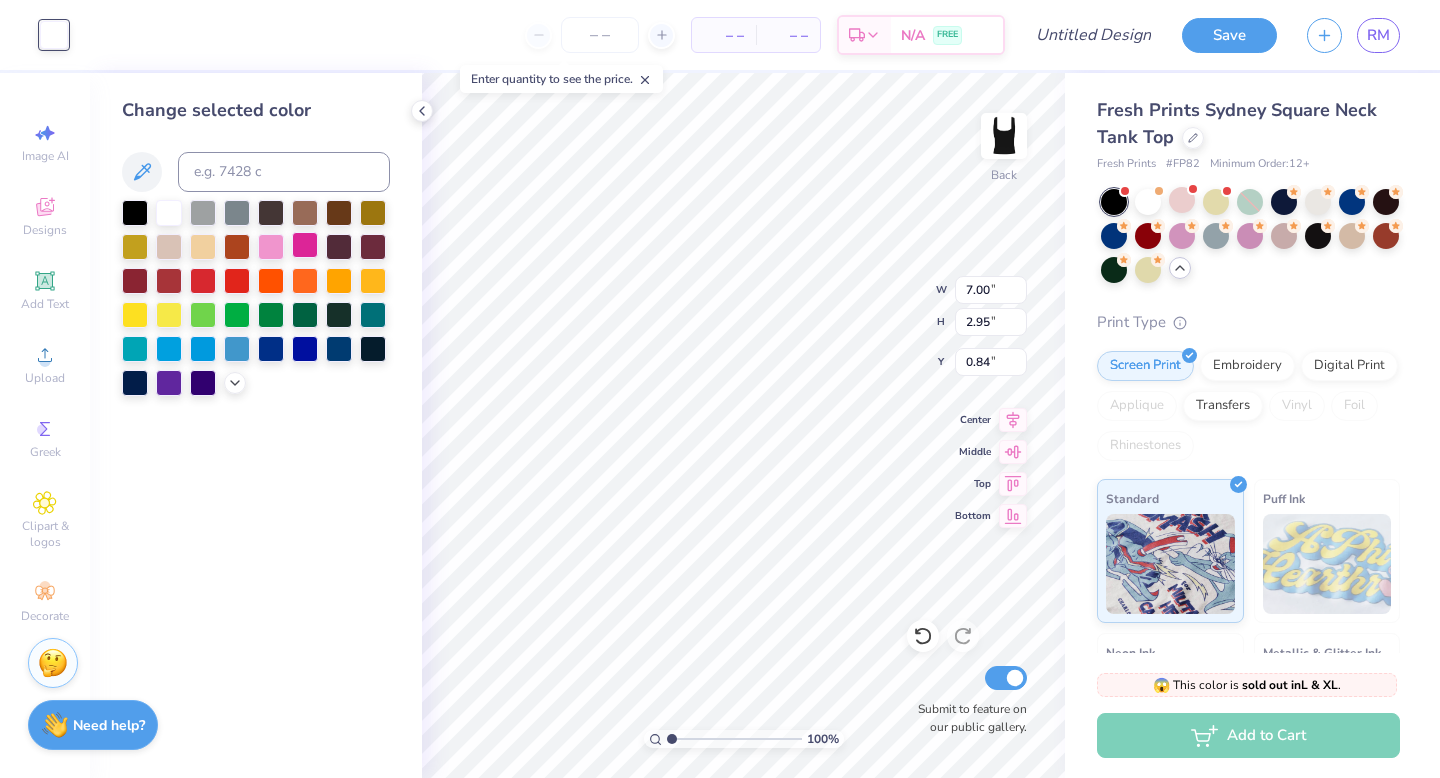 click at bounding box center (305, 245) 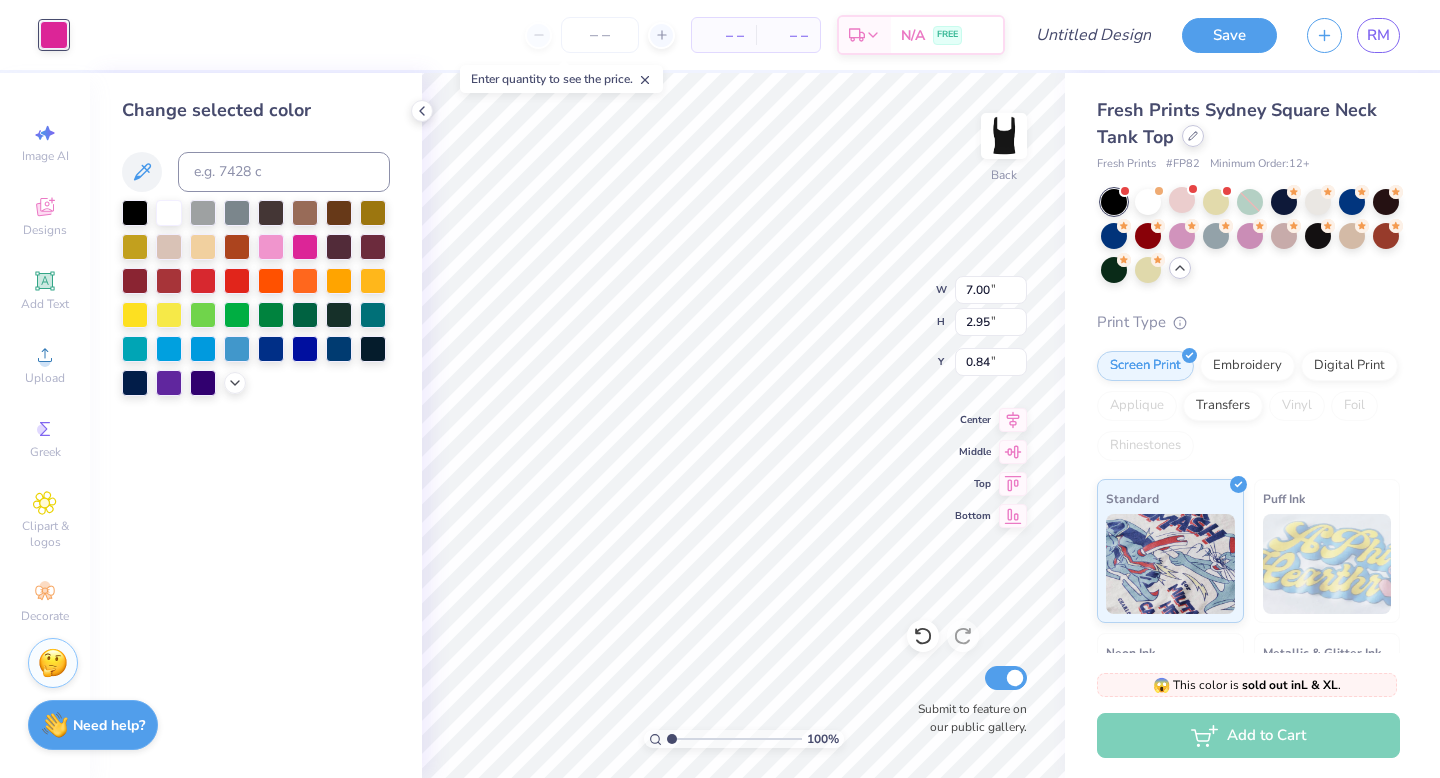 click 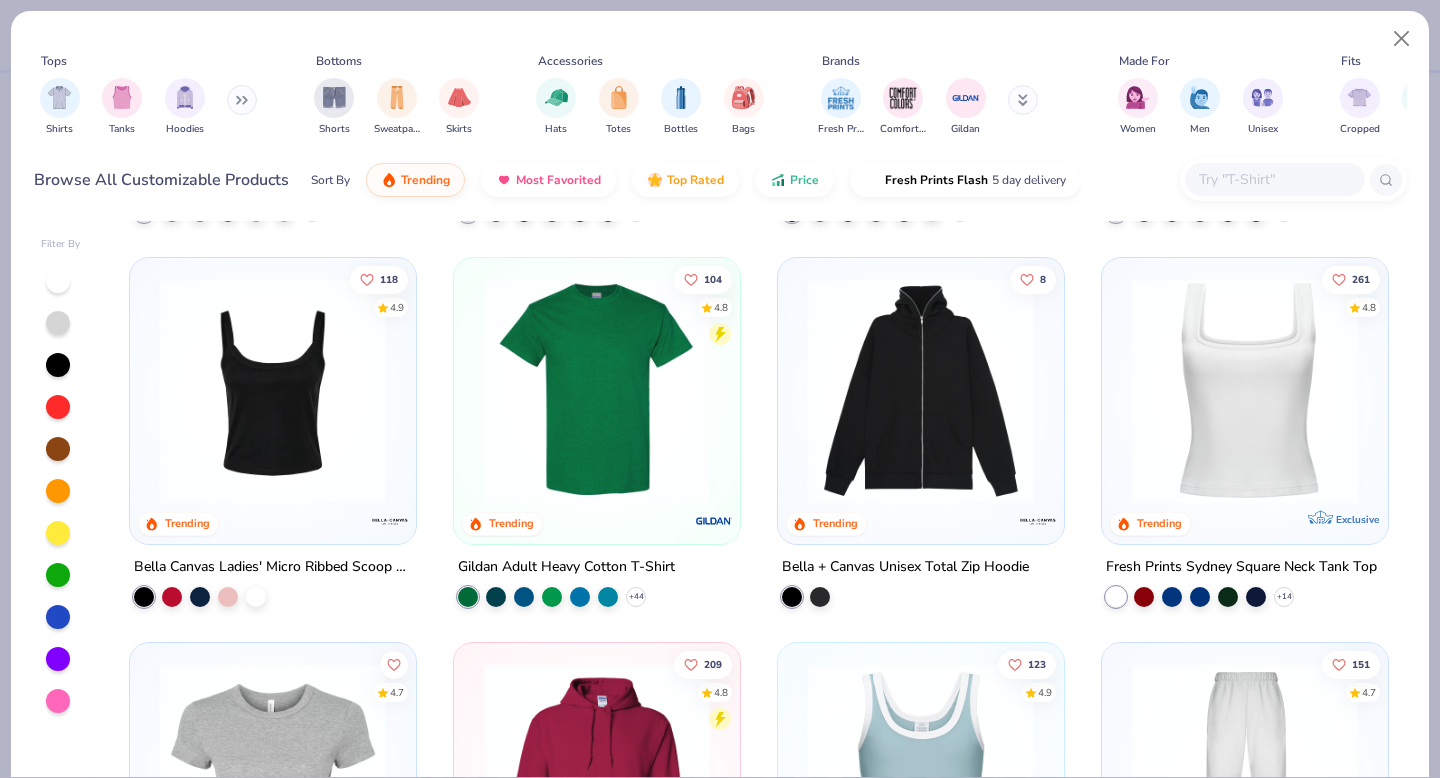 scroll, scrollTop: 490, scrollLeft: 0, axis: vertical 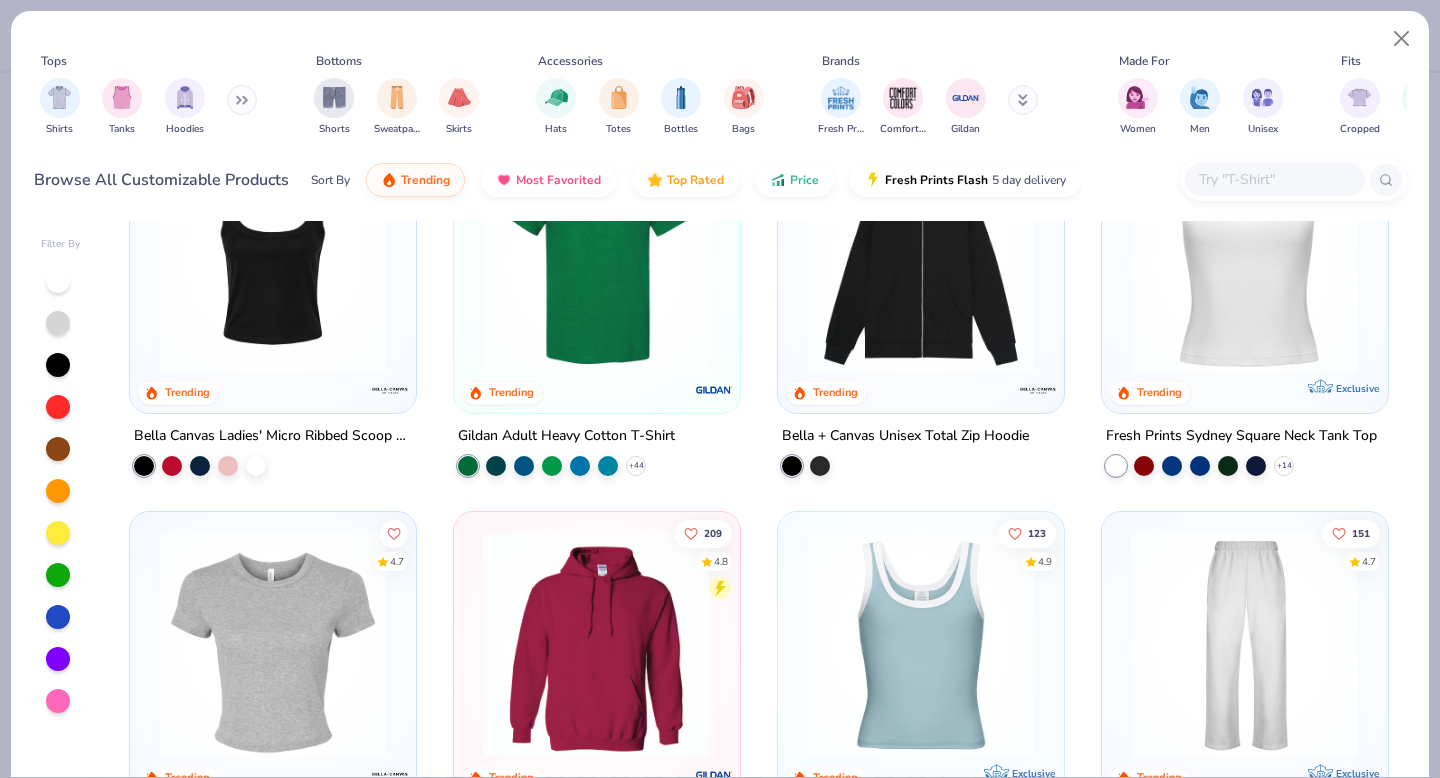 click at bounding box center [273, 260] 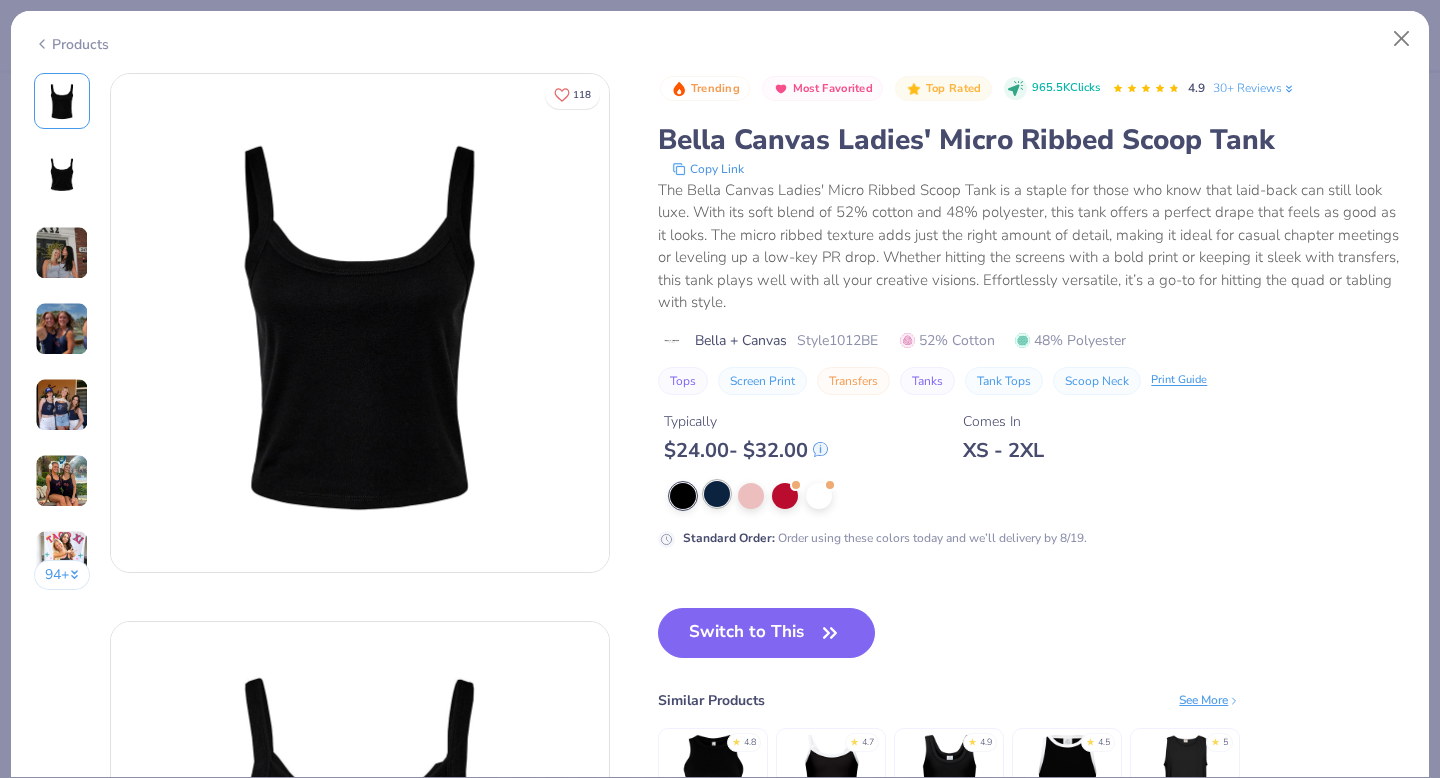 click at bounding box center (717, 494) 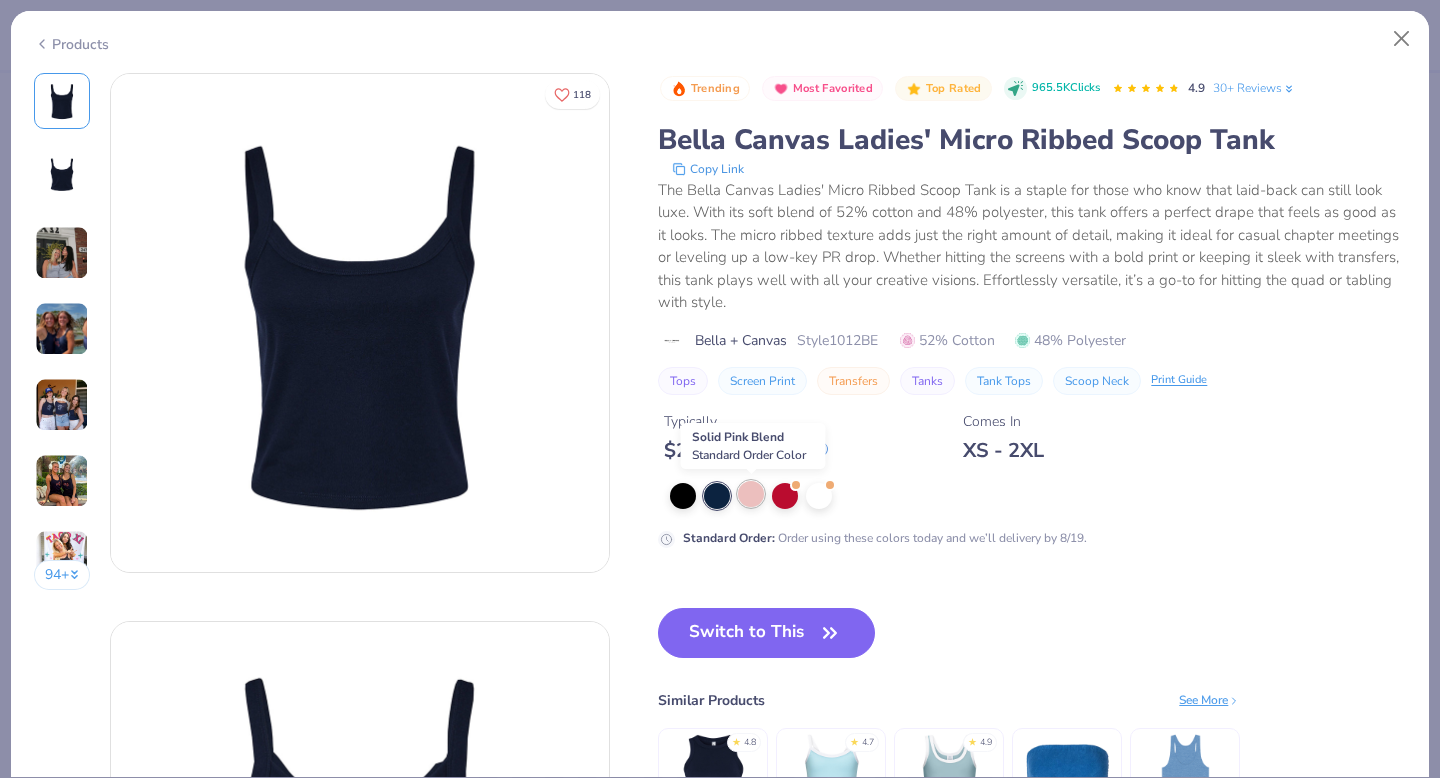 click at bounding box center (751, 494) 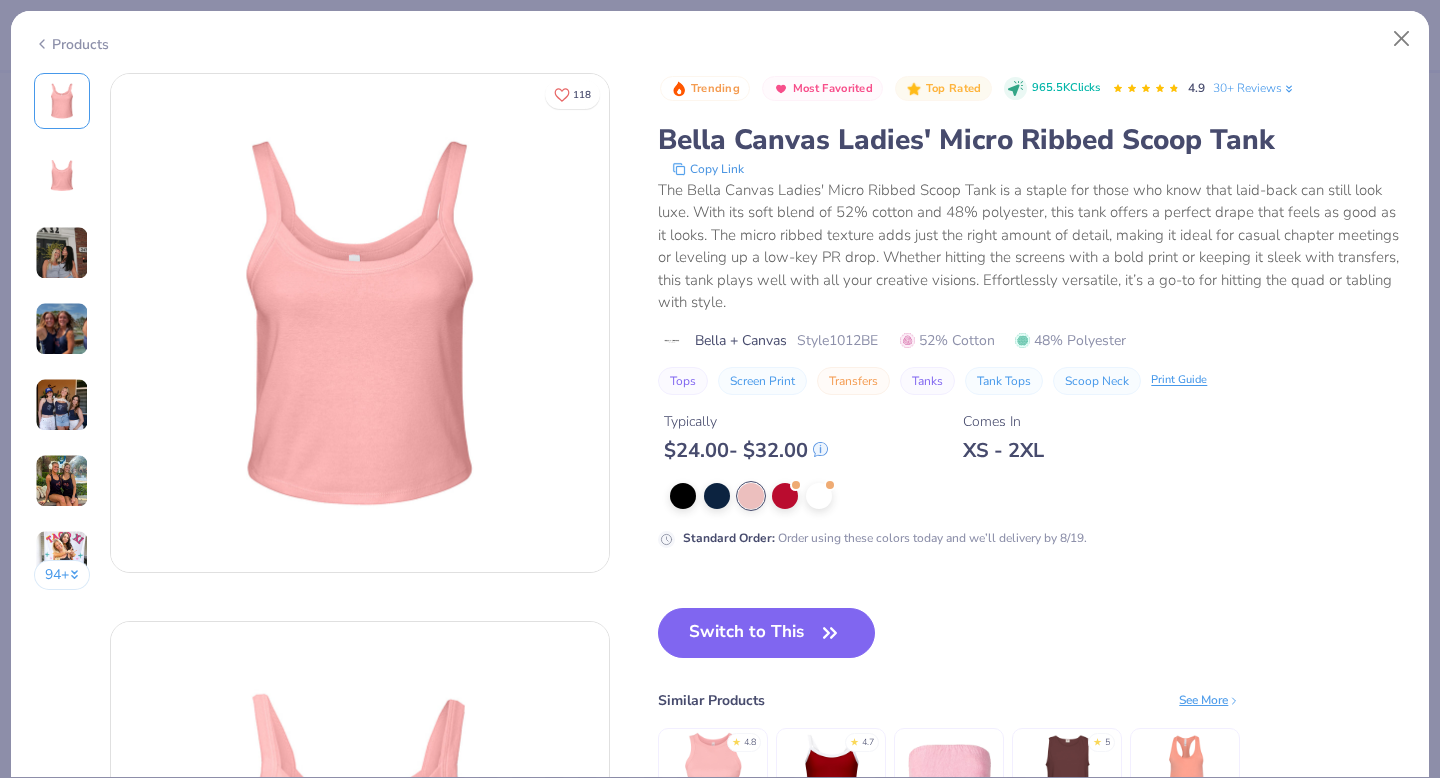 click at bounding box center [751, 496] 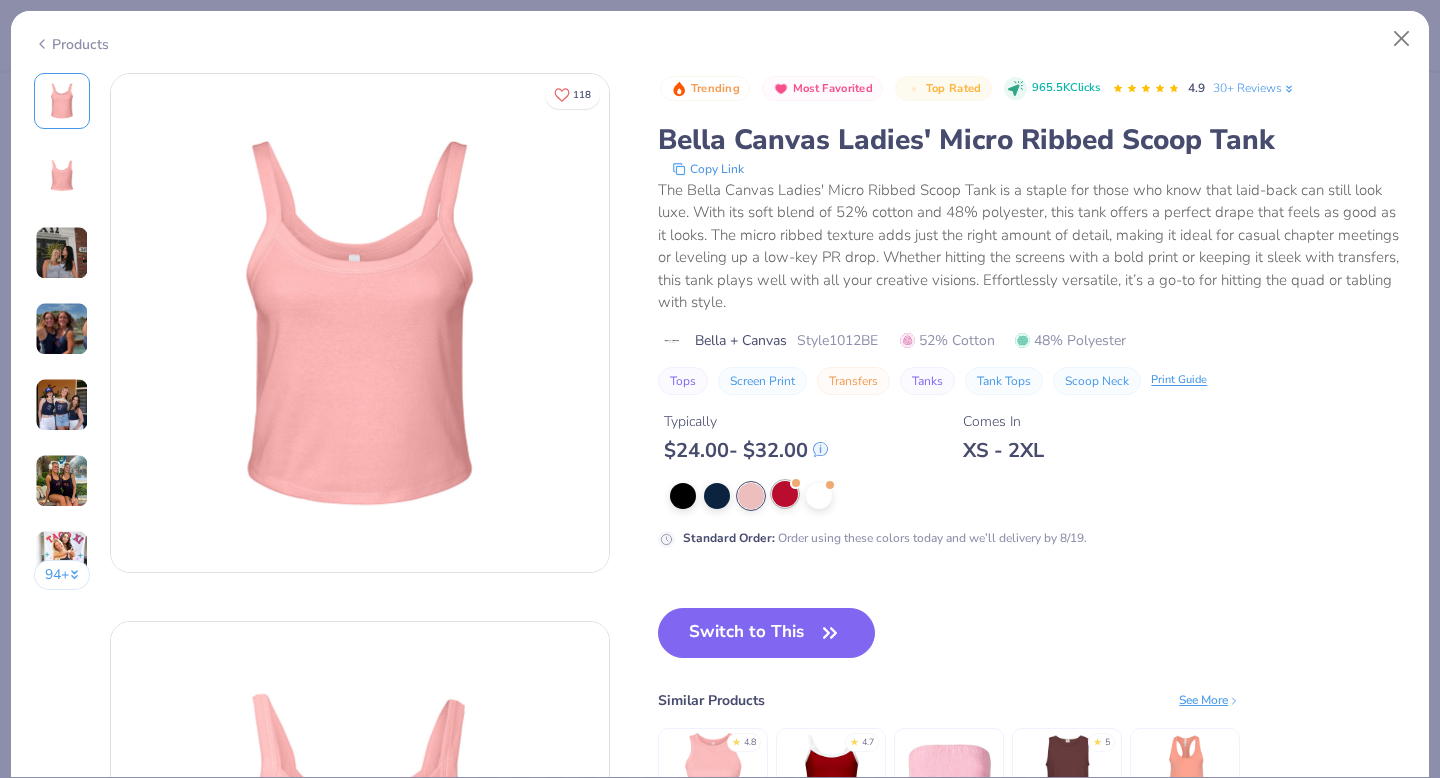 click at bounding box center [785, 494] 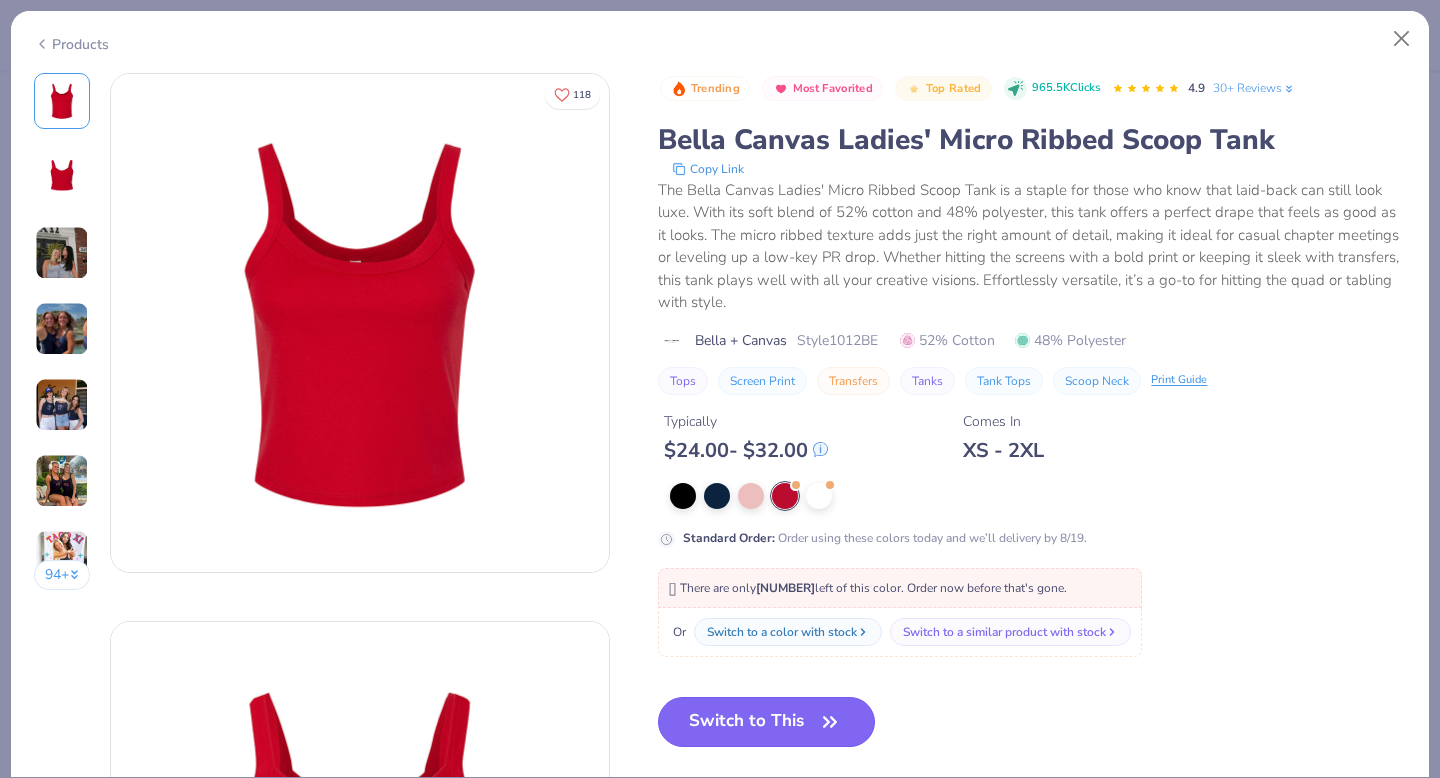 click on "Switch to This" at bounding box center (766, 722) 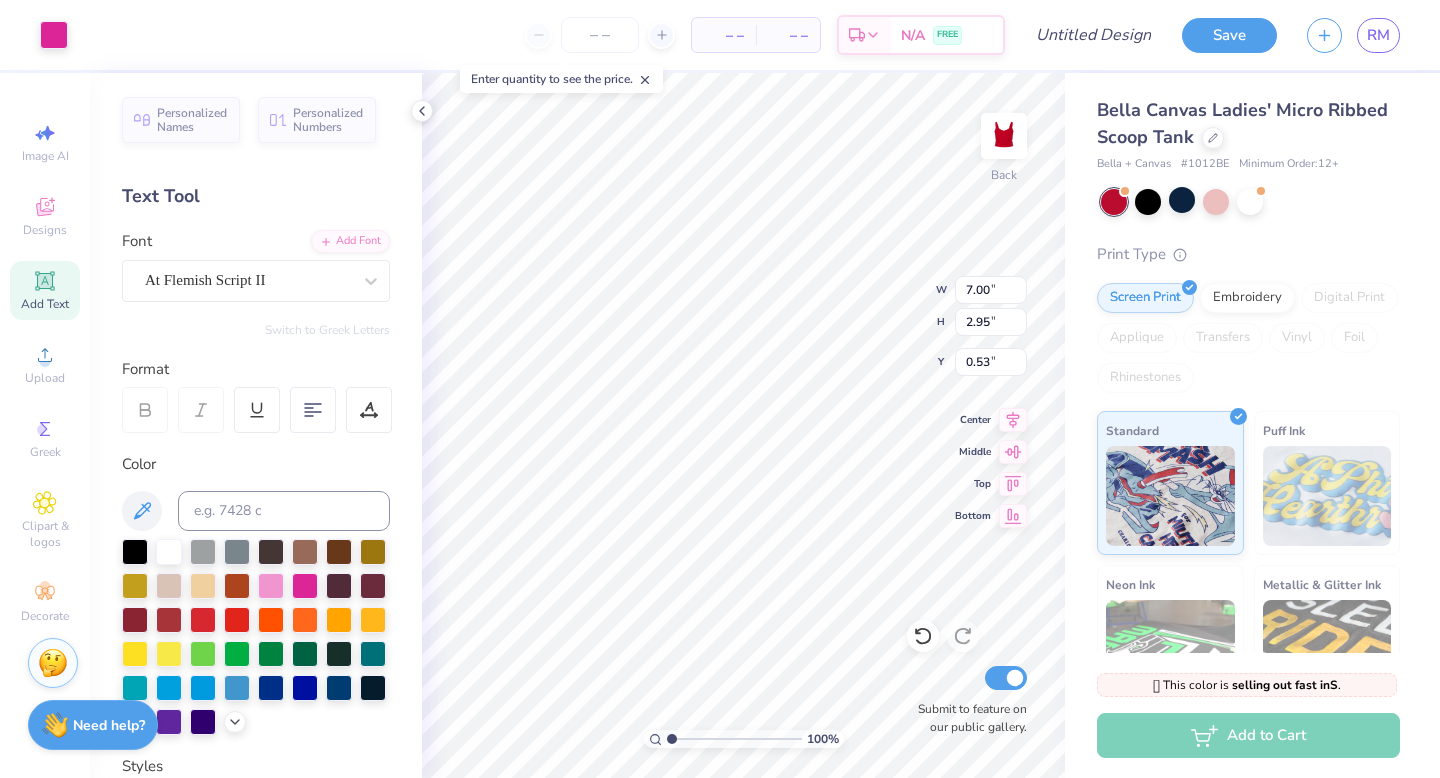 type on "0.53" 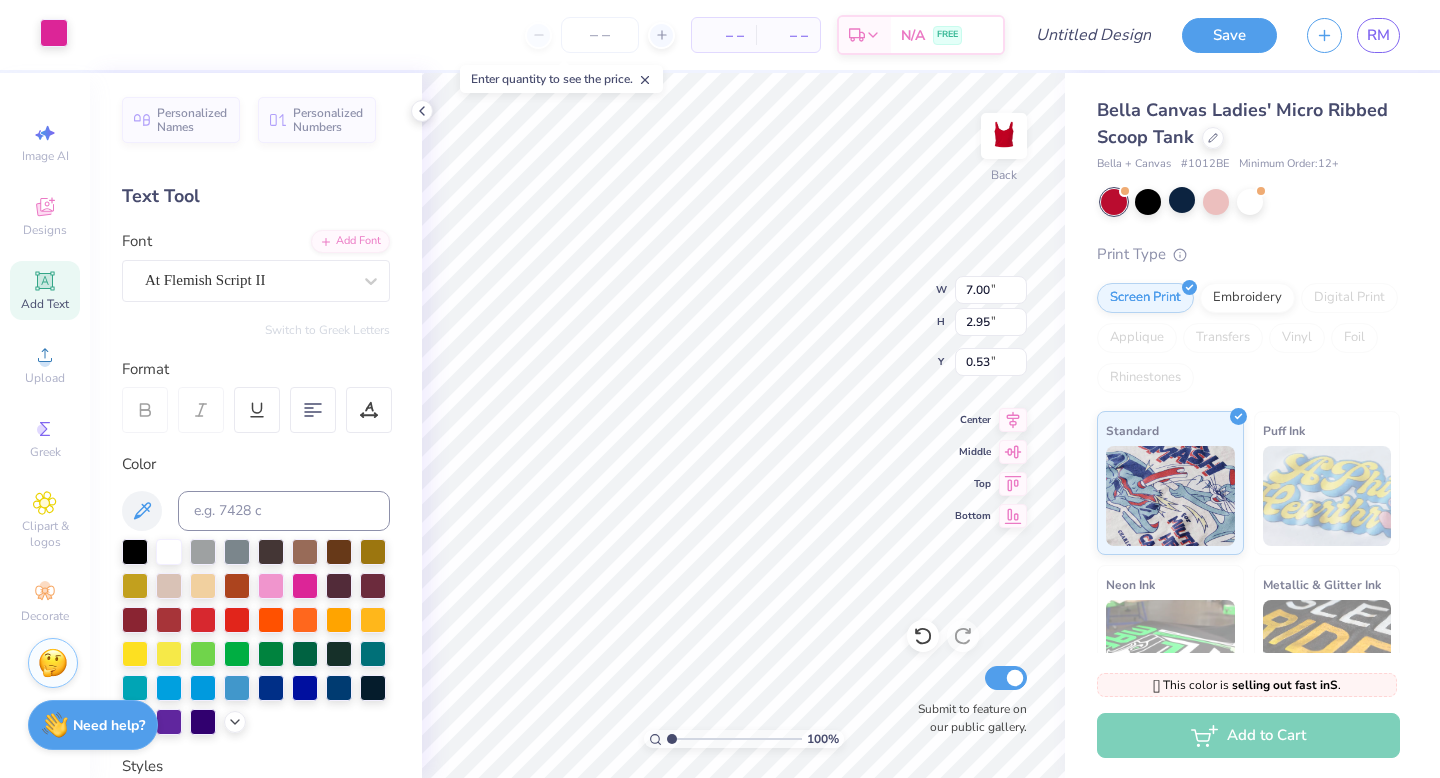 click at bounding box center (54, 33) 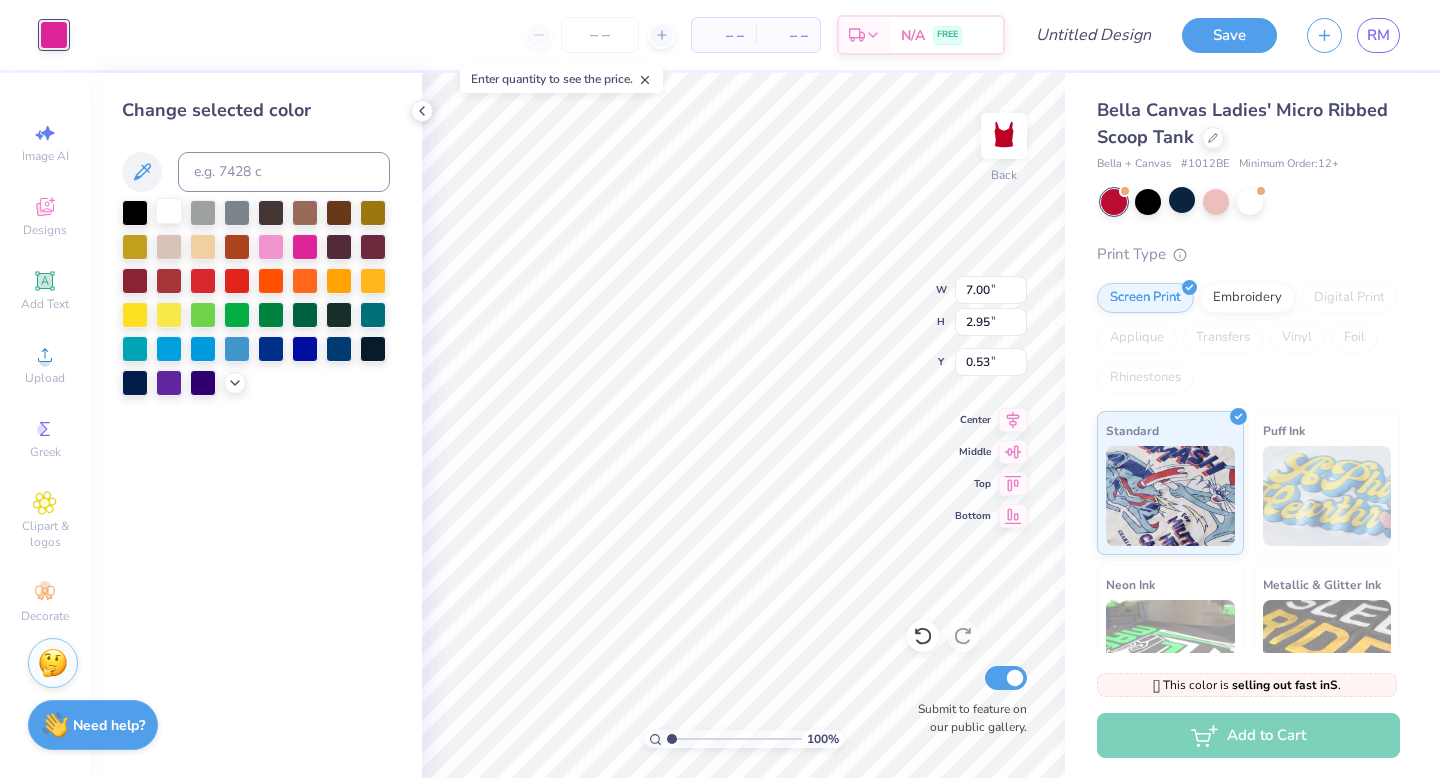 click at bounding box center [169, 211] 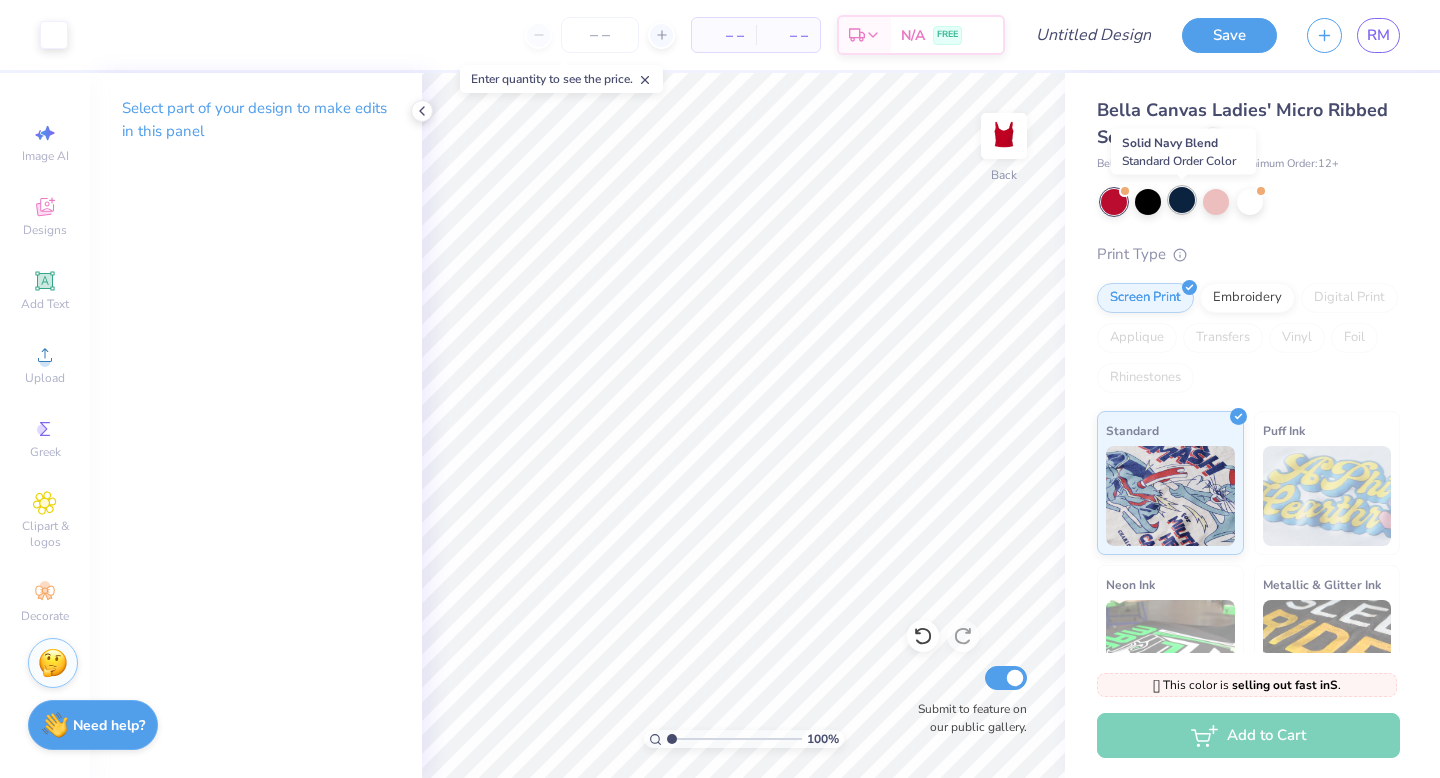 click at bounding box center (1182, 200) 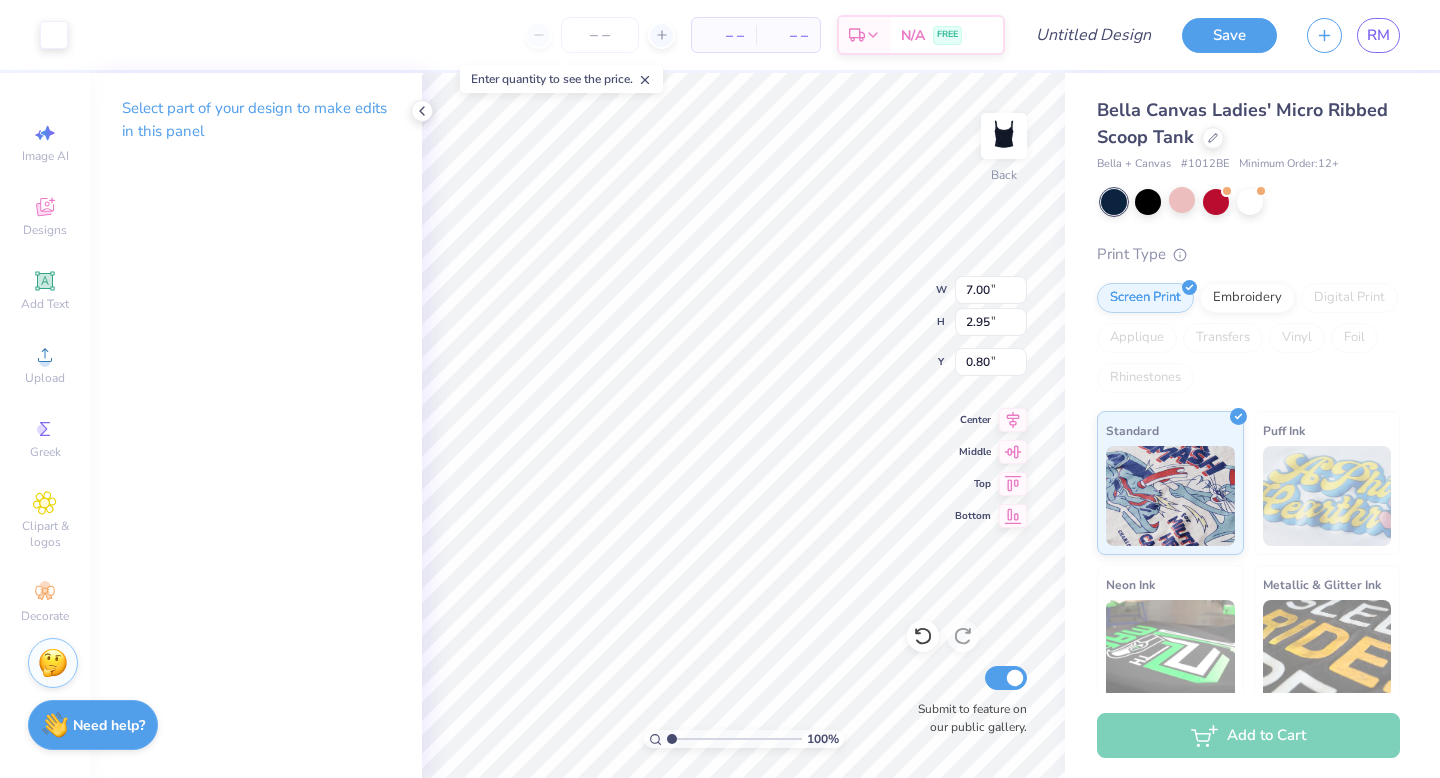 type on "0.80" 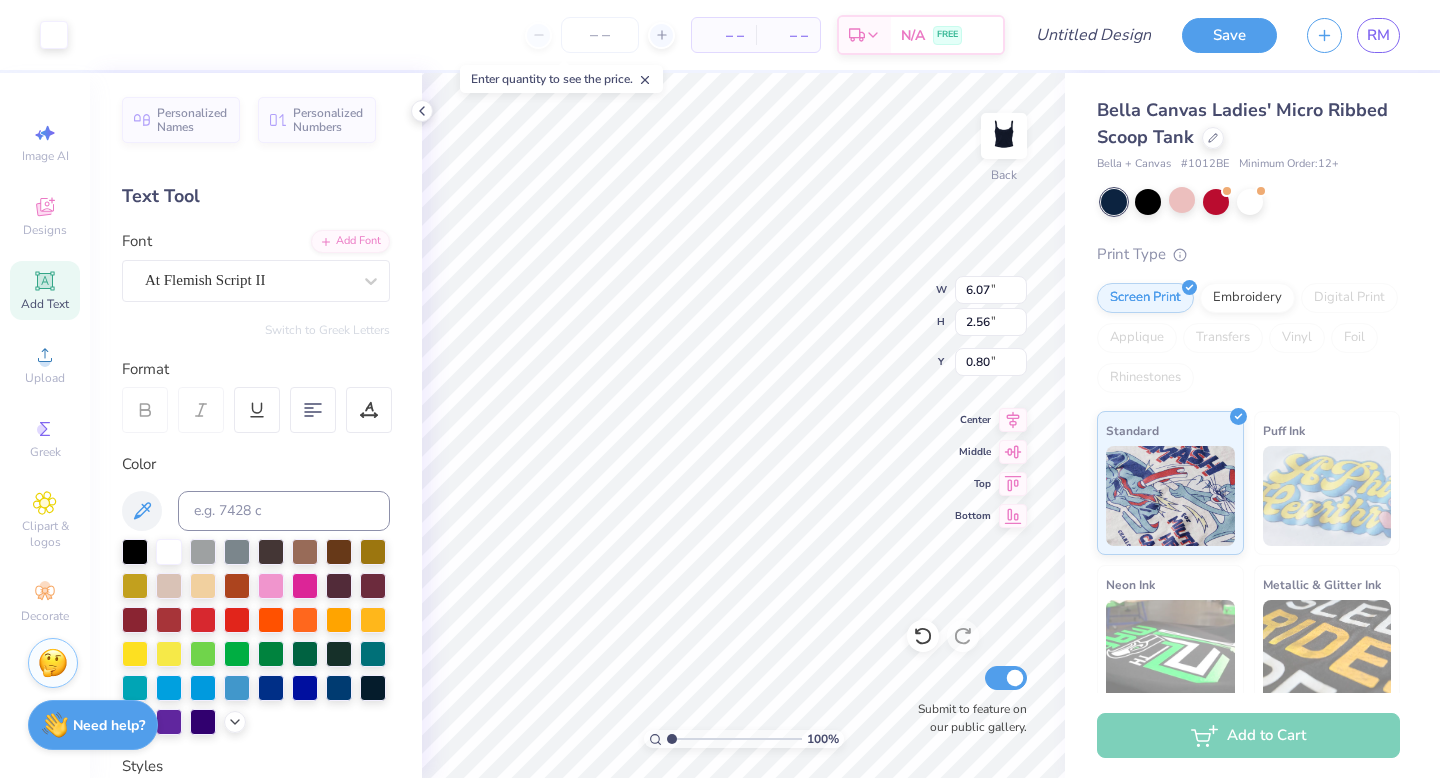type on "6.07" 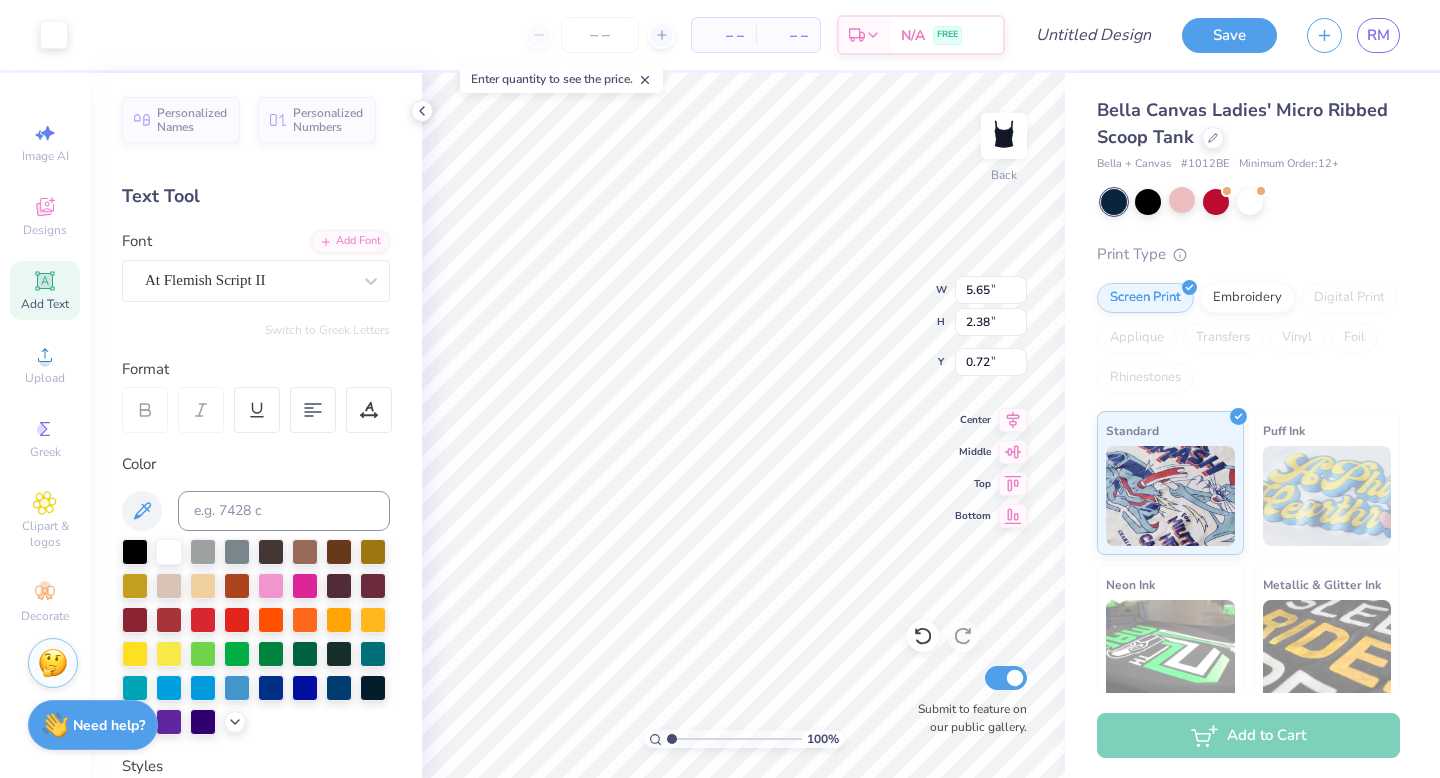 type on "5.65" 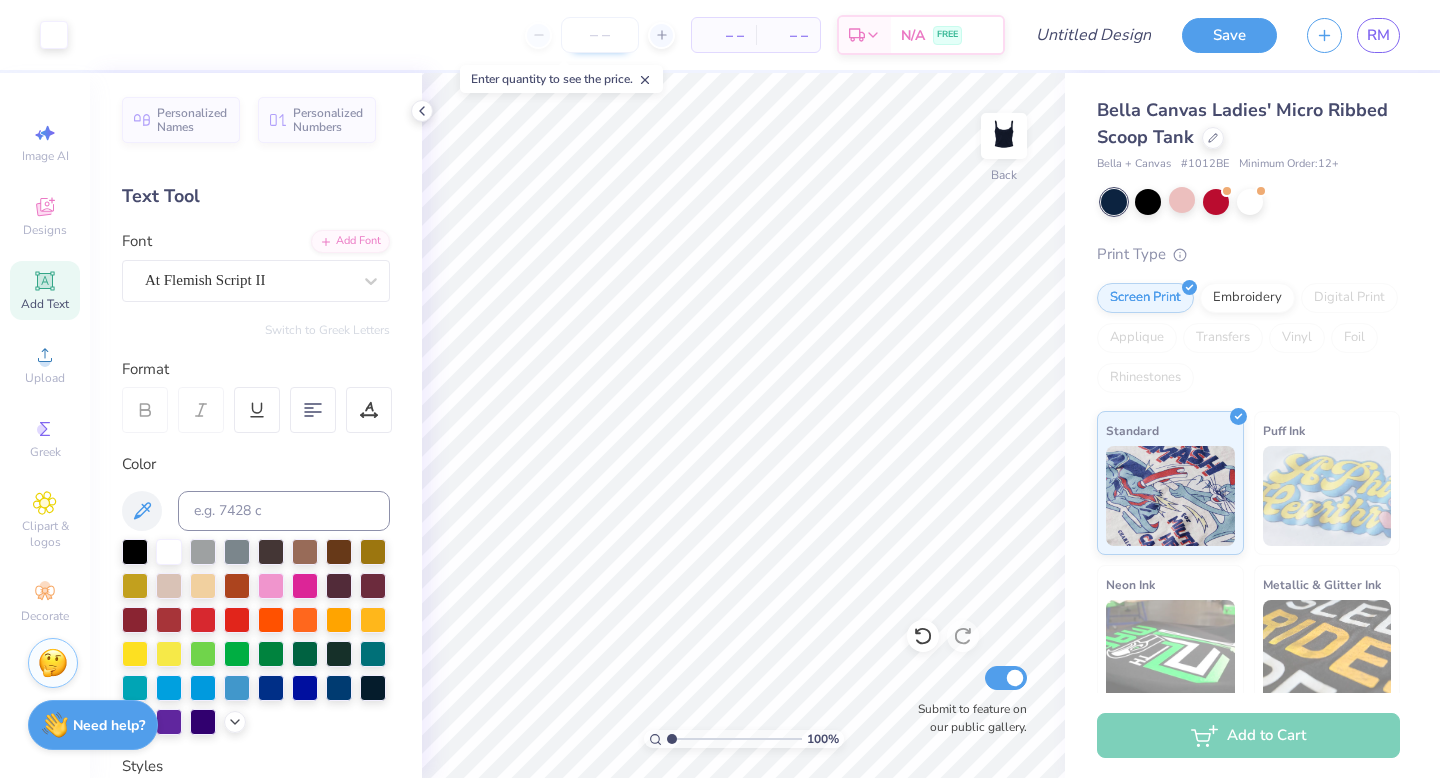 click at bounding box center (600, 35) 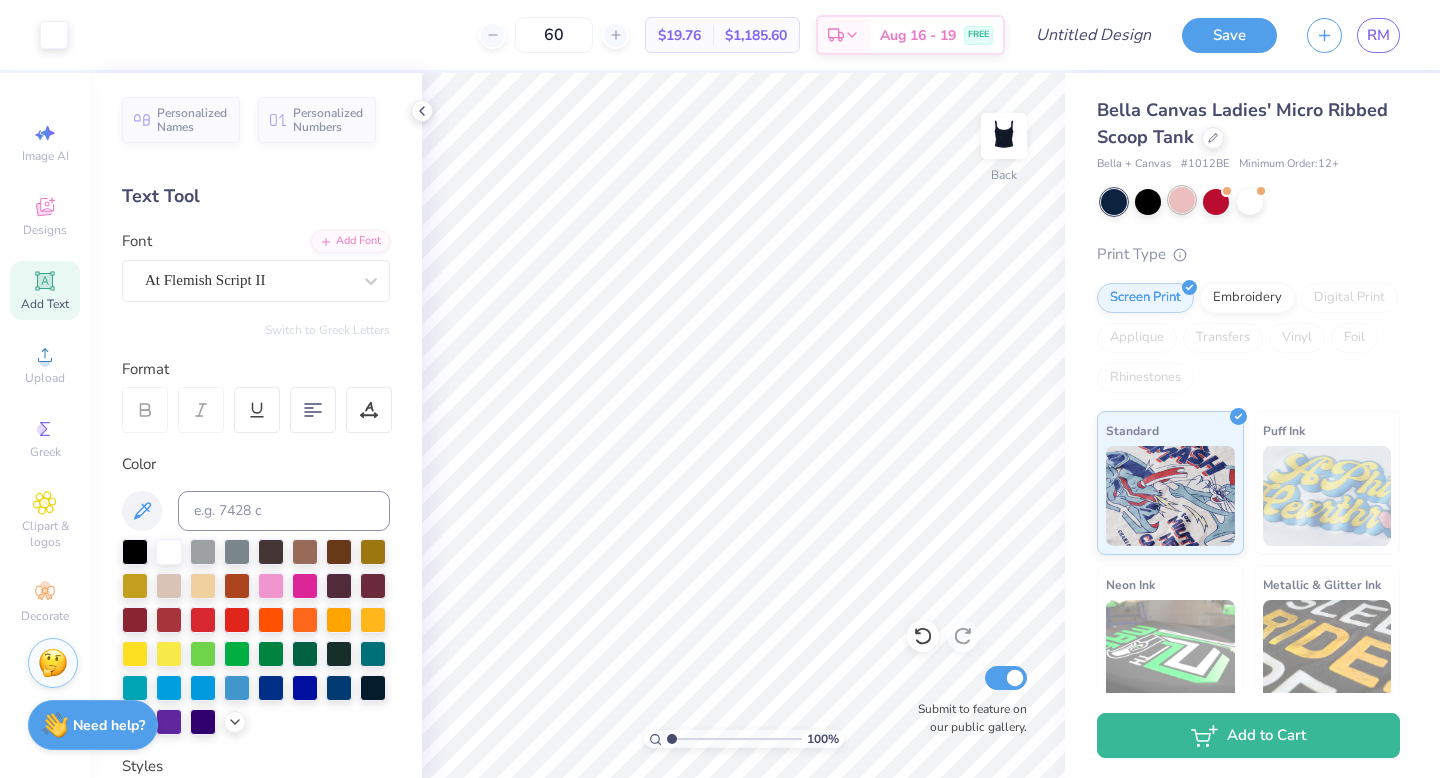 type on "60" 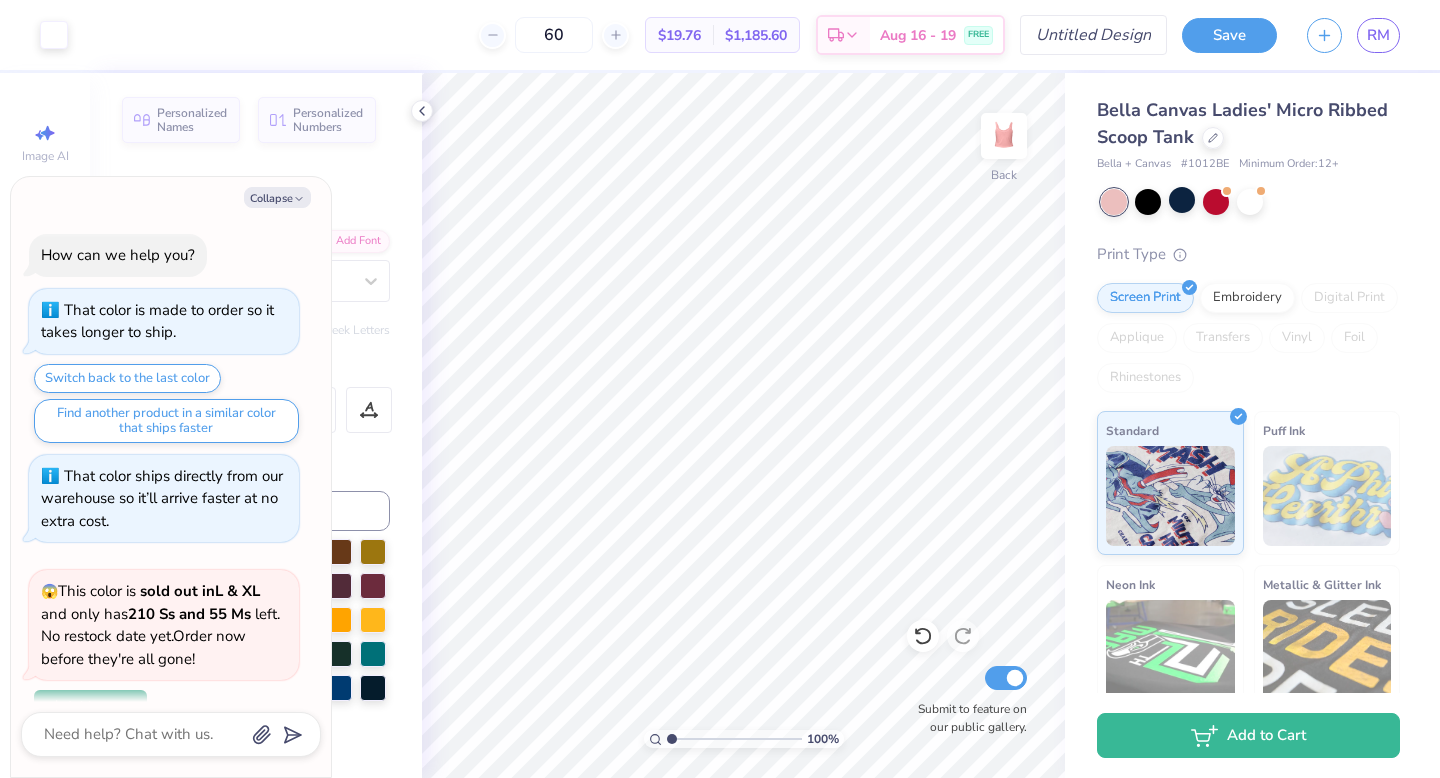 scroll, scrollTop: 278, scrollLeft: 0, axis: vertical 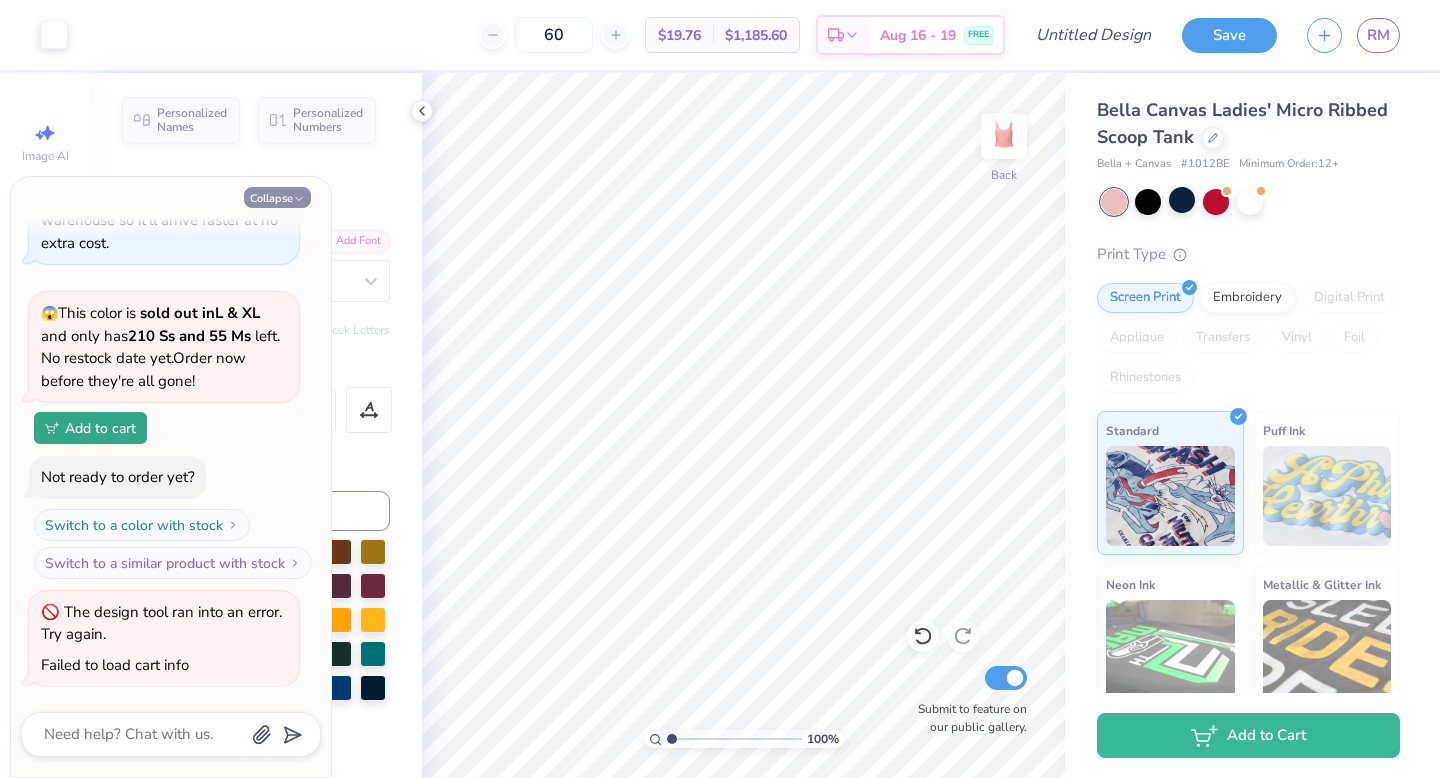 click 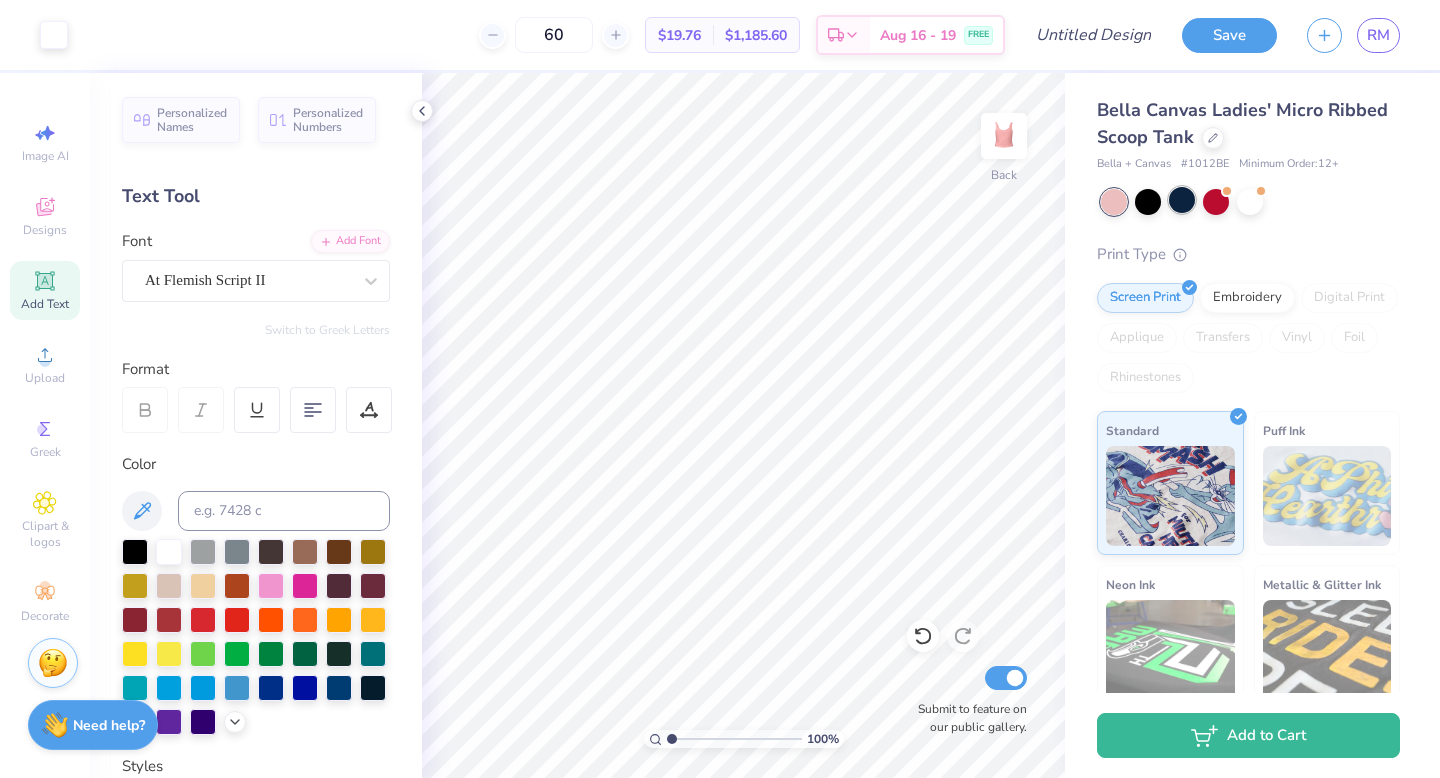 click at bounding box center (1182, 200) 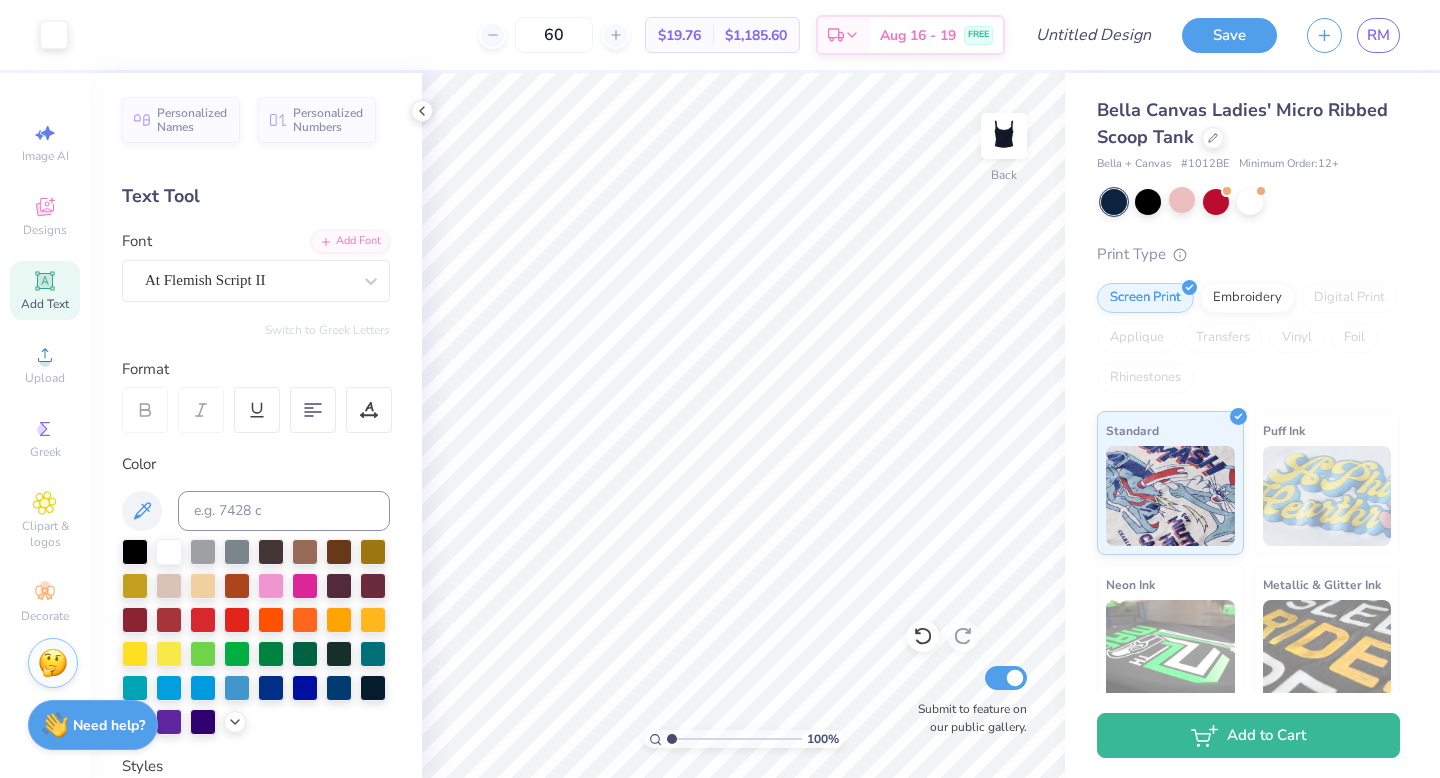 click at bounding box center (1114, 202) 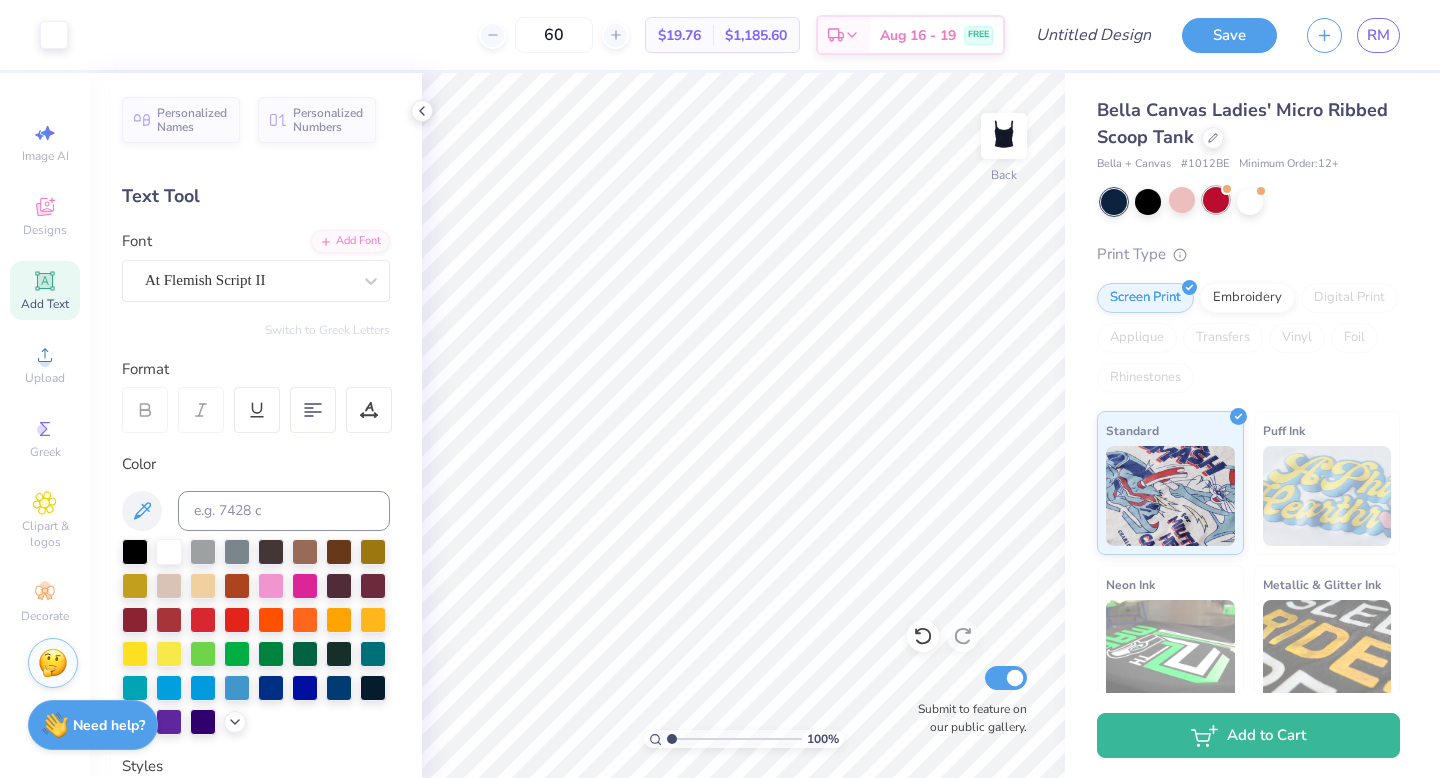click at bounding box center (1216, 200) 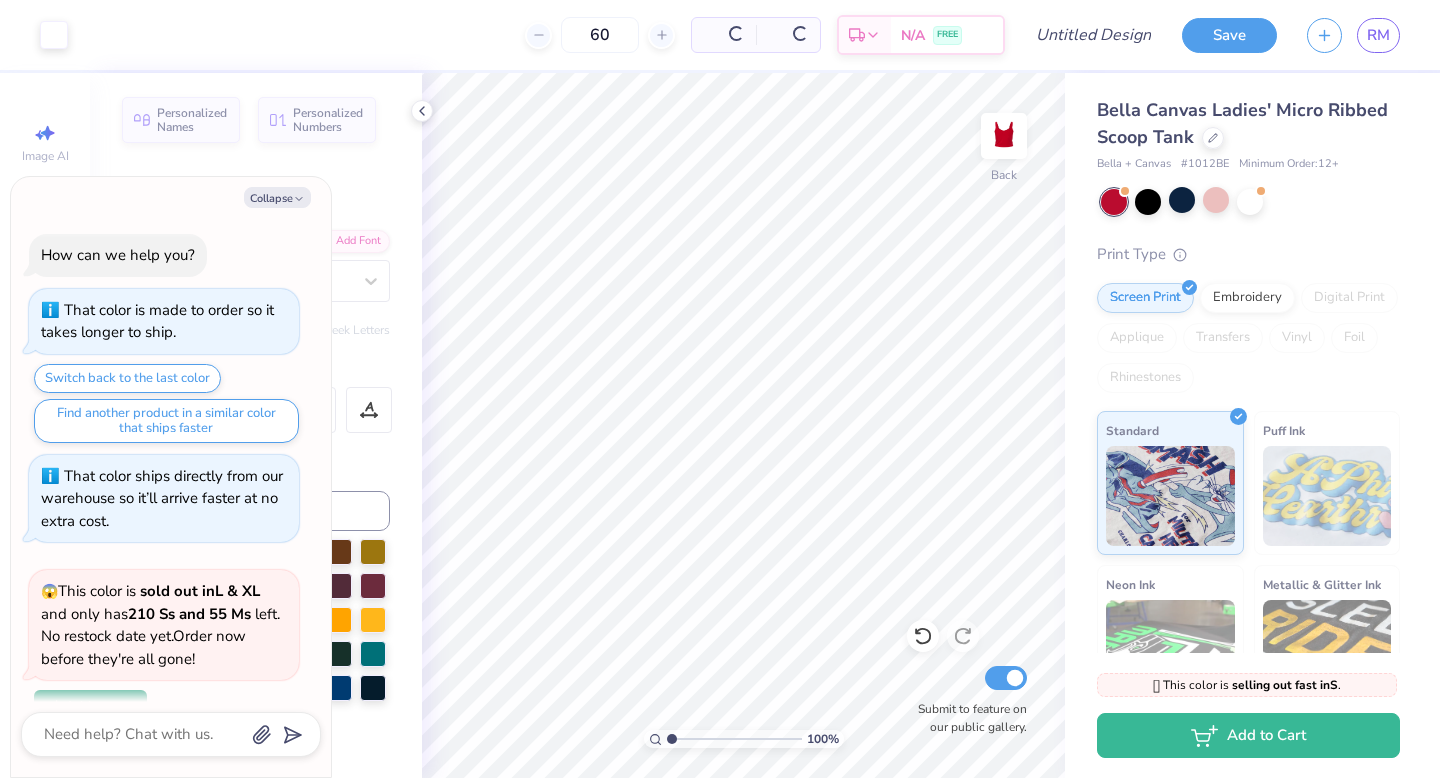 scroll, scrollTop: 547, scrollLeft: 0, axis: vertical 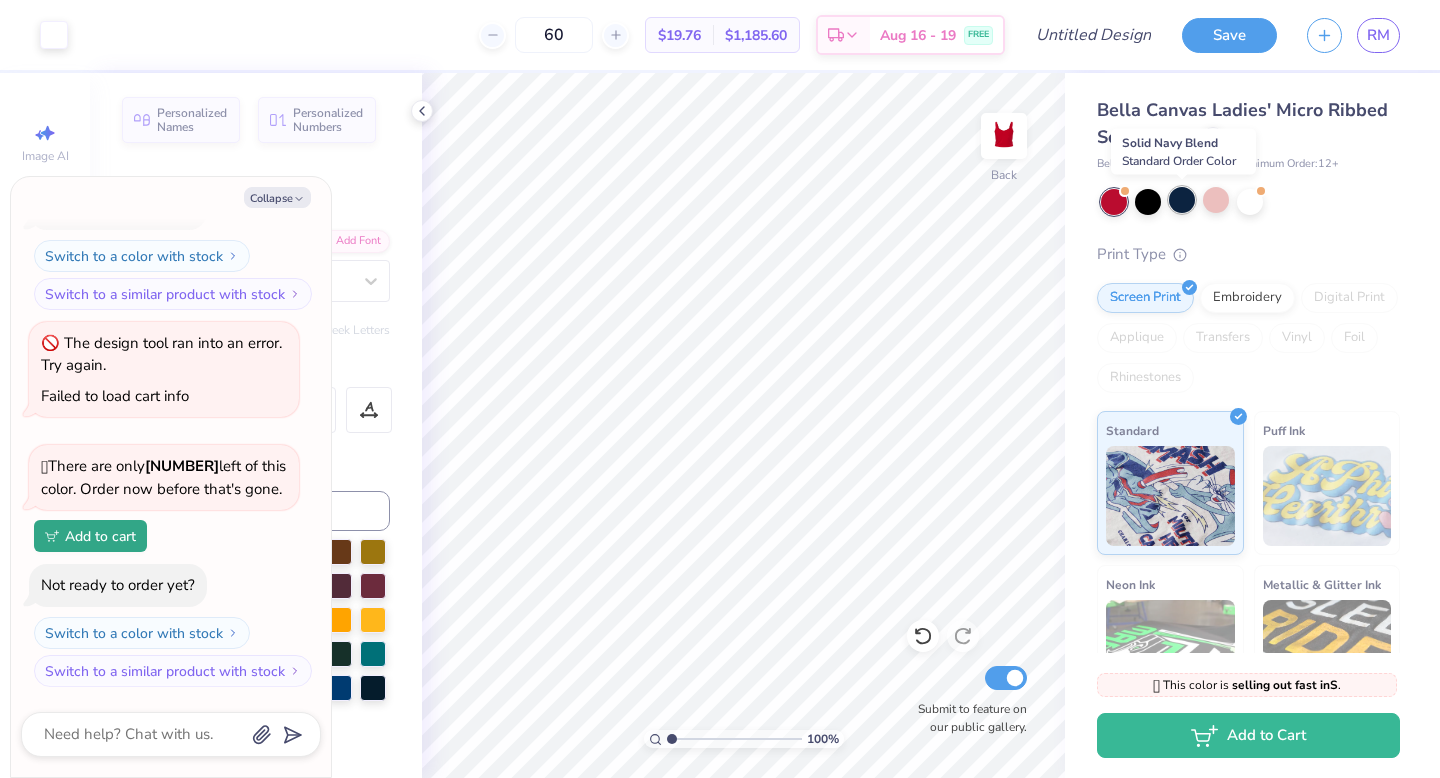 click at bounding box center (1182, 200) 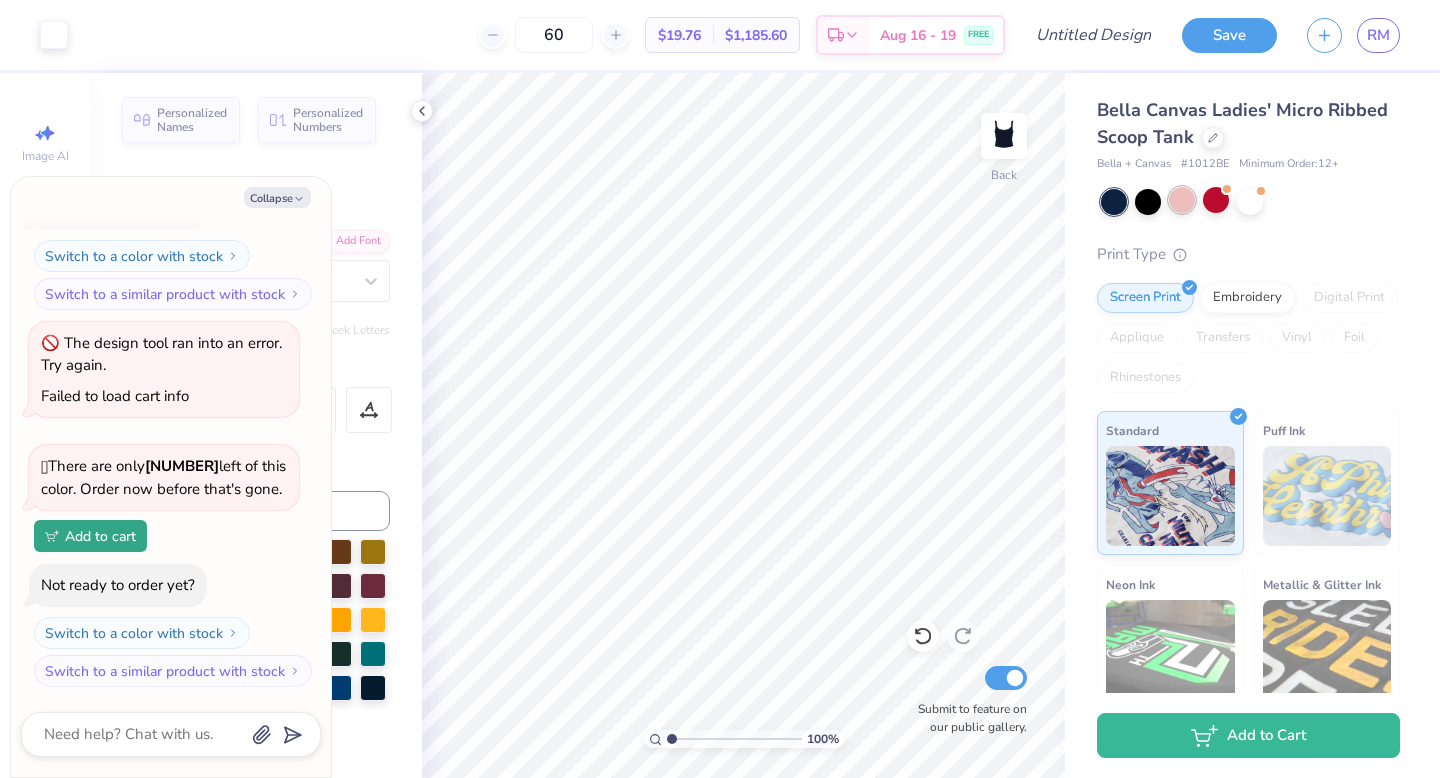 click at bounding box center (1182, 200) 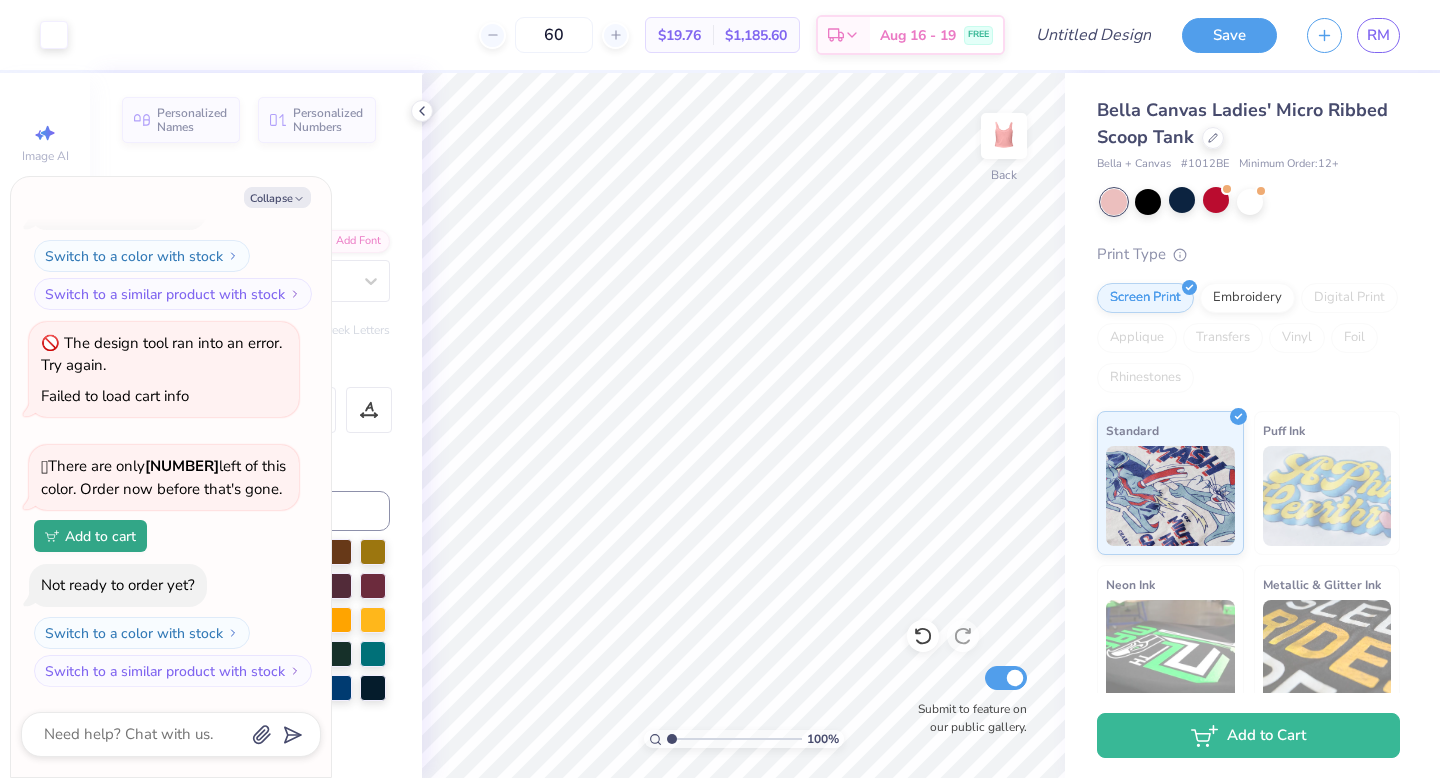 type on "x" 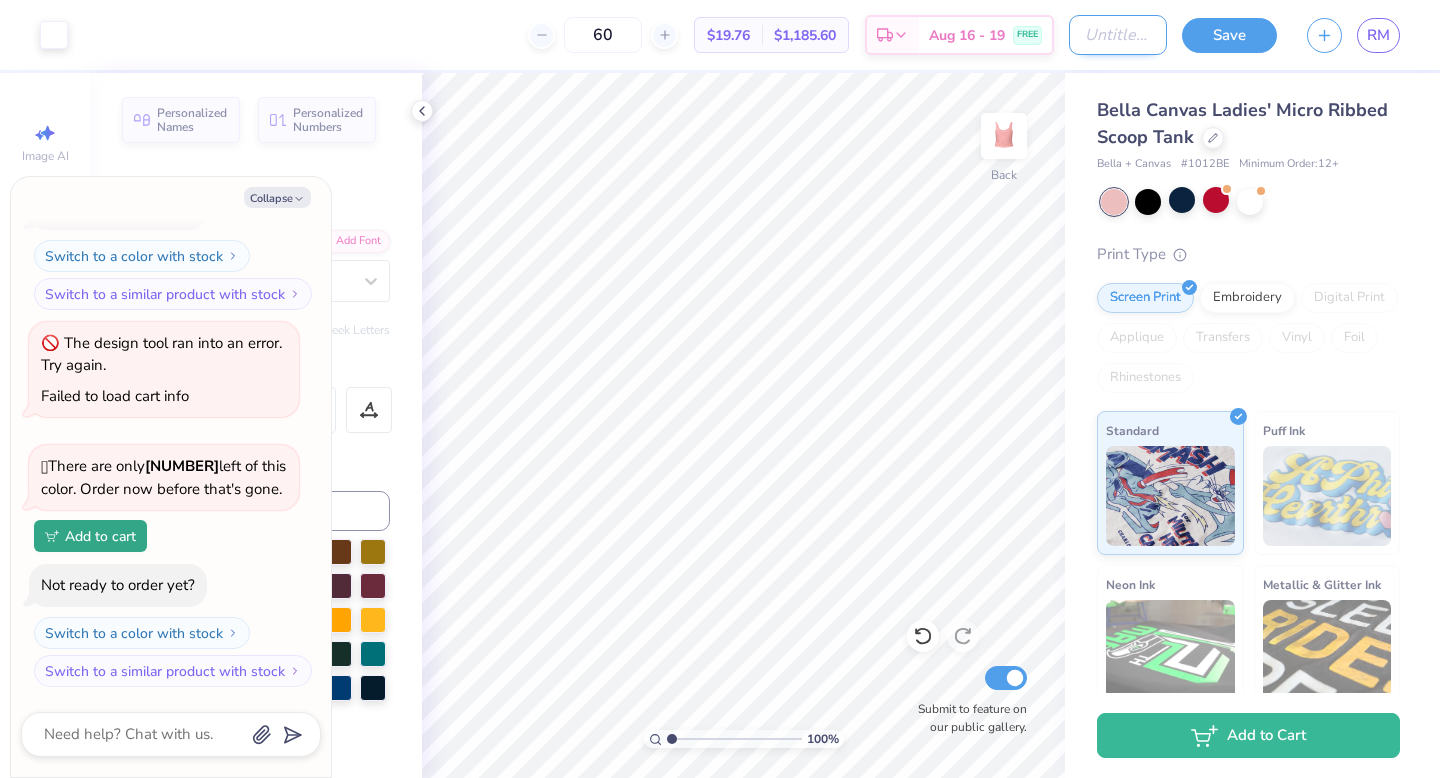 click on "Design Title" at bounding box center (1118, 35) 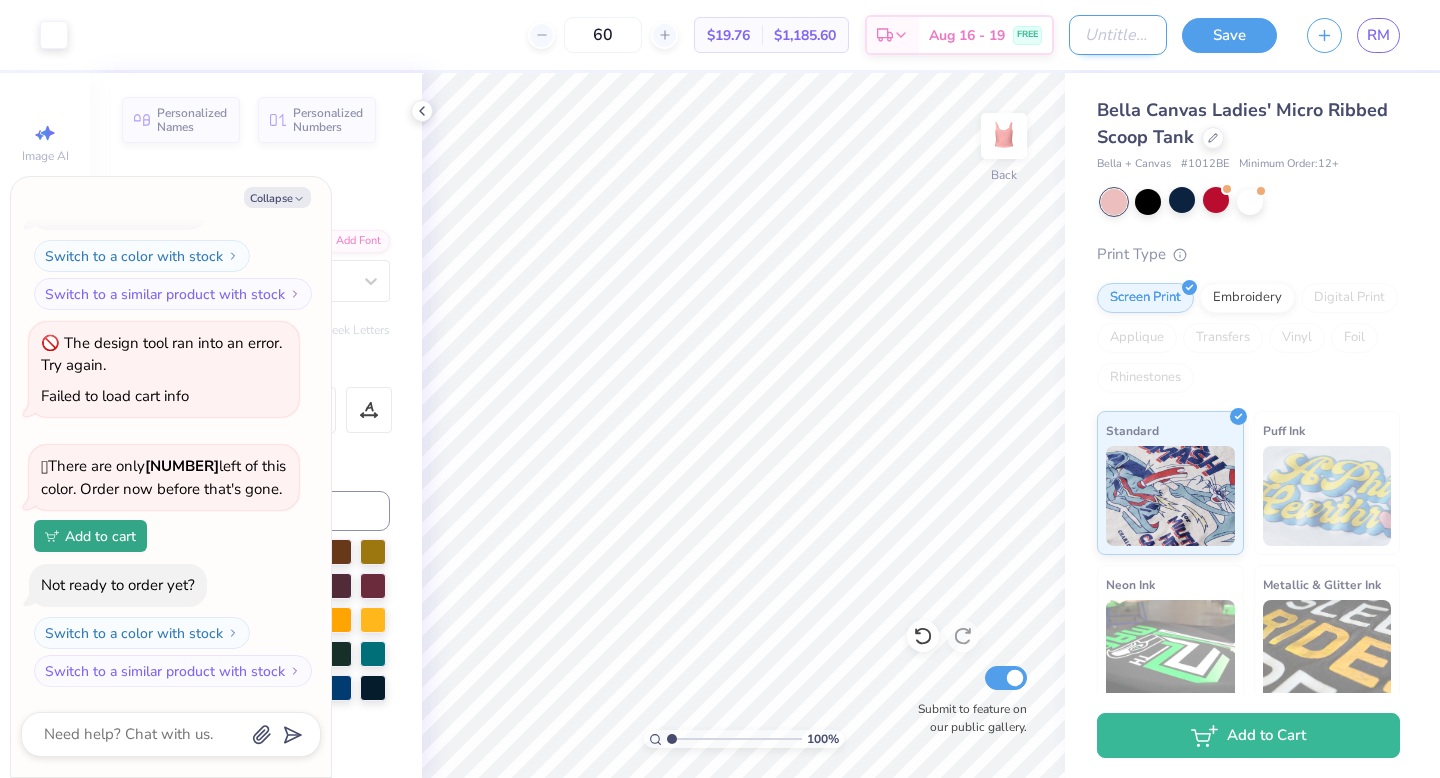 type on "O" 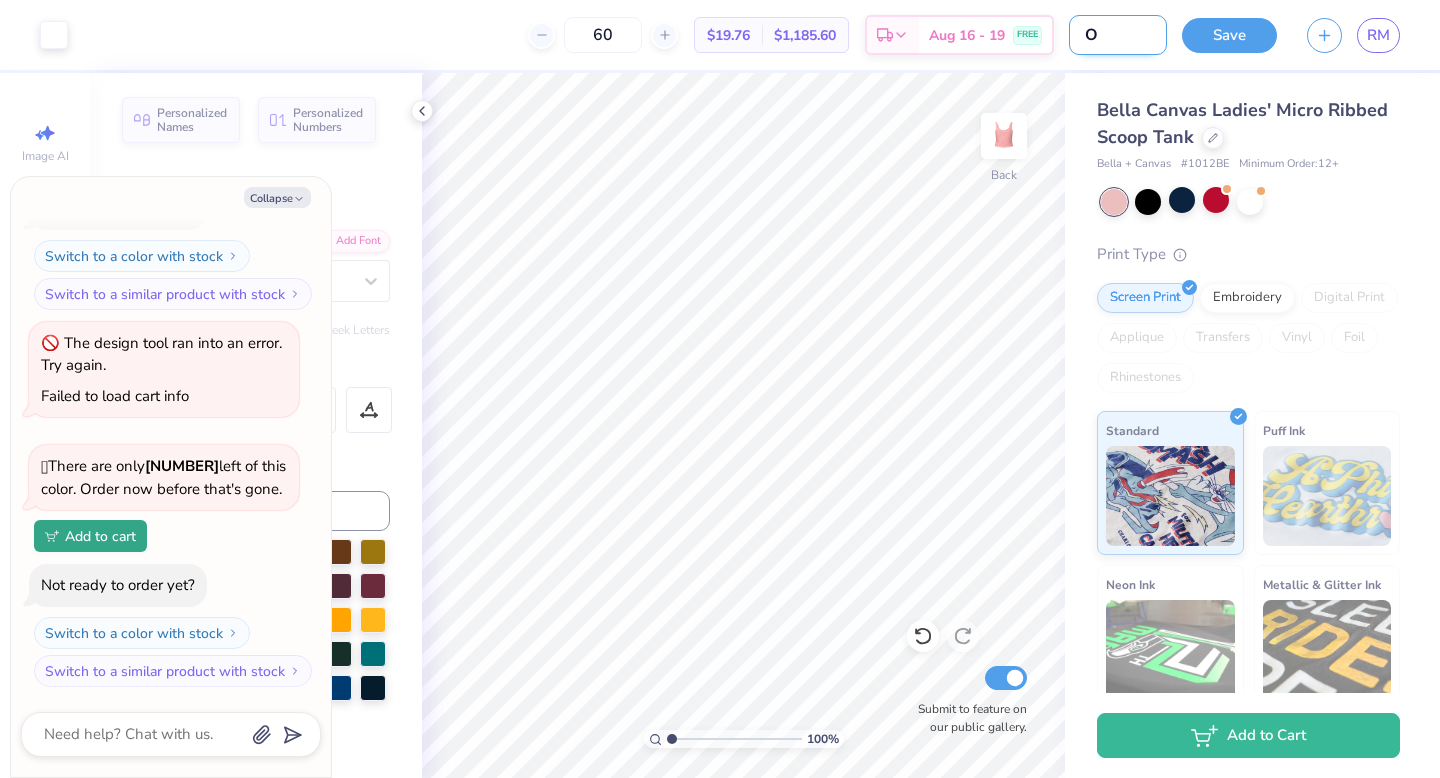 type on "Op" 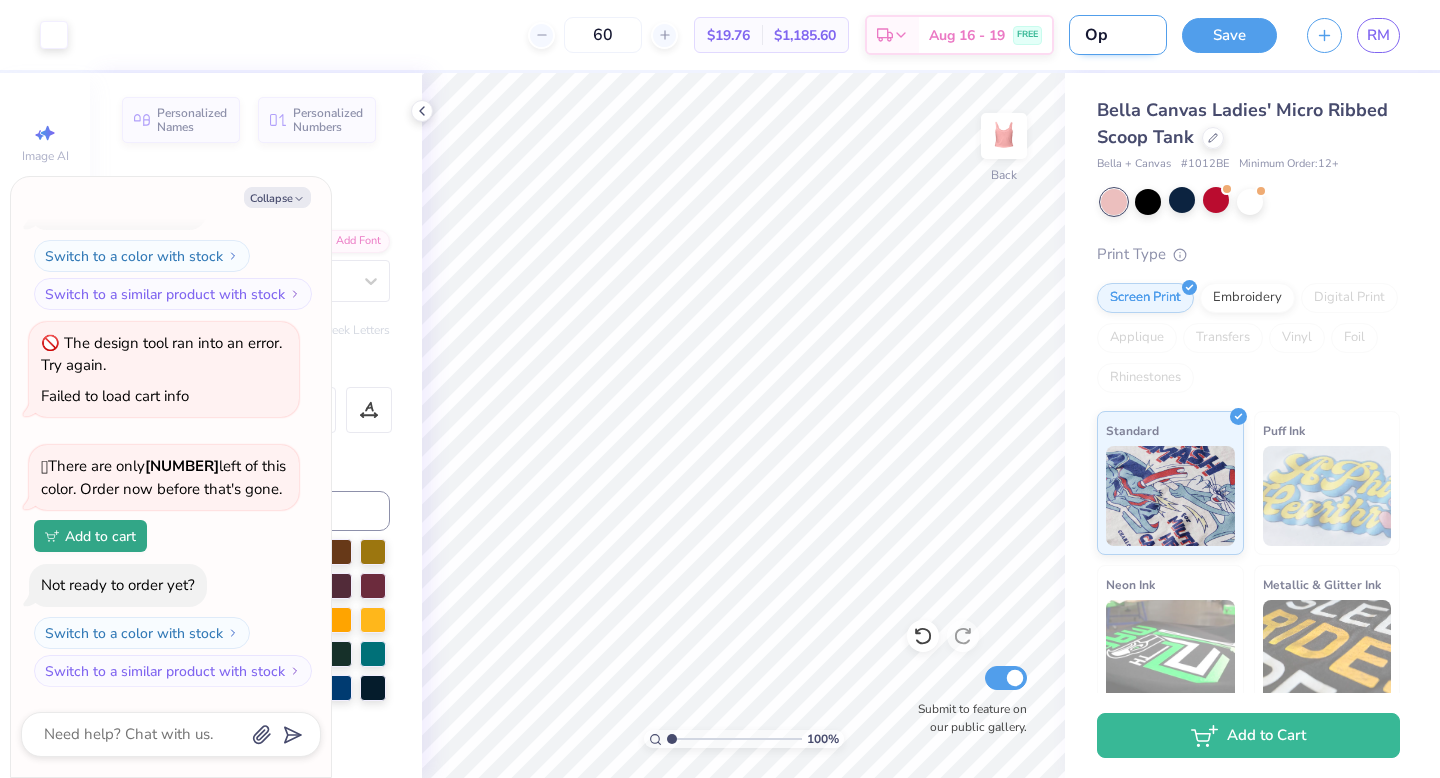 type on "Ope" 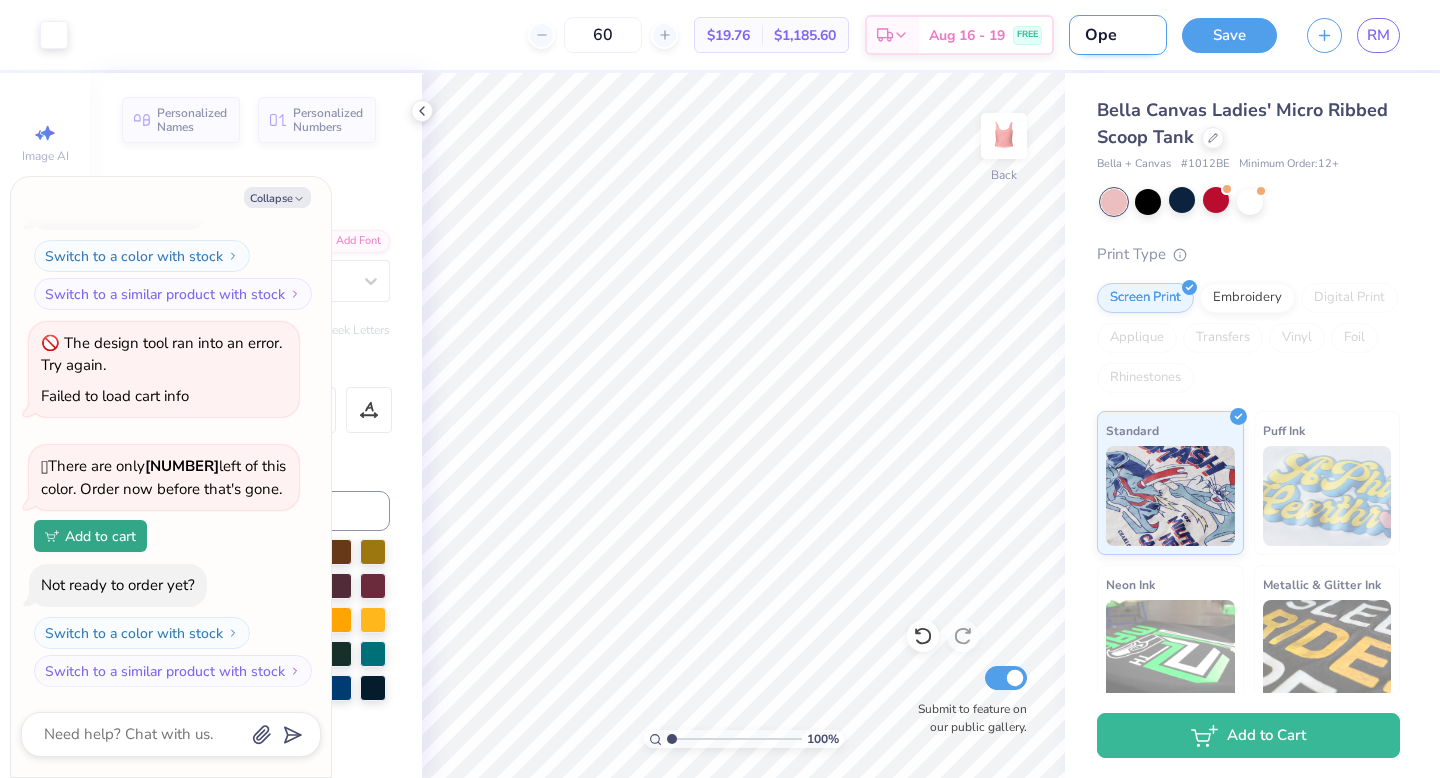 type on "Open" 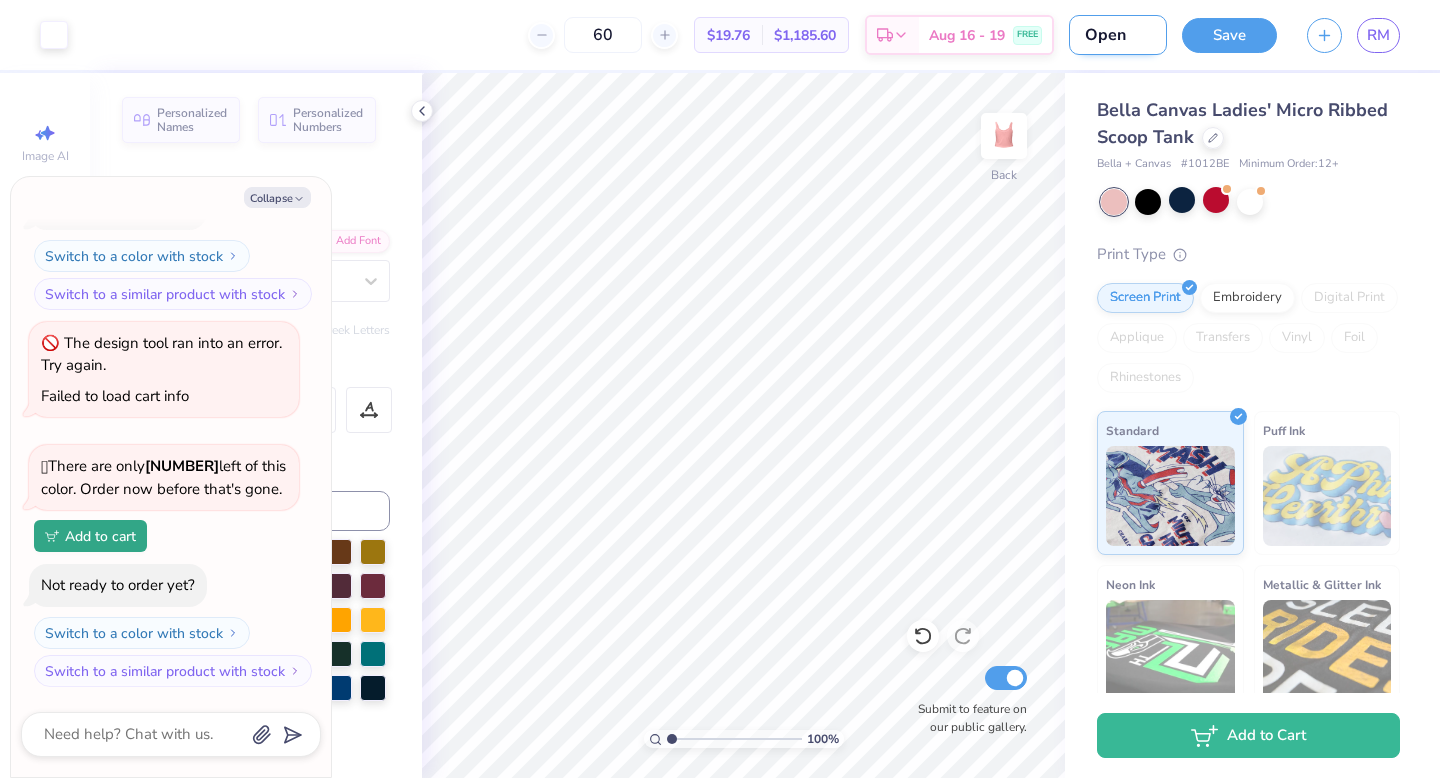 type on "Open" 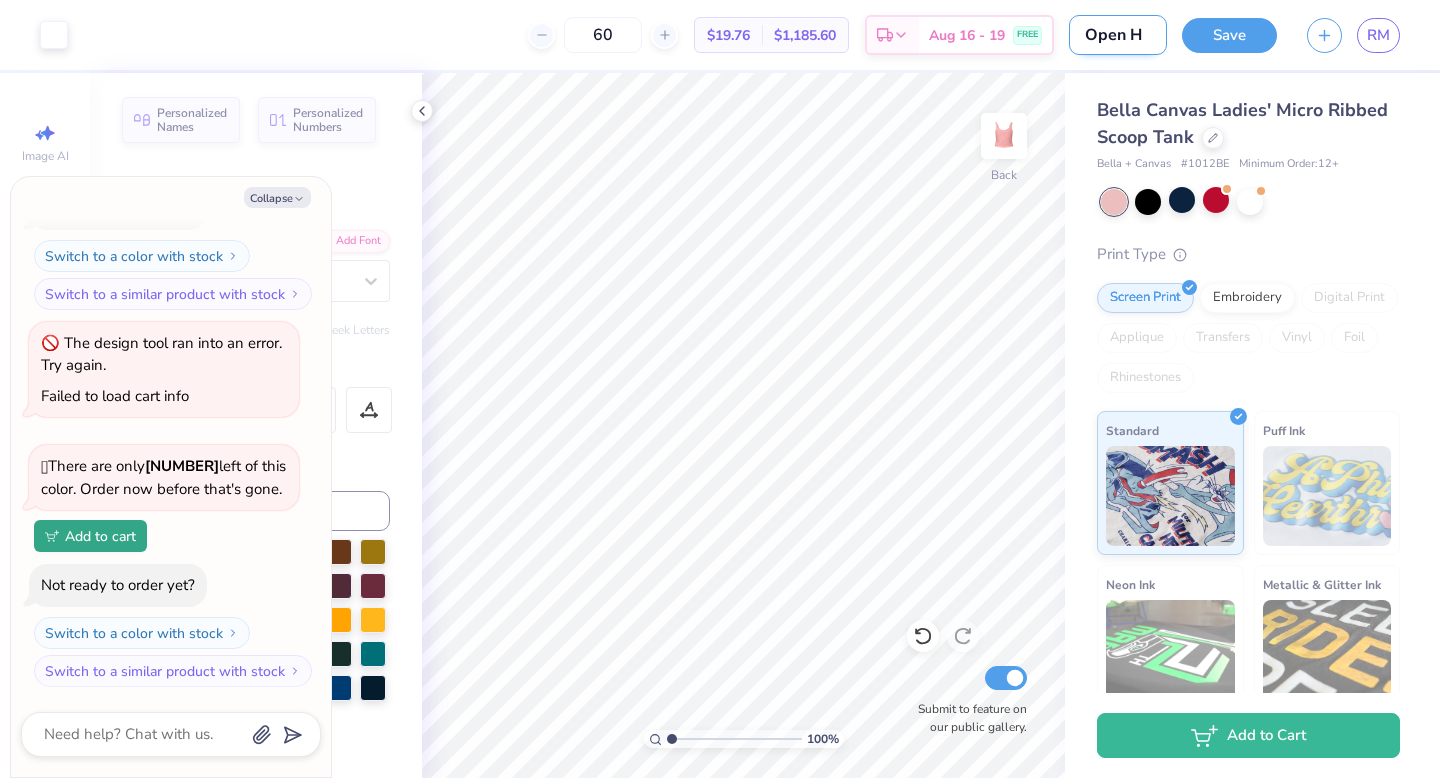 type on "Open Ho" 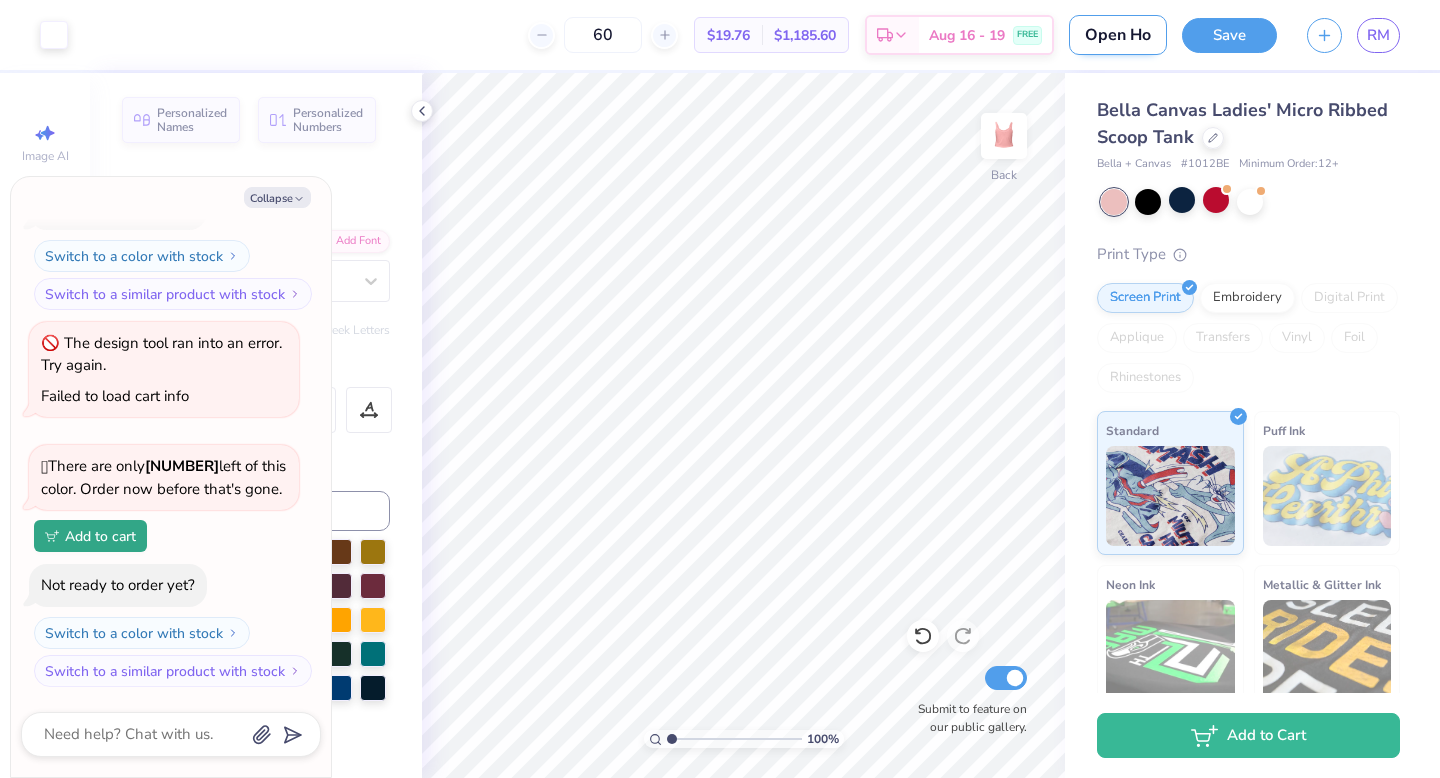 type on "Open Hou" 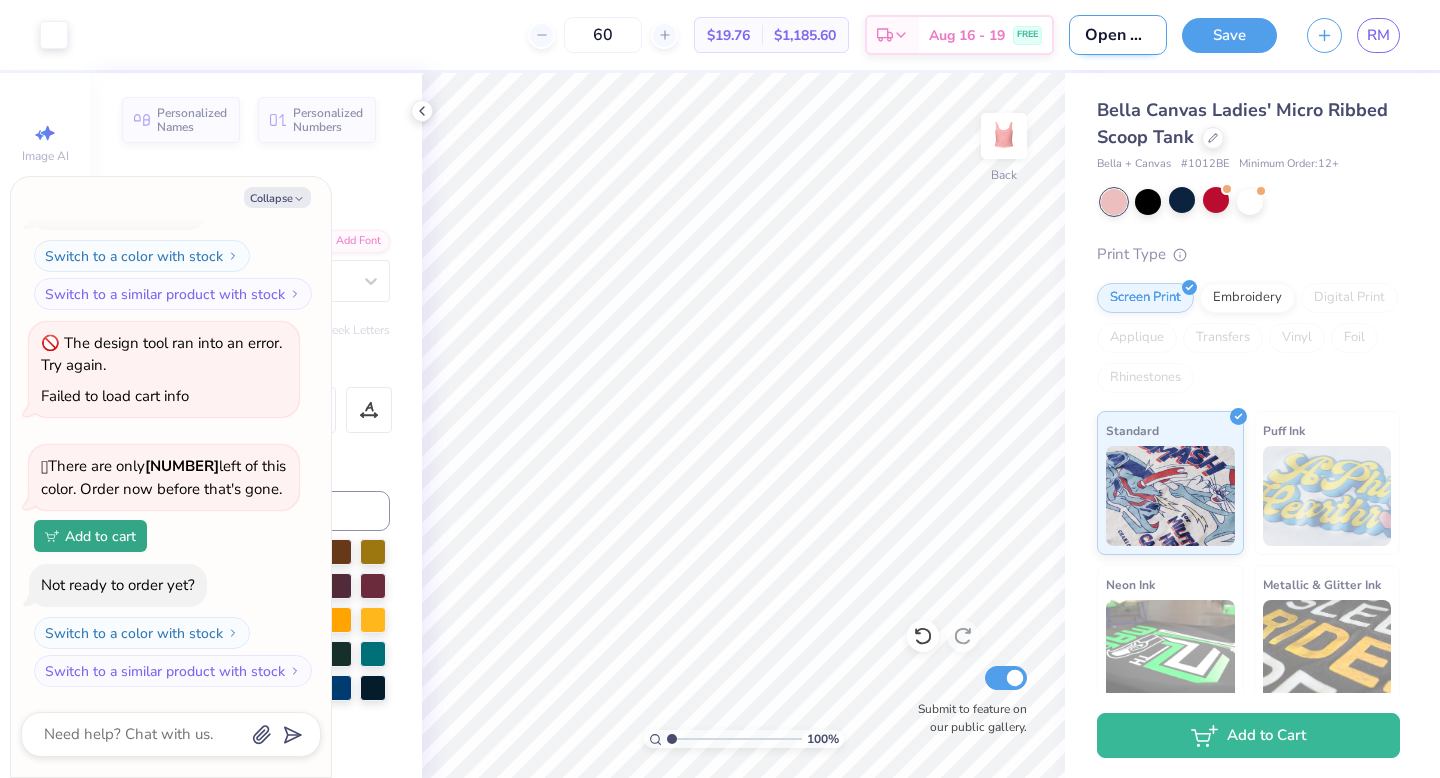 type on "Open Hous" 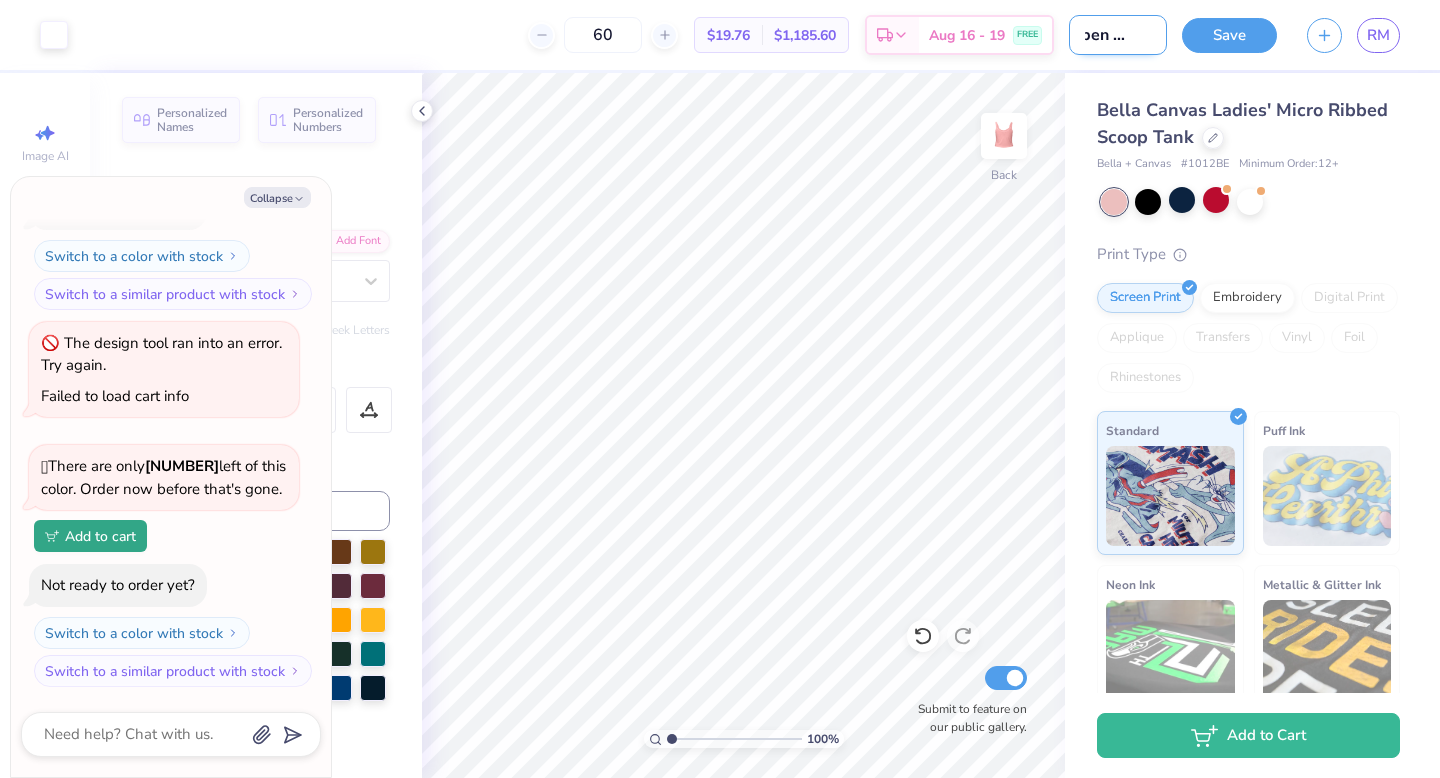 type on "Open House" 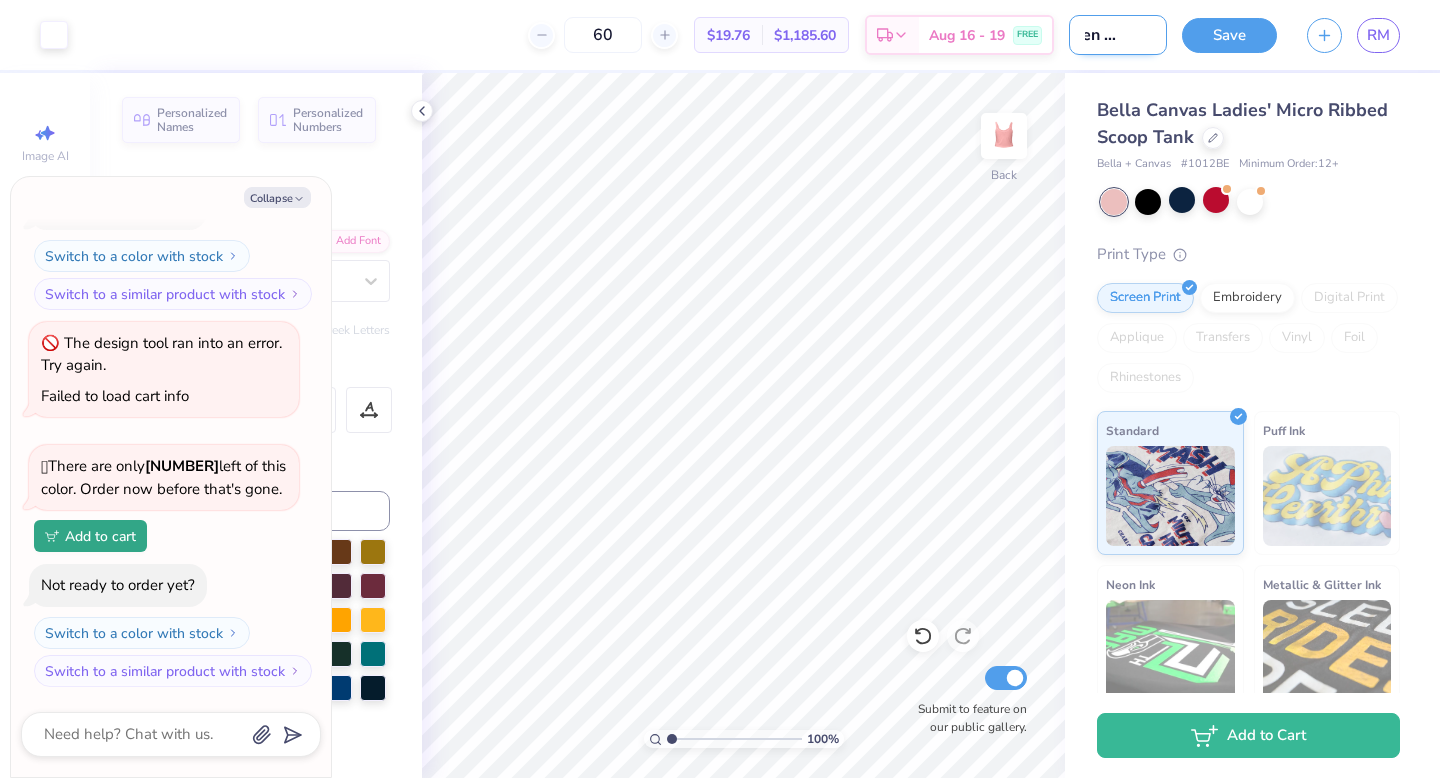 type on "Open House 2" 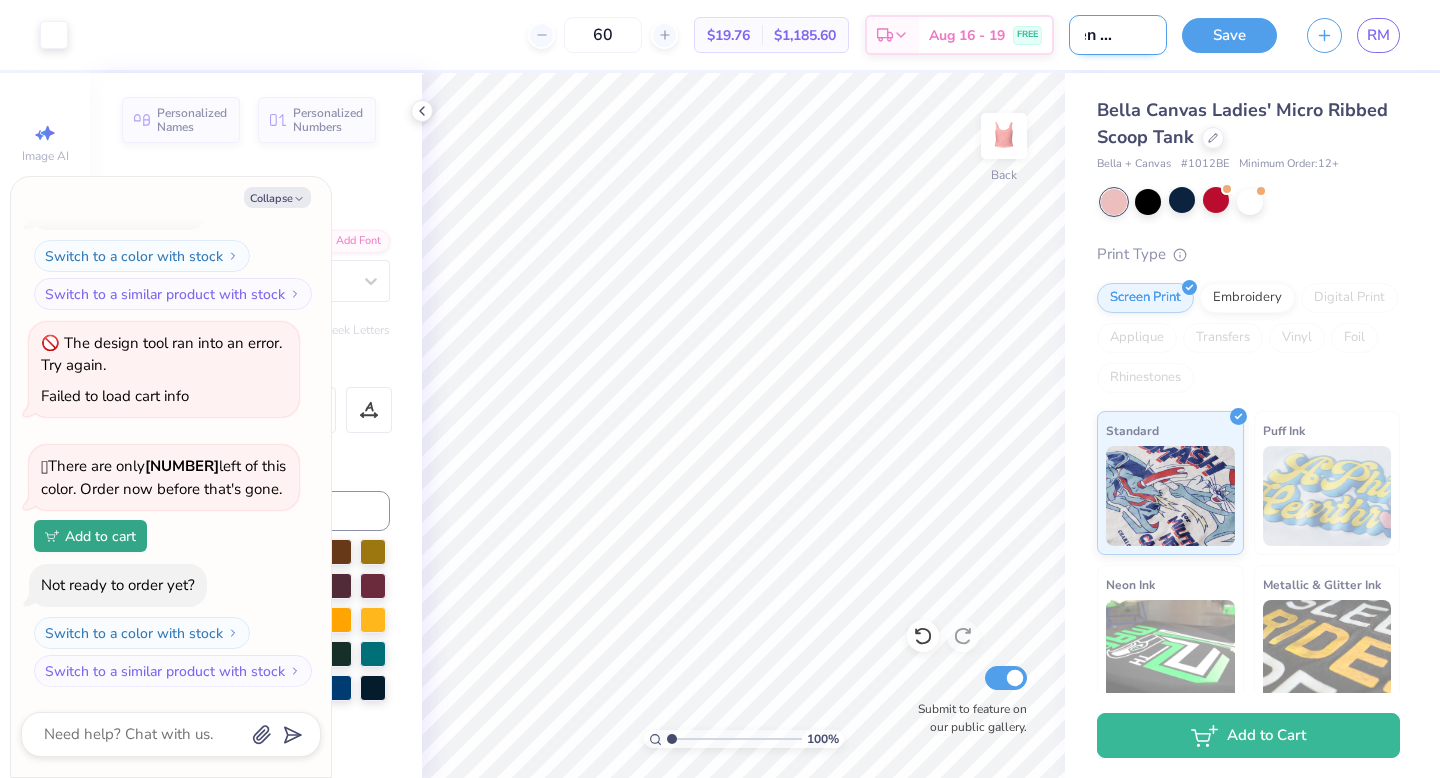 scroll, scrollTop: 0, scrollLeft: 39, axis: horizontal 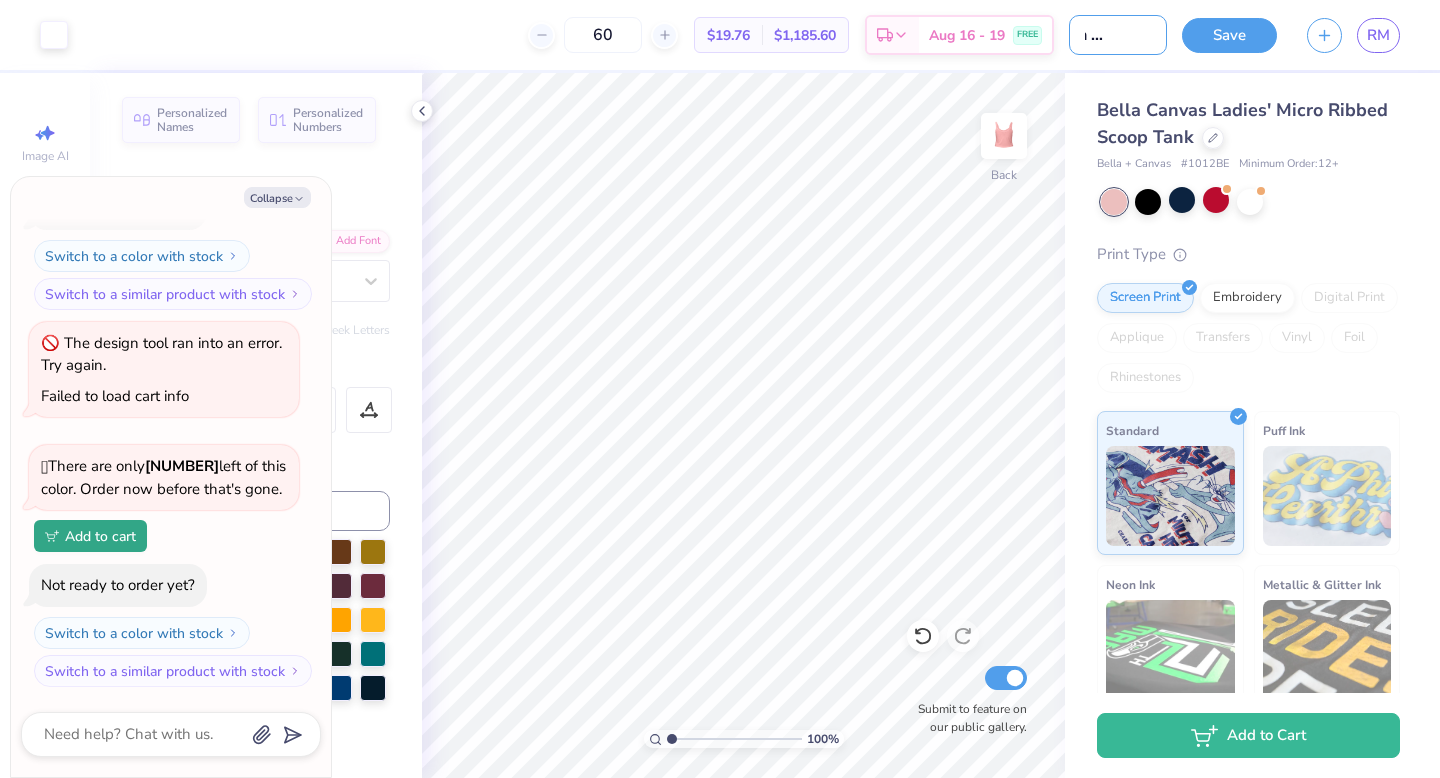 type on "Open House 2" 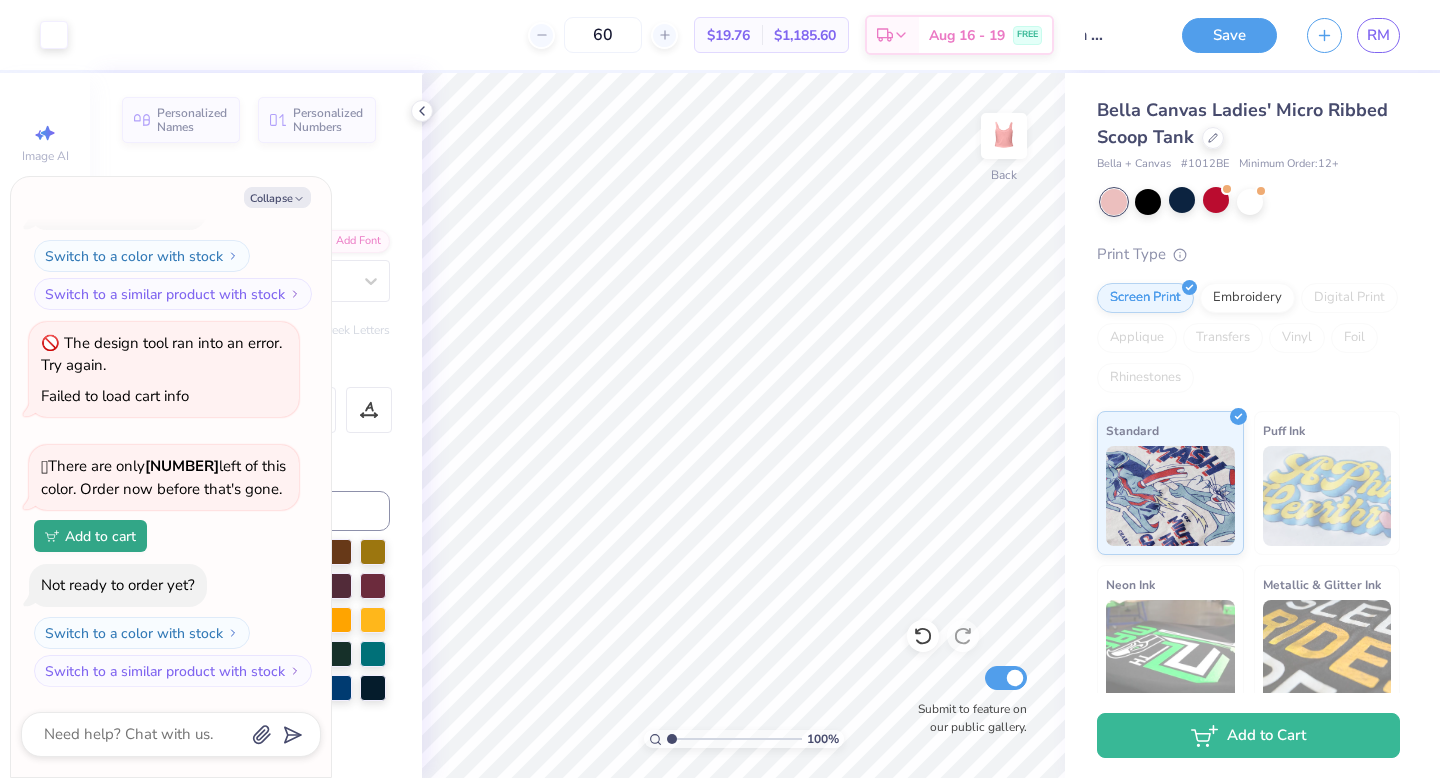 click on "Save RM" at bounding box center [1311, 35] 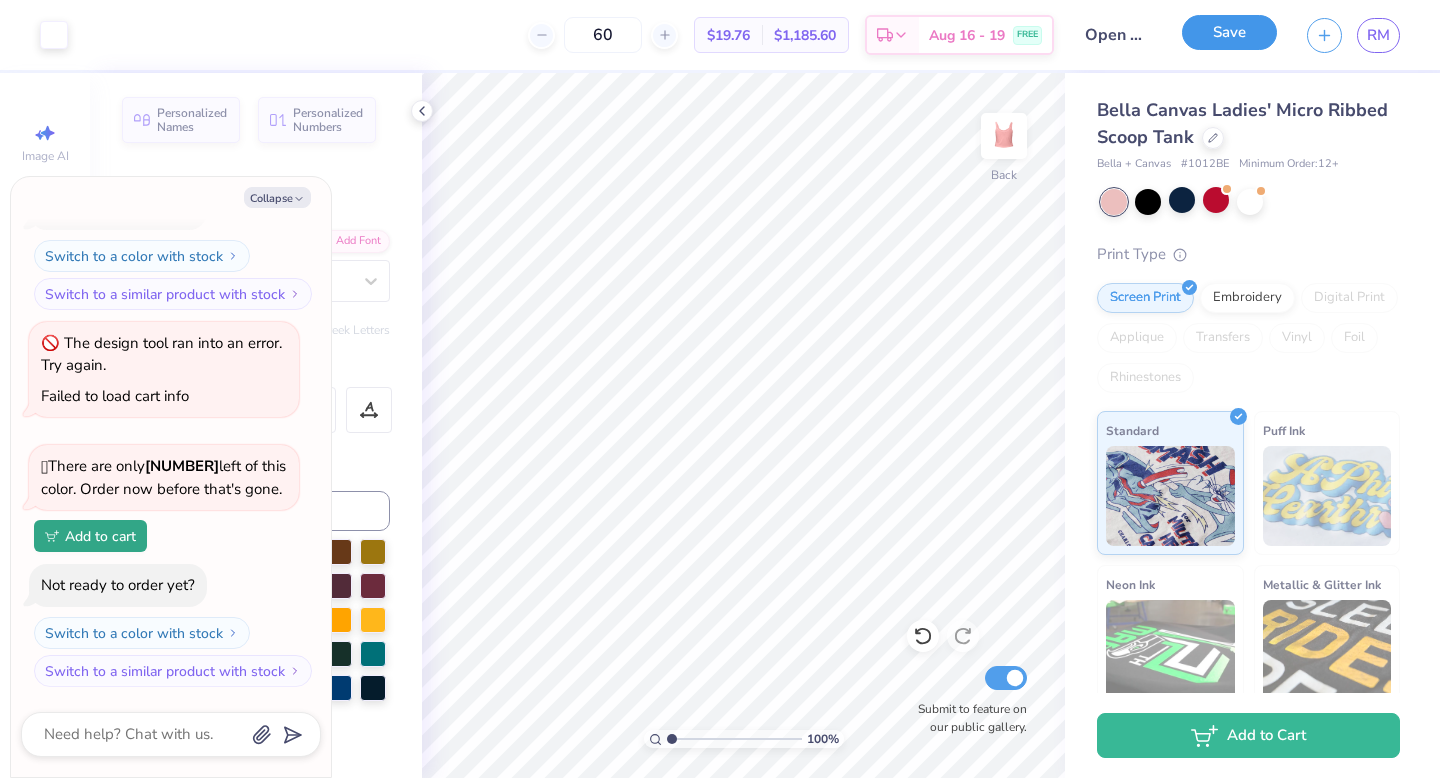 click on "Save" at bounding box center (1229, 32) 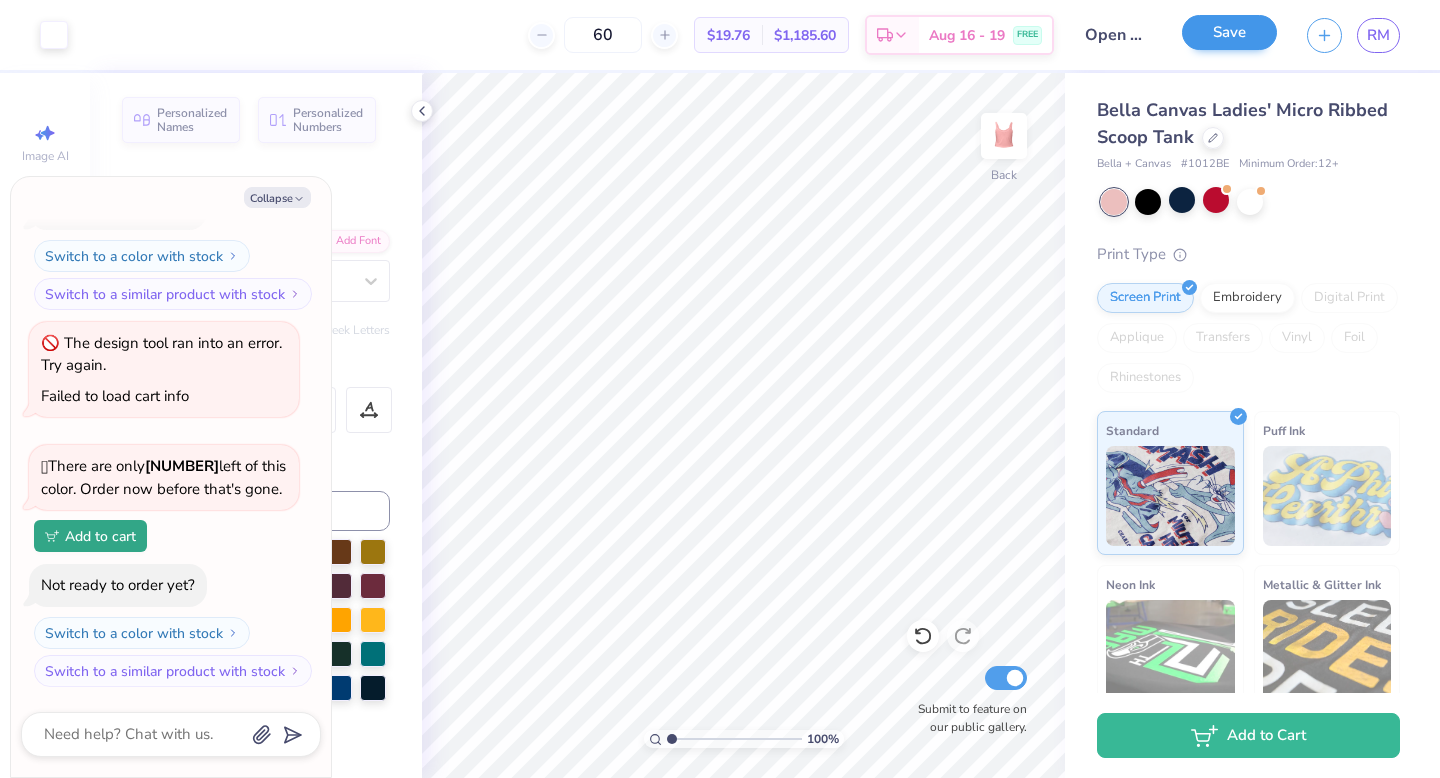 scroll, scrollTop: 483, scrollLeft: 0, axis: vertical 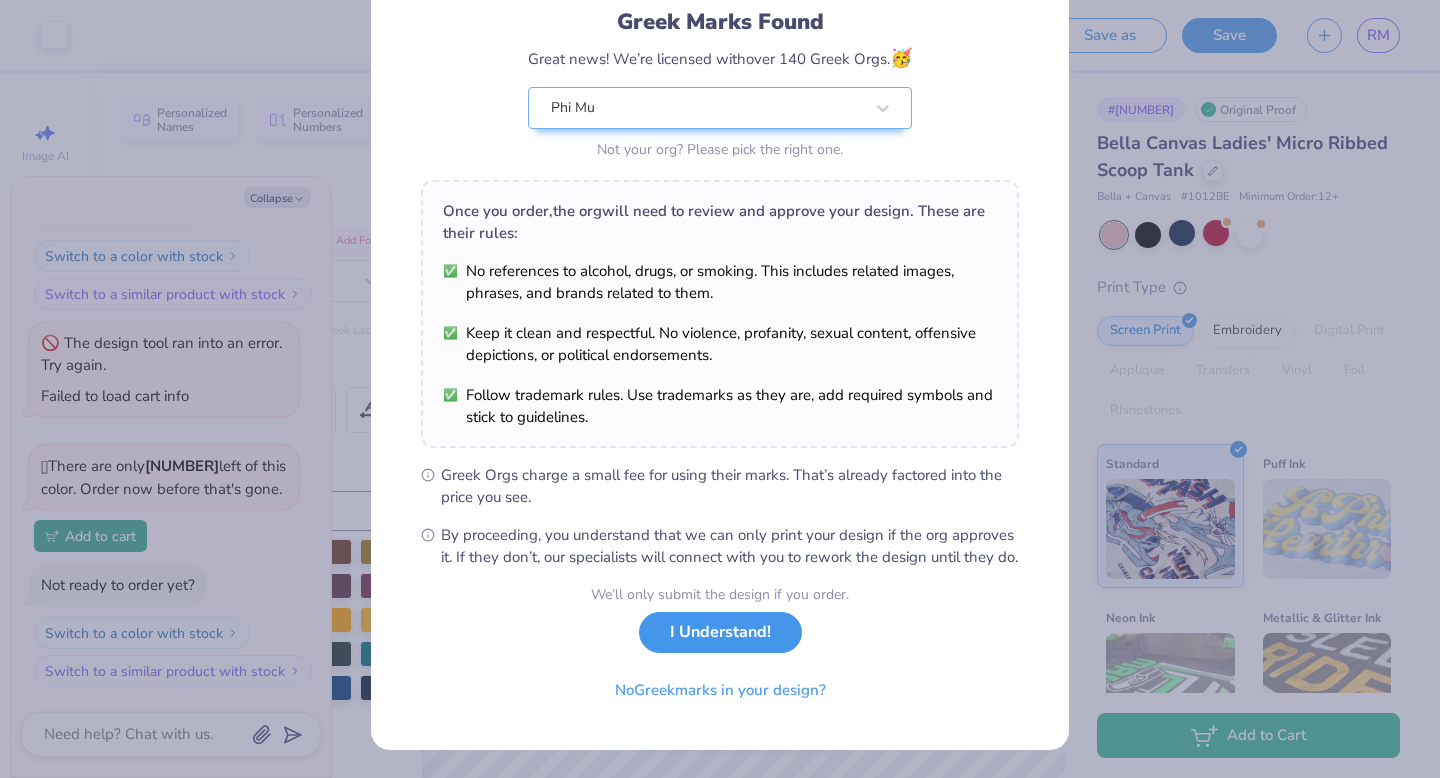 click on "I Understand!" at bounding box center [720, 632] 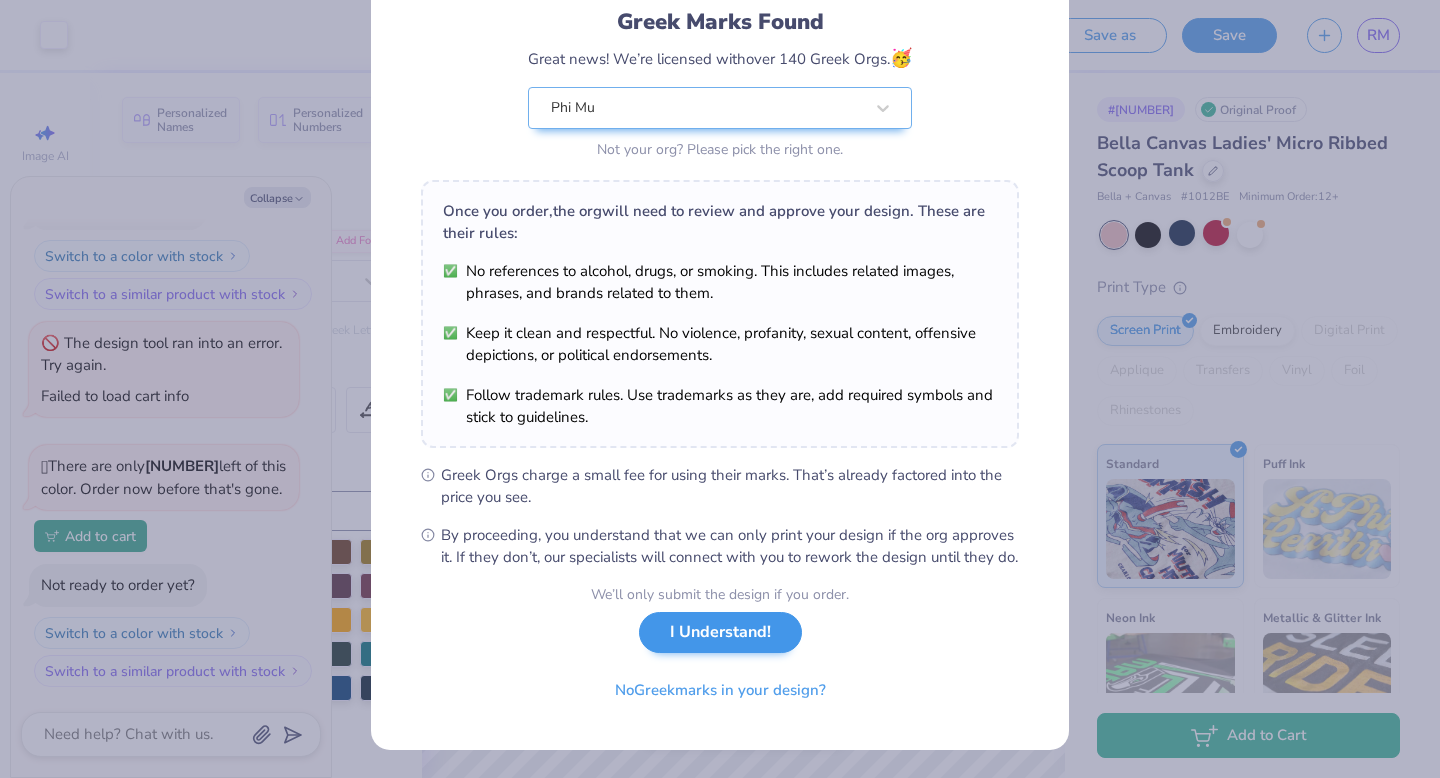scroll, scrollTop: 0, scrollLeft: 0, axis: both 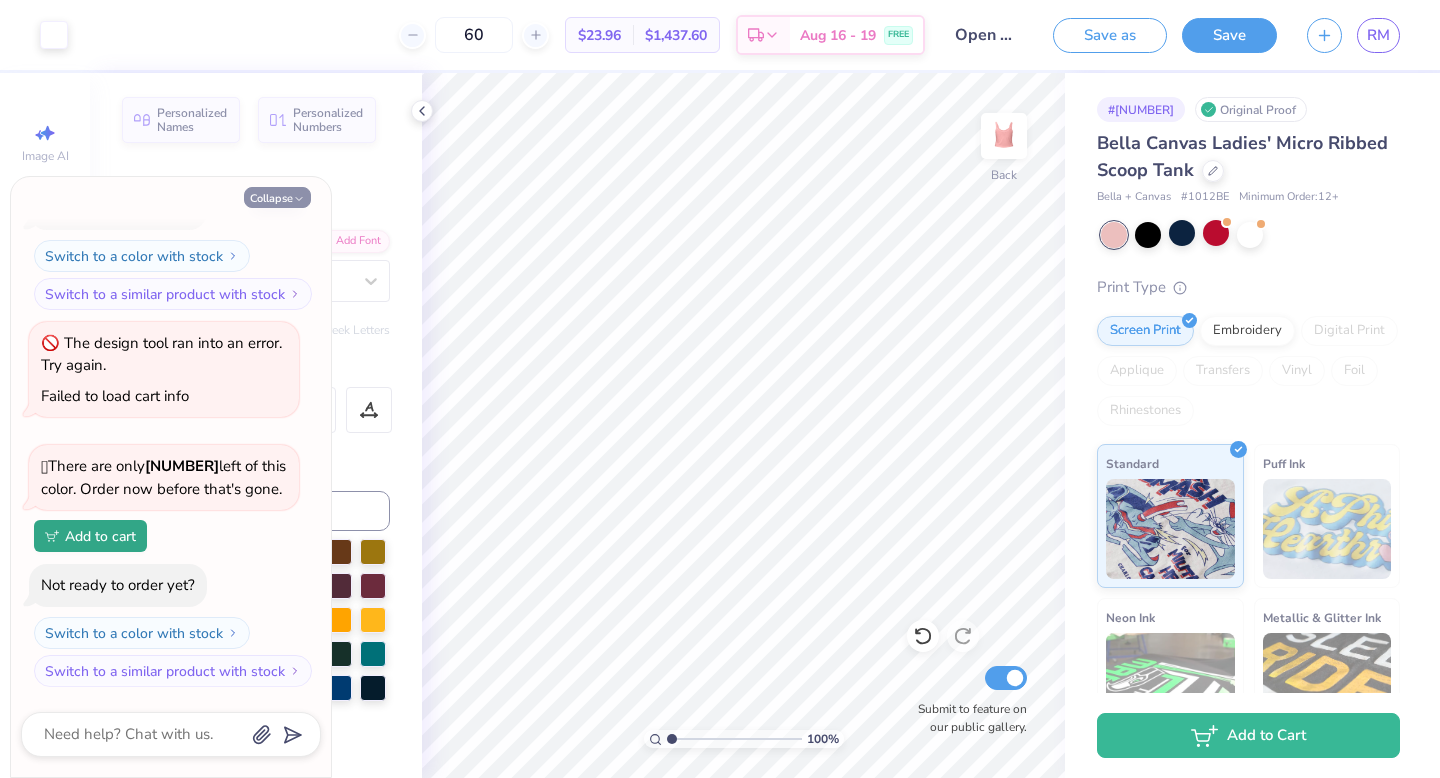 click 